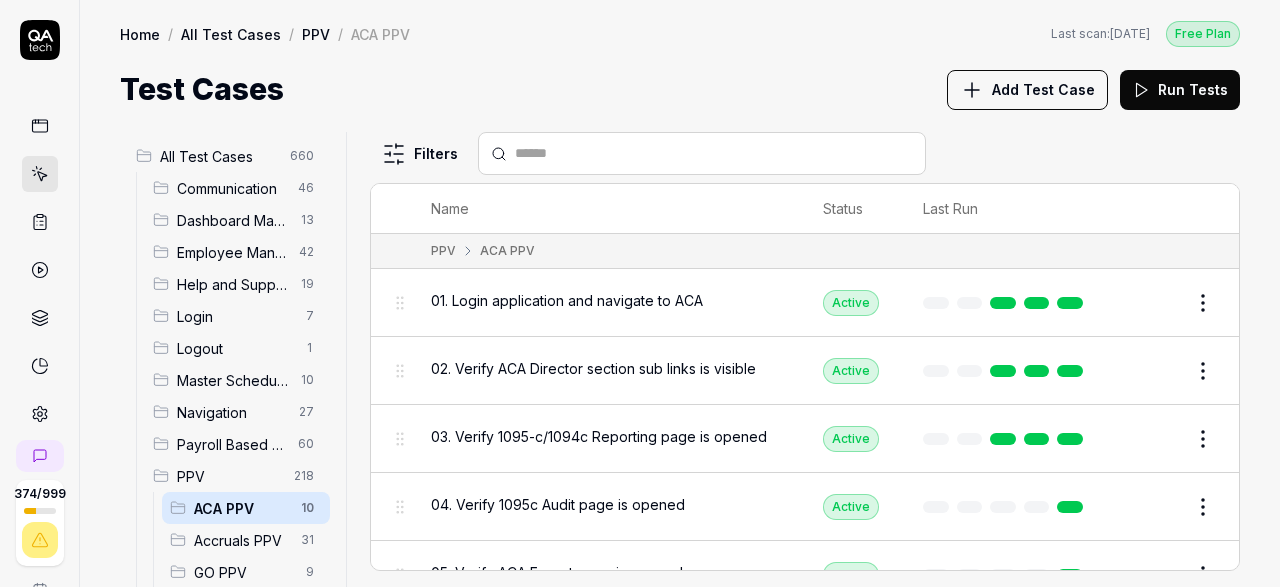 scroll, scrollTop: 0, scrollLeft: 0, axis: both 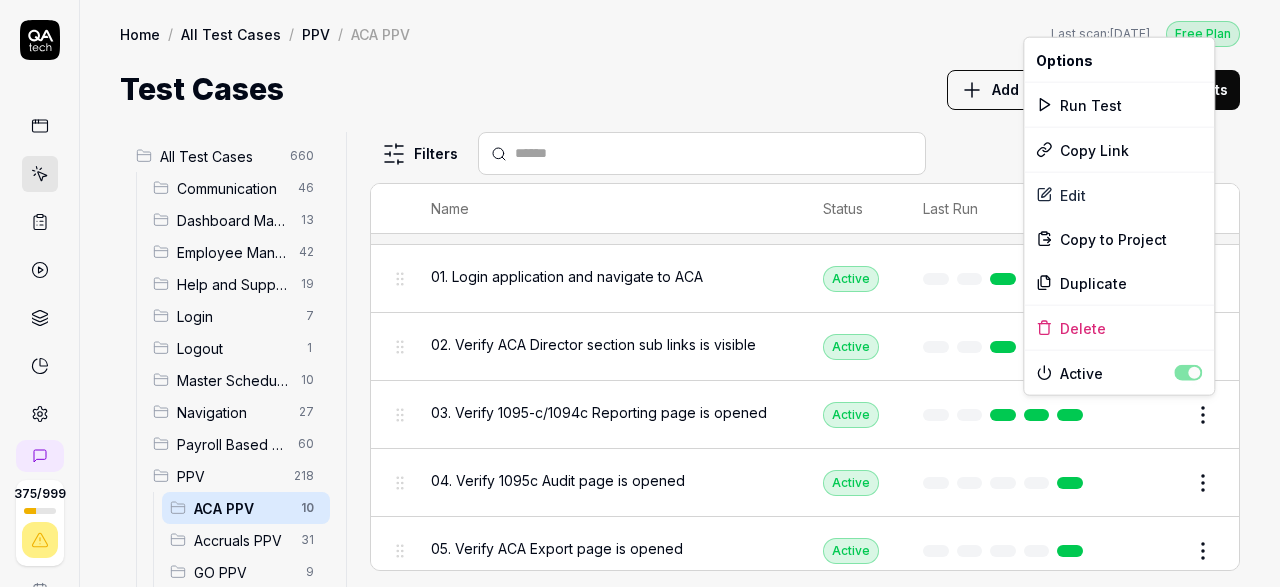 click on "375  /  999 s S Home / All Test Cases / PPV / ACA PPV Free Plan Home / All Test Cases / PPV / ACA PPV Last scan:  Jun 5 2025 Free Plan Test Cases Add Test Case Run Tests All Test Cases 660 Communication 46 Dashboard Management 13 Employee Management 42 Help and Support 19 Login 7 Logout 1 Master Schedule 10 Navigation 27 Payroll Based Journal 60 PPV 218 ACA PPV 10 Accruals PPV 31 GO PPV 9 HR PPV 31 LM PPV 7 MC PPV 8 PBJ PPV 17 SO PPV 55 Spotlight PPV 4 TA PPV 46 Reporting 6 Schedule Optimizer 7 Screen Loads 7 TestPPV 0 Time & Attendance 192 User Profile 1 Filters Name Status Last Run PPV ACA PPV 01. Login application and navigate to  ACA Active Edit 02. Verify ACA Director section sub links is visible Active Edit 03. Verify 1095-c/1094c Reporting page is opened Active Edit 04. Verify 1095c Audit  page is opened Active Edit 05. Verify ACA Export page is opened Active Edit 14. Verify Measurement Details page navigation Active Edit 16. Verify ACA Exports_1095c PDF functionality Active Edit Active Edit Active *" at bounding box center [640, 293] 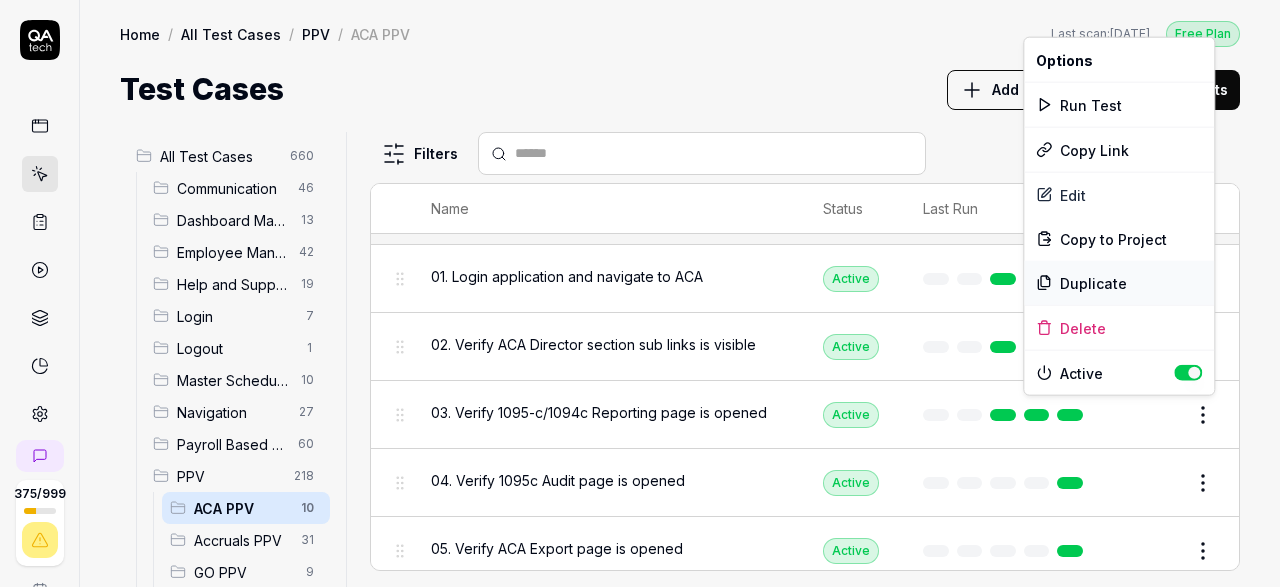 click on "Duplicate" at bounding box center (1119, 283) 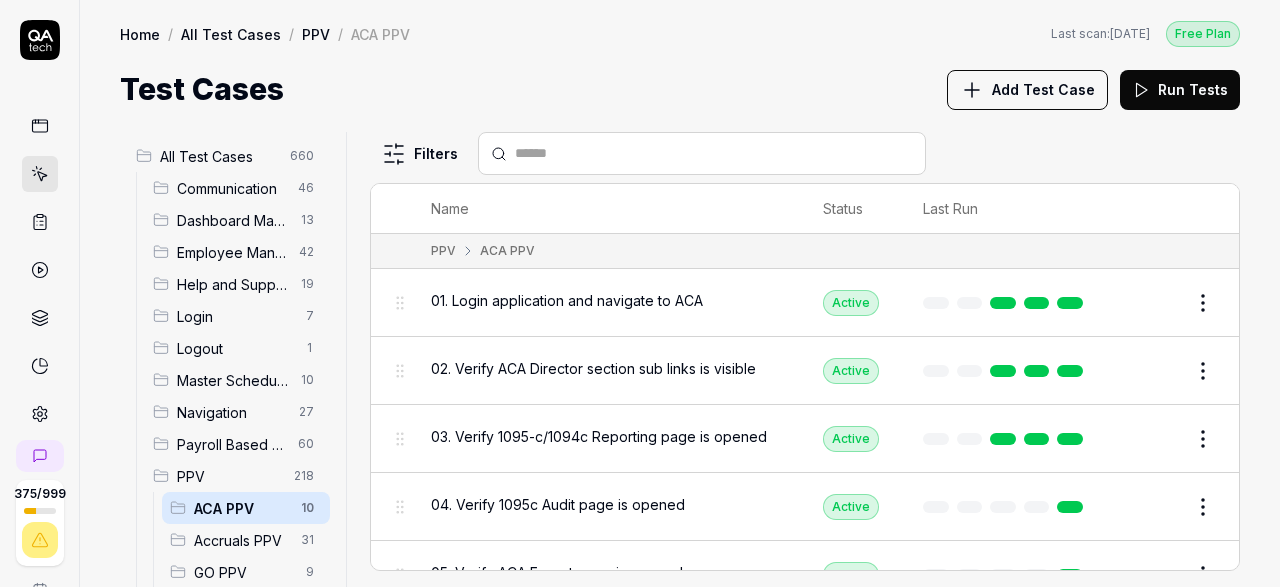 scroll, scrollTop: 116, scrollLeft: 0, axis: vertical 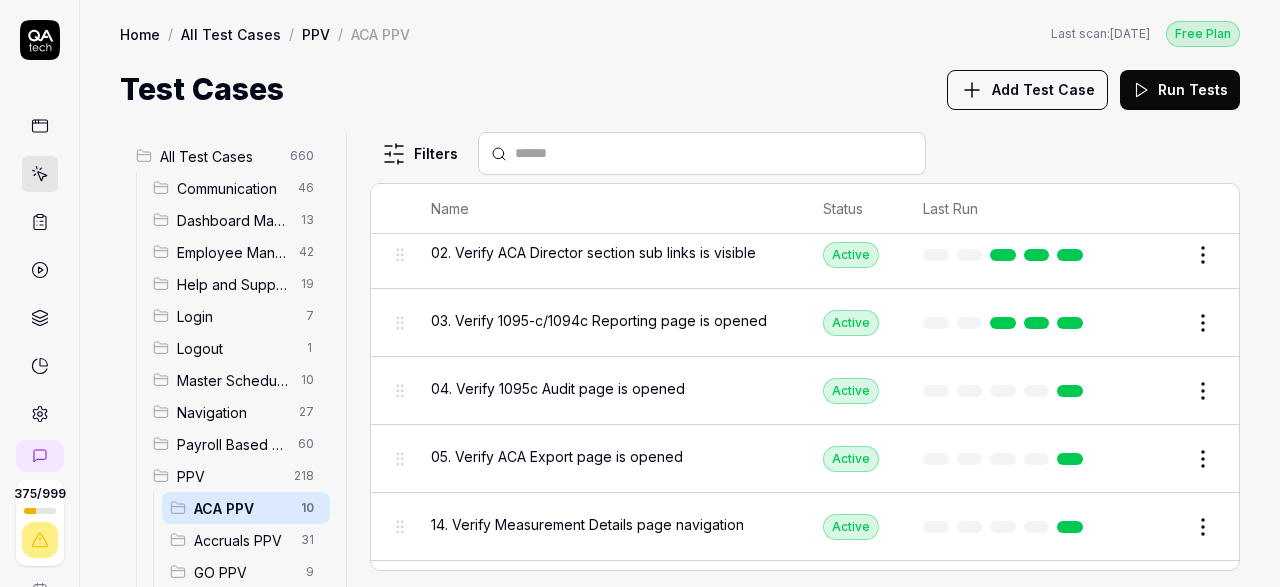 click on "Accruals PPV" at bounding box center (241, 540) 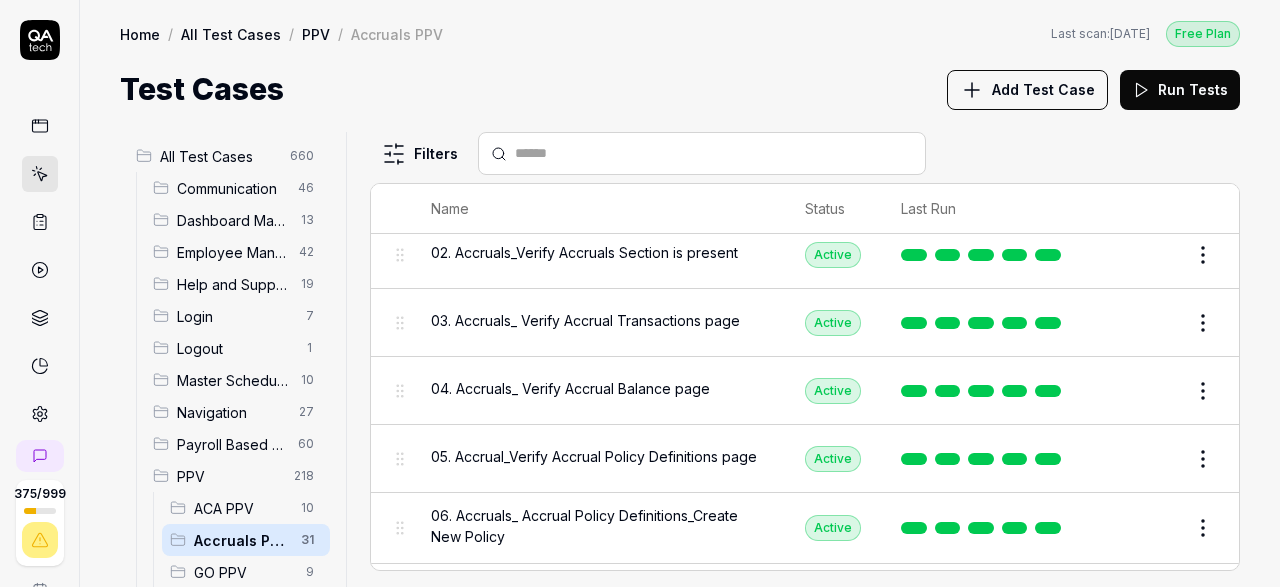 click on "ACA PPV" at bounding box center (241, 508) 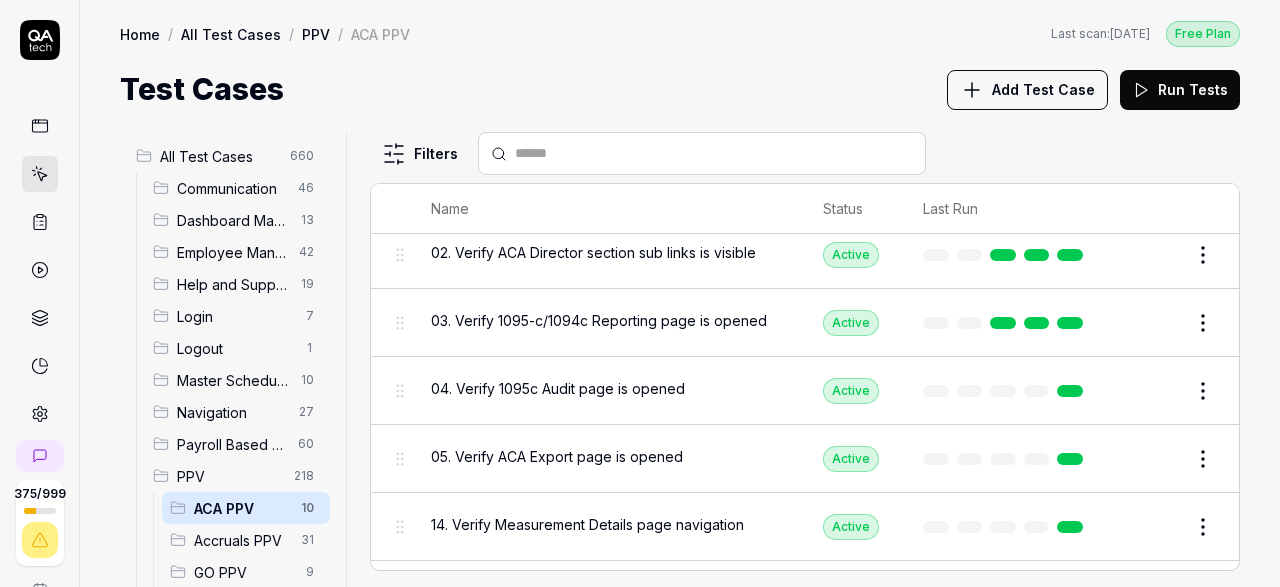 scroll, scrollTop: 0, scrollLeft: 0, axis: both 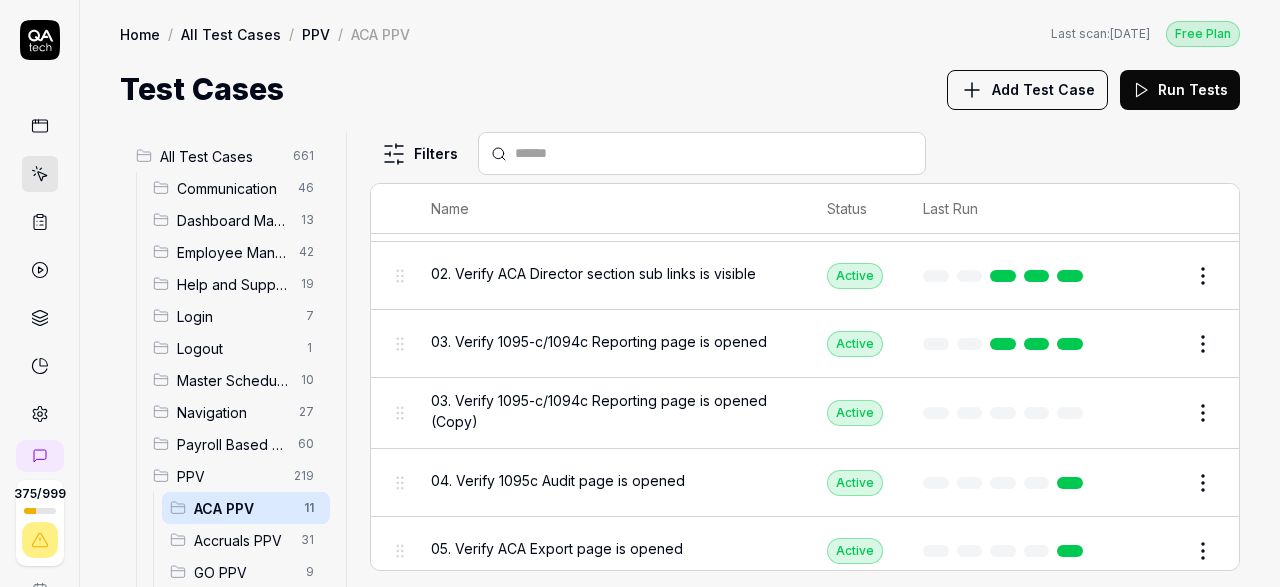 click on "03. Verify 1095-c/1094c Reporting page is opened (Copy)" at bounding box center (609, 411) 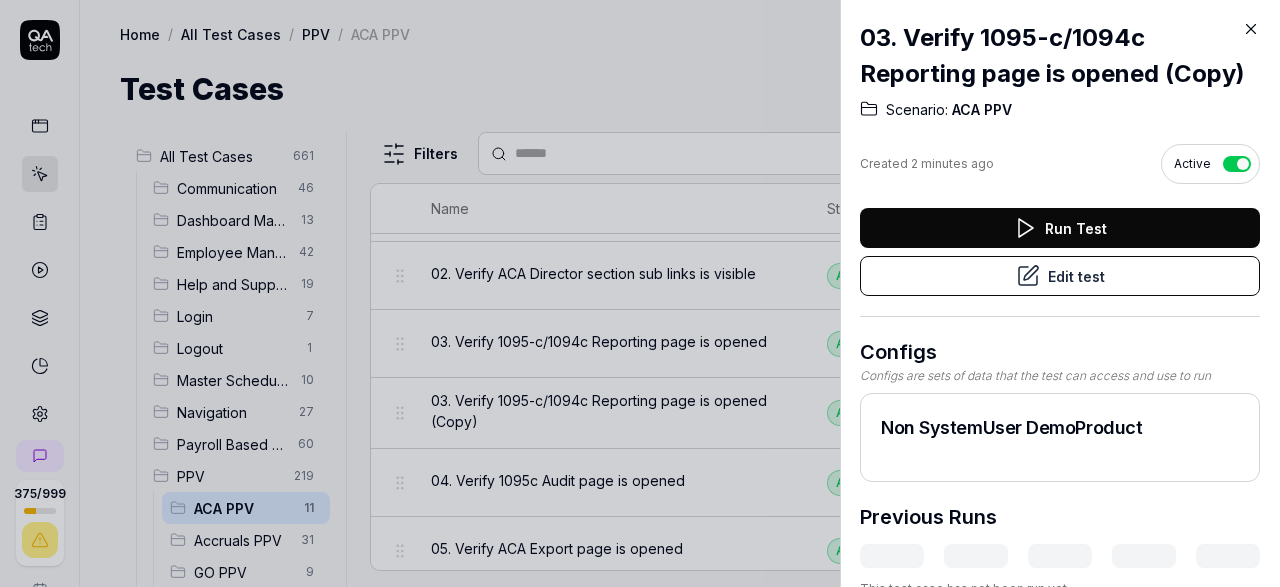 click on "Edit test" at bounding box center (1060, 276) 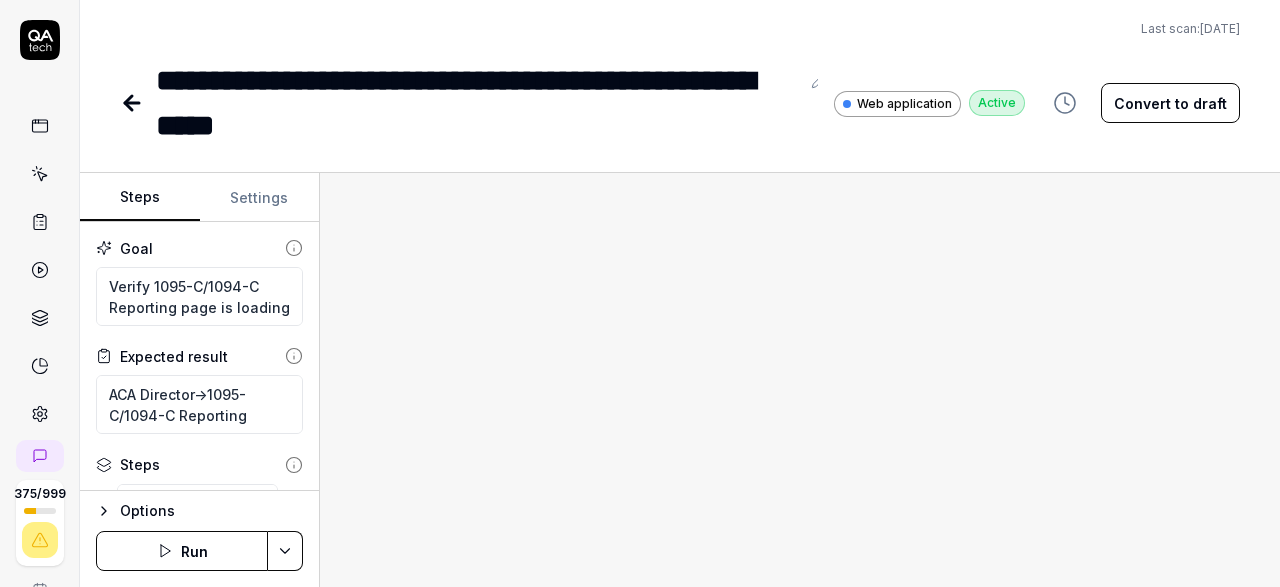type on "*" 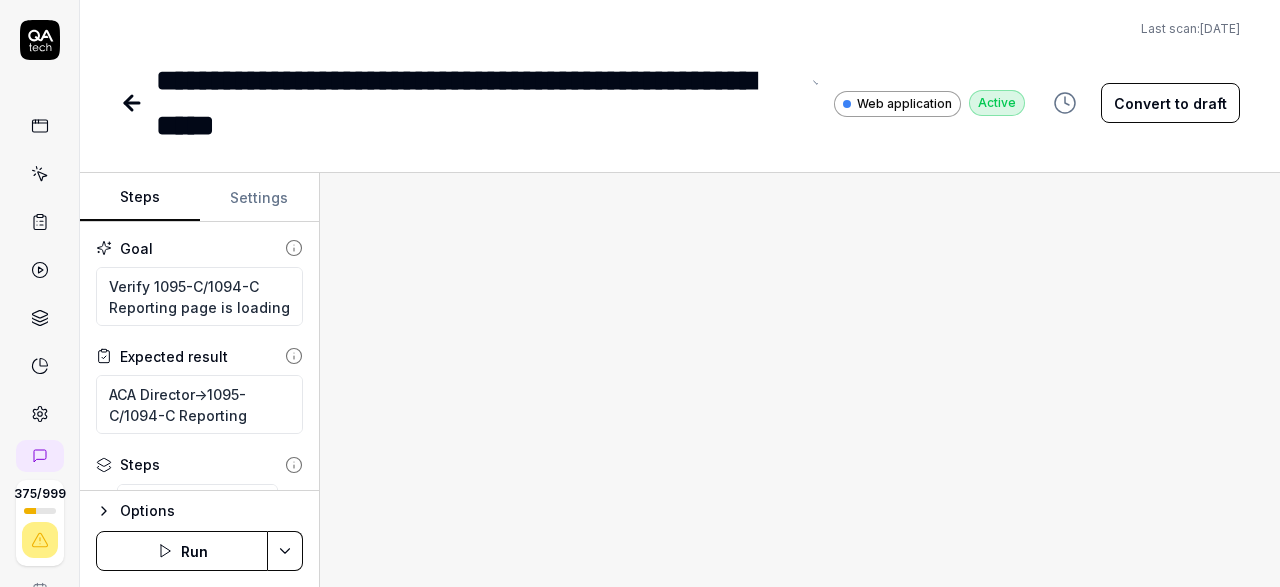 click on "**********" at bounding box center (477, 103) 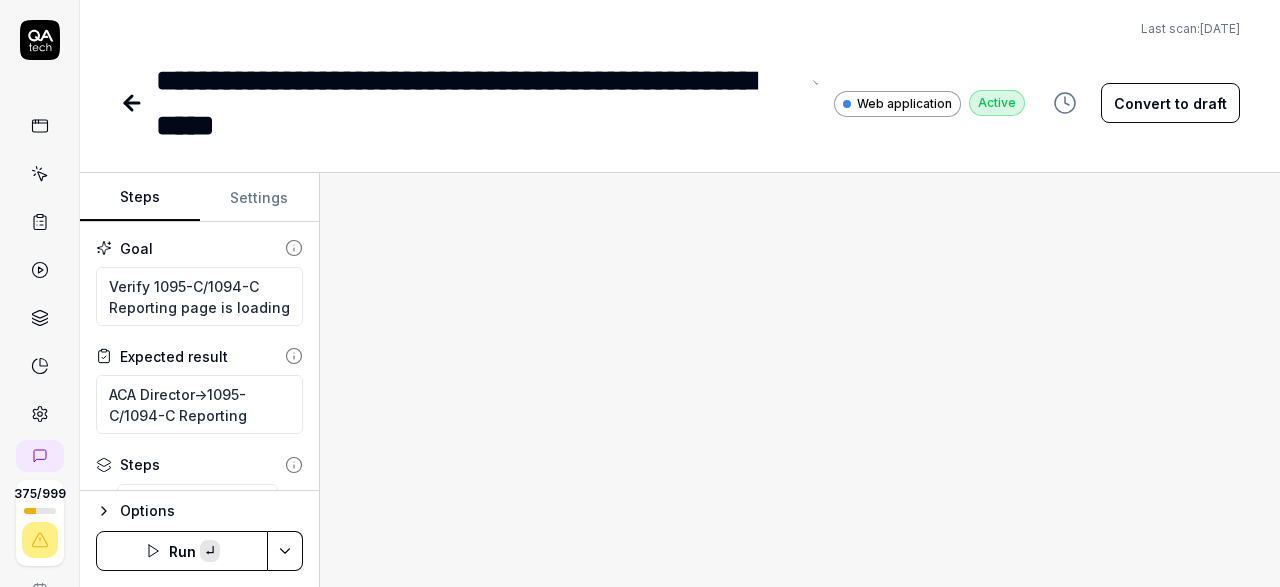 paste 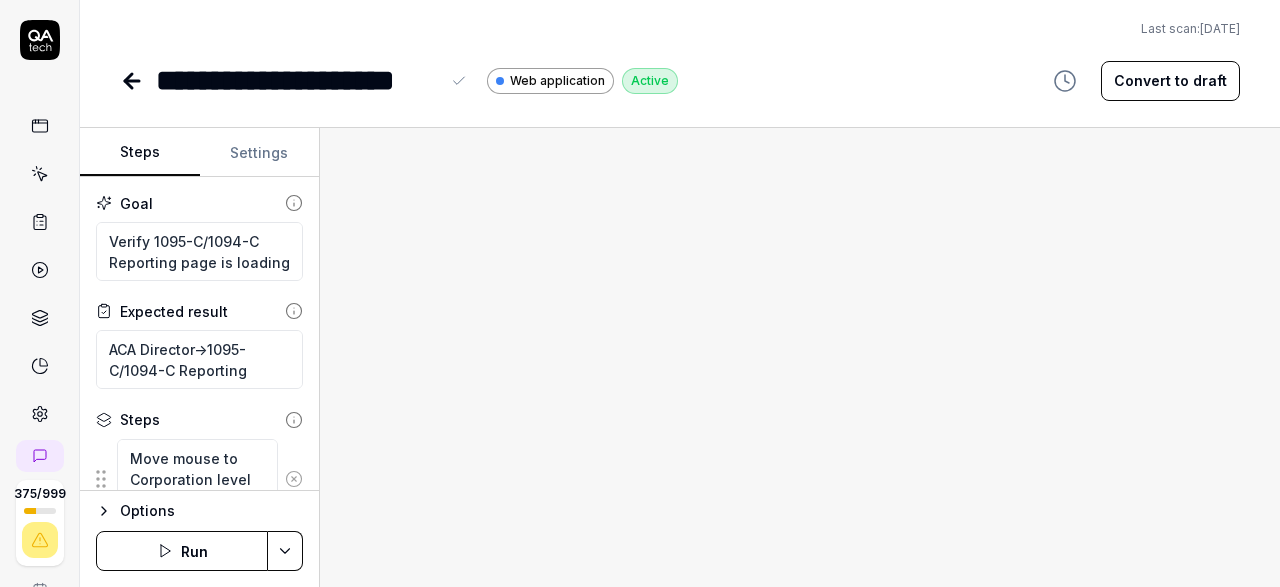 click on "**********" at bounding box center (297, 80) 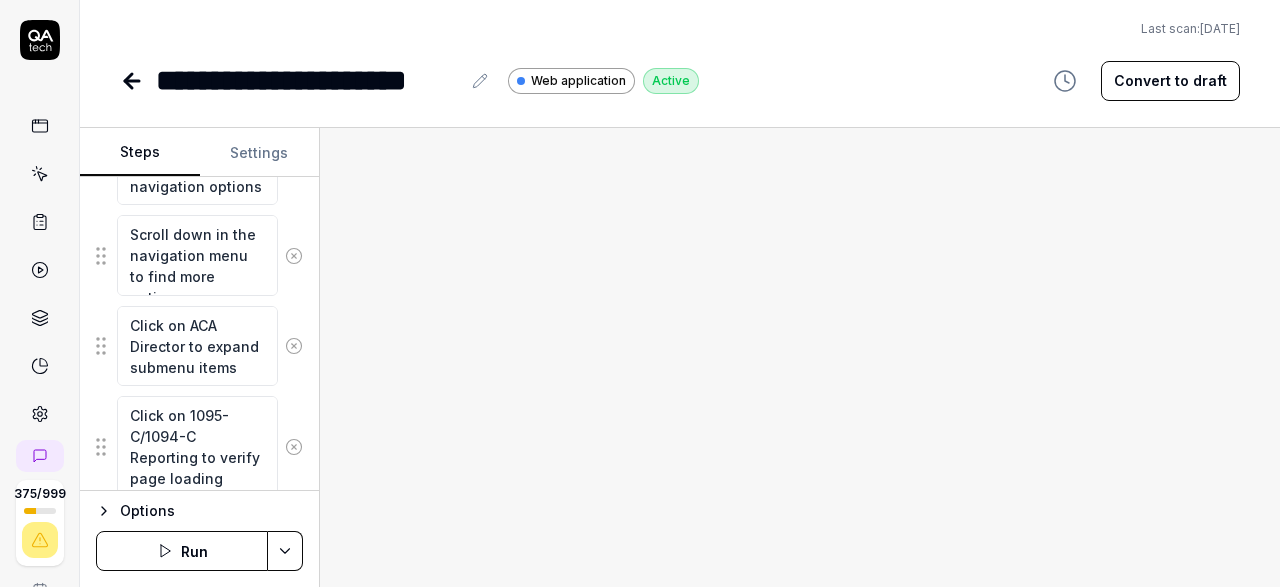 scroll, scrollTop: 939, scrollLeft: 0, axis: vertical 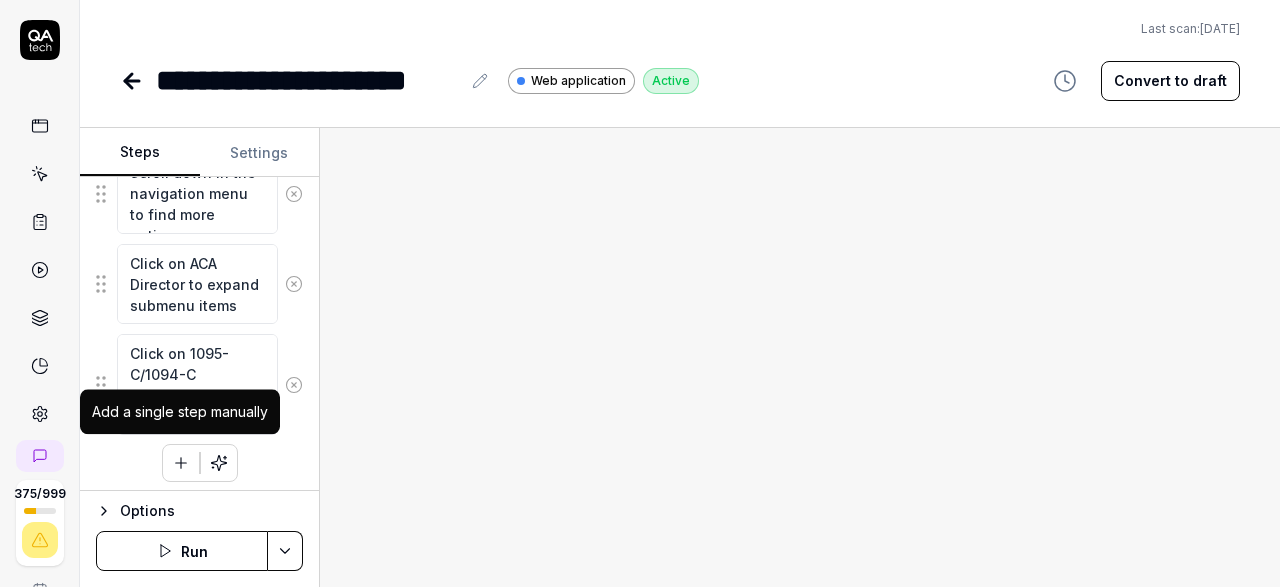 click 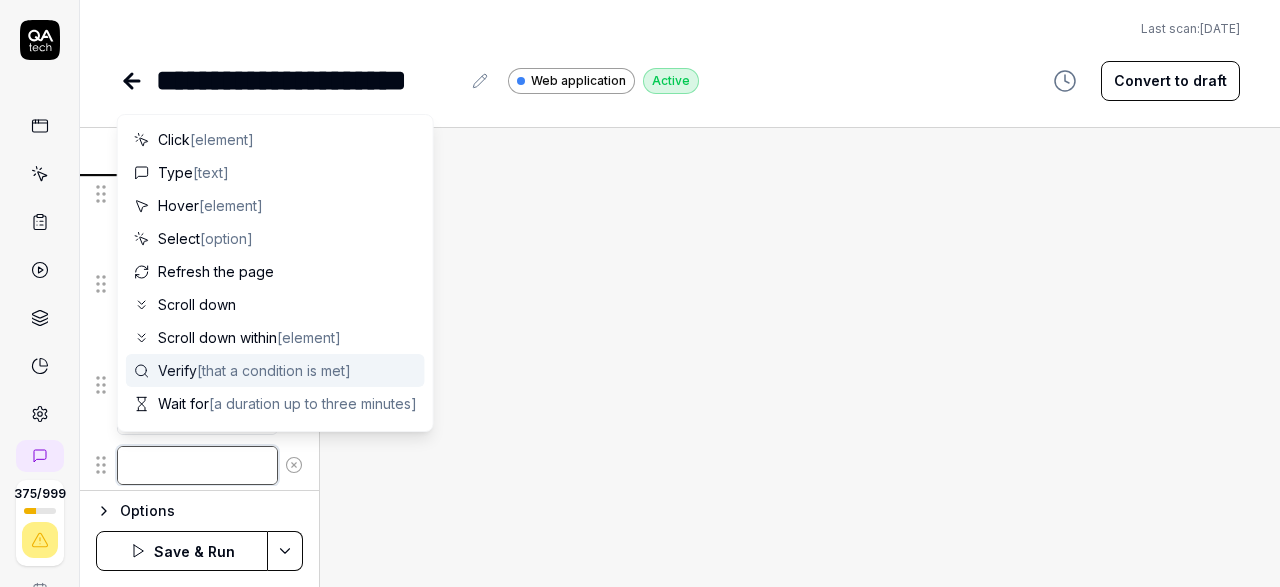 type on "*" 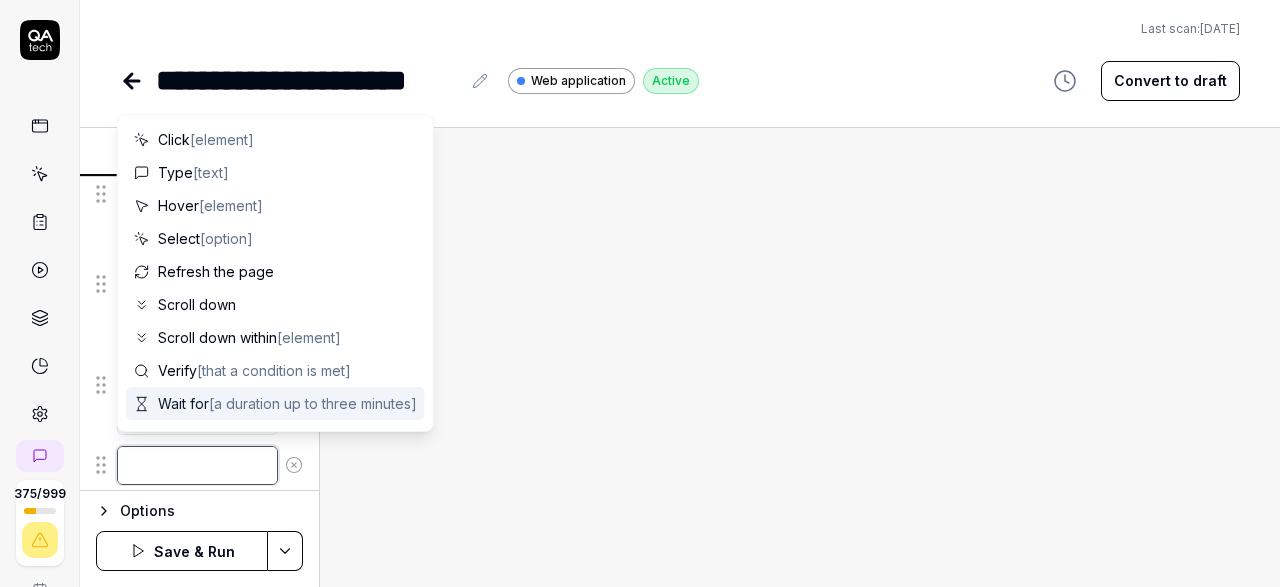 type on "M" 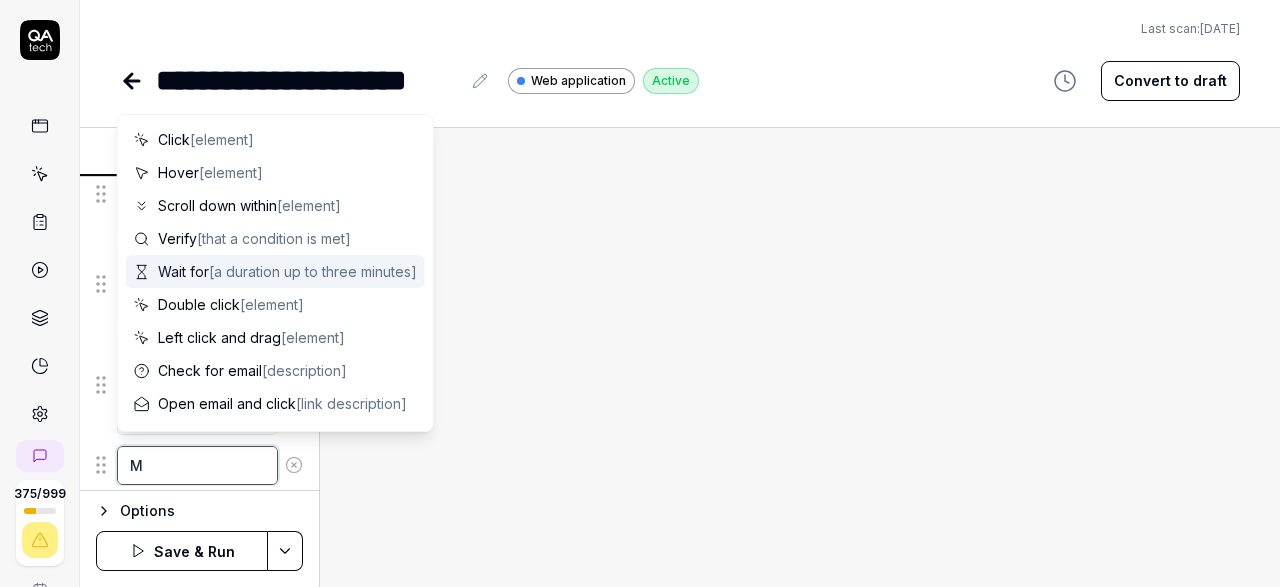 type on "*" 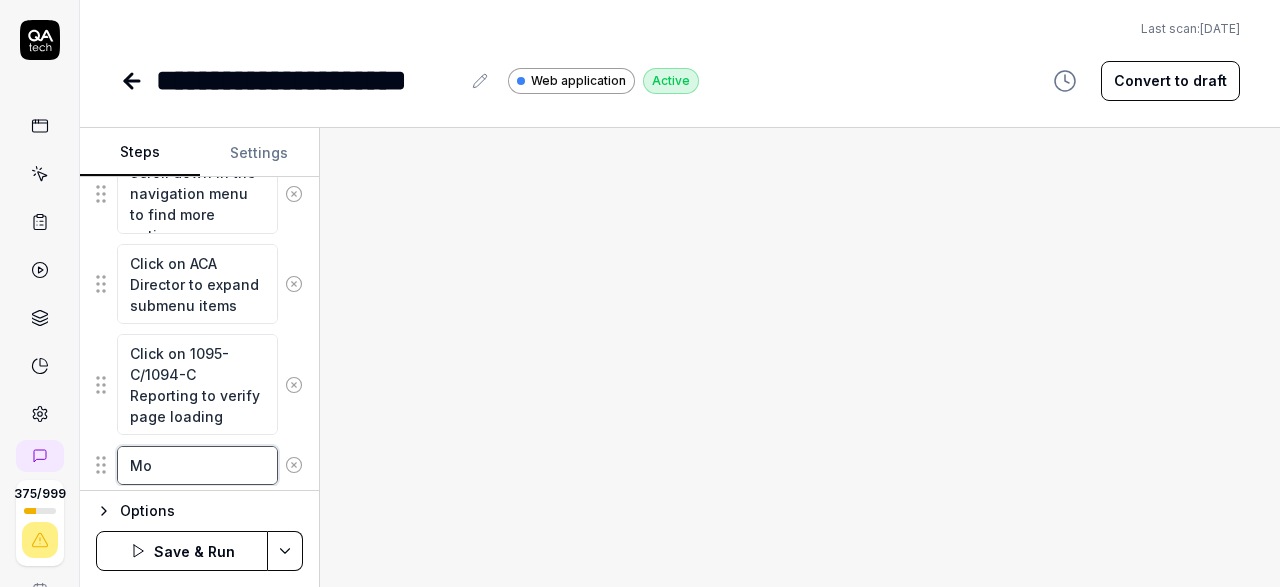 type on "*" 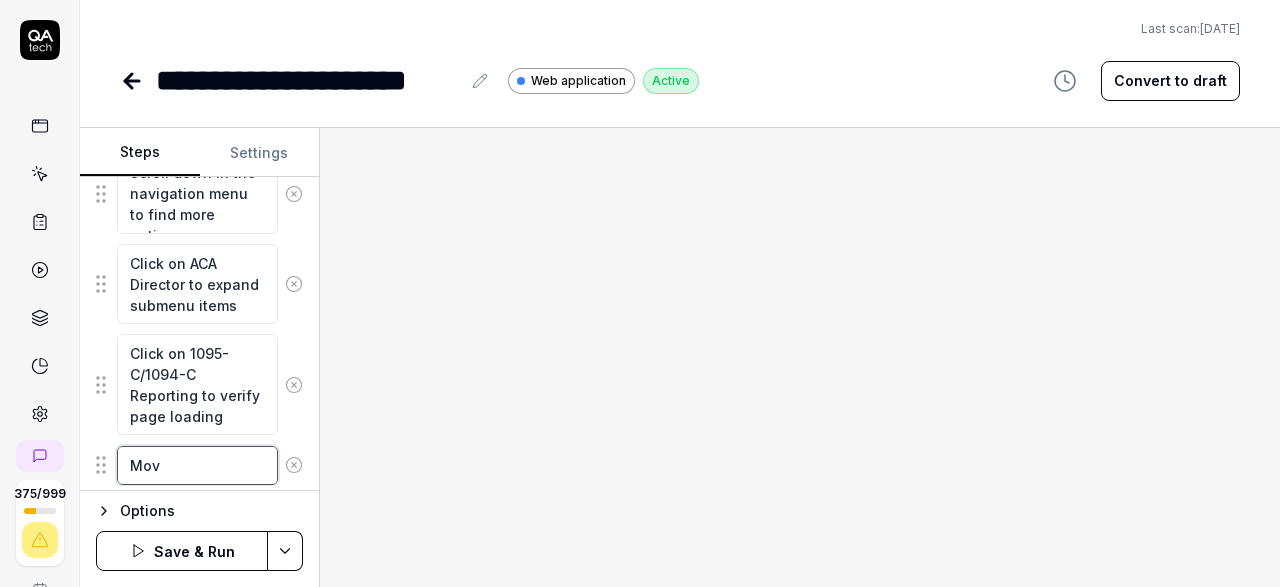 type on "*" 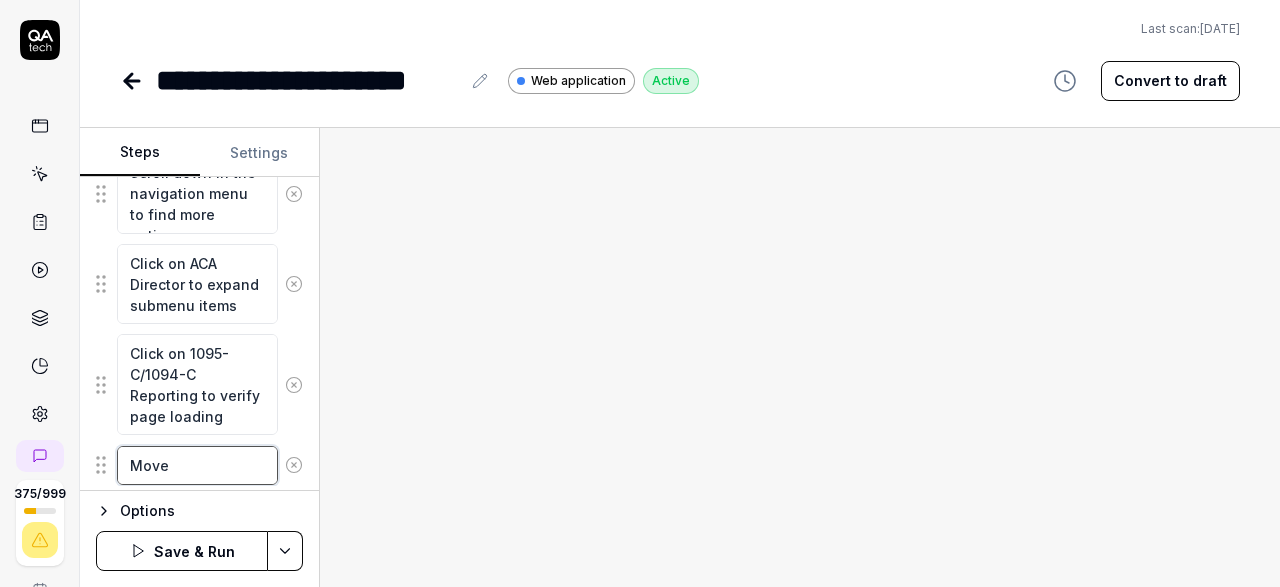 type on "*" 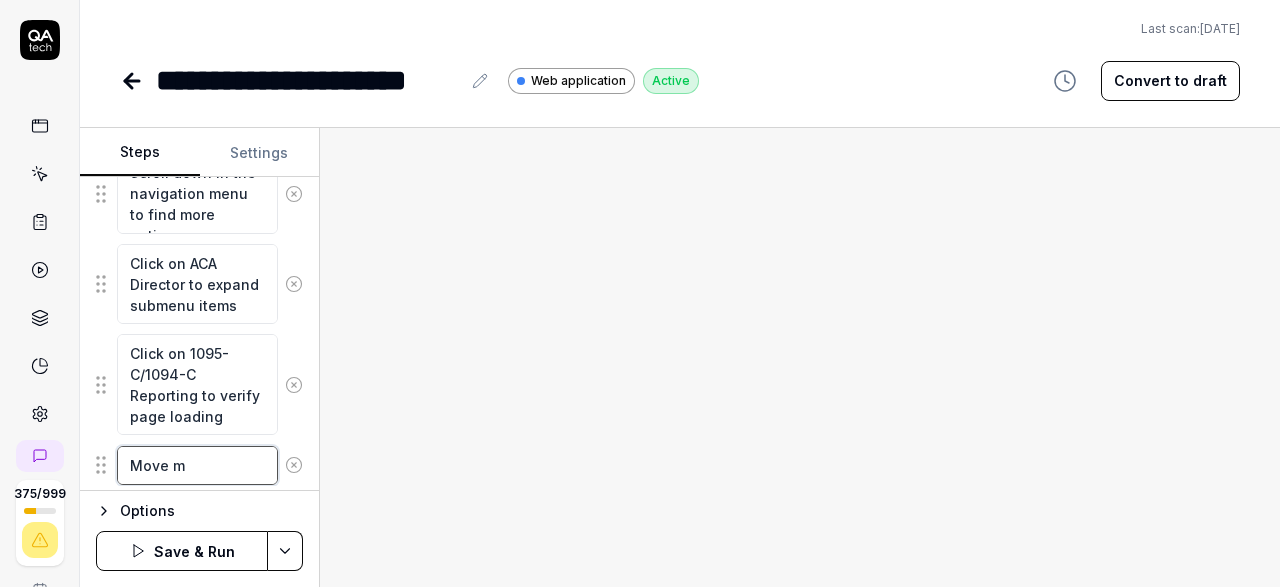 type on "*" 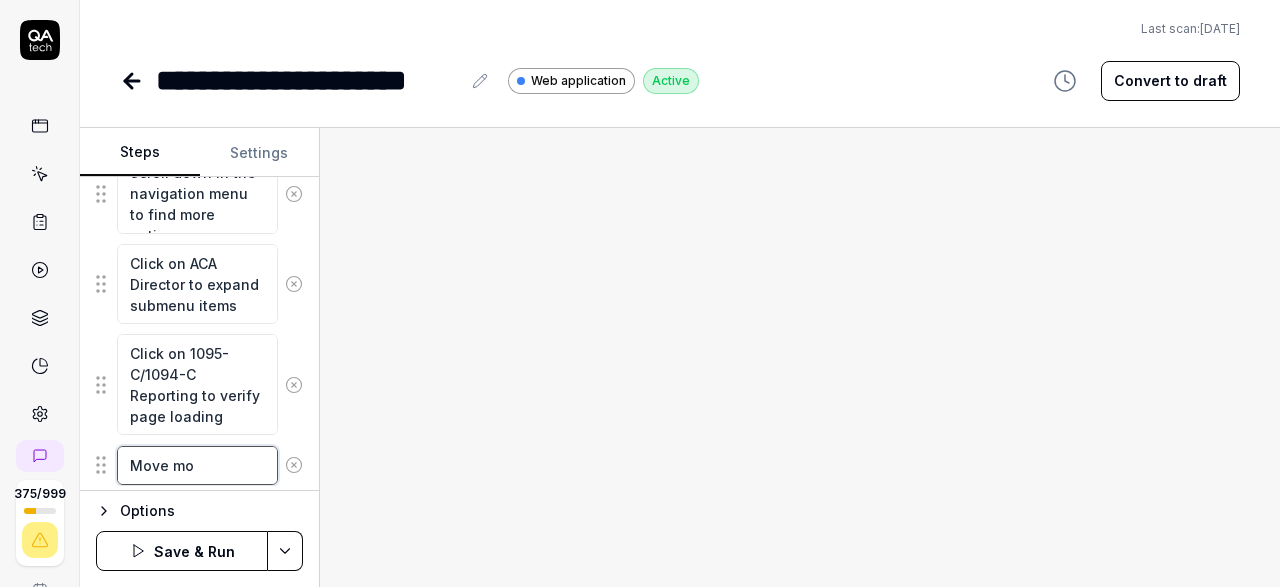 type on "*" 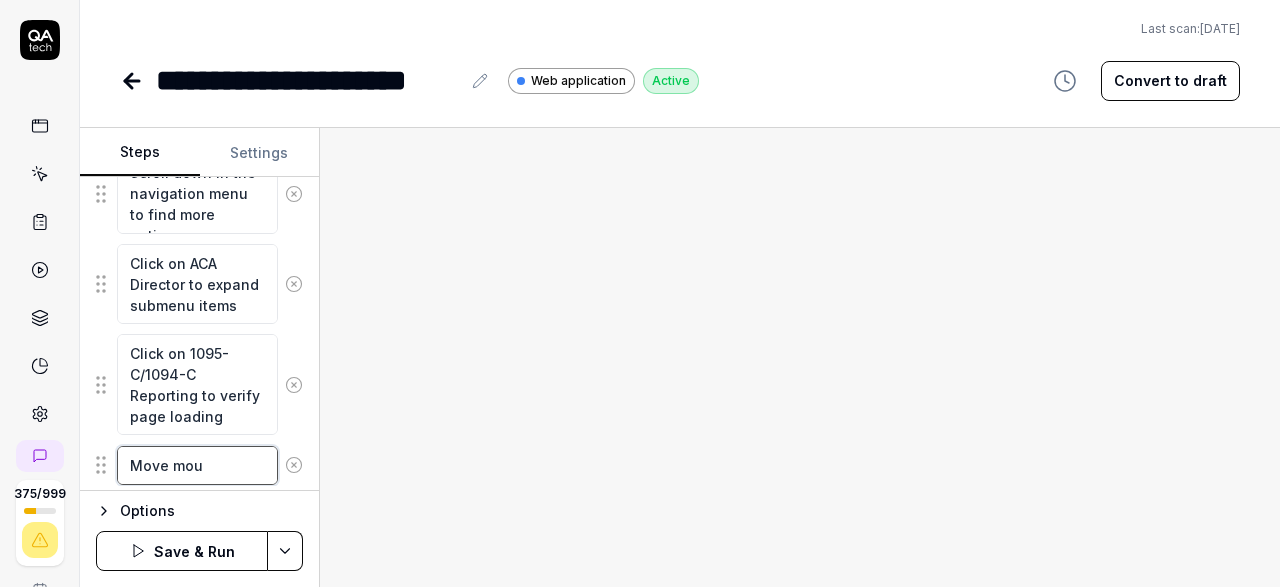 type on "*" 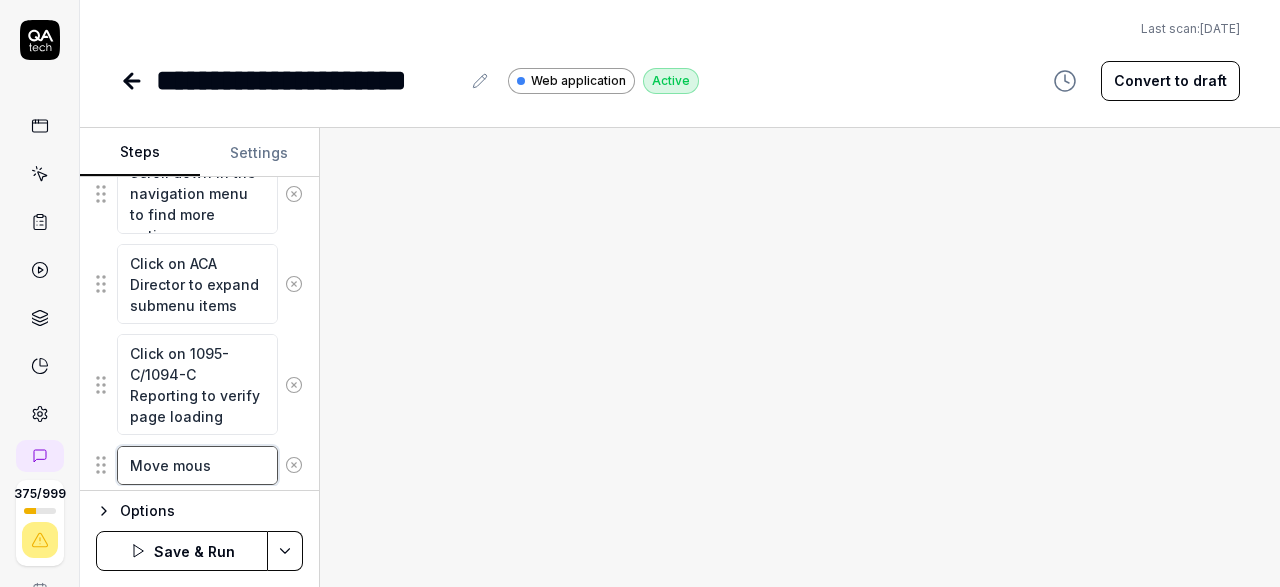 type on "*" 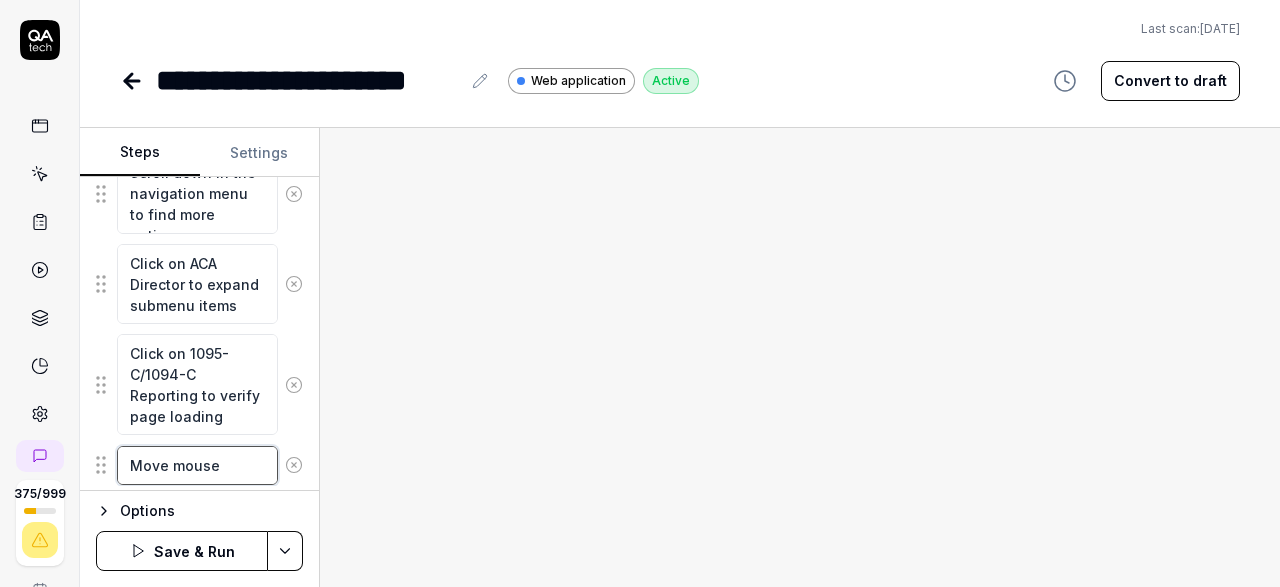 type on "*" 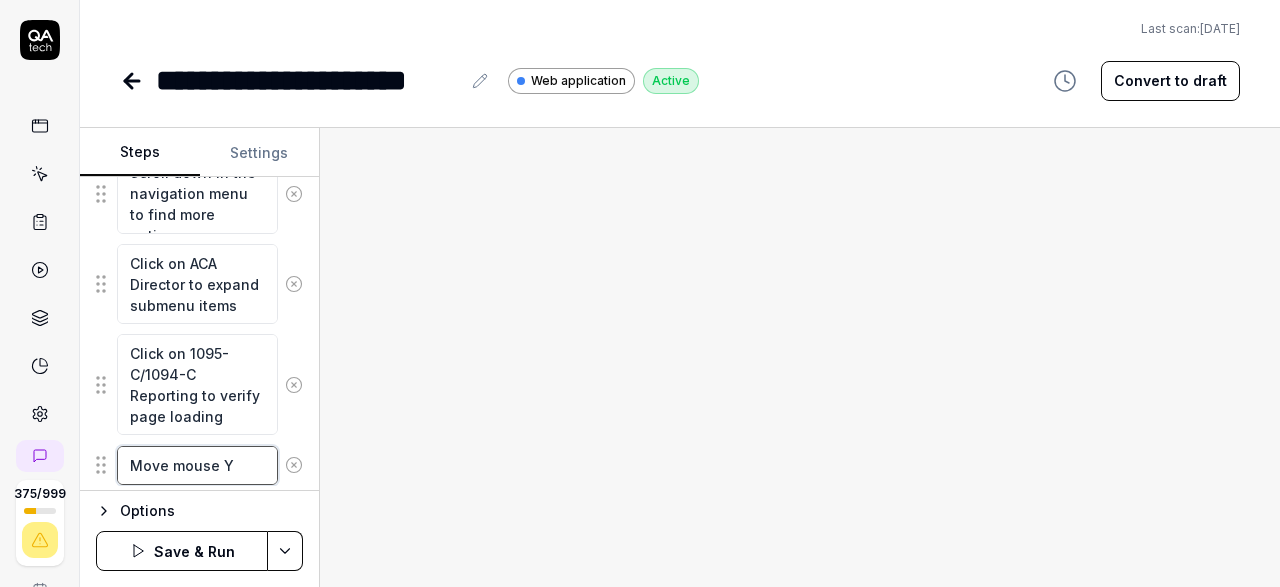 type on "*" 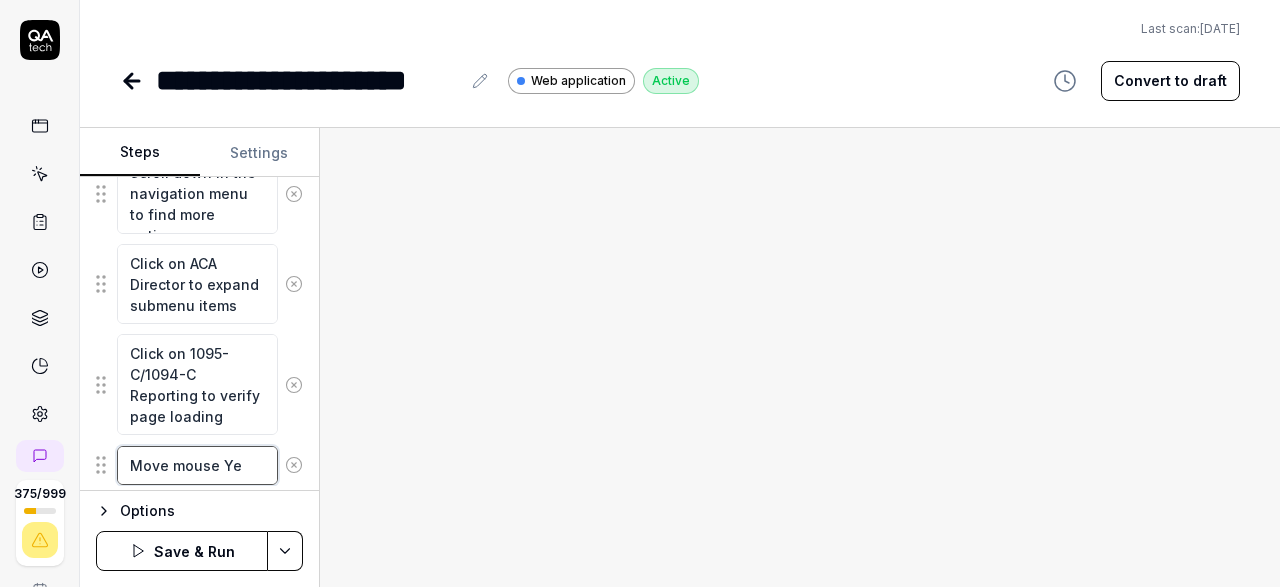 type on "*" 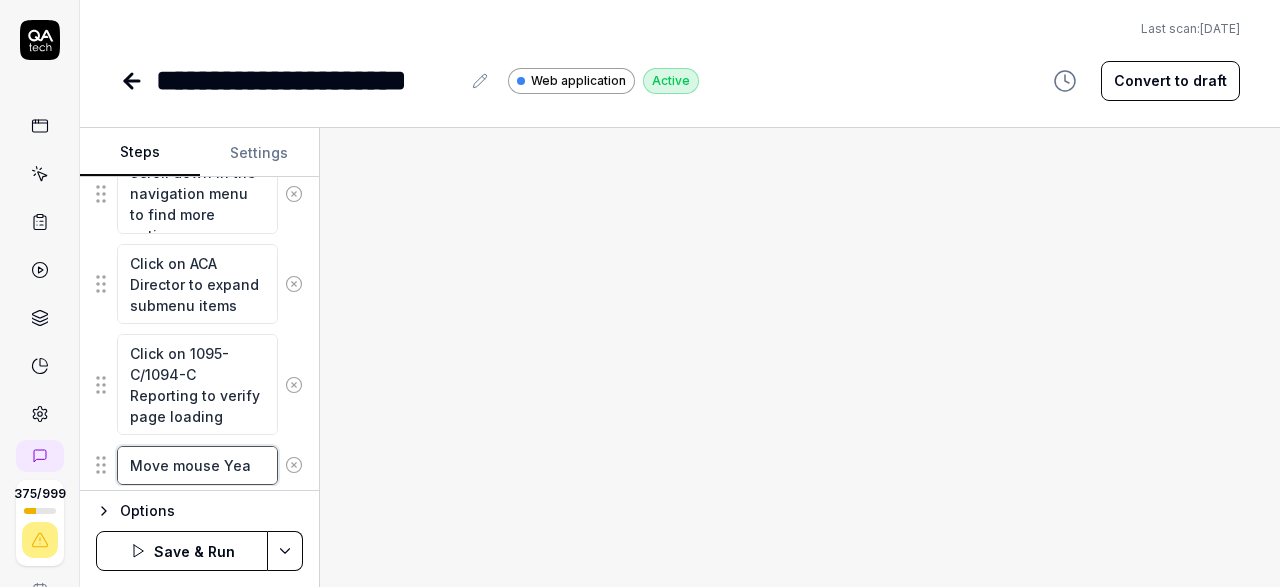 type on "*" 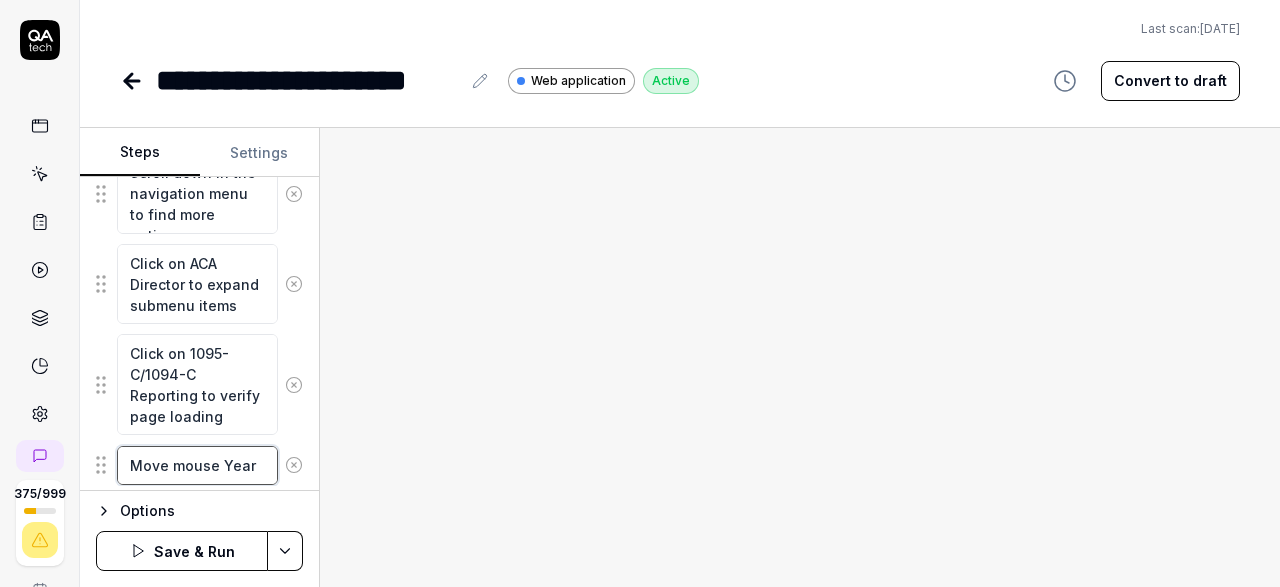 type on "*" 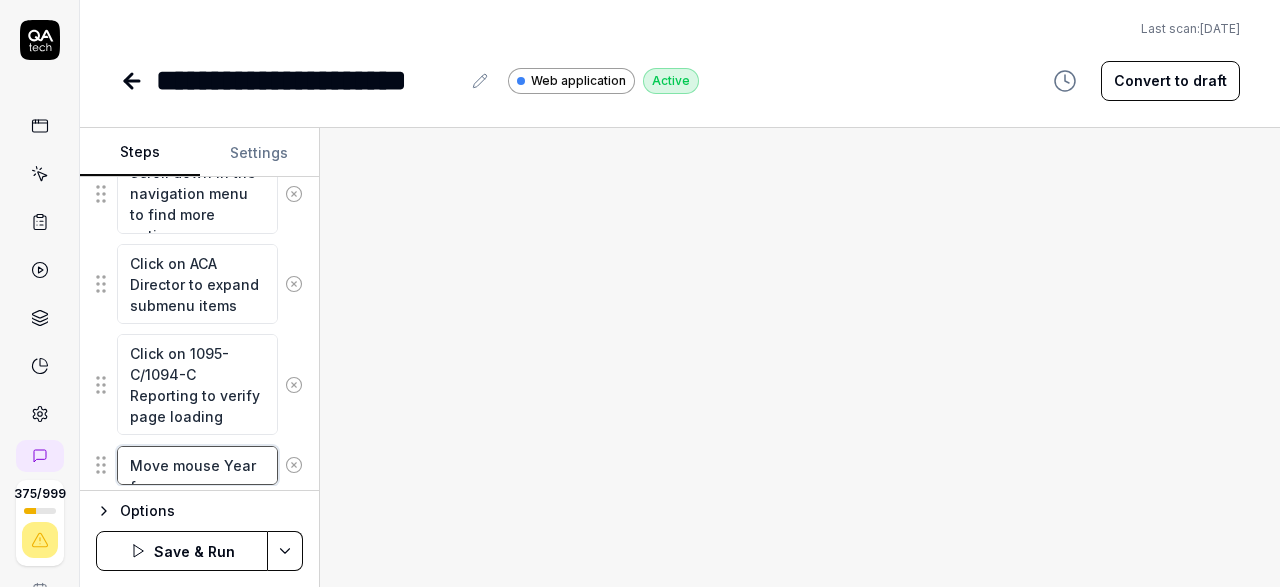 type on "*" 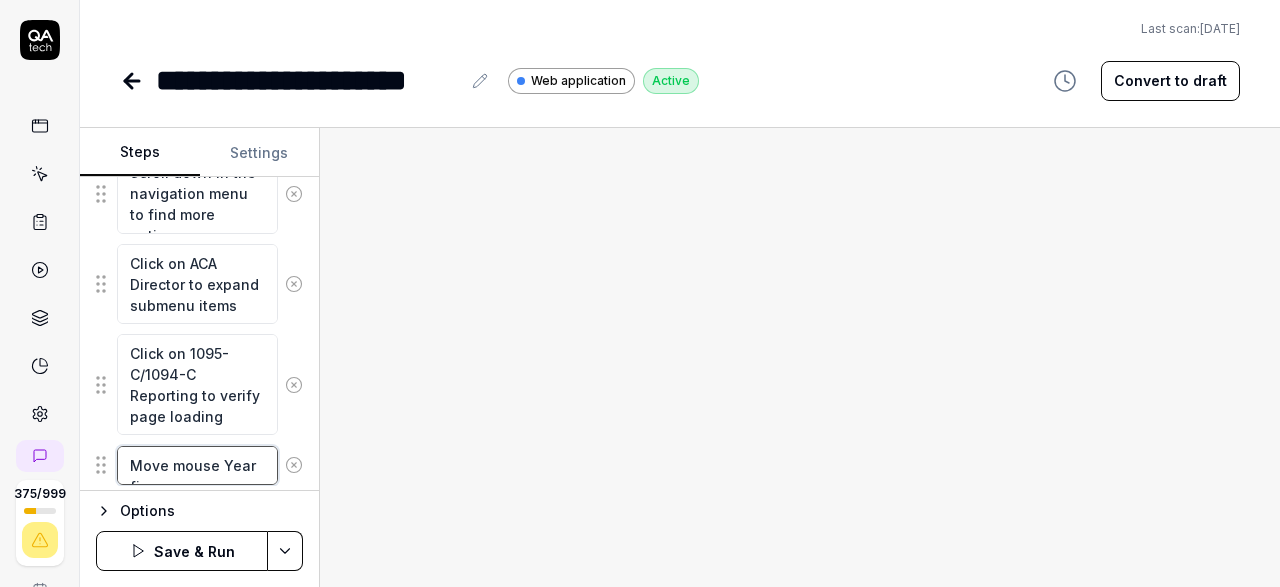 type on "*" 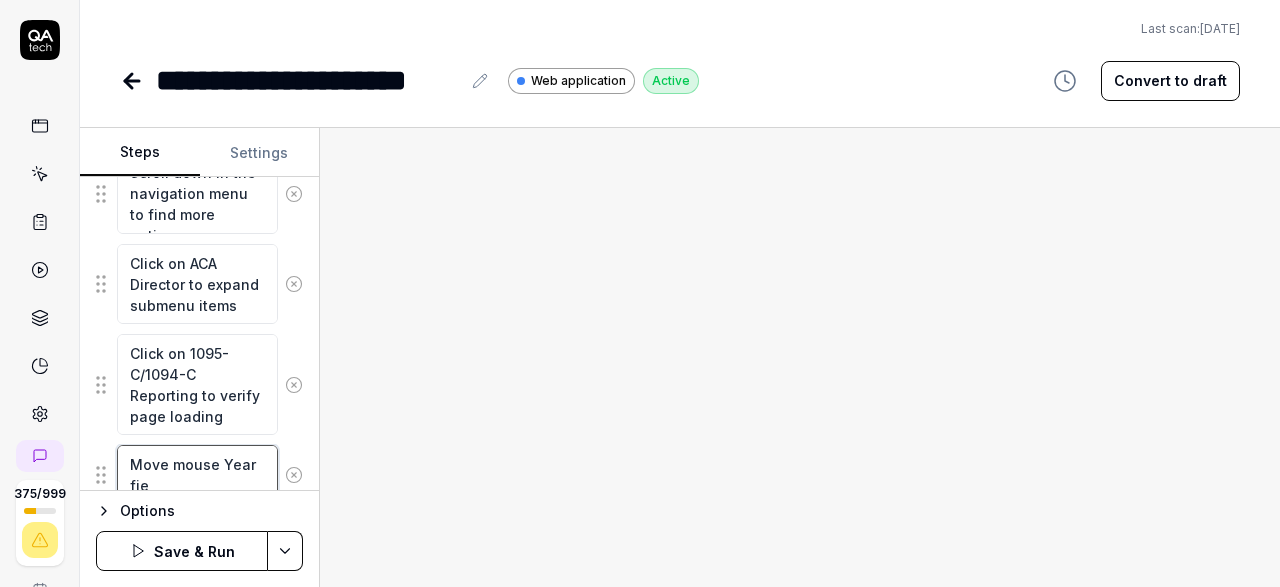 type on "*" 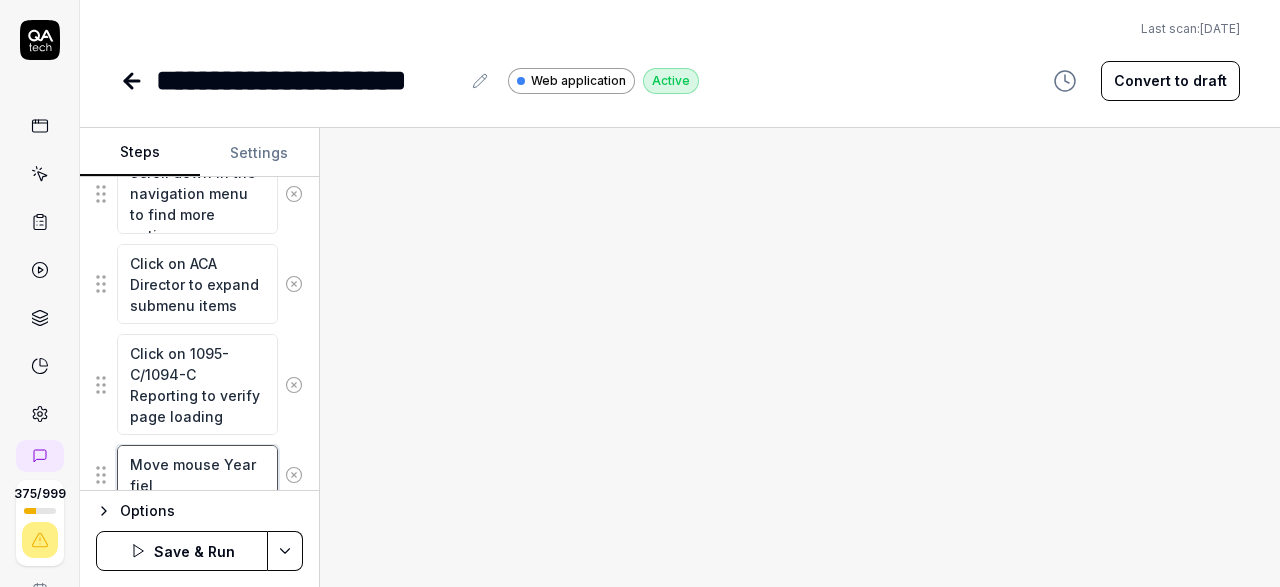 type on "*" 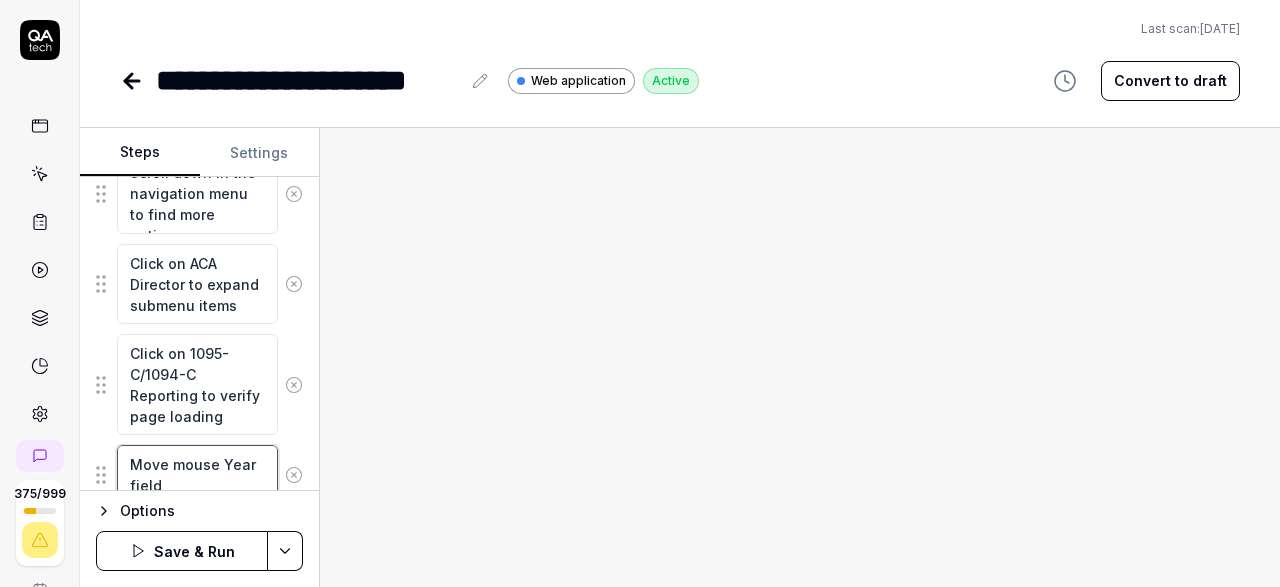 scroll, scrollTop: 1007, scrollLeft: 0, axis: vertical 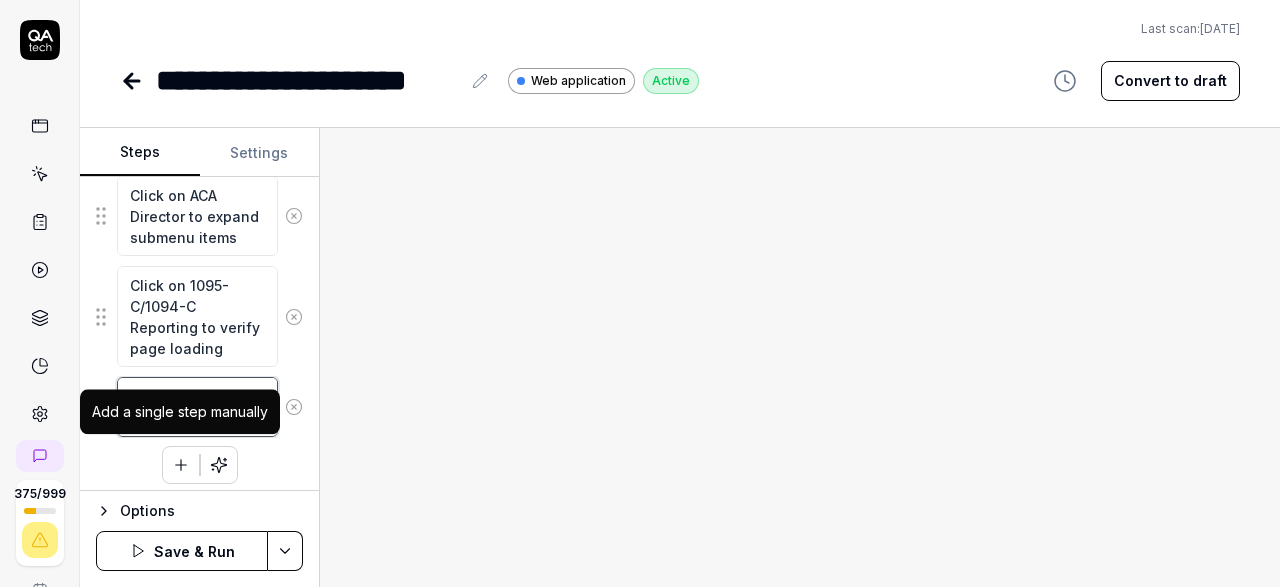 type on "Move mouse Year field" 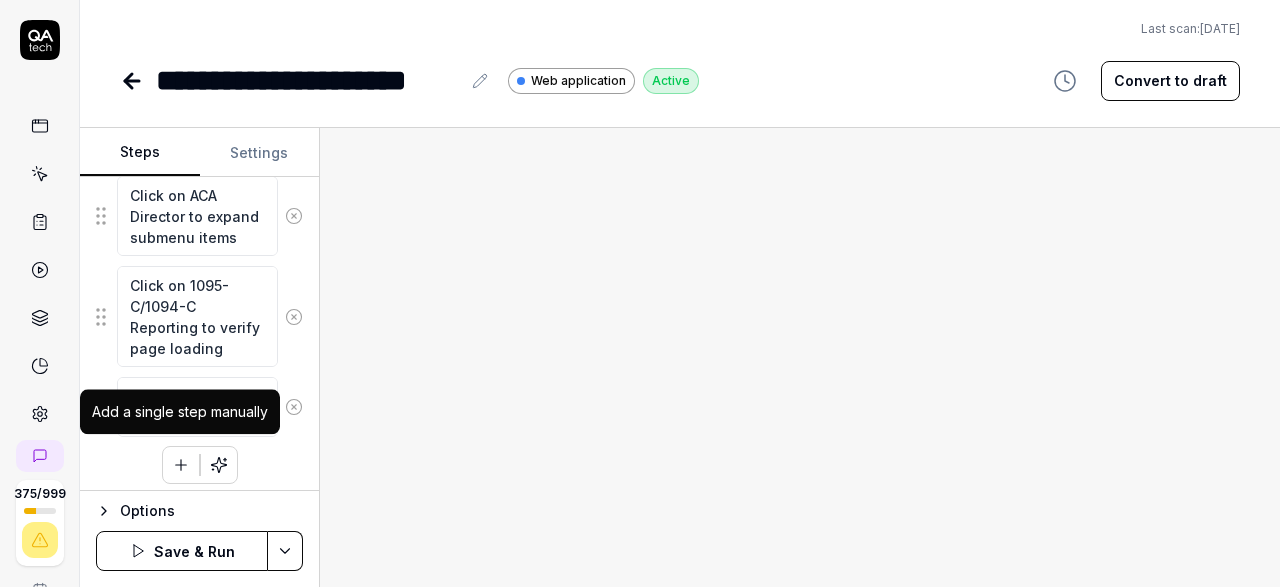 click 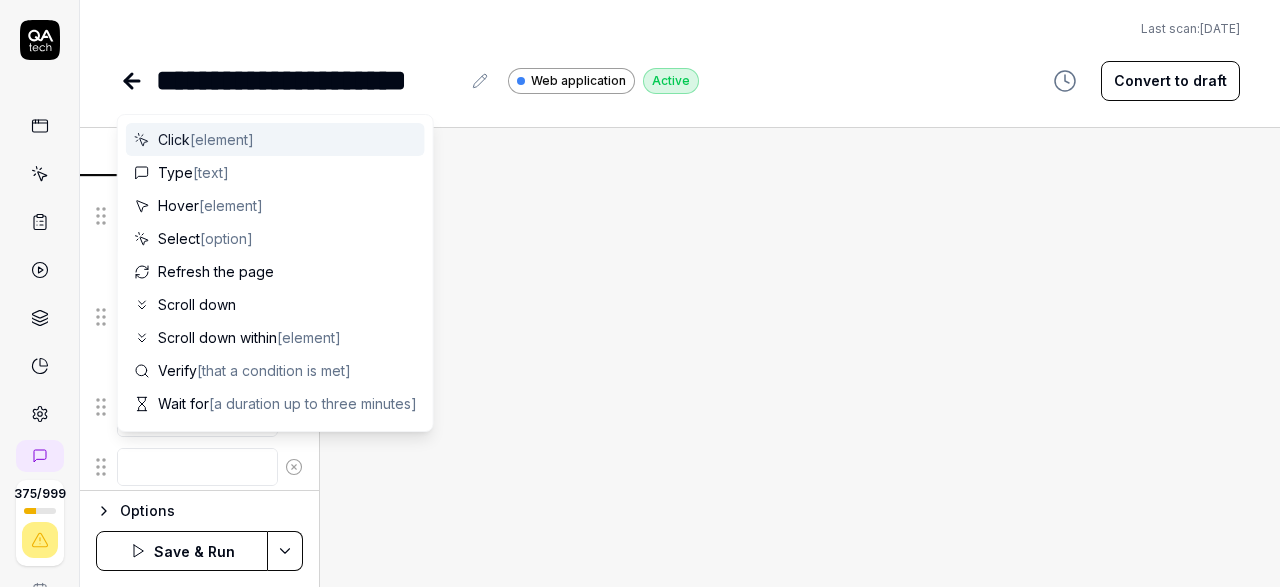 click at bounding box center (197, 467) 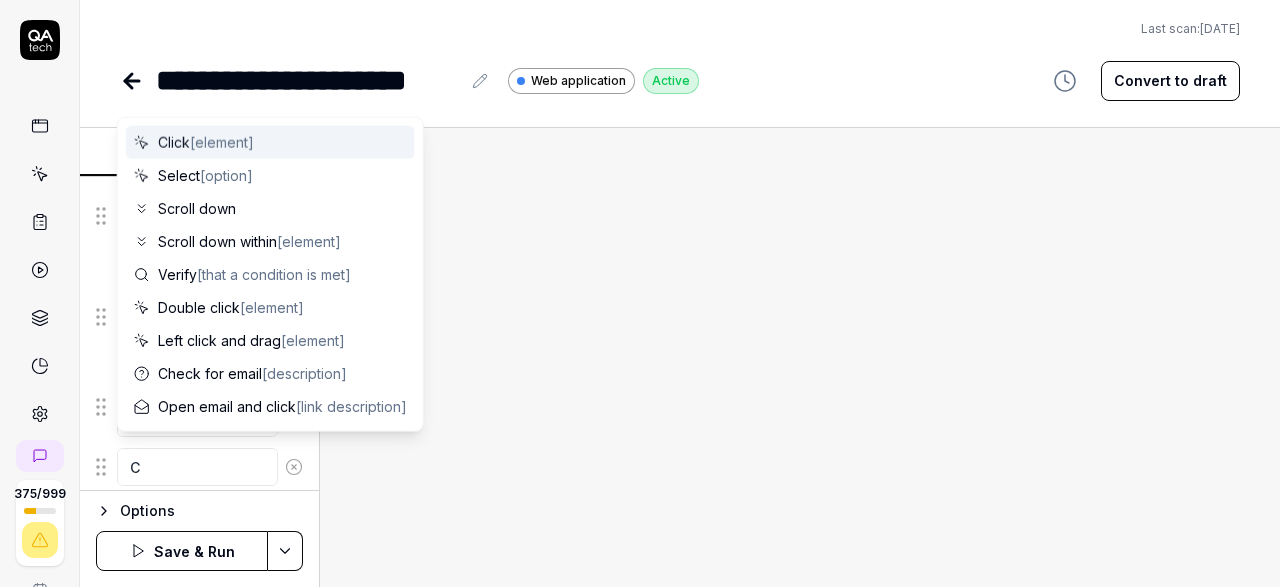 type on "*" 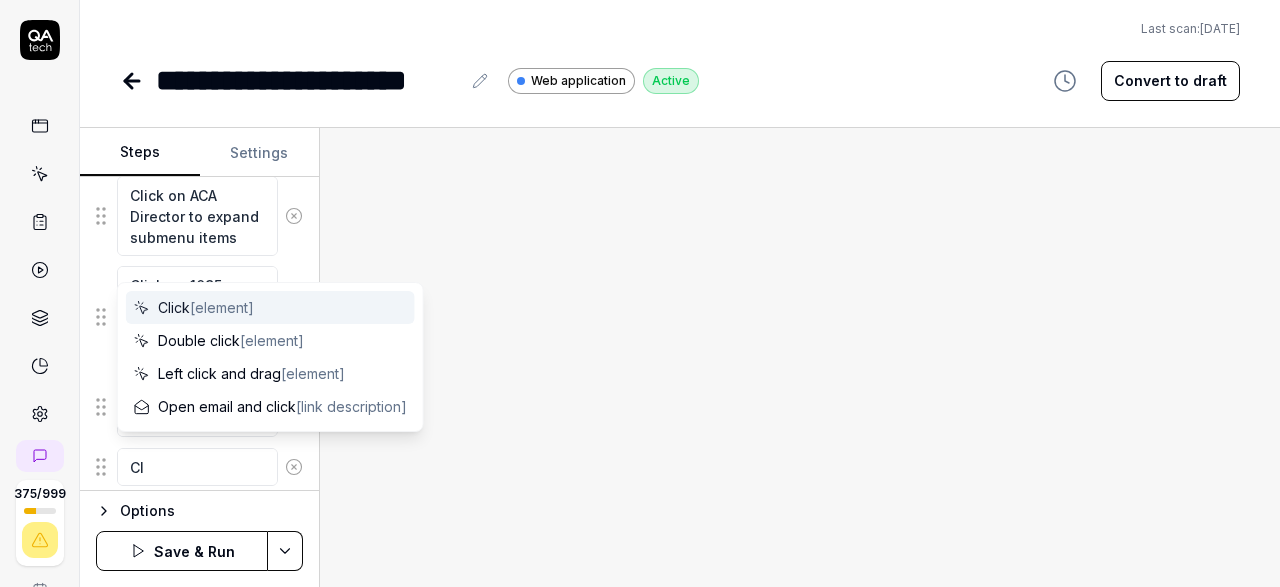 type on "*" 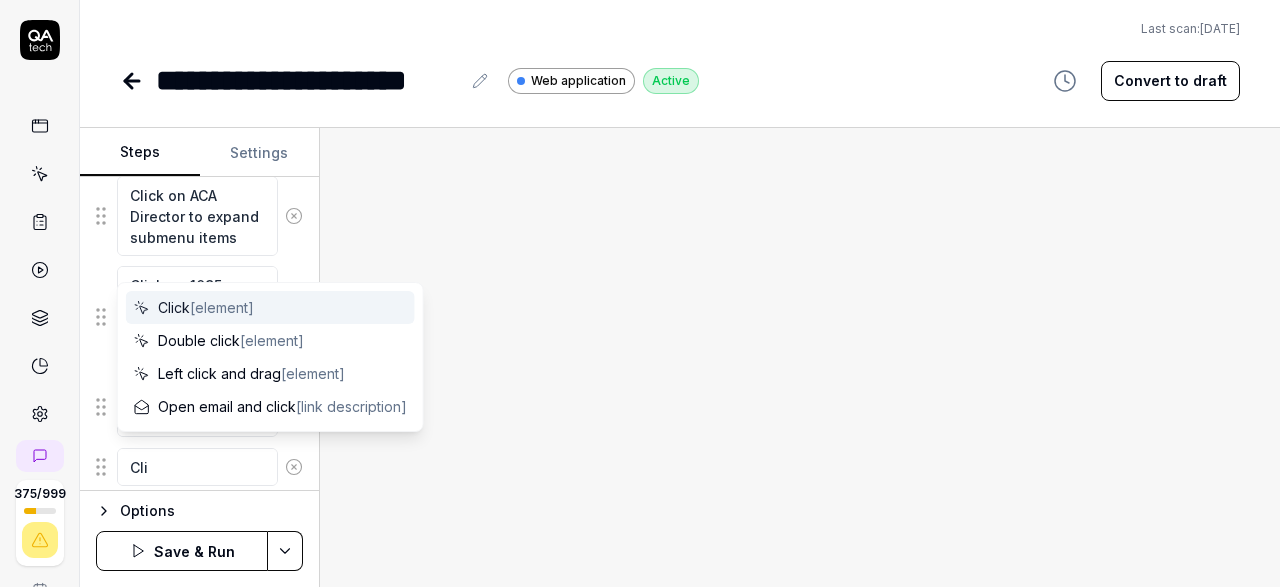 type on "*" 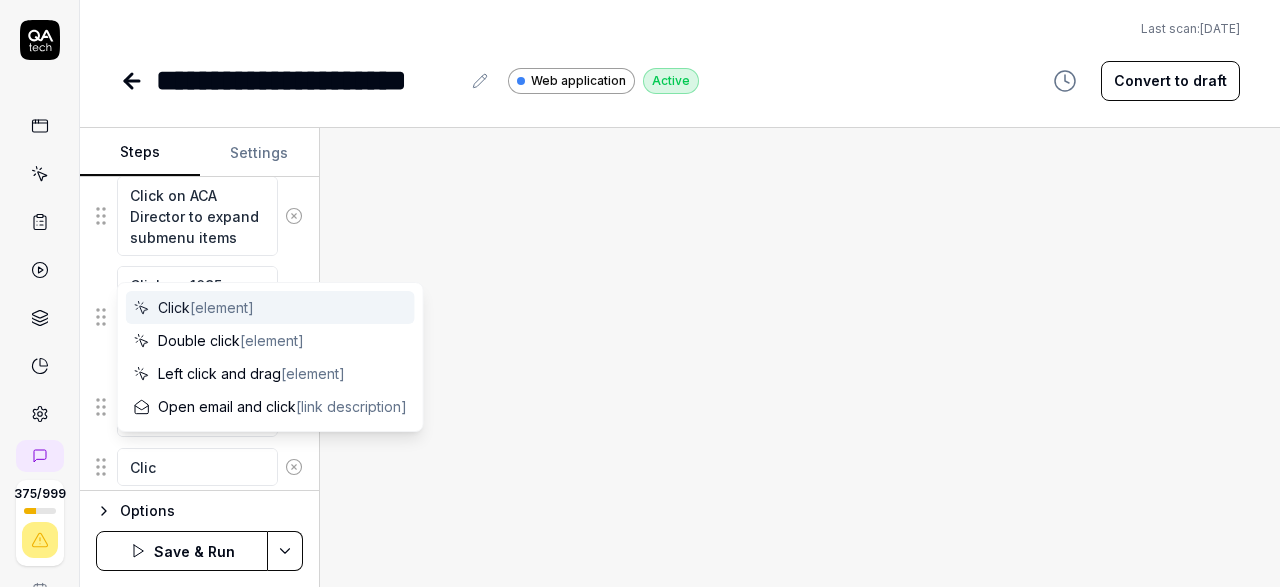 type on "*" 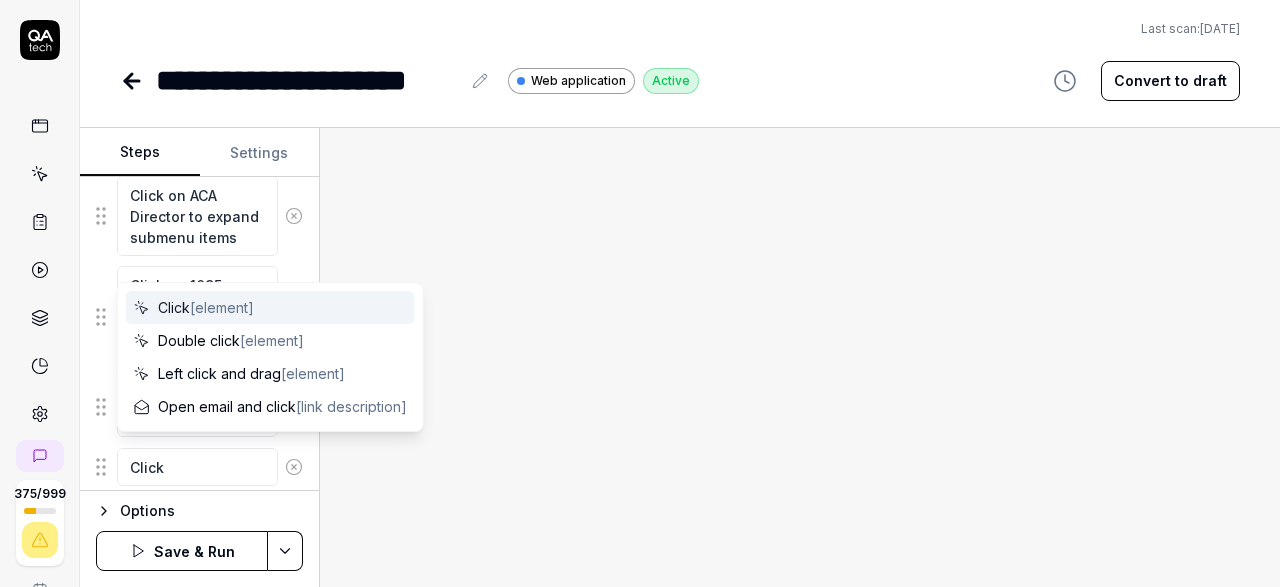 type on "*" 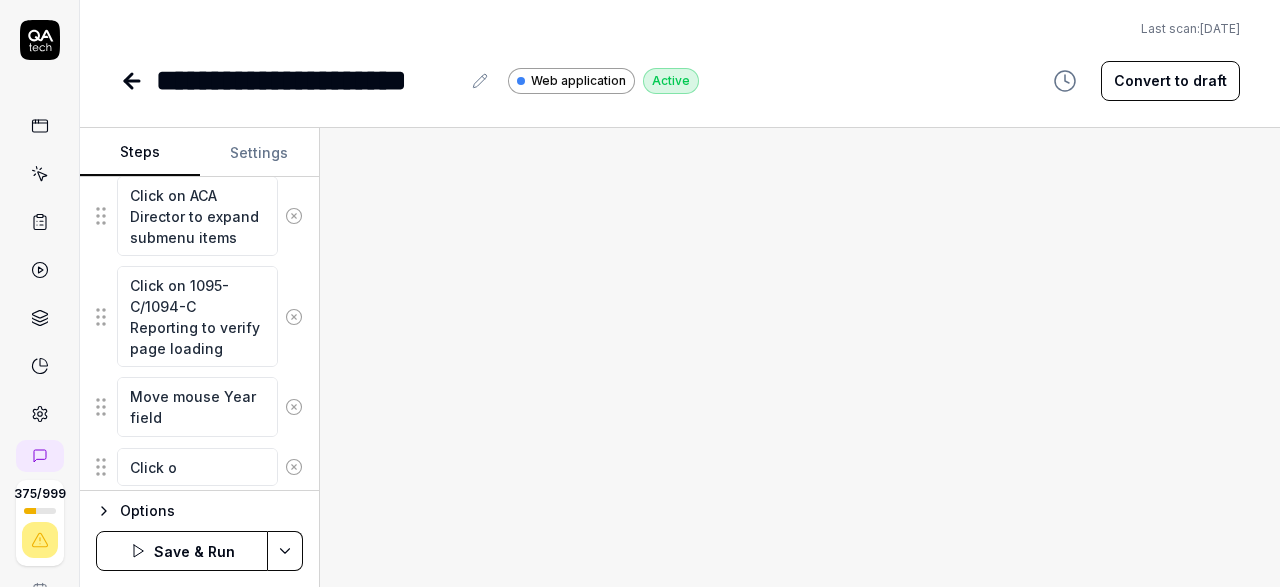 type on "*" 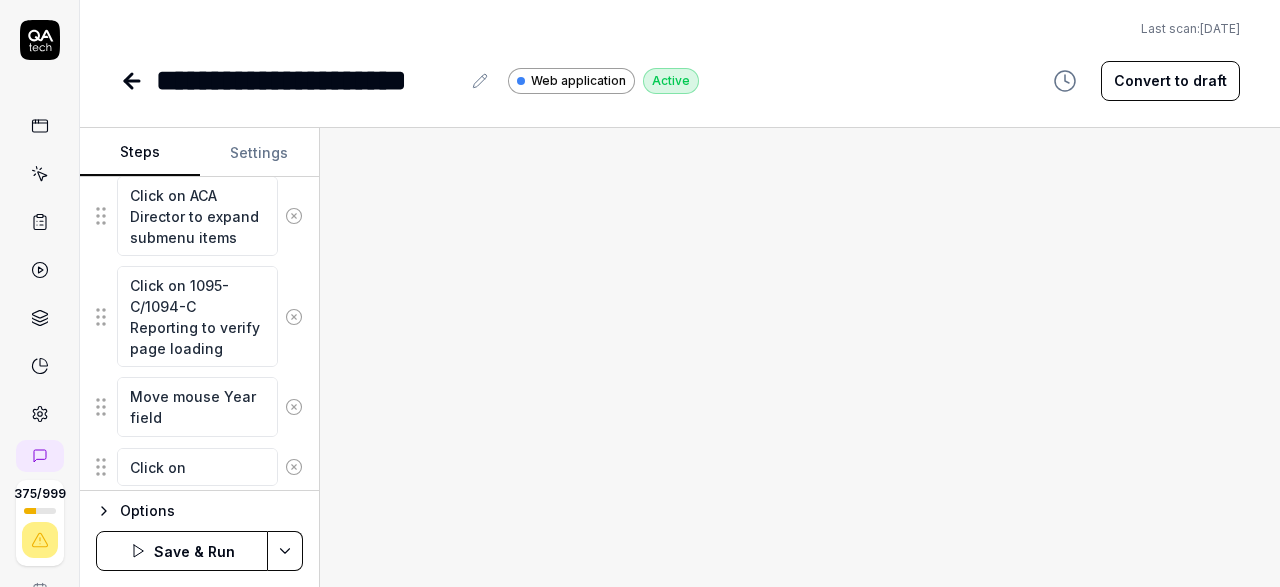 type on "Click on" 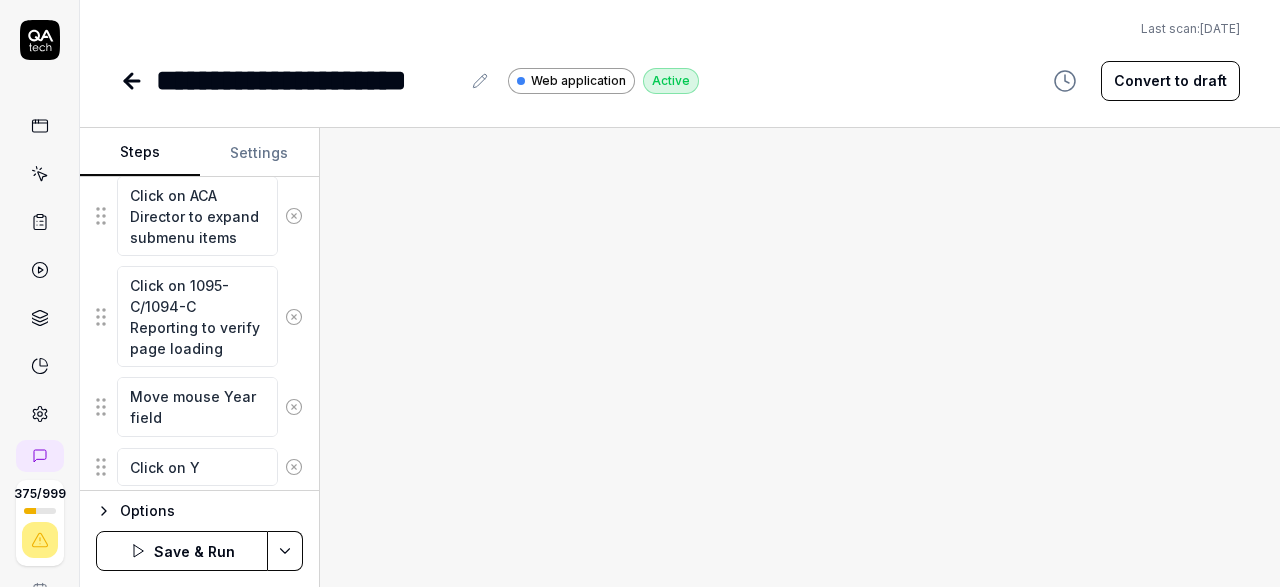 type on "*" 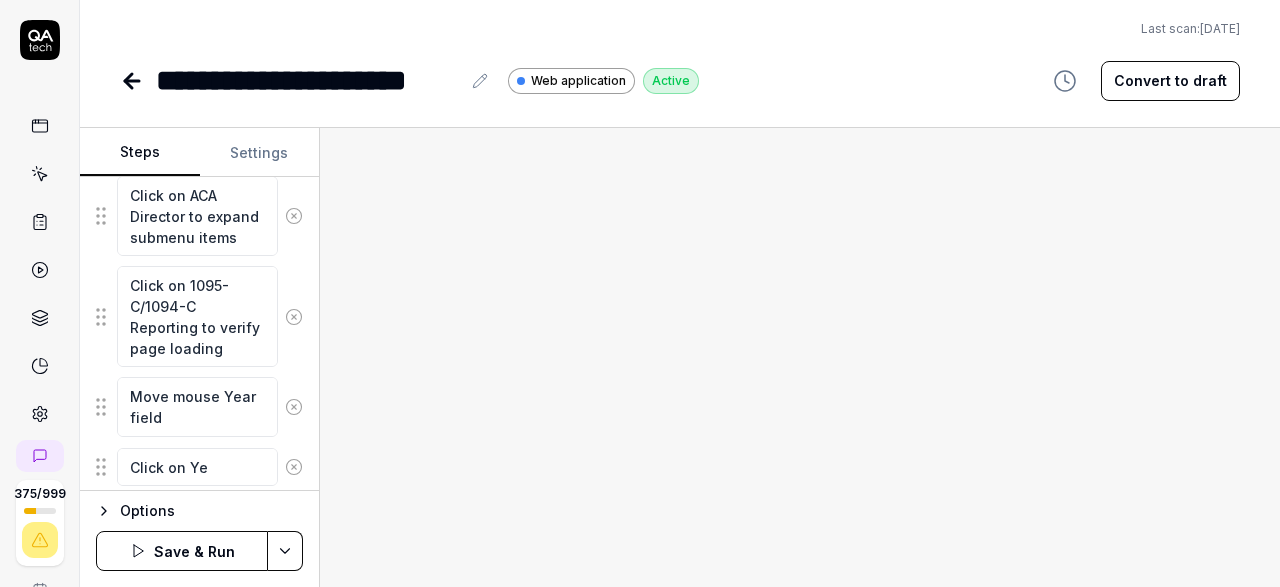 type on "*" 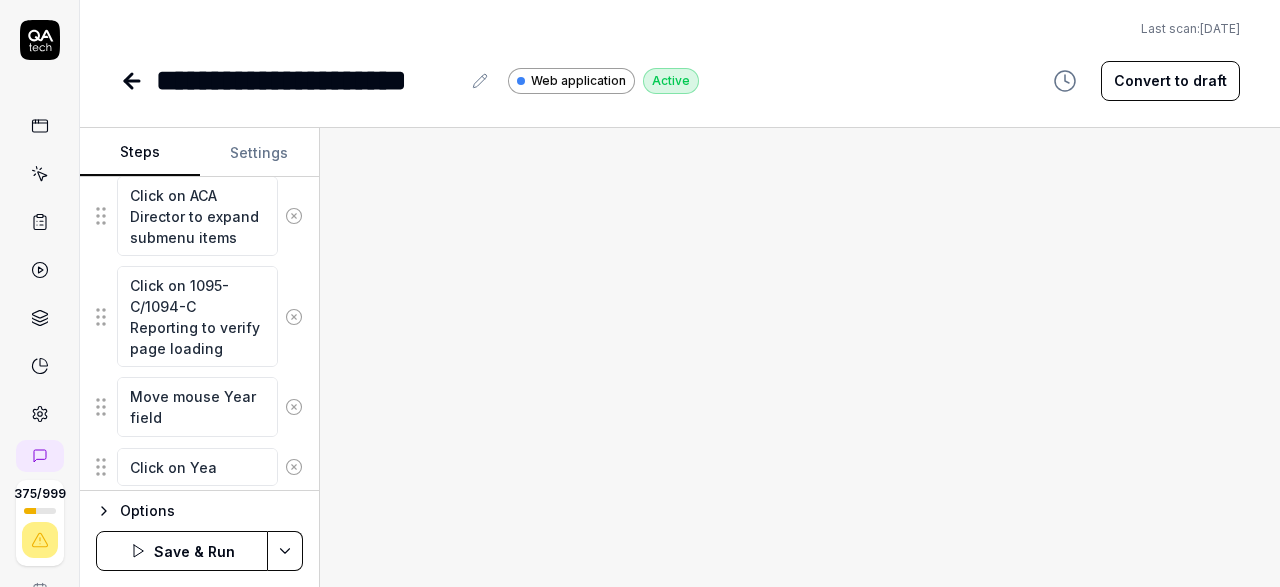 type on "*" 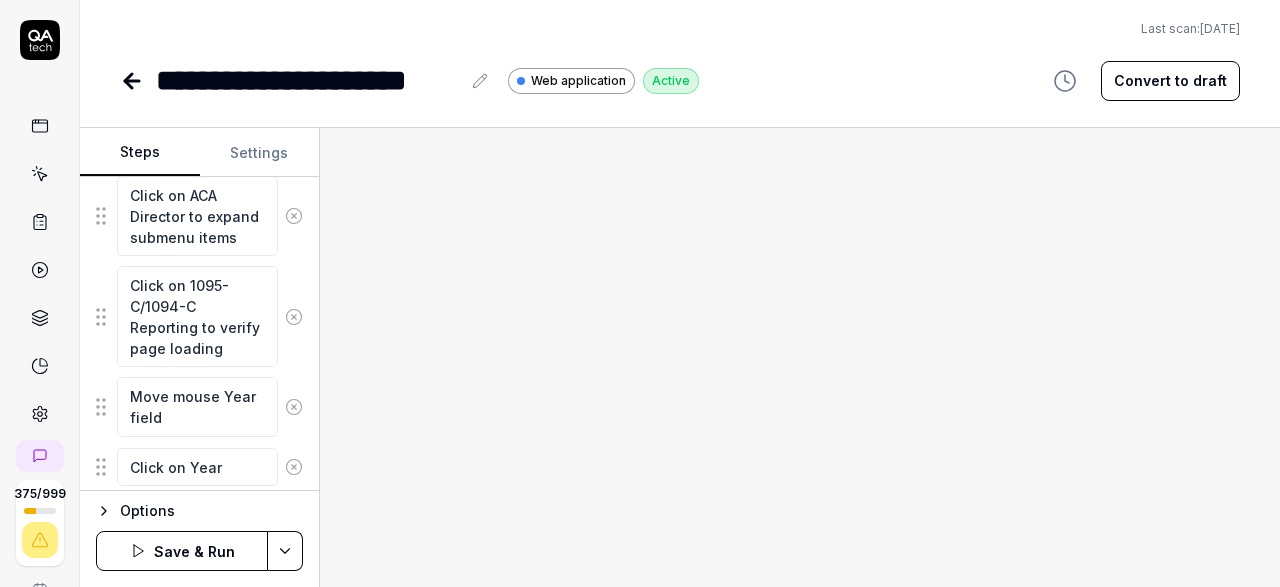 type on "*" 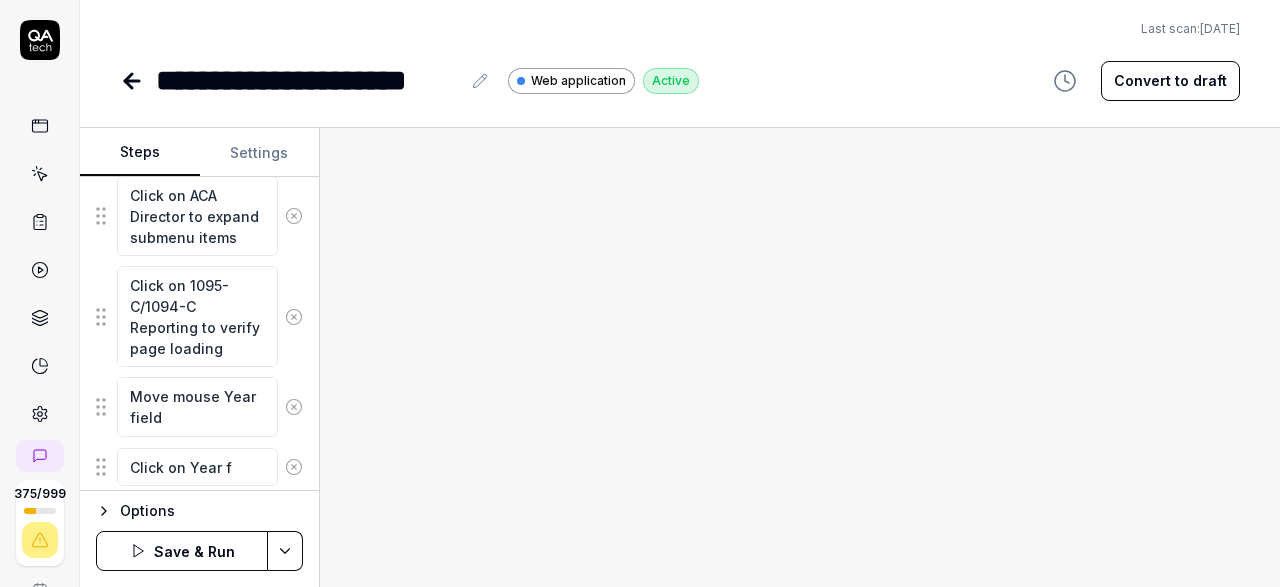 type on "*" 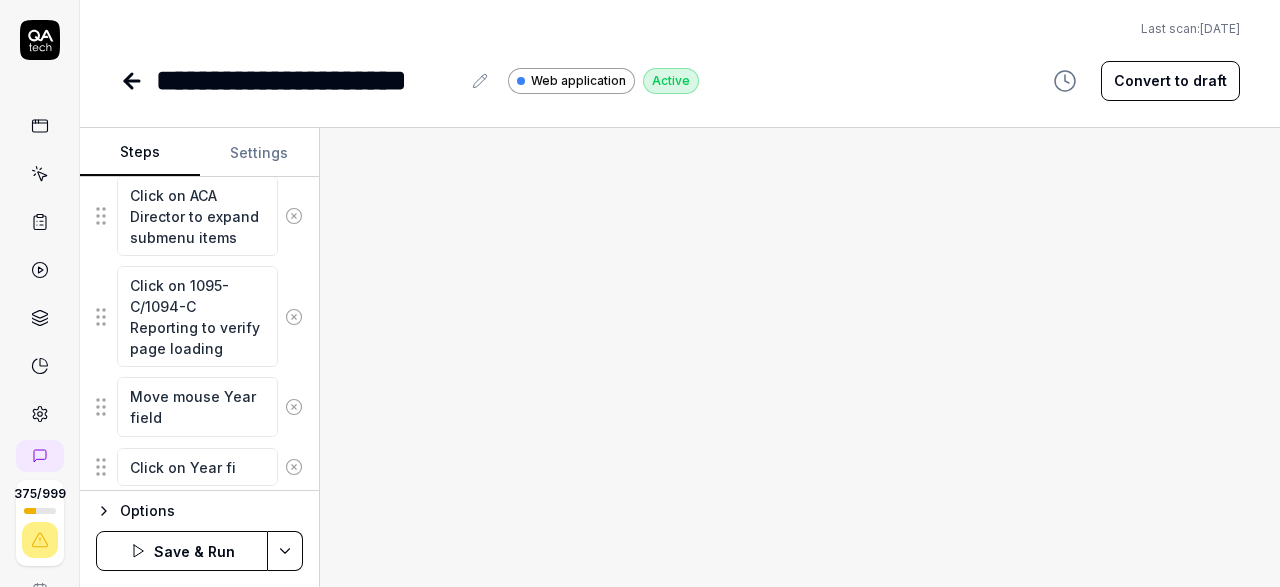 type on "*" 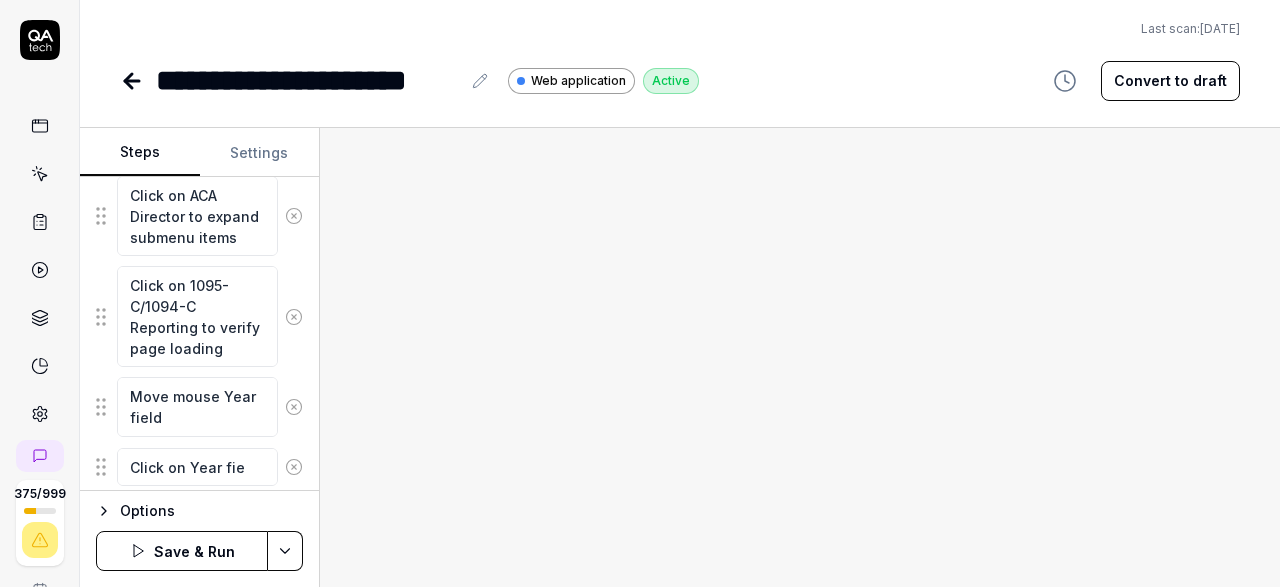 type on "*" 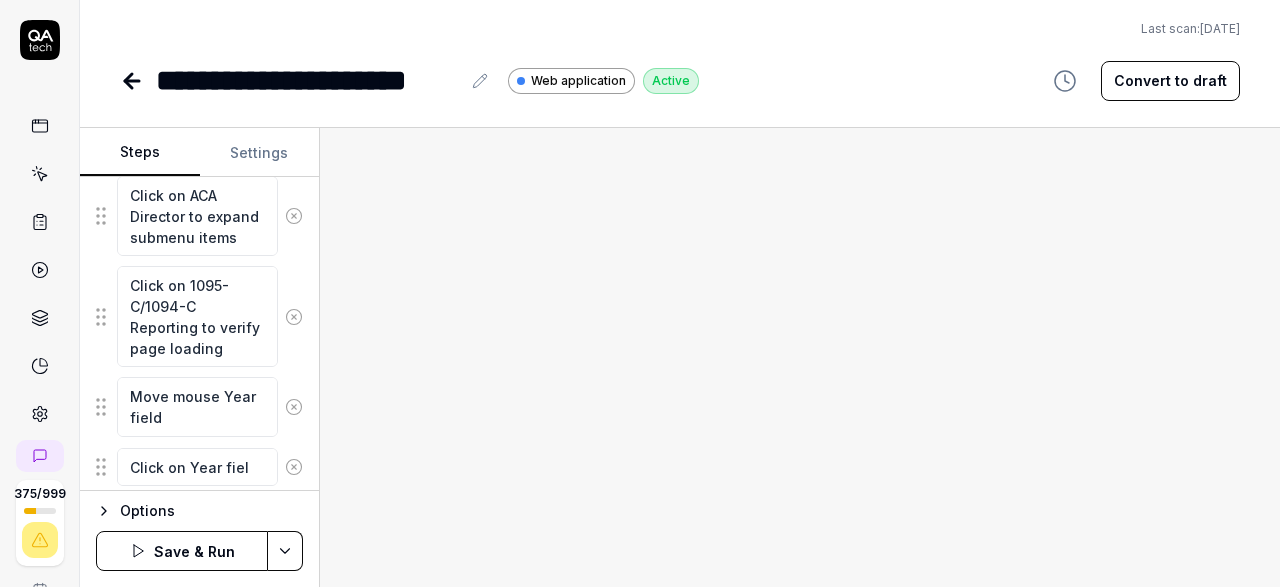 type on "*" 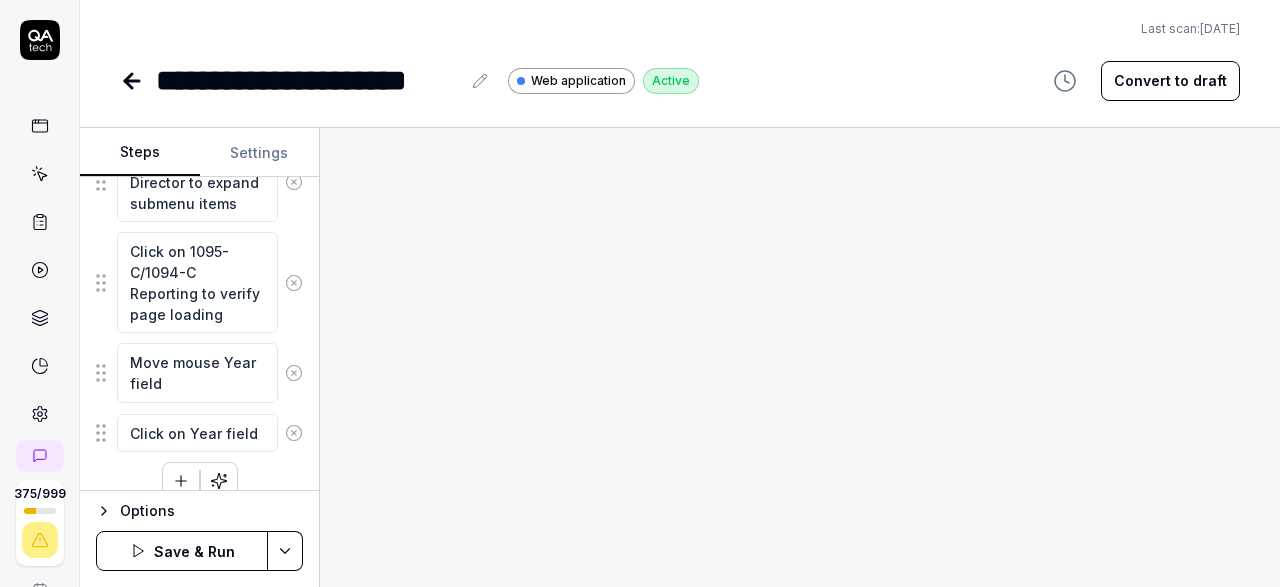 scroll, scrollTop: 1057, scrollLeft: 0, axis: vertical 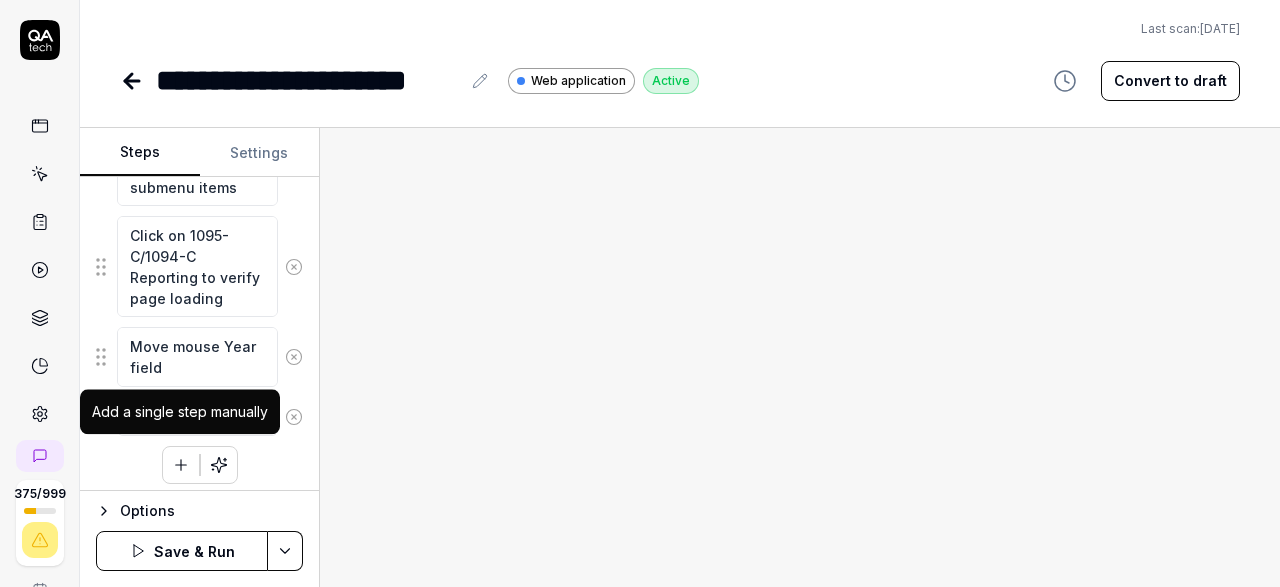 type on "Click on Year field" 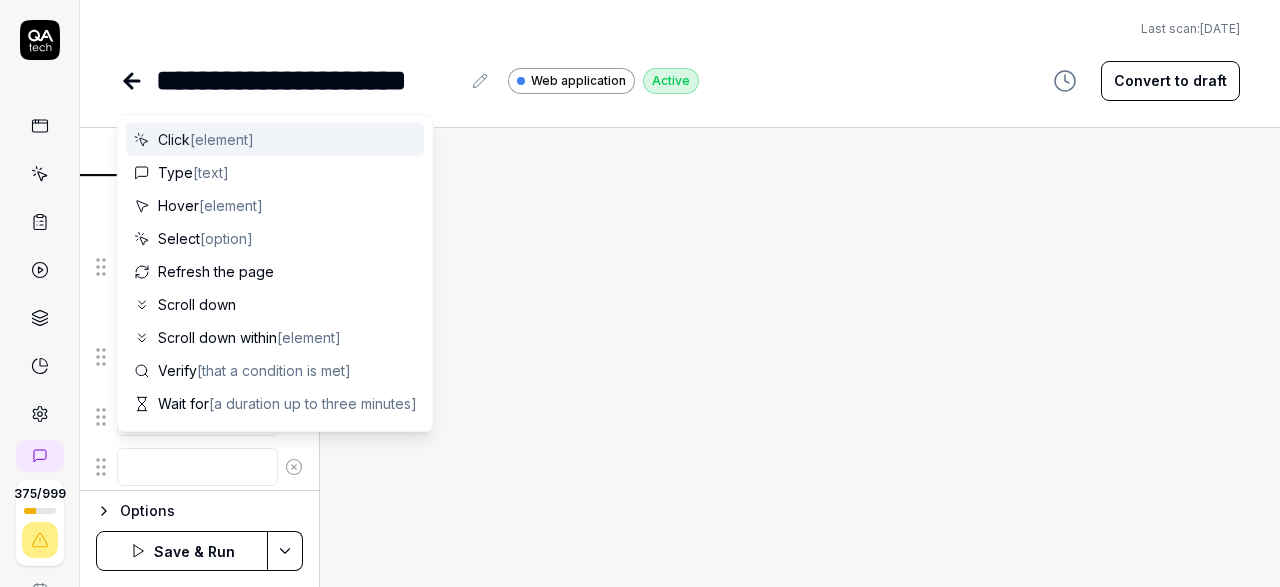 click at bounding box center [197, 467] 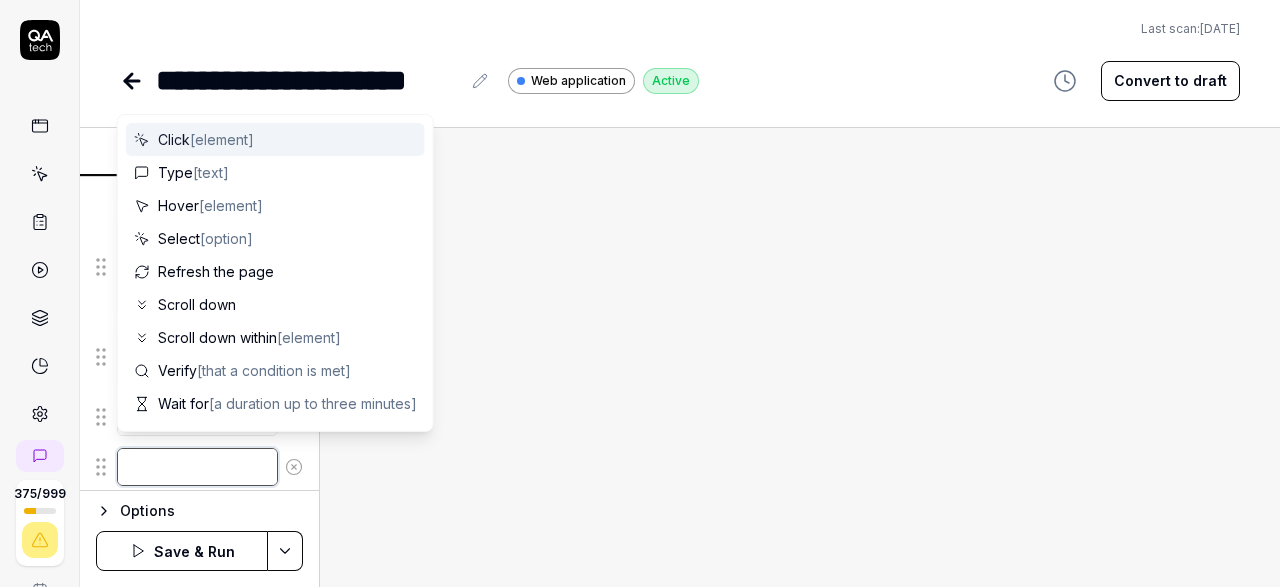 type on "*" 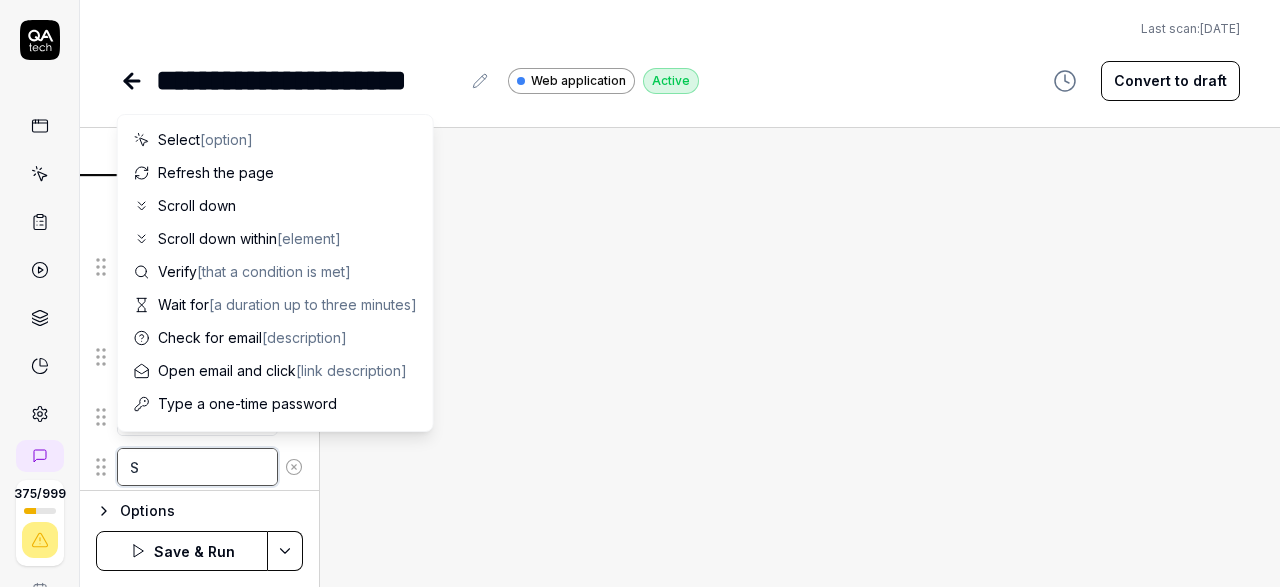 type on "*" 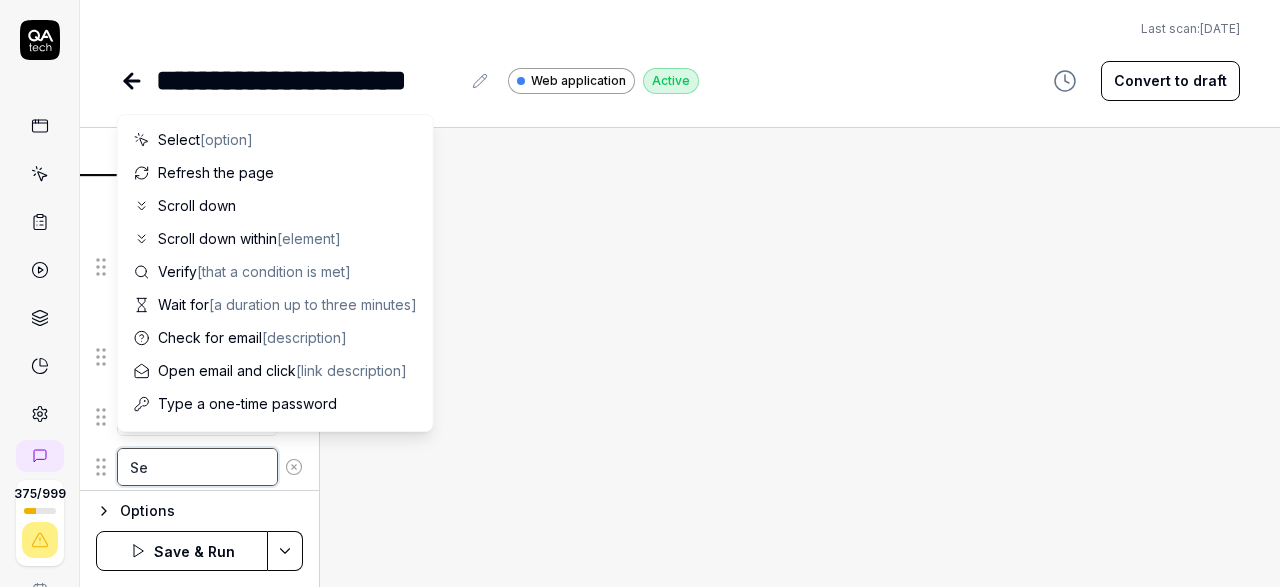 type on "*" 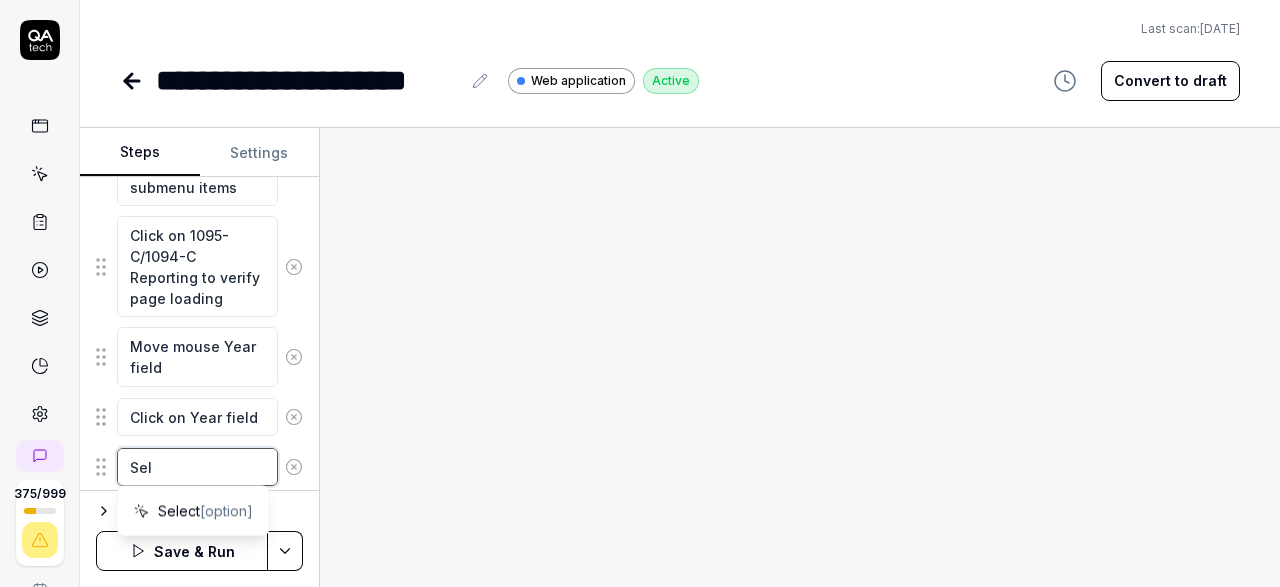 type on "*" 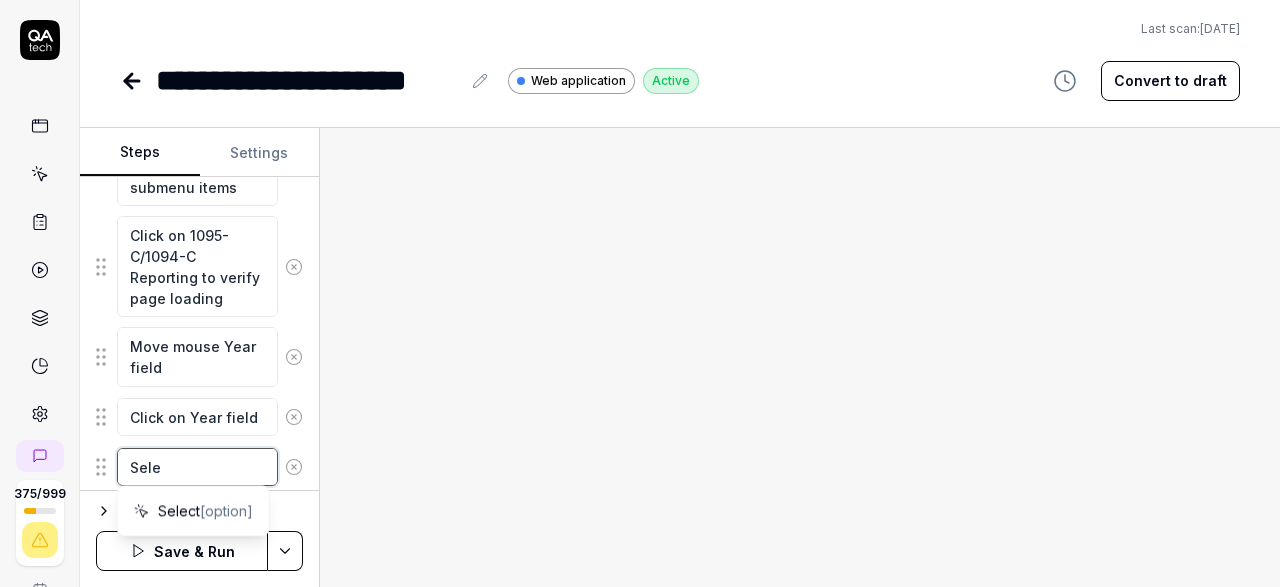 type on "*" 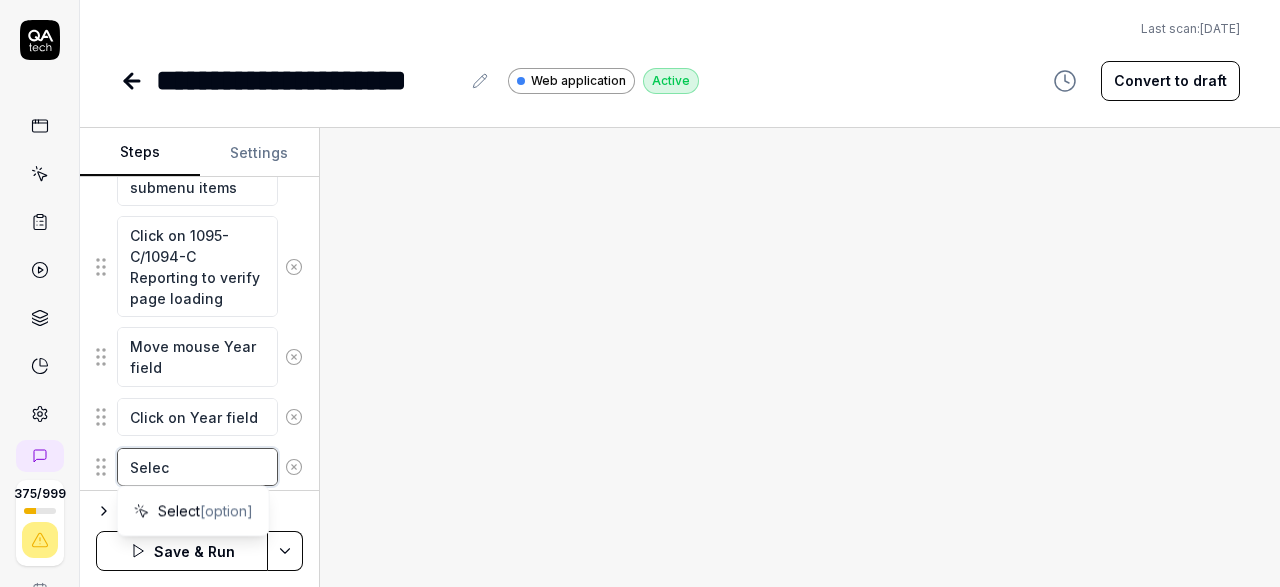 type on "*" 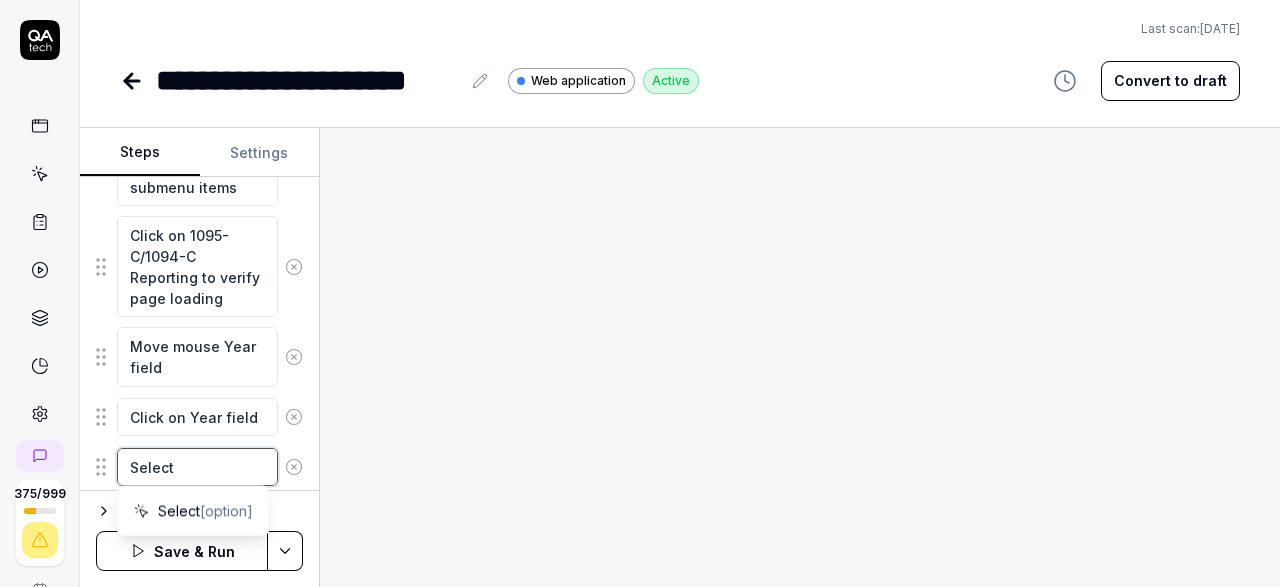 type on "*" 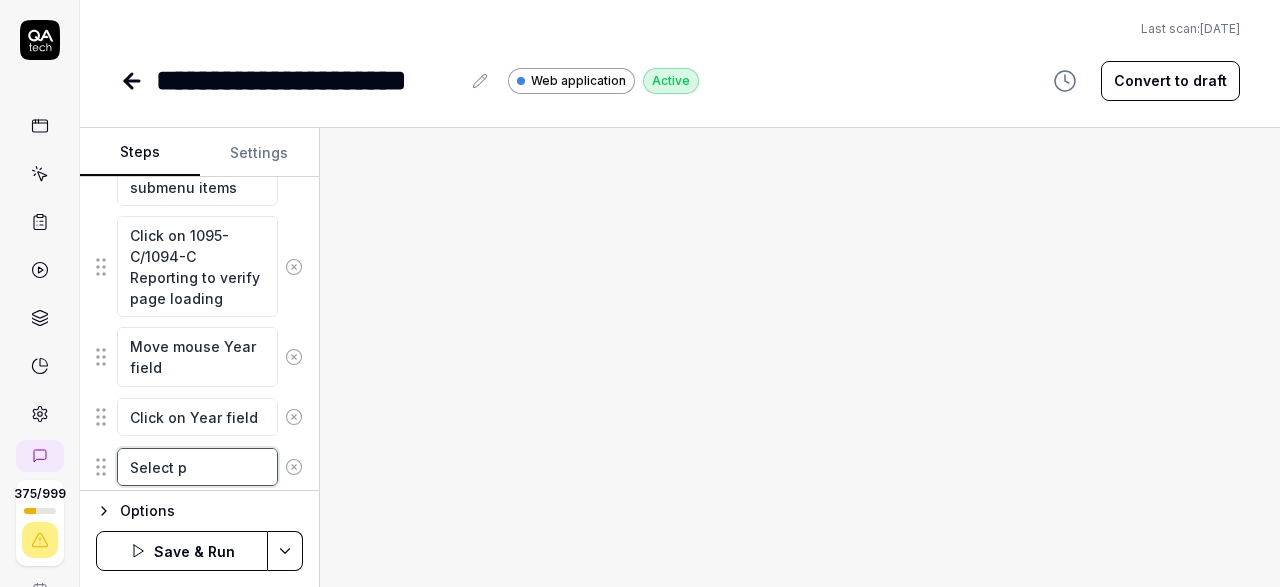 type on "*" 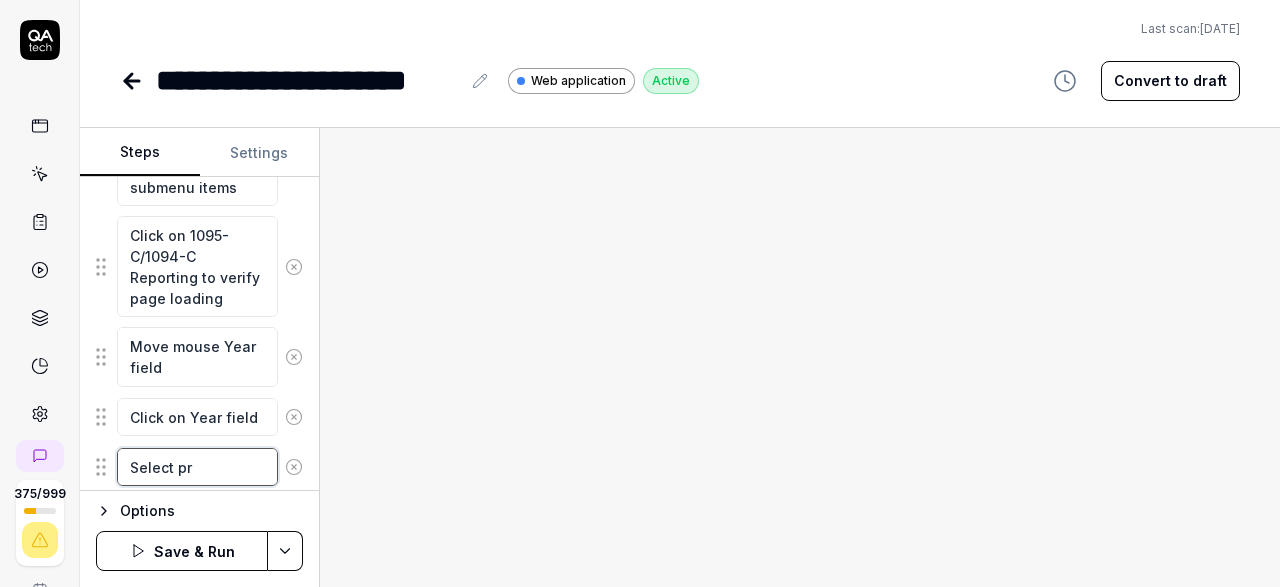 type on "*" 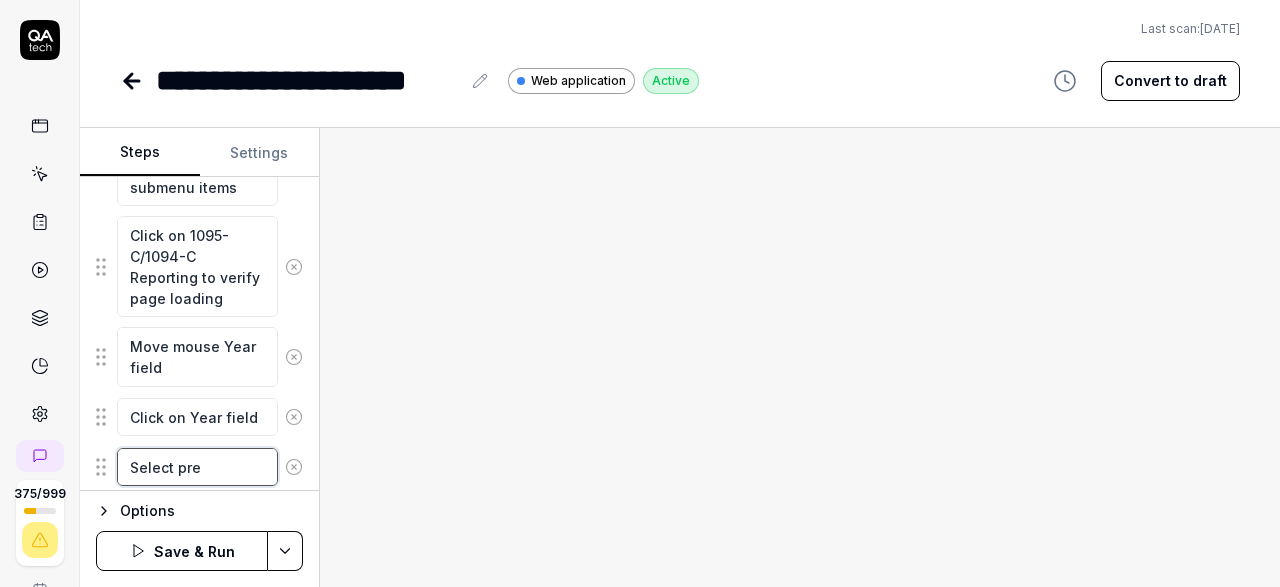 type on "*" 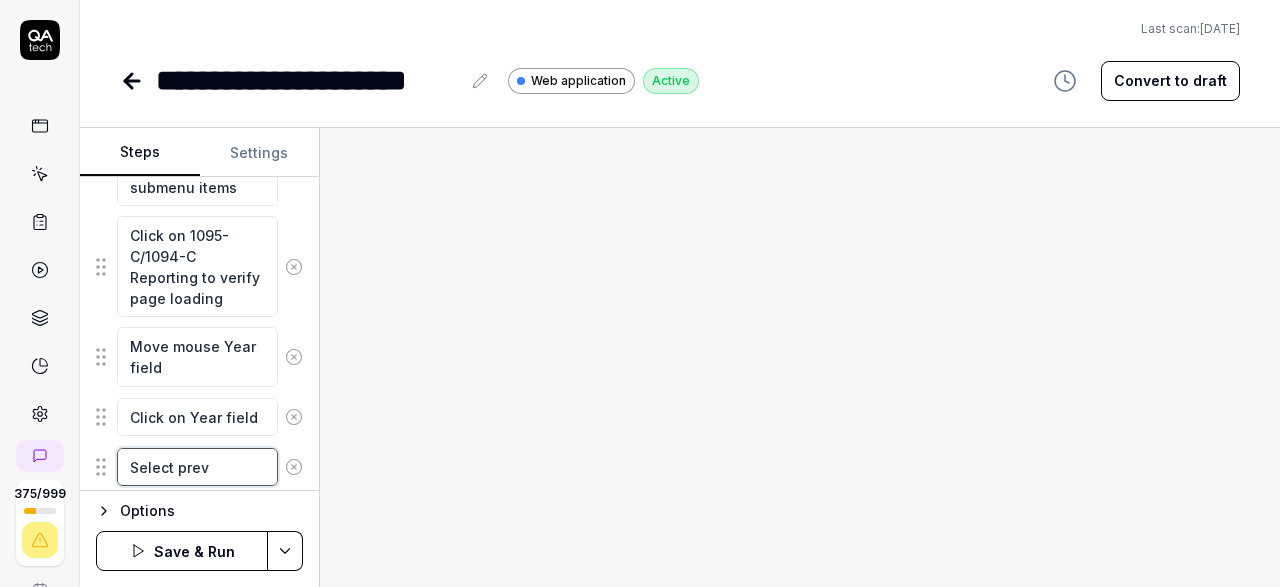 type on "*" 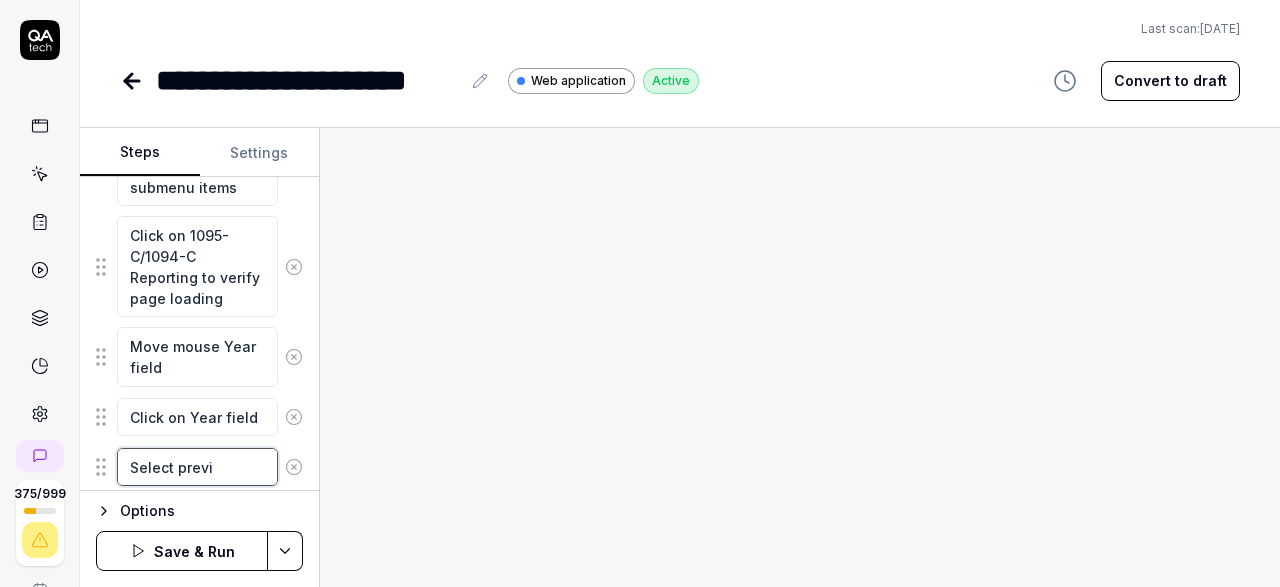 type on "*" 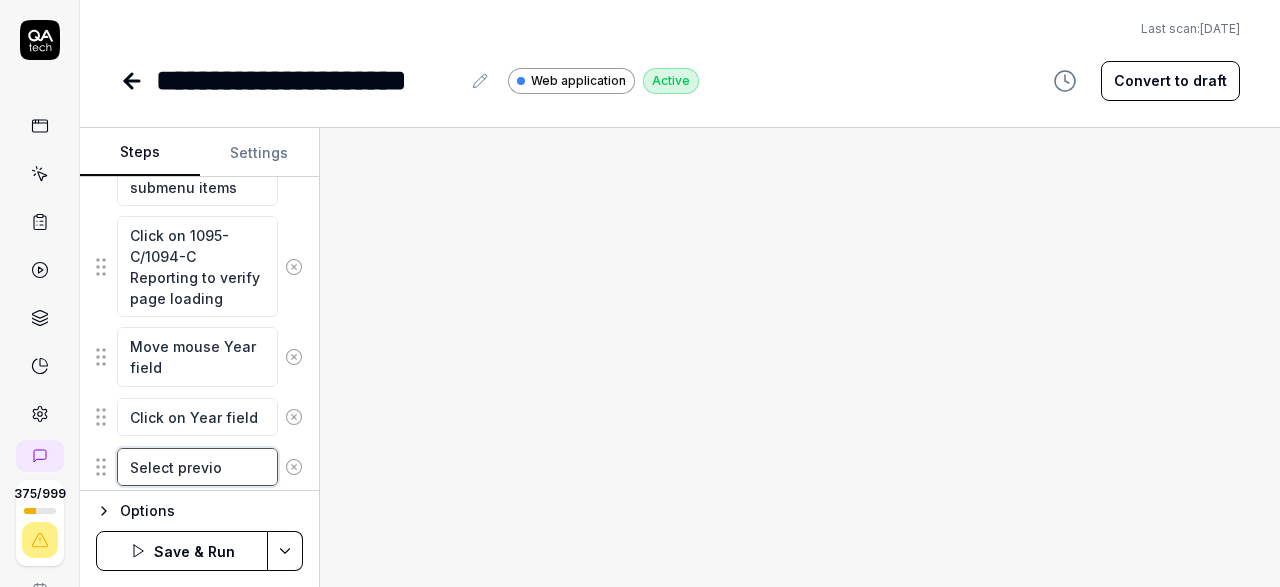 type on "*" 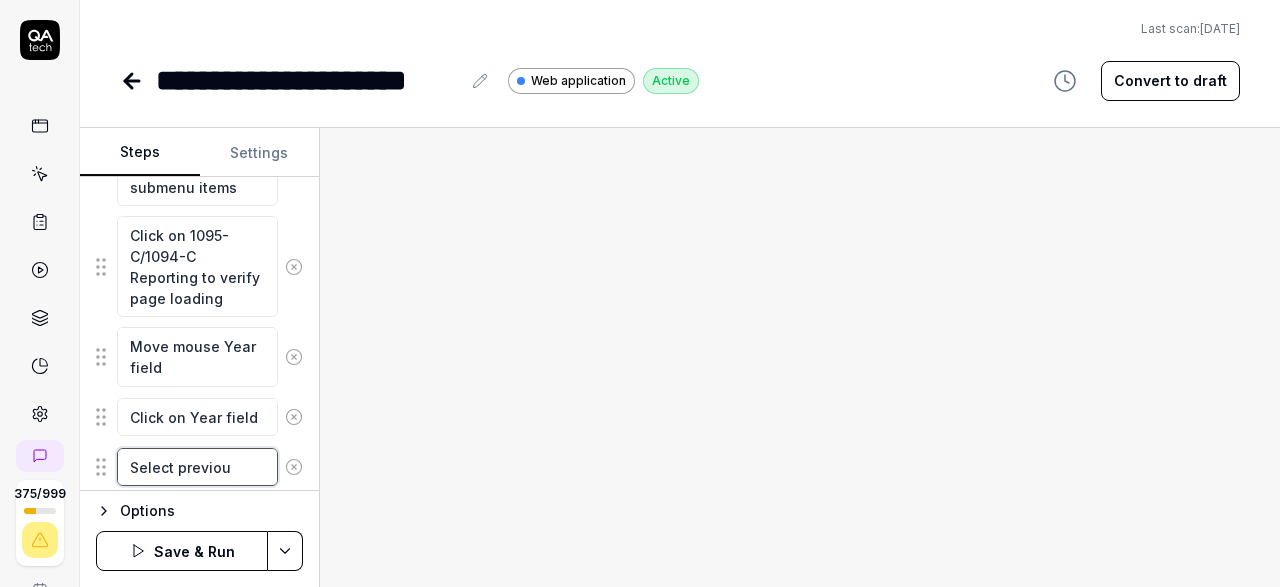 type on "*" 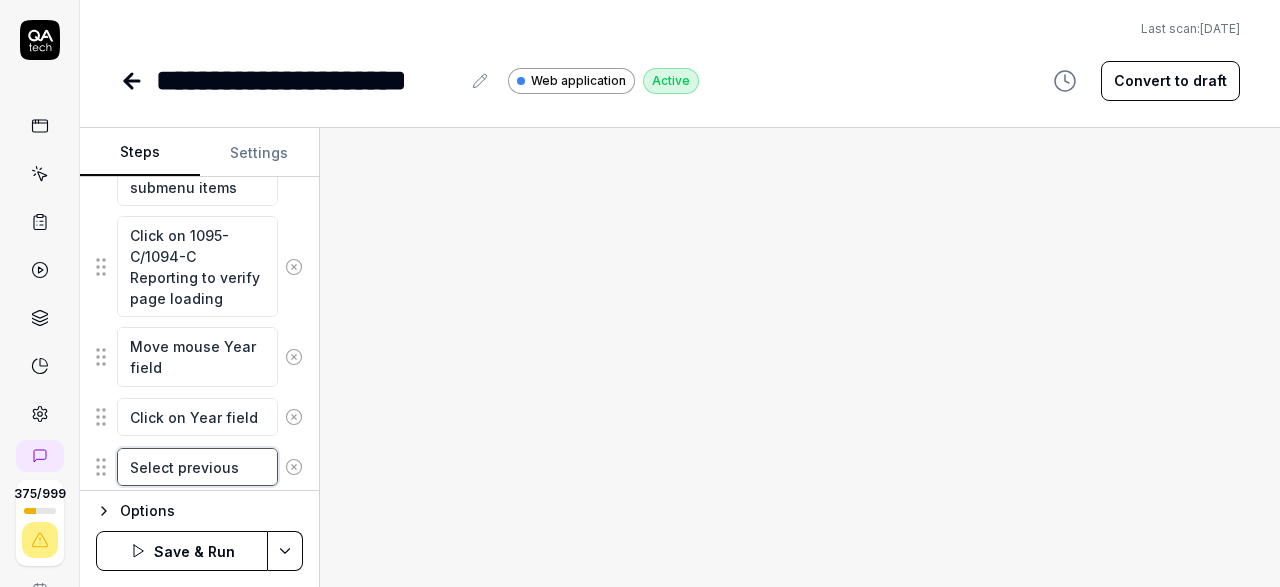 type on "Select previous" 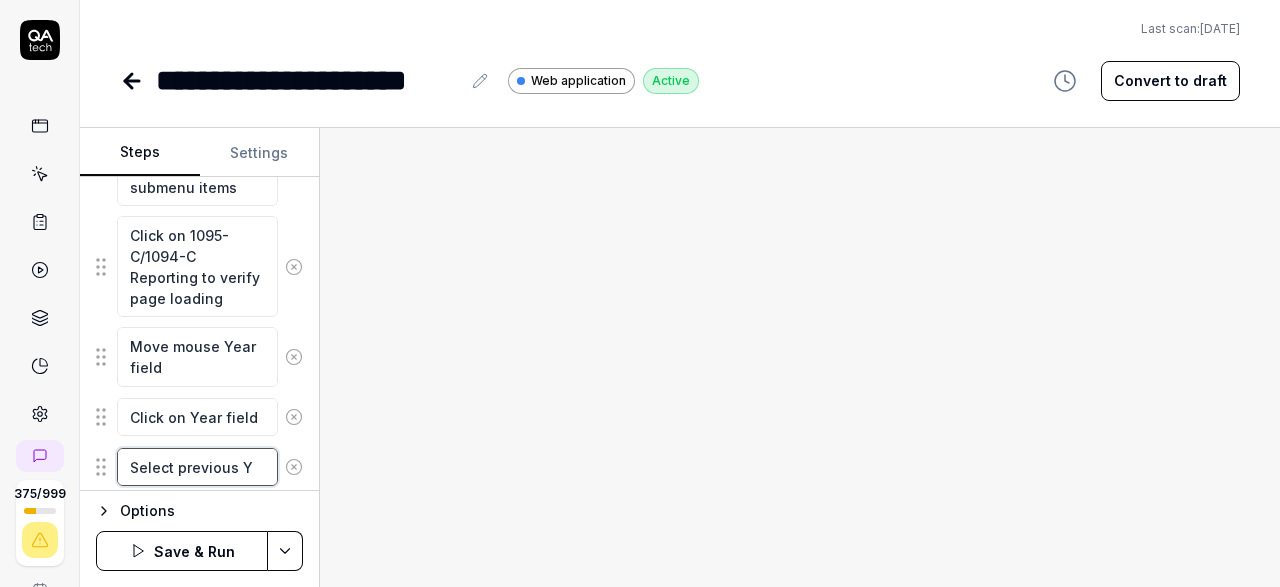 type on "*" 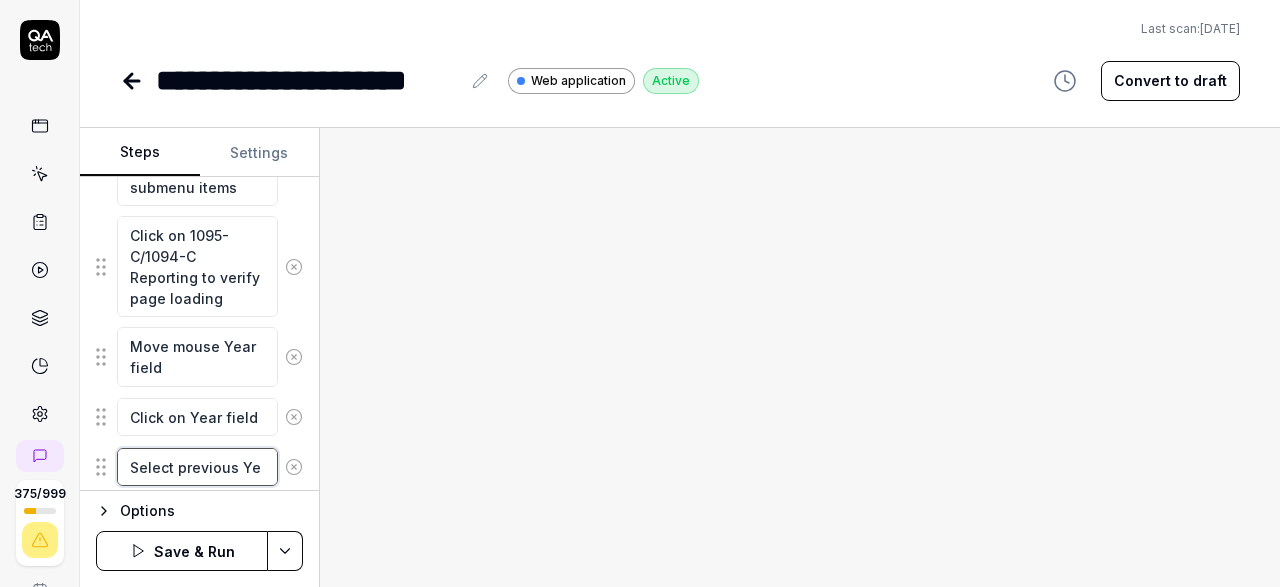 type on "*" 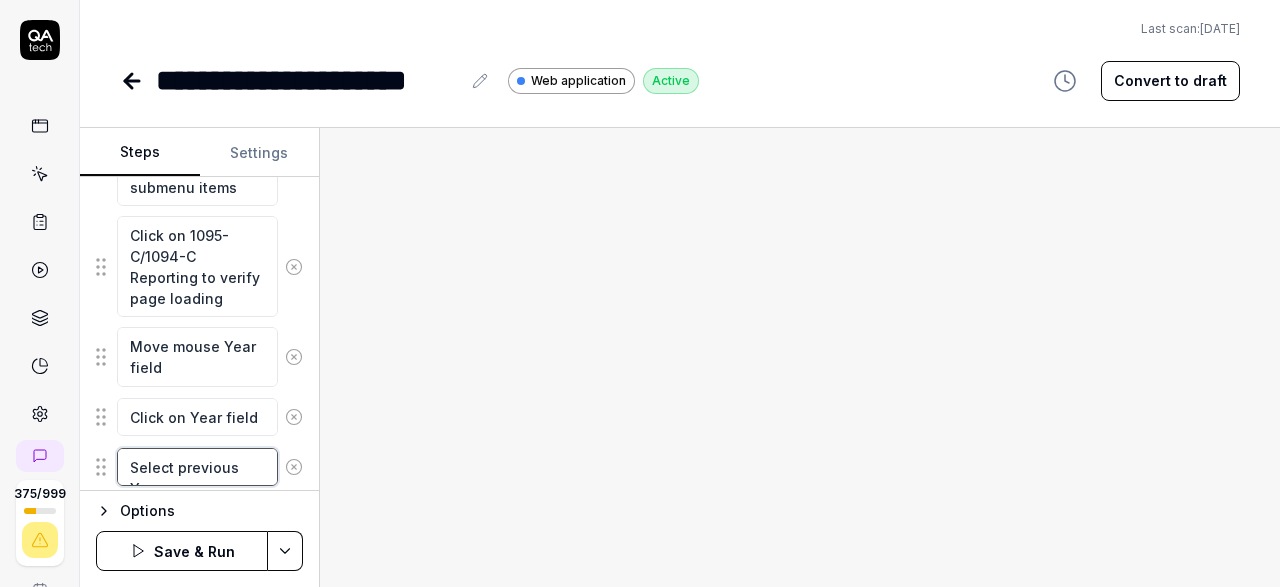type on "*" 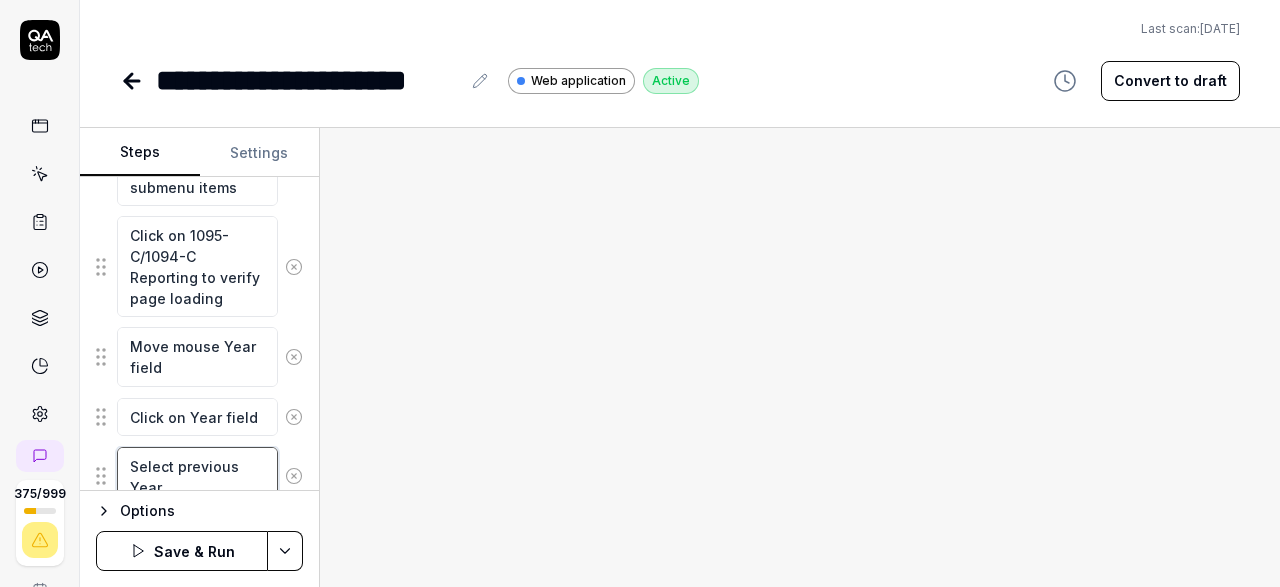 type on "*" 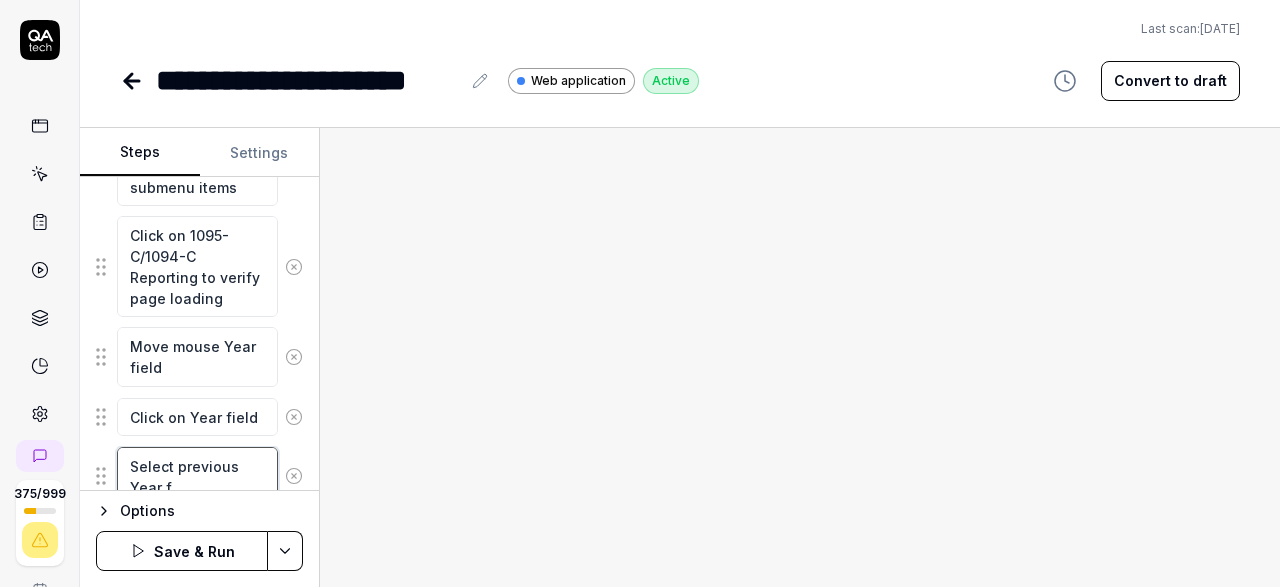 type on "*" 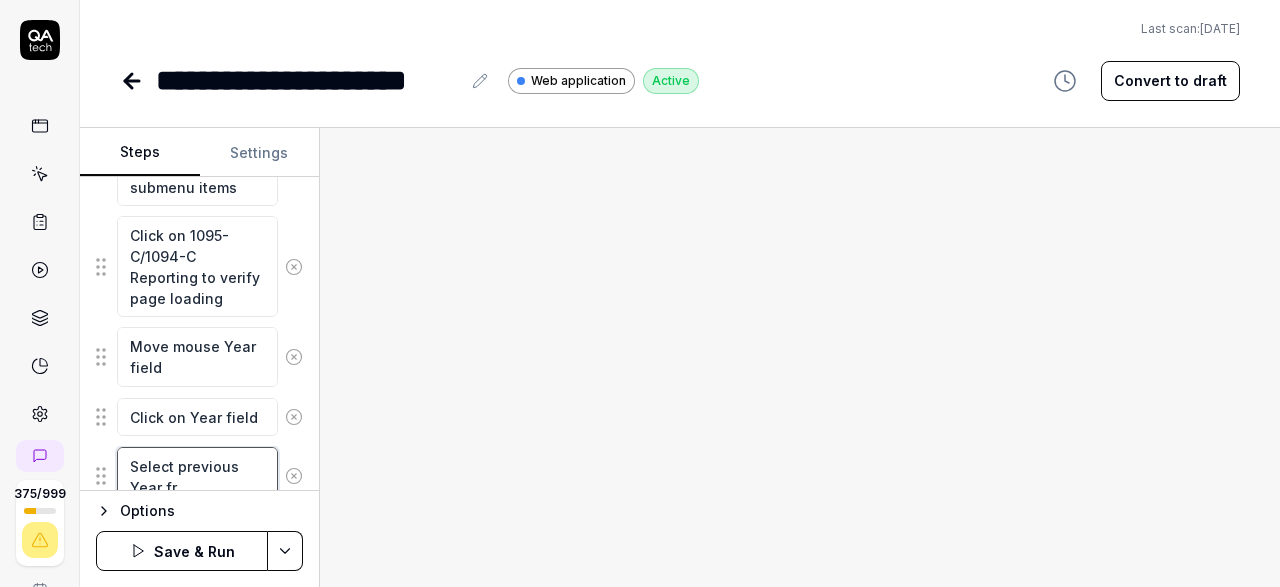 type on "*" 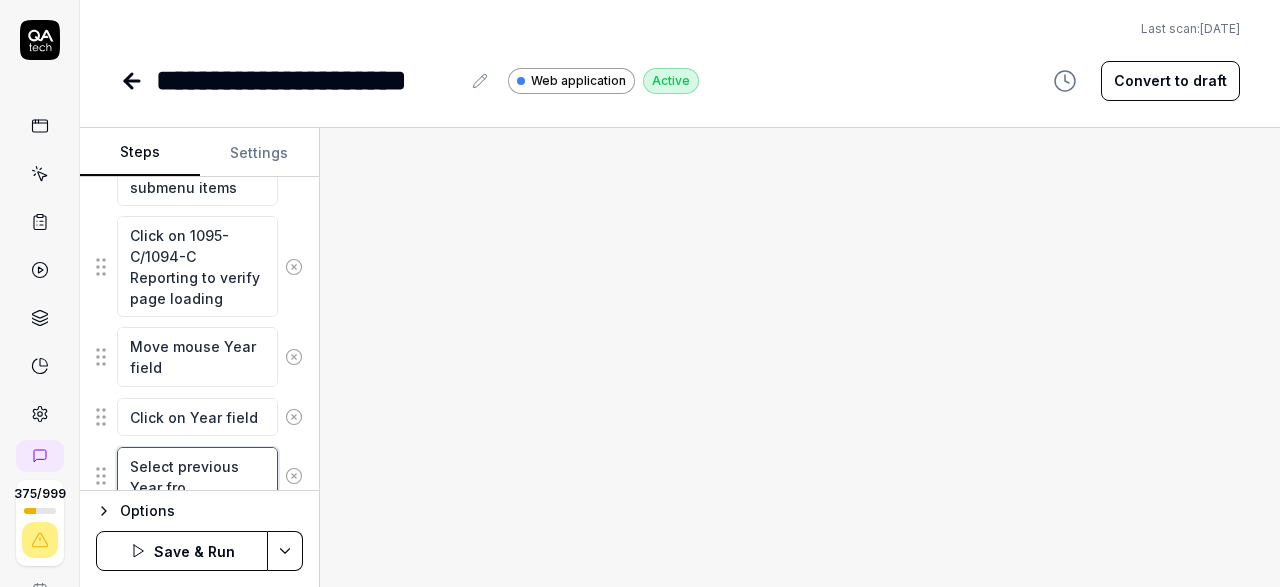 type on "*" 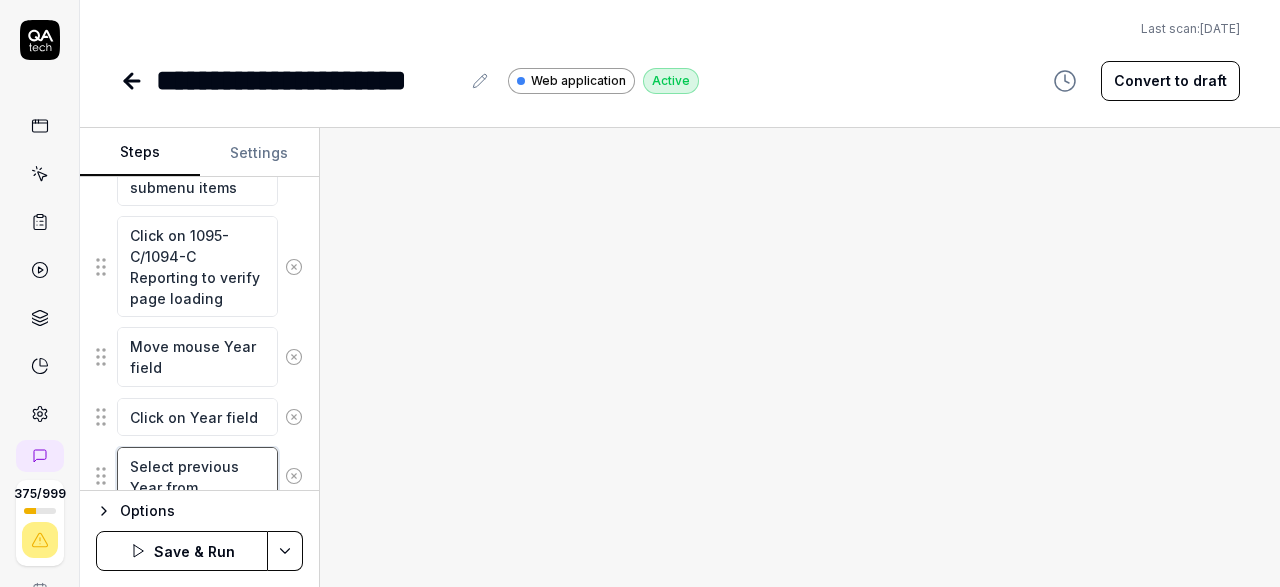 type on "*" 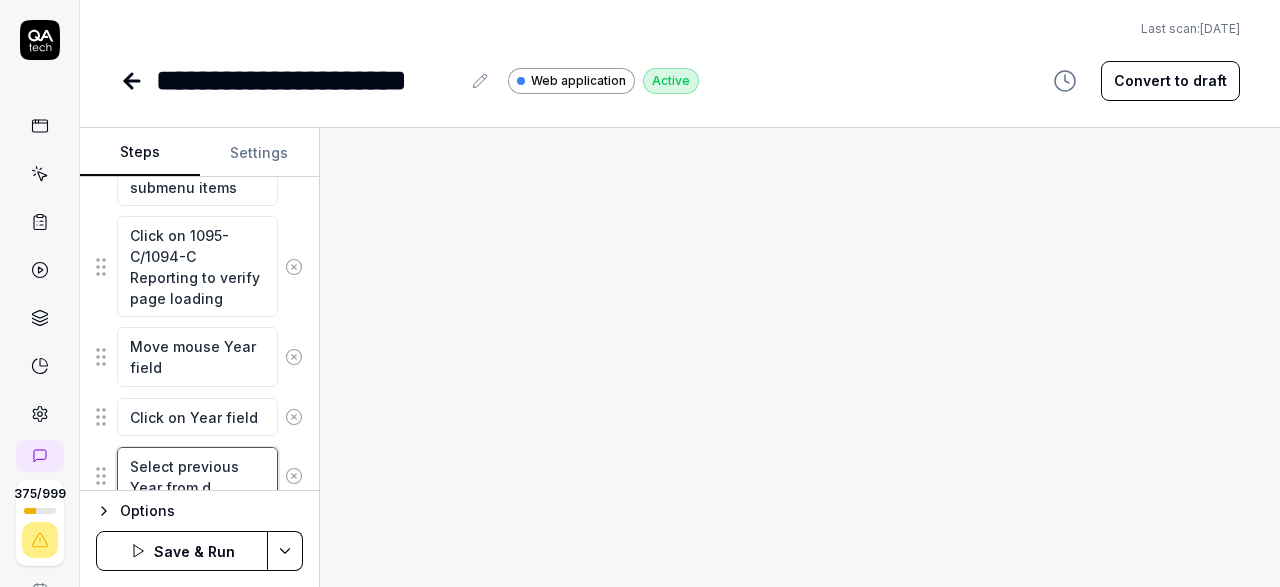 type on "*" 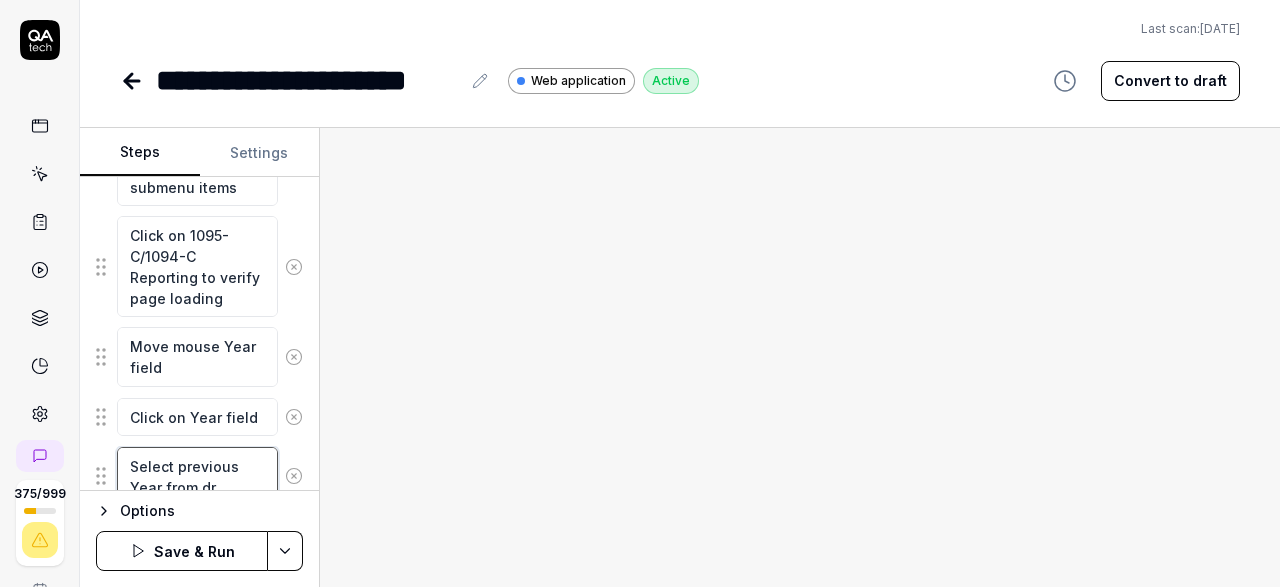 type on "*" 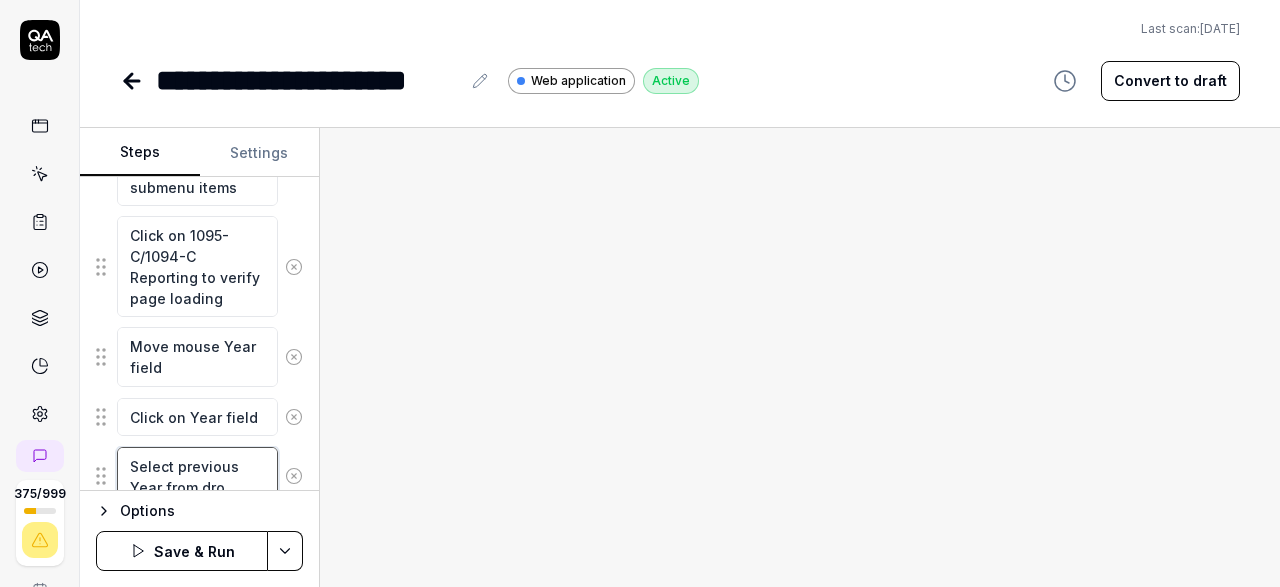 type on "*" 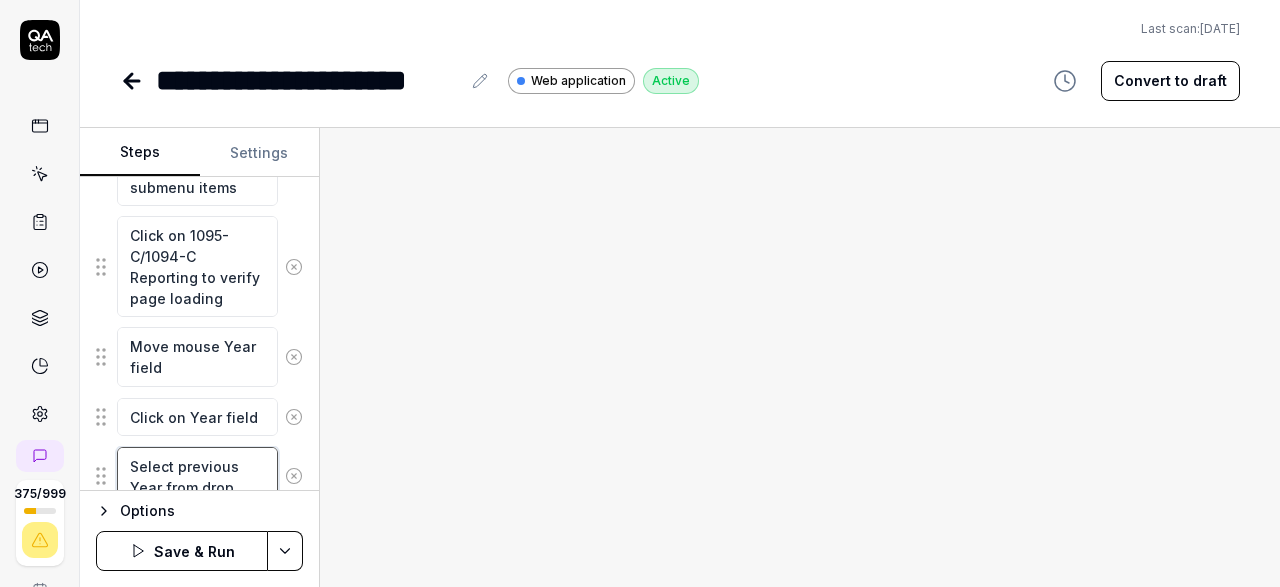 type on "*" 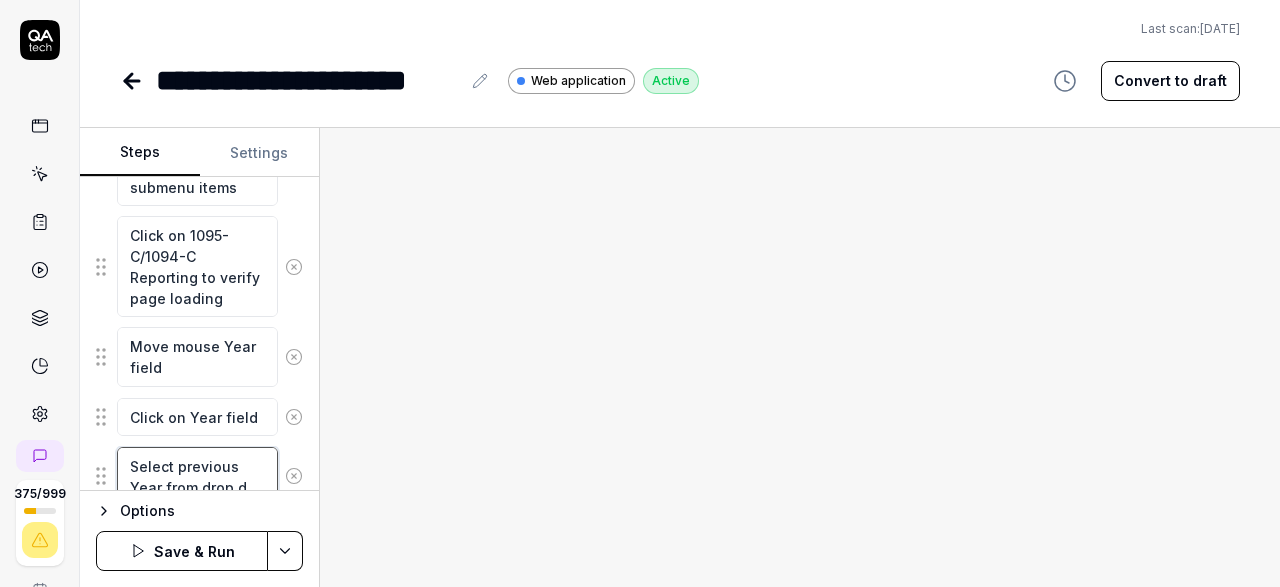 type on "*" 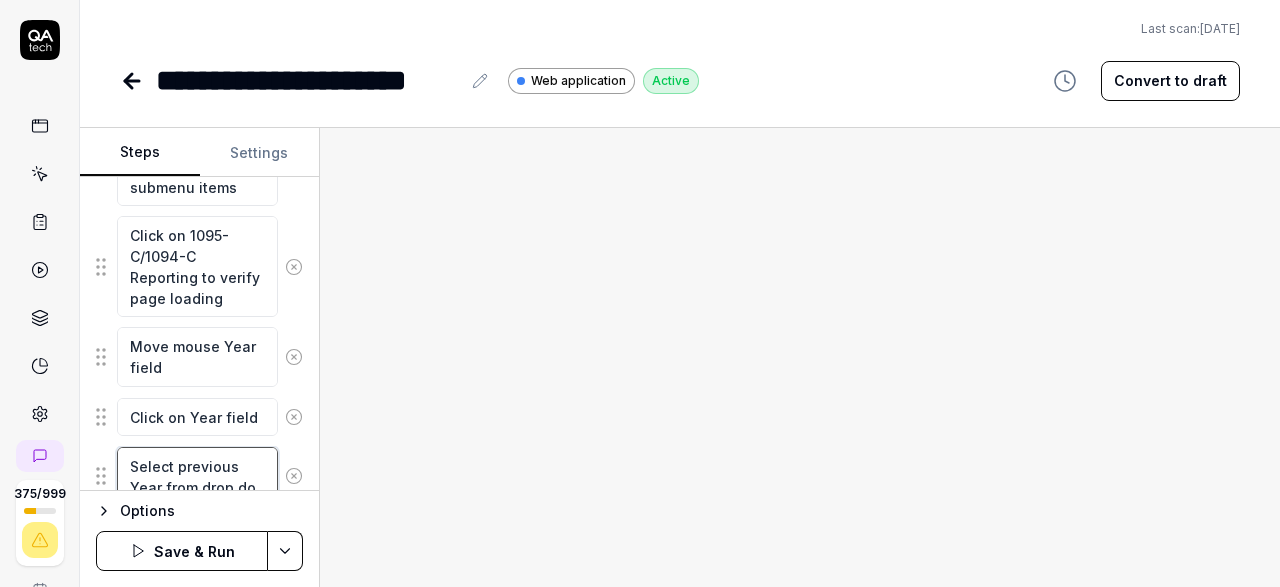 type on "*" 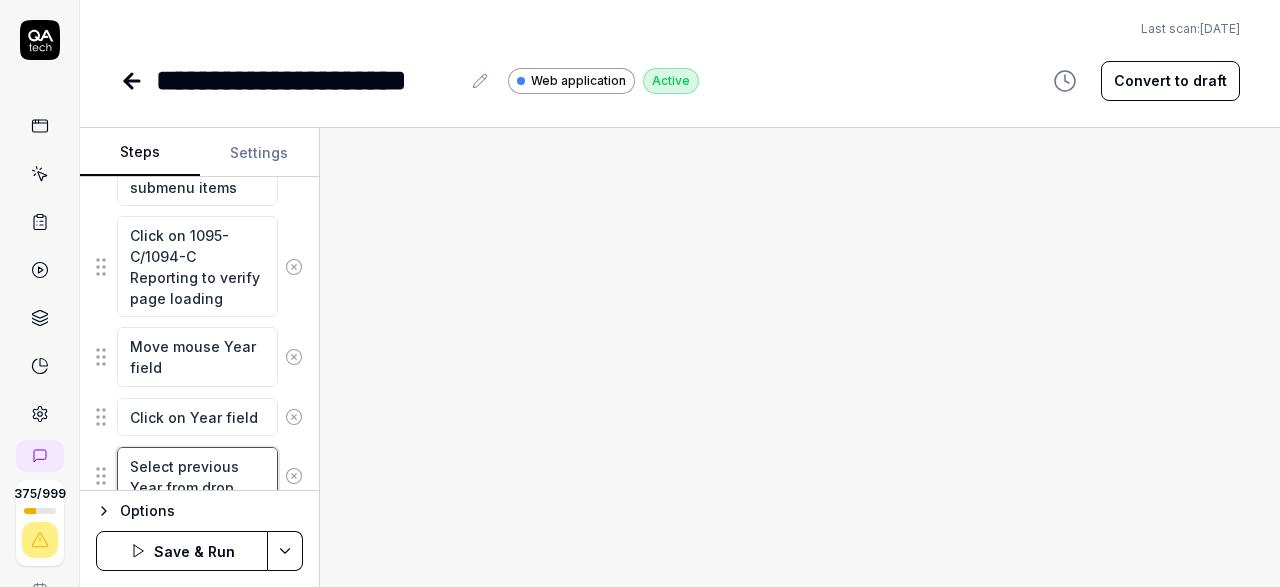 type on "*" 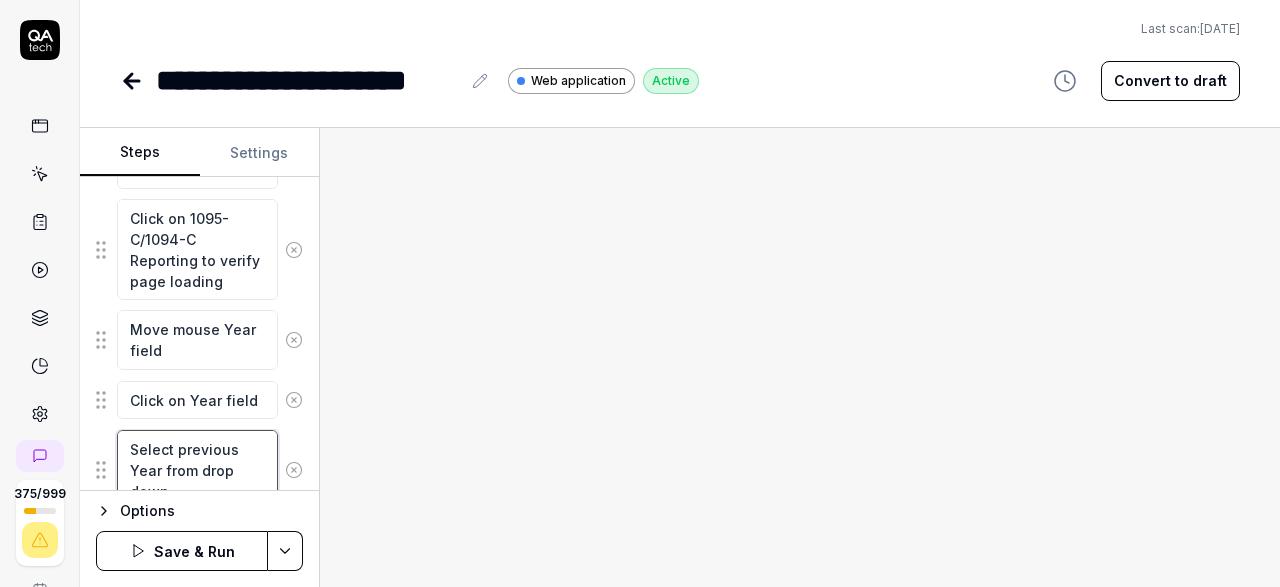 type on "*" 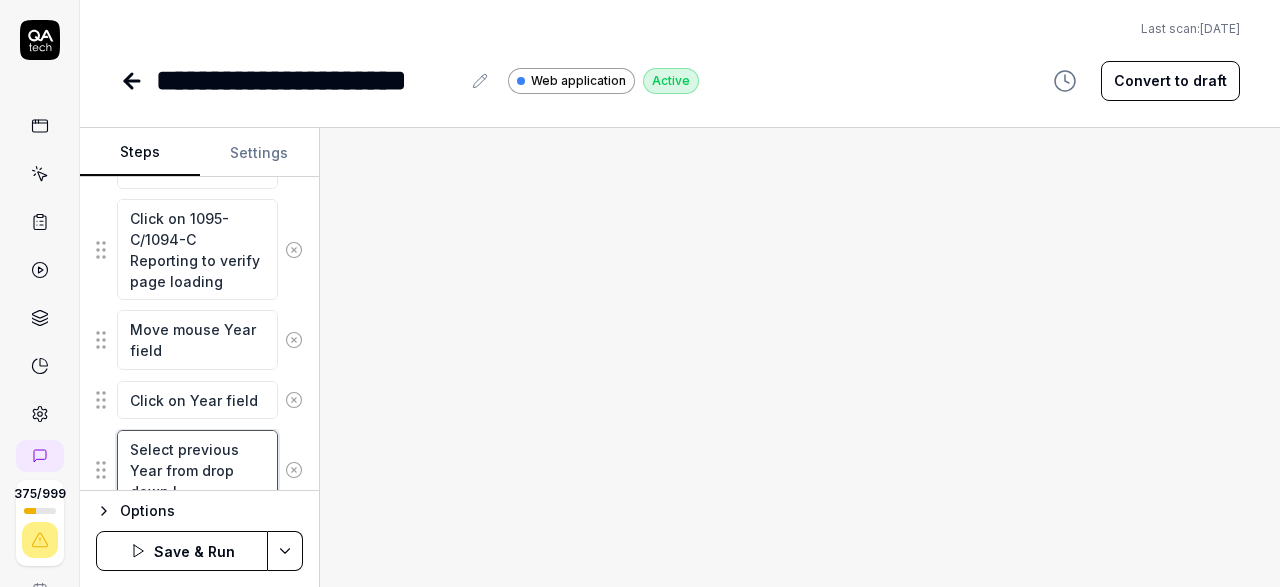 type on "*" 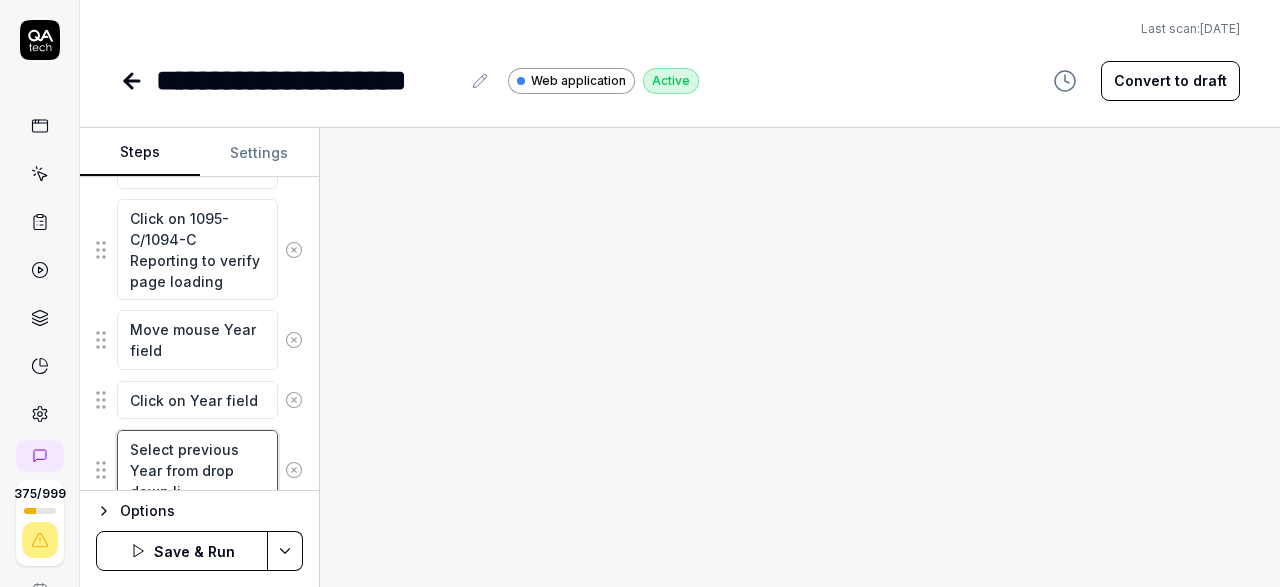 type on "*" 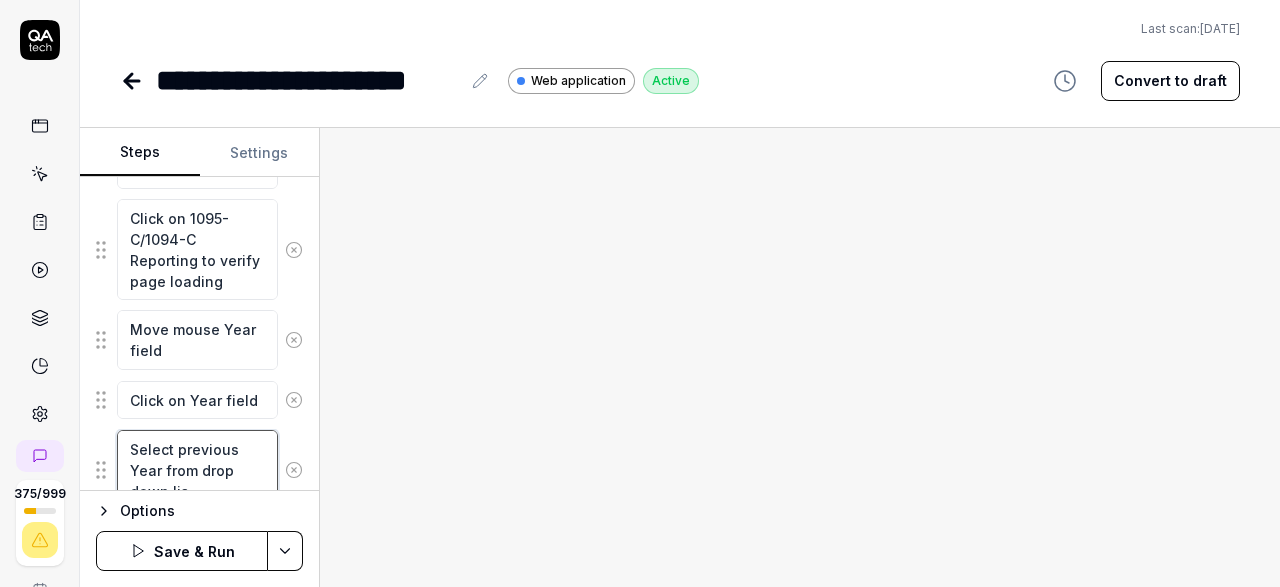 type on "*" 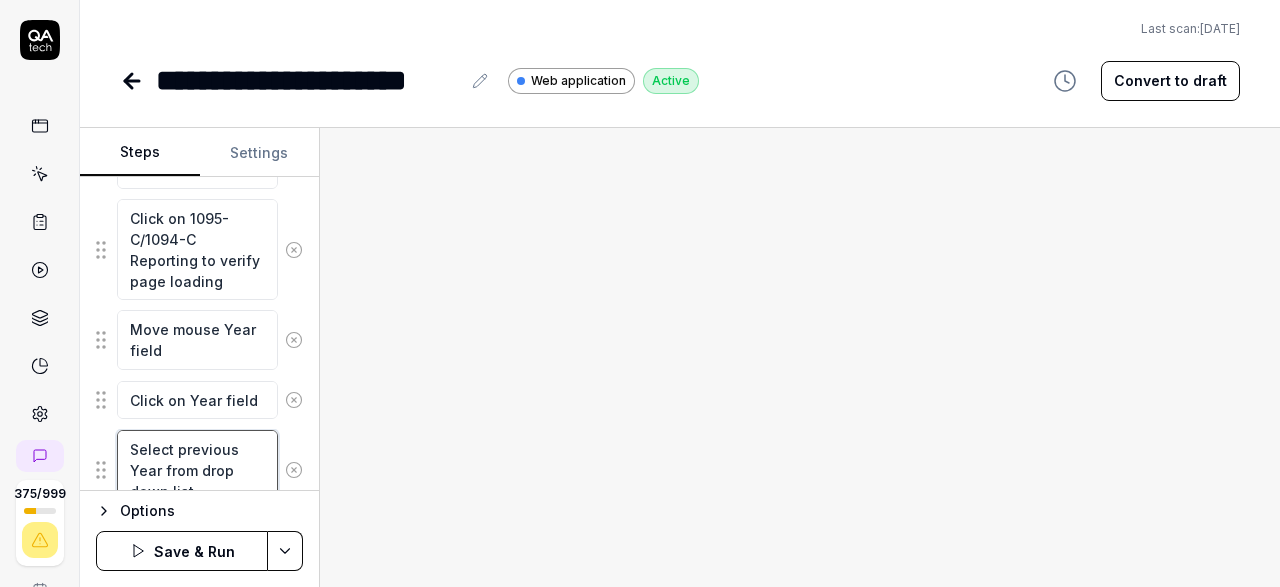 type on "Select previous Year from drop down list" 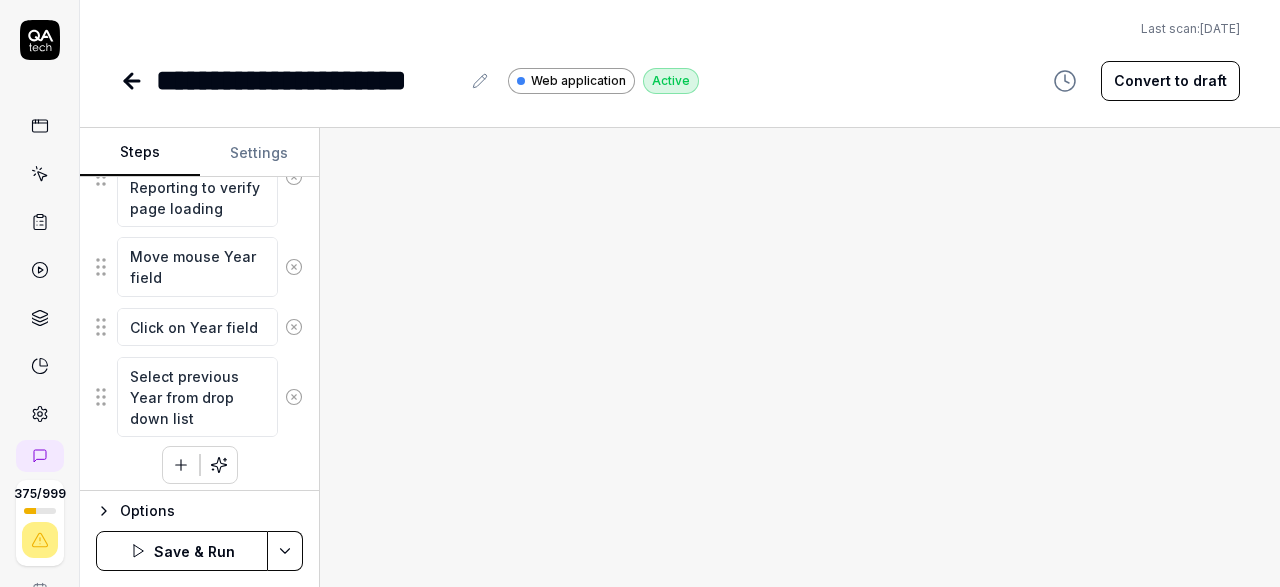 click 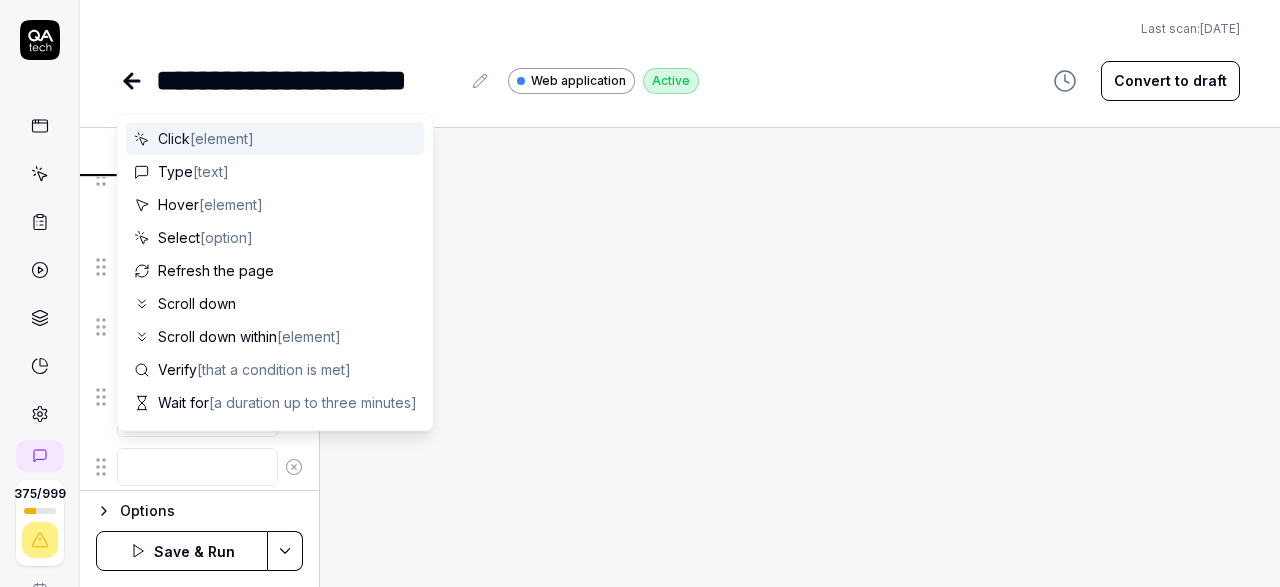 click at bounding box center [197, 467] 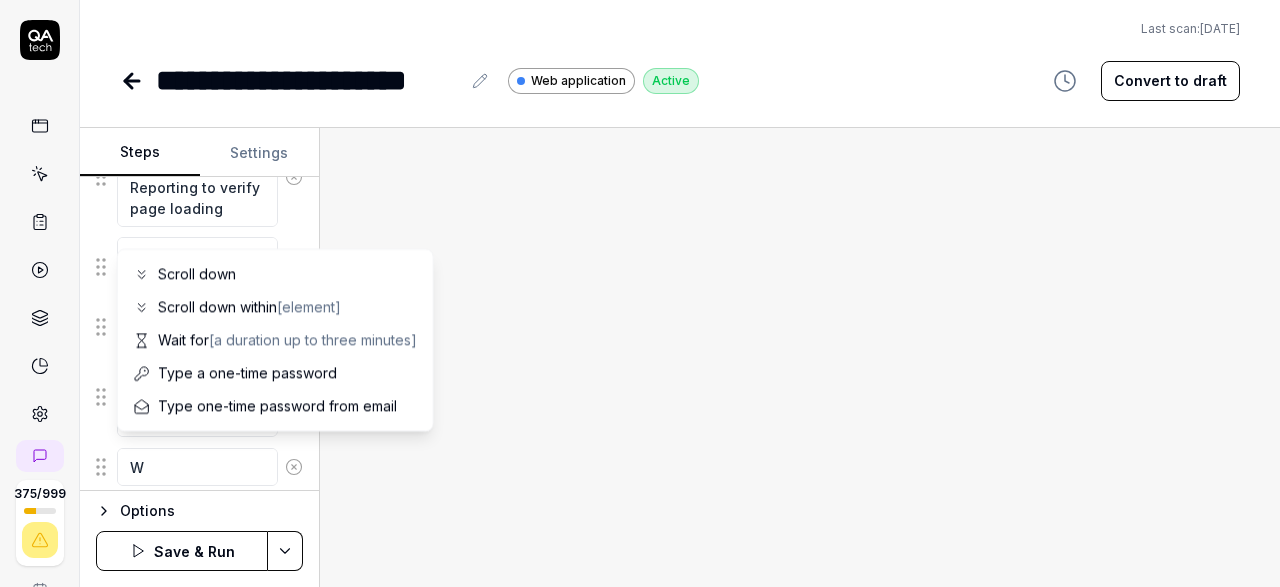 type on "*" 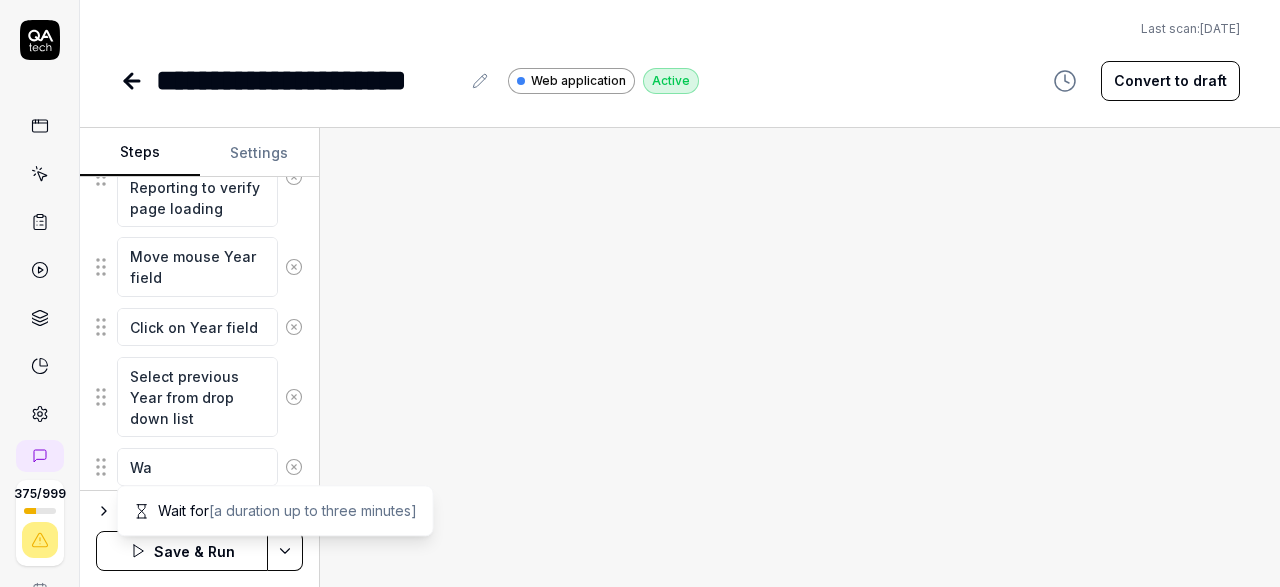 type on "*" 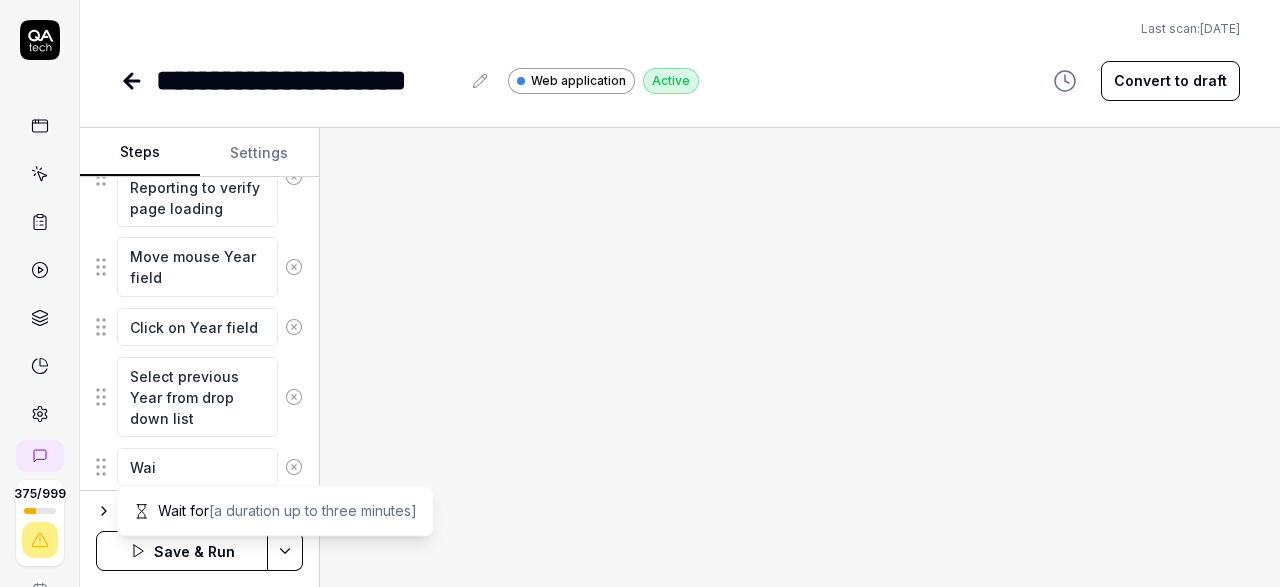 type on "*" 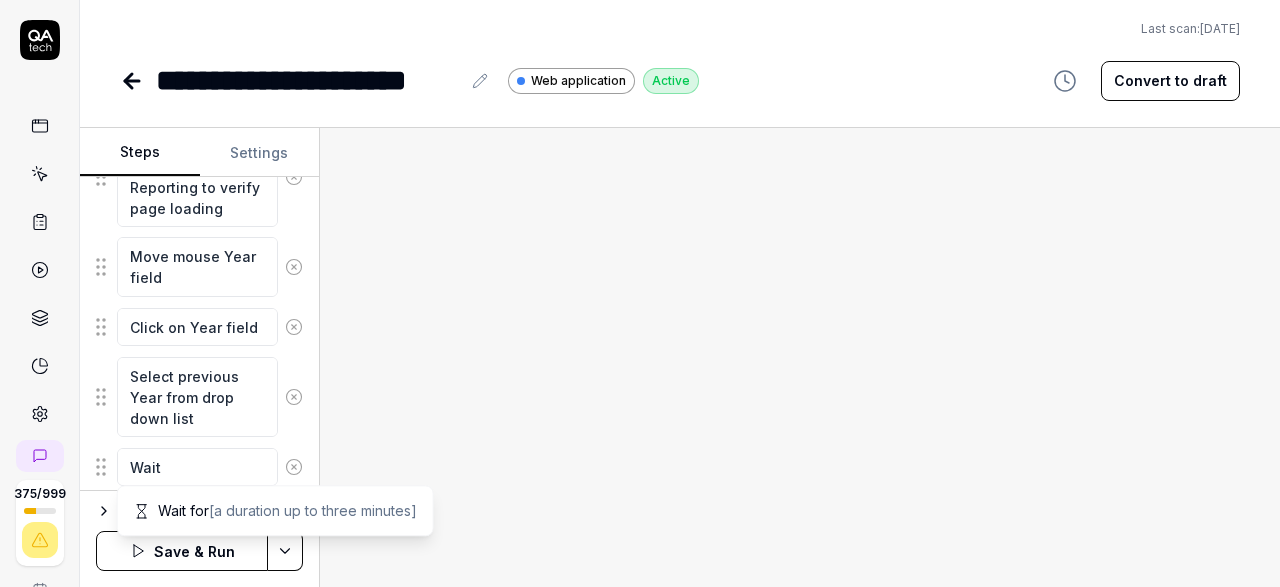 type on "*" 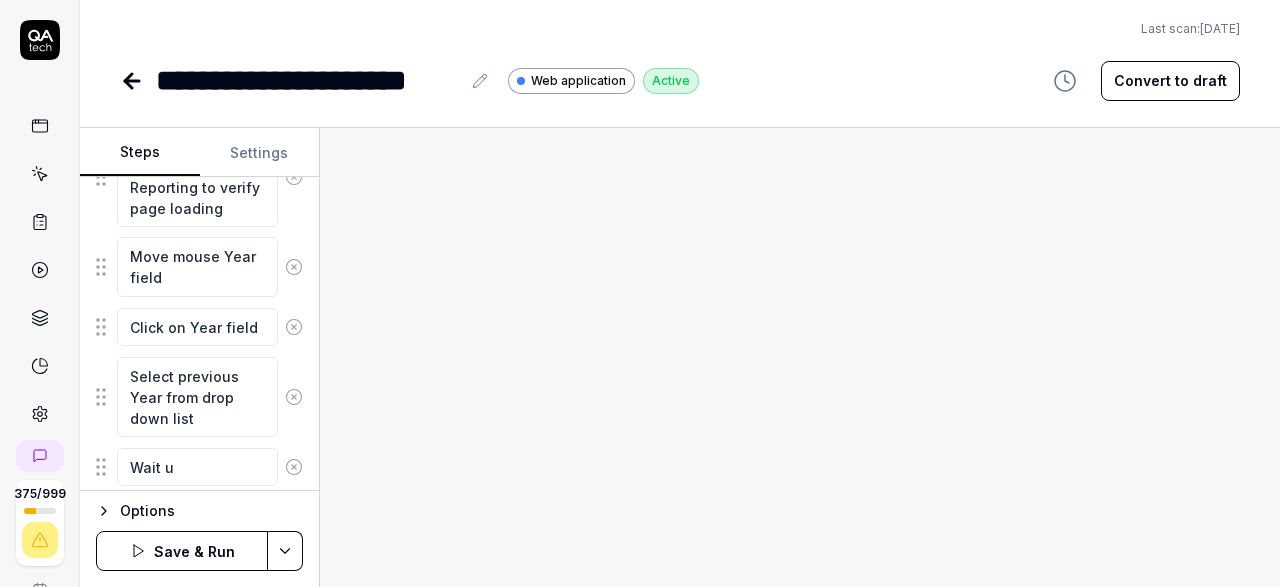 type on "*" 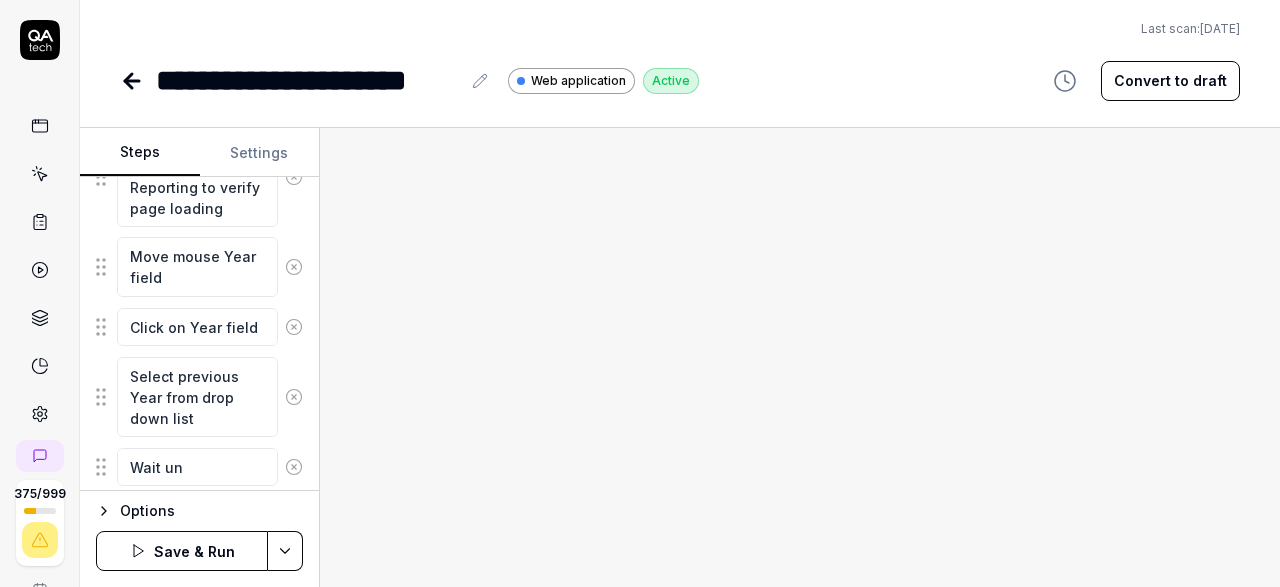 type on "*" 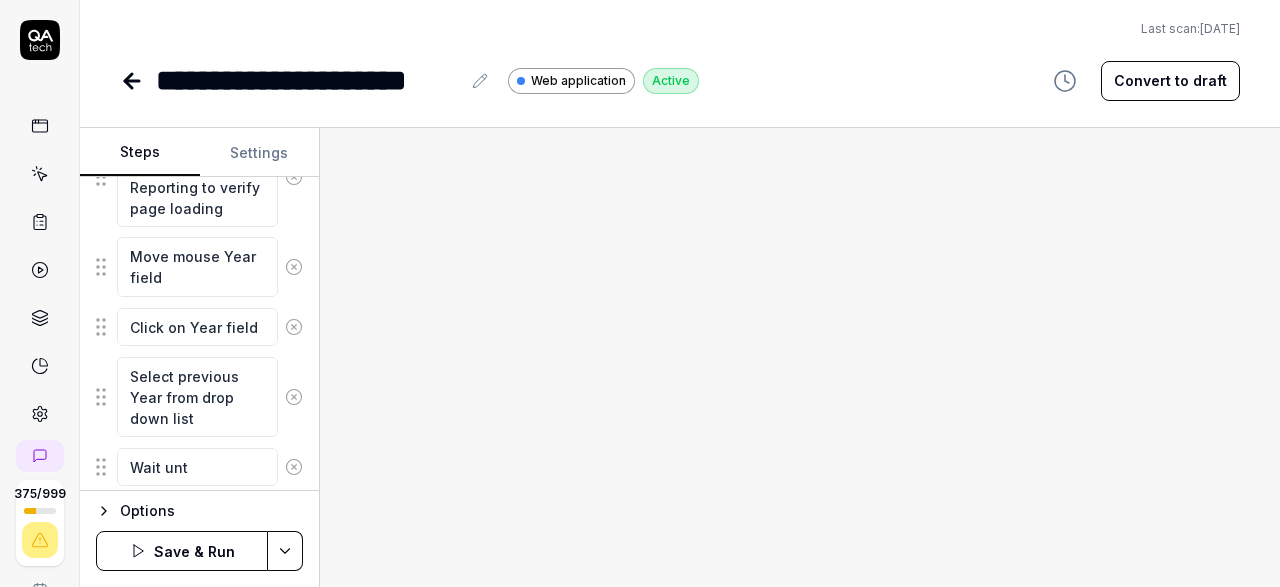 type on "*" 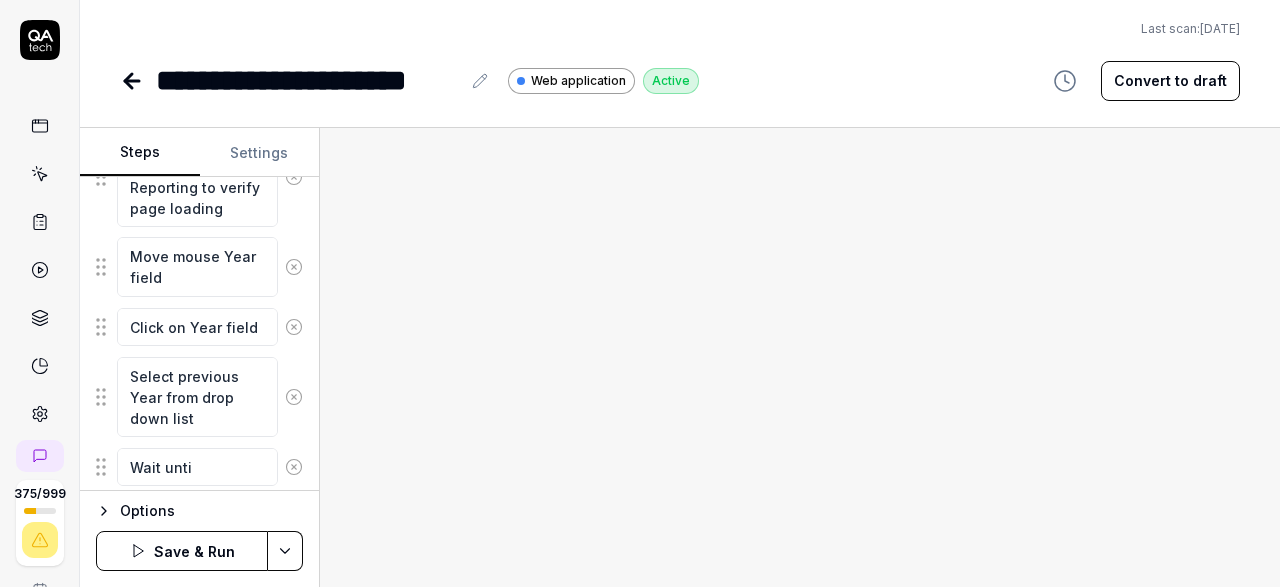 type on "*" 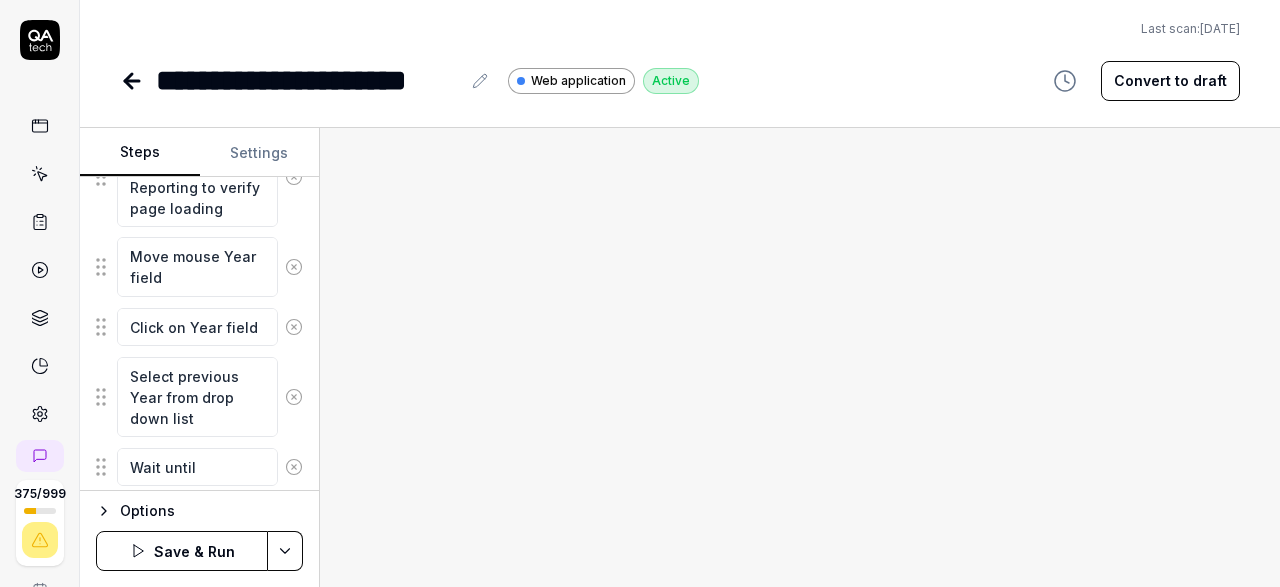 type on "*" 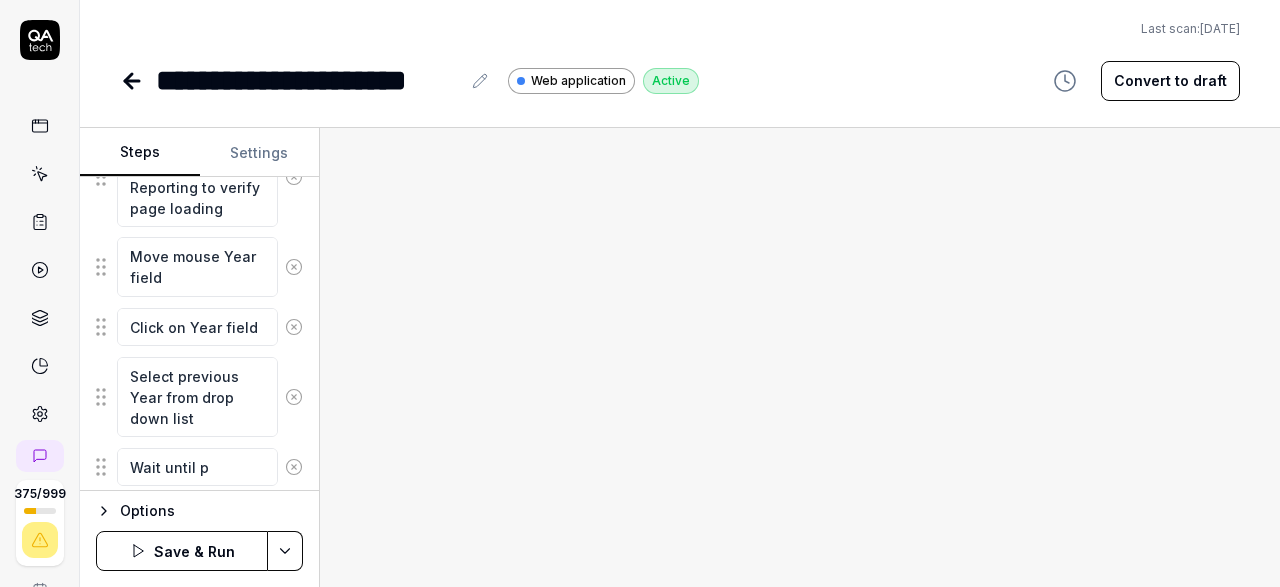 type on "*" 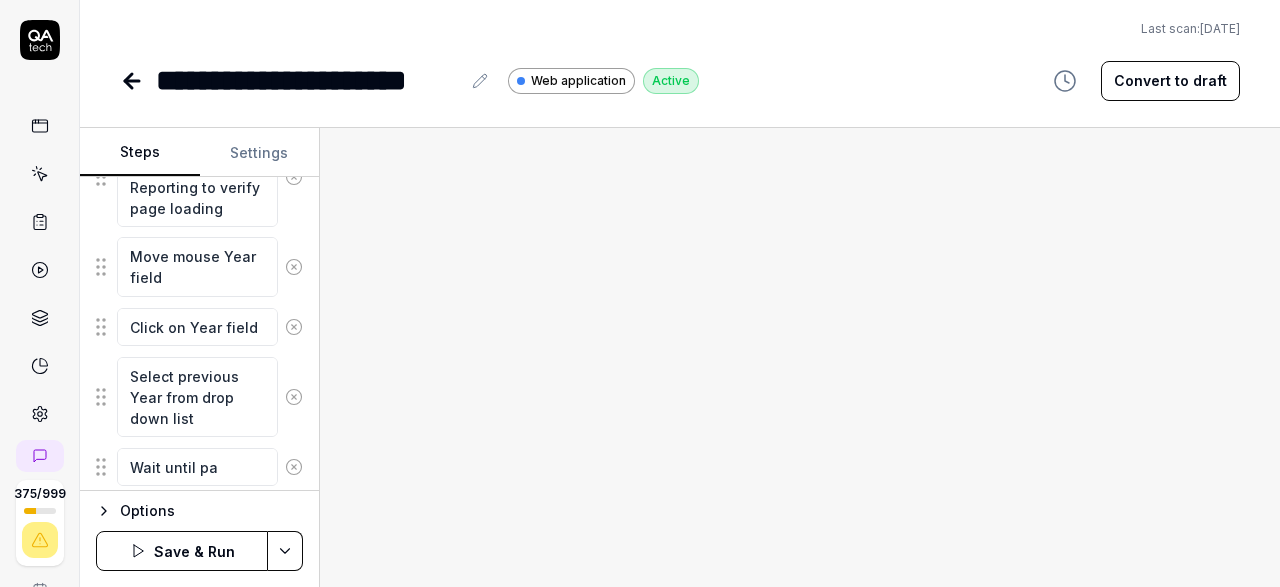 type on "*" 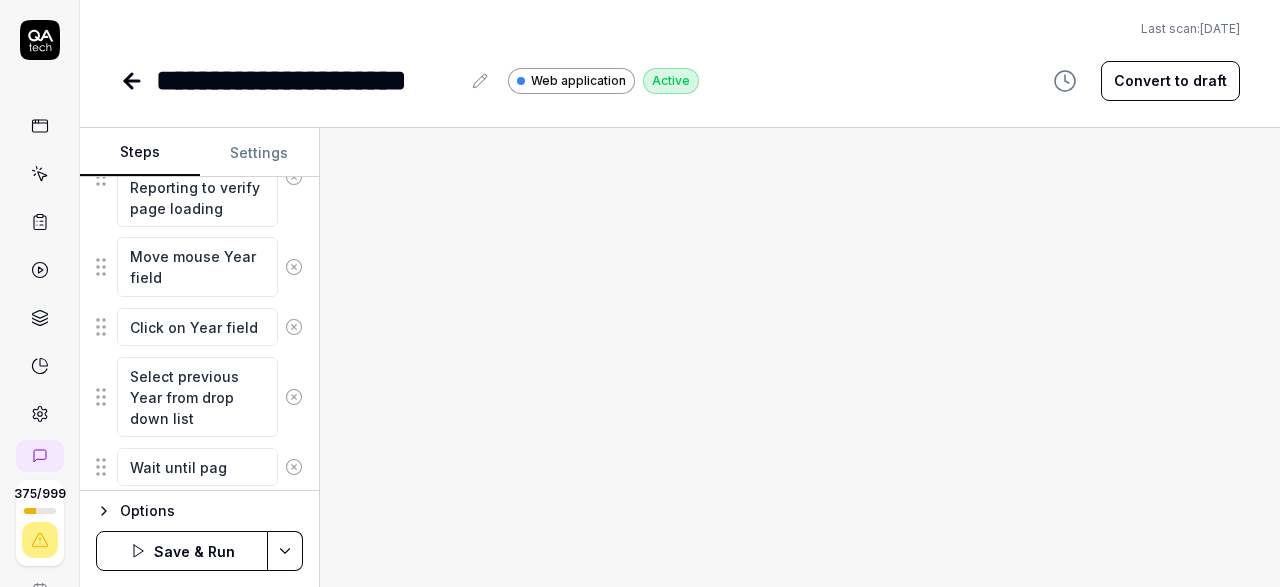 type on "*" 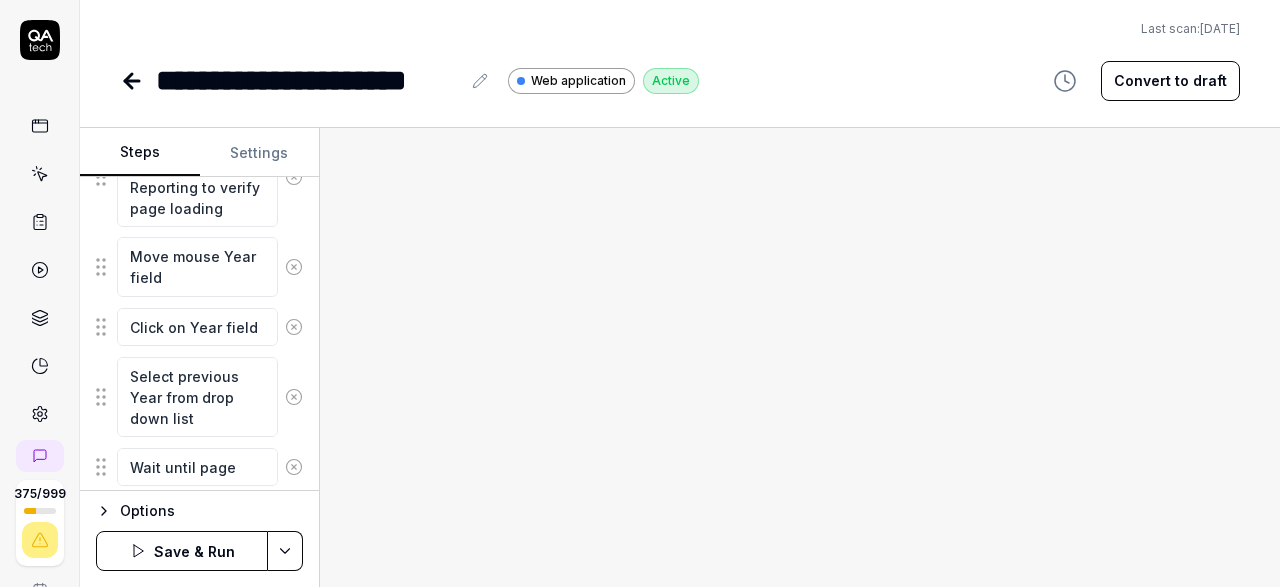 type on "*" 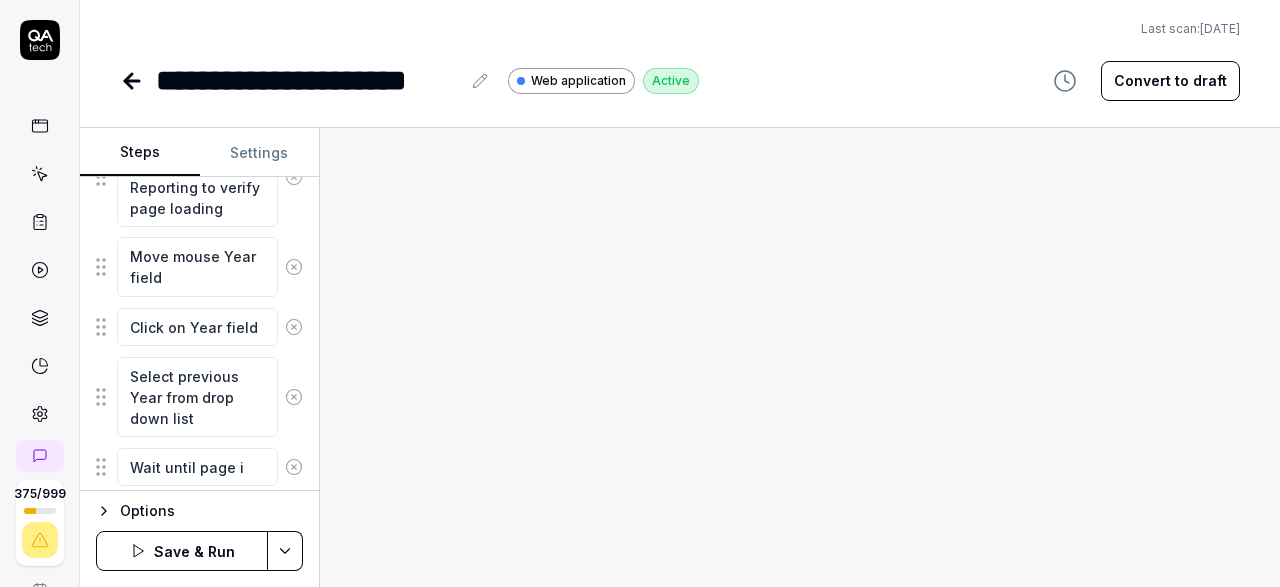 type on "*" 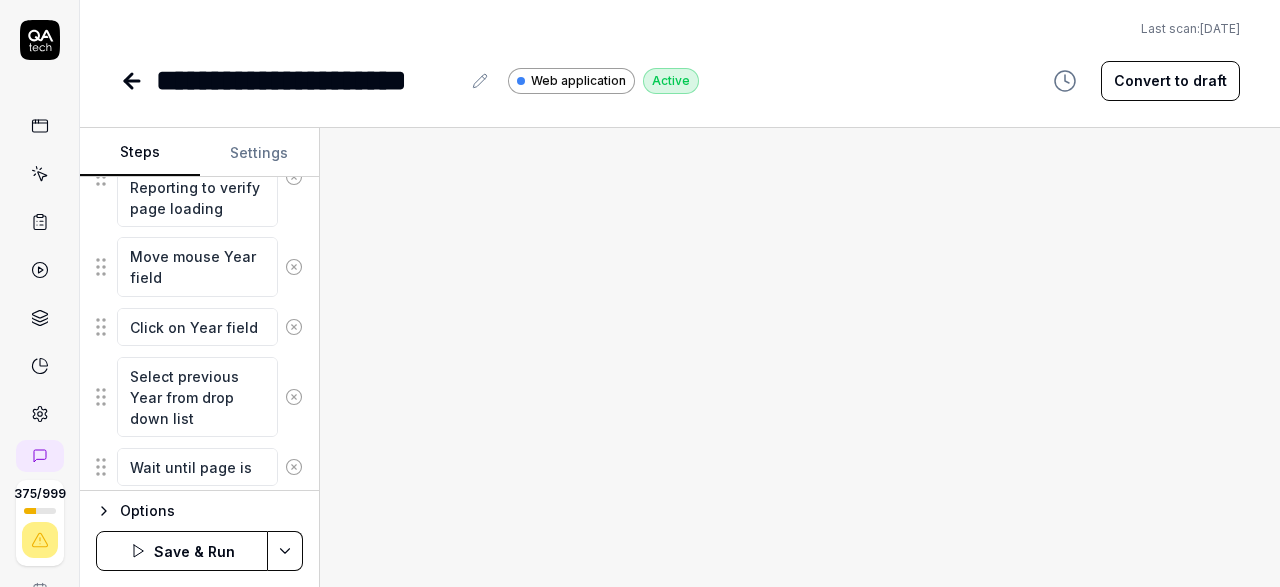 type on "*" 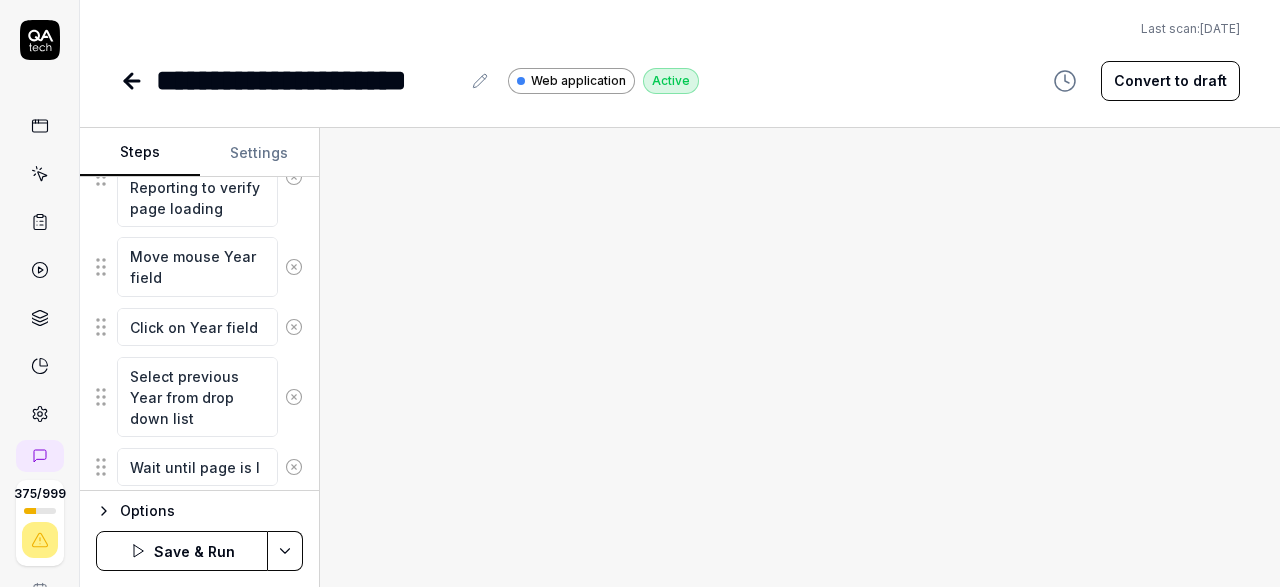 type on "*" 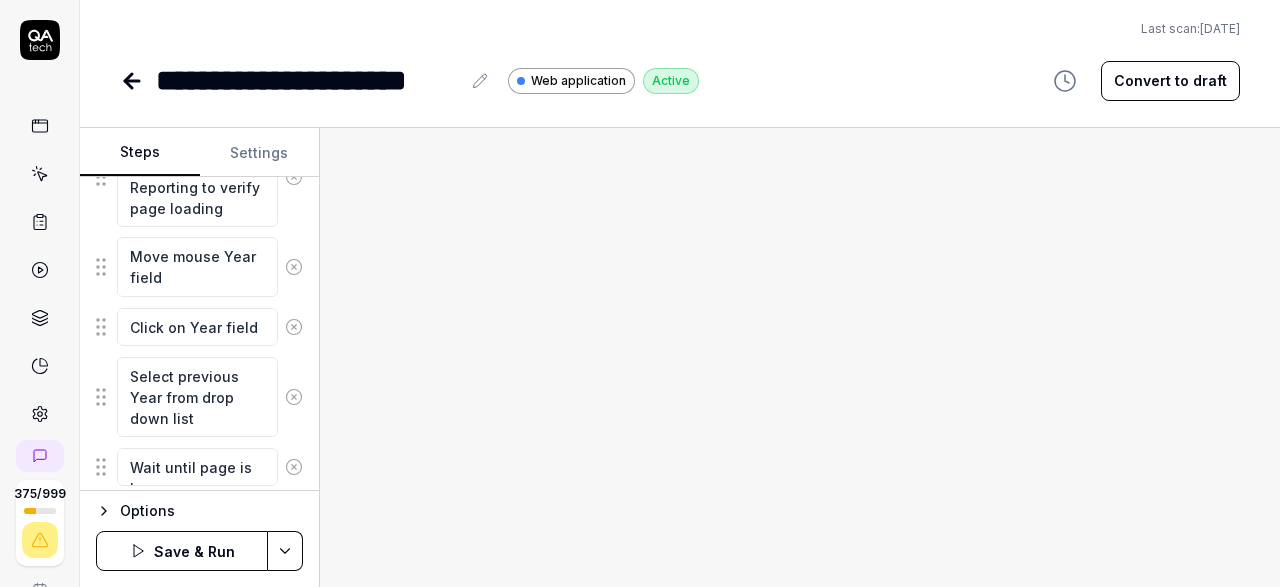 type 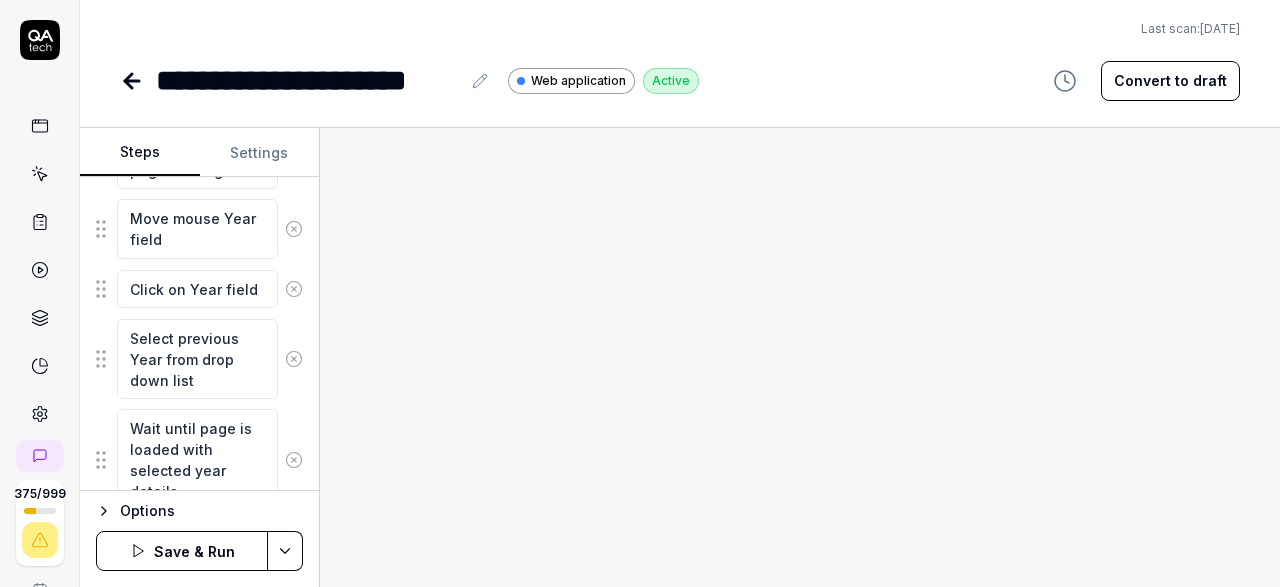 scroll, scrollTop: 1257, scrollLeft: 0, axis: vertical 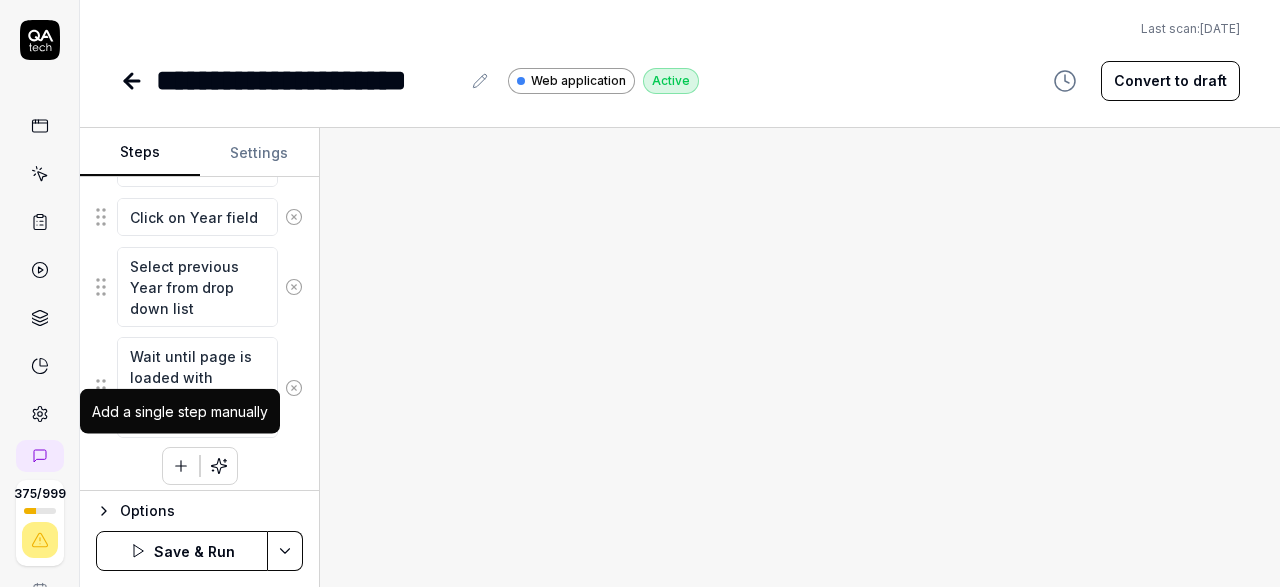 click 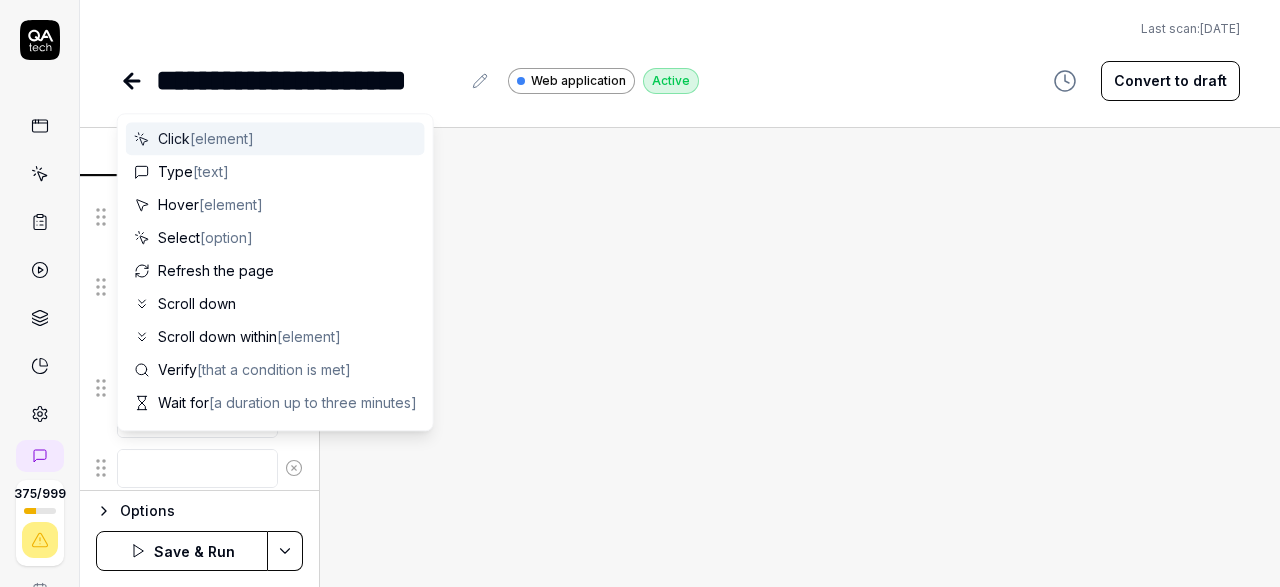 click at bounding box center [197, 468] 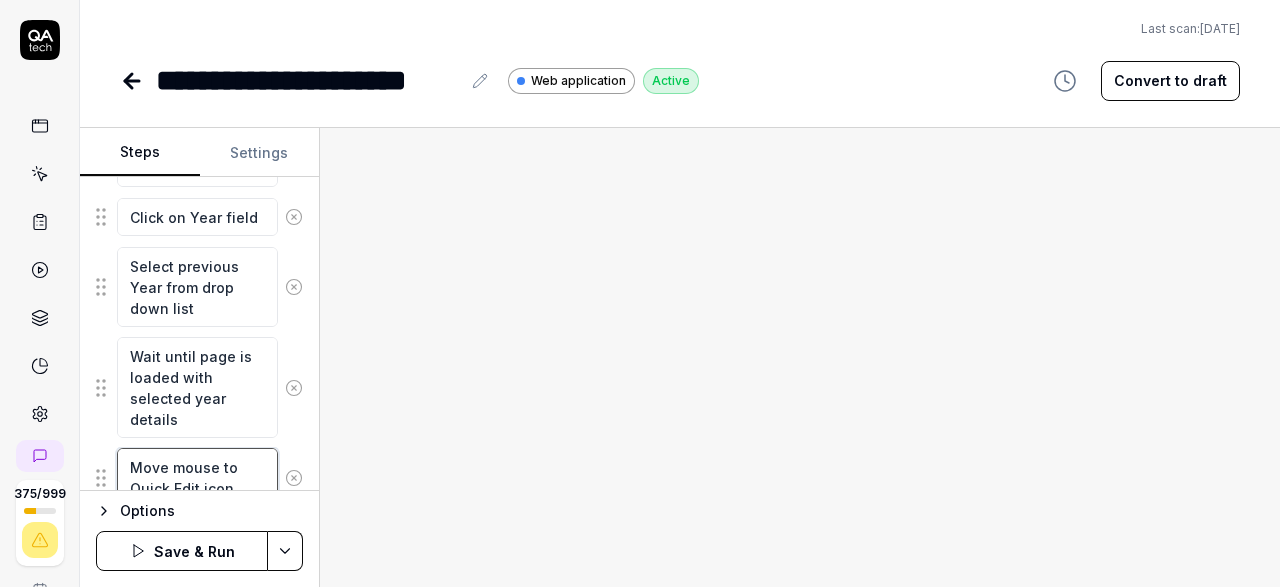 scroll, scrollTop: 1326, scrollLeft: 0, axis: vertical 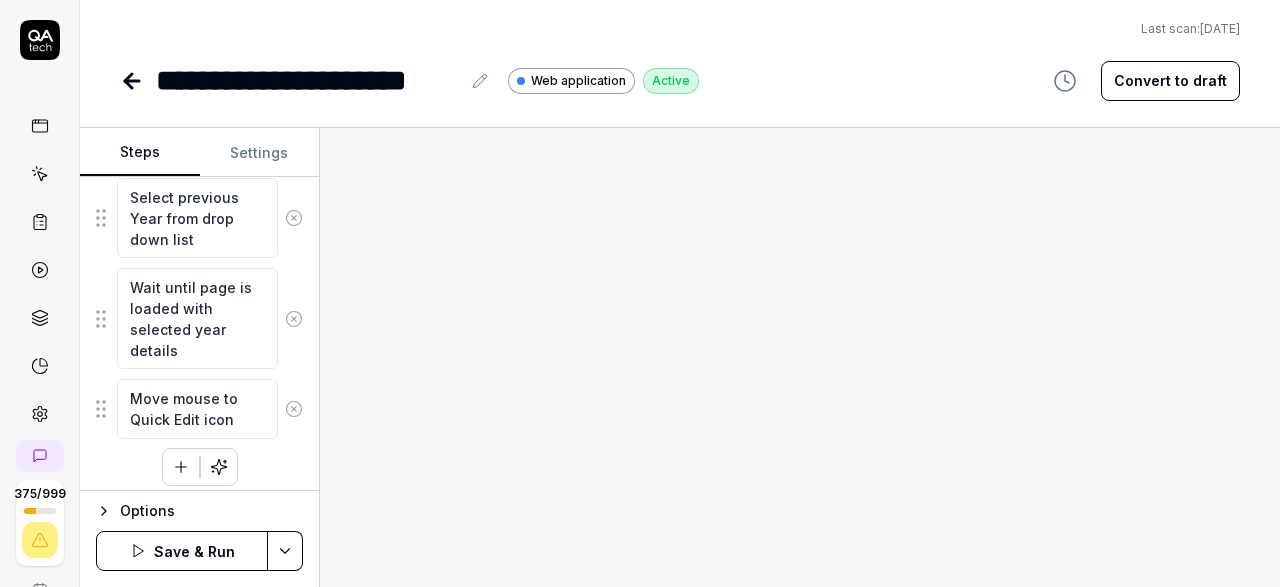 click 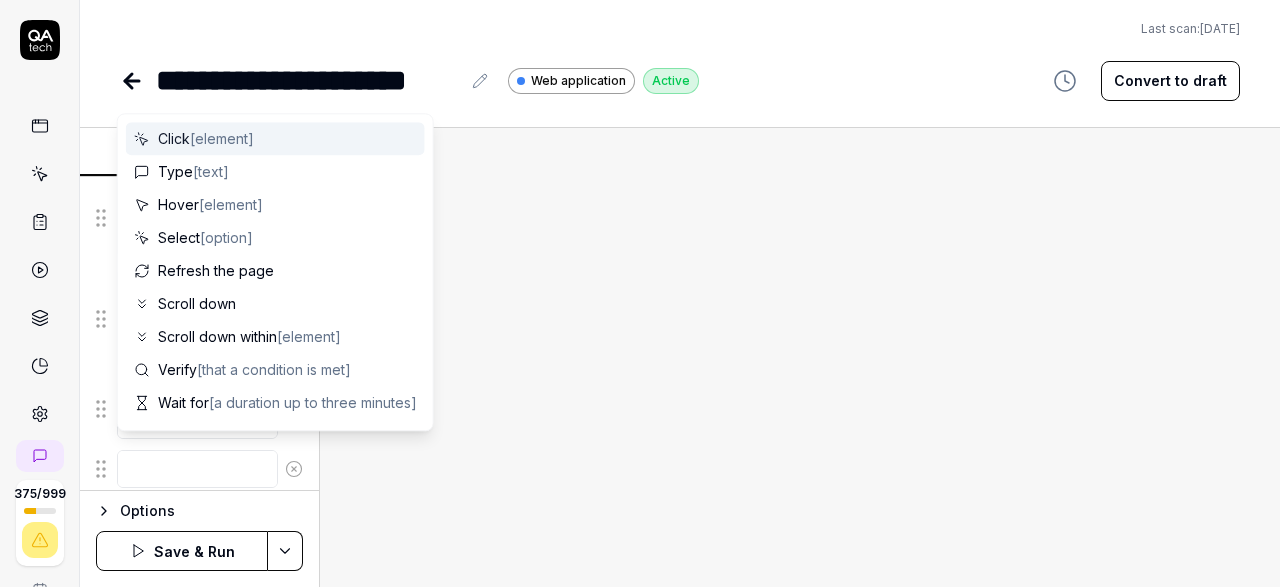 click at bounding box center [197, 469] 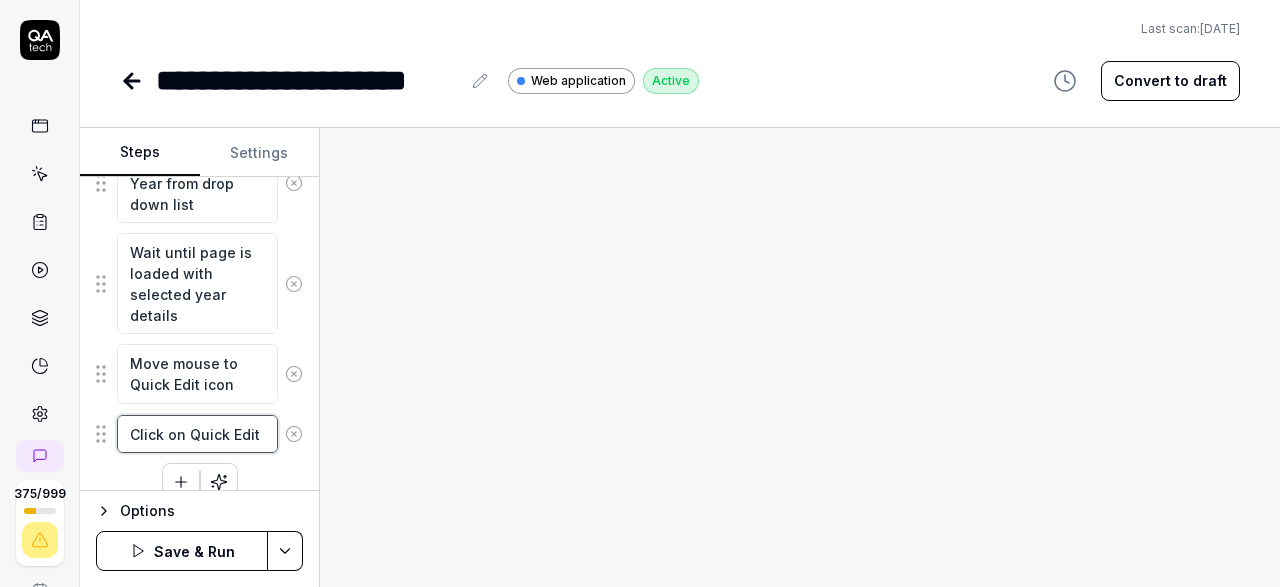 scroll, scrollTop: 1375, scrollLeft: 0, axis: vertical 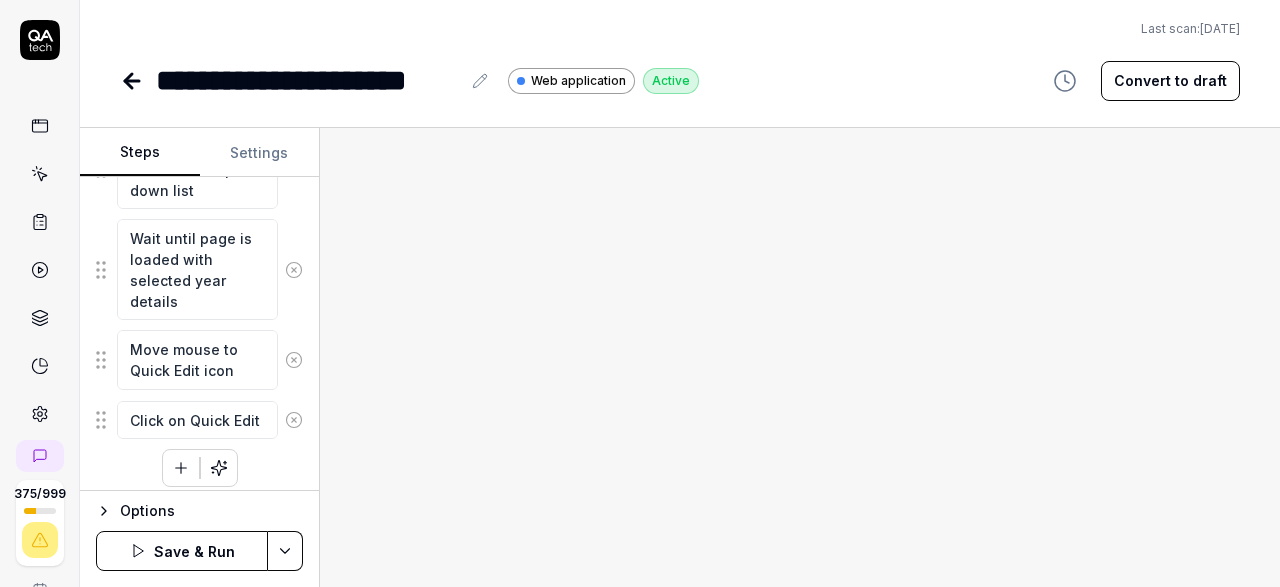 click 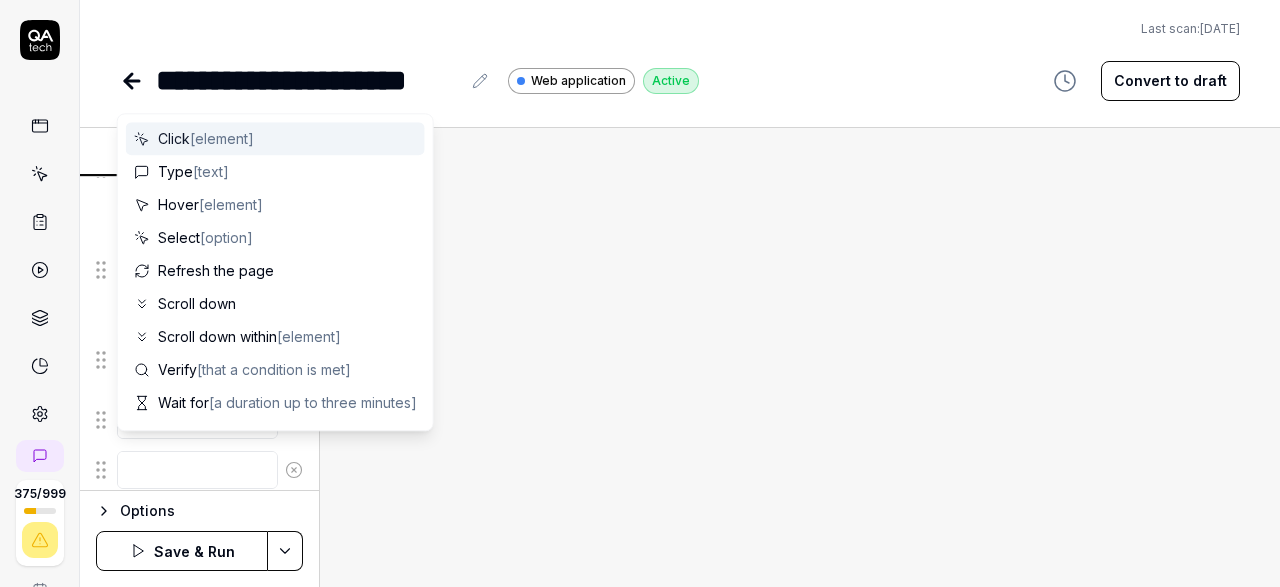 click at bounding box center (197, 470) 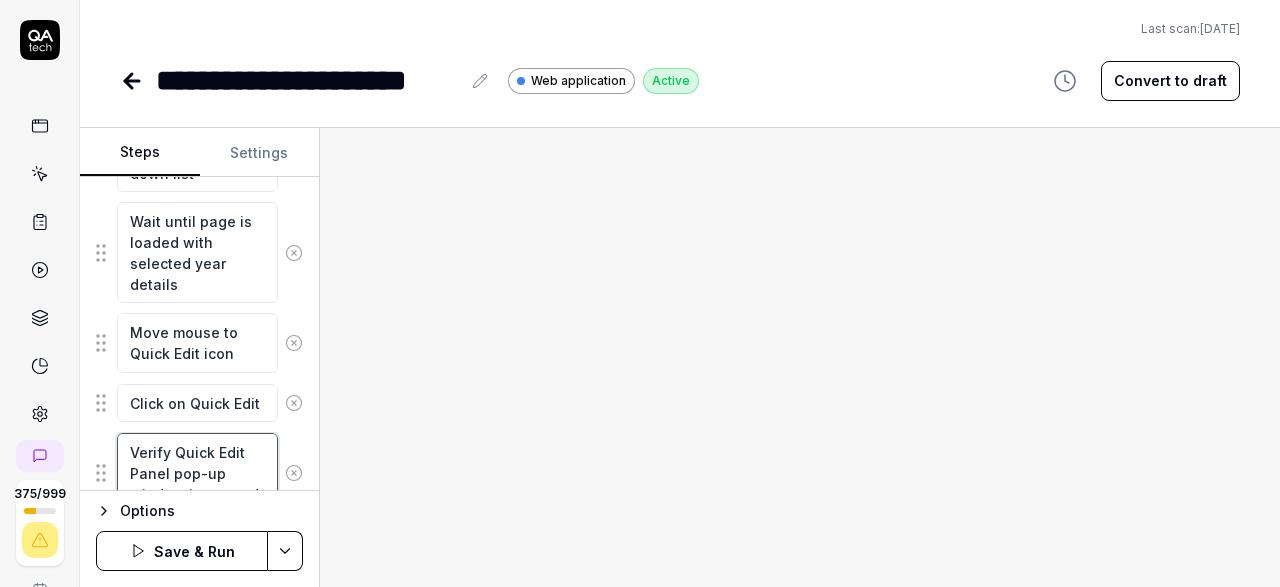 scroll, scrollTop: 1465, scrollLeft: 0, axis: vertical 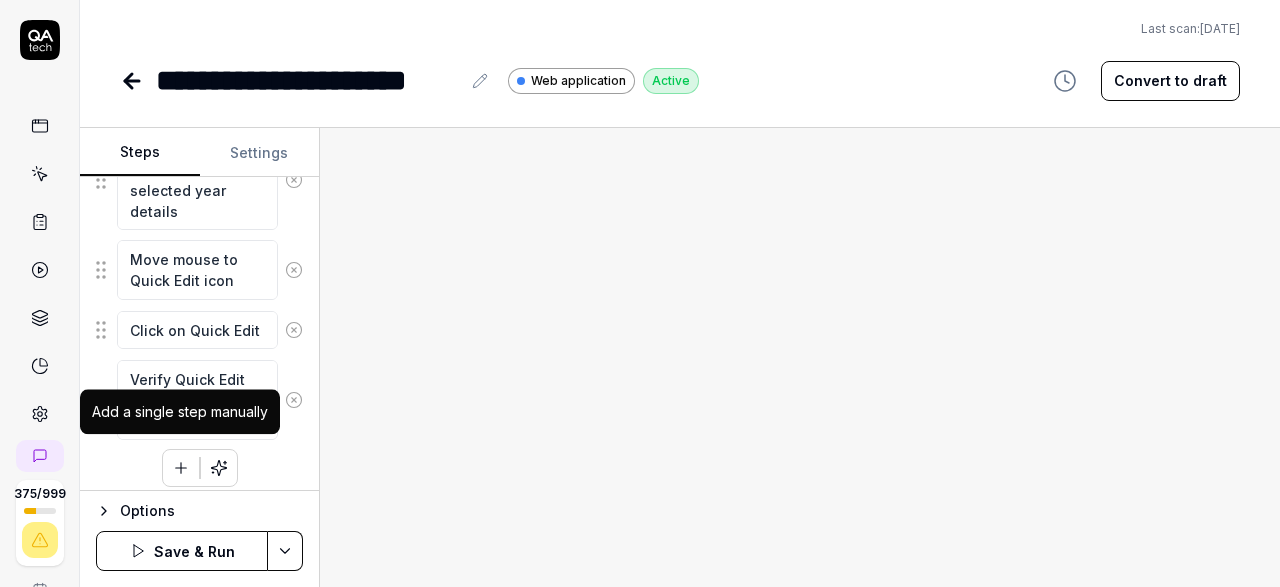 click 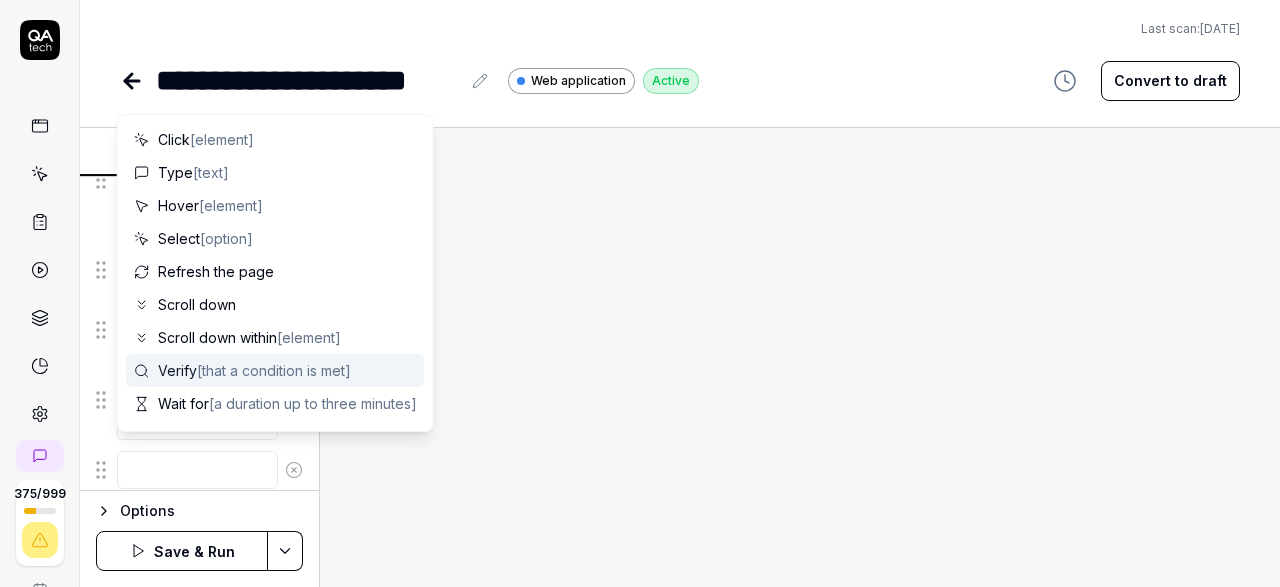 scroll, scrollTop: 116, scrollLeft: 0, axis: vertical 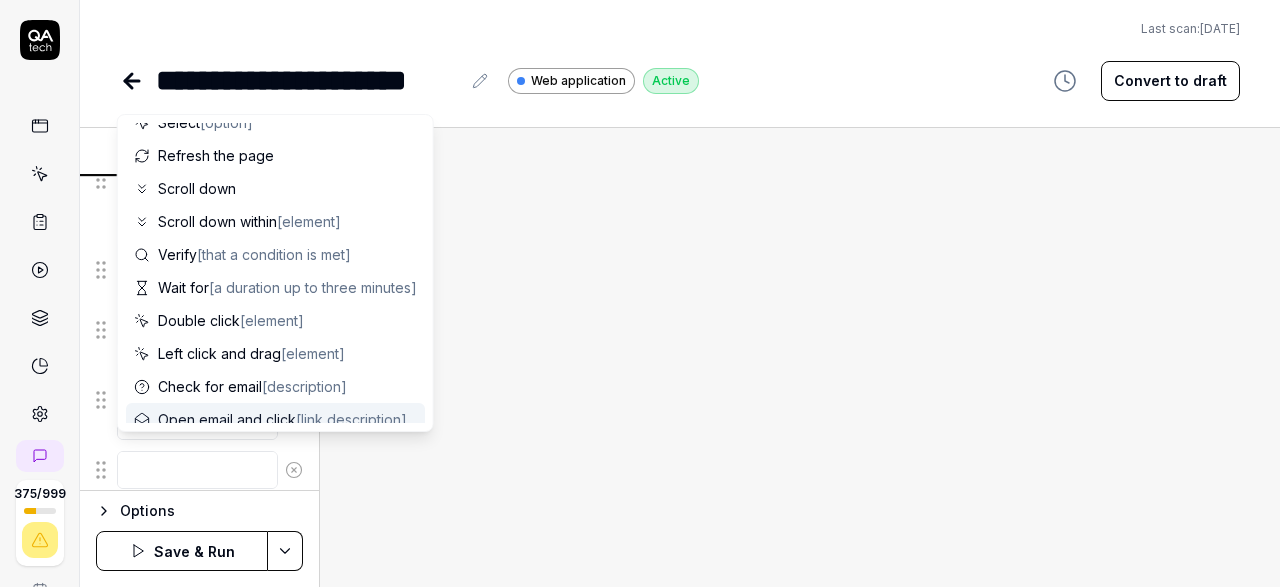 click at bounding box center (197, 470) 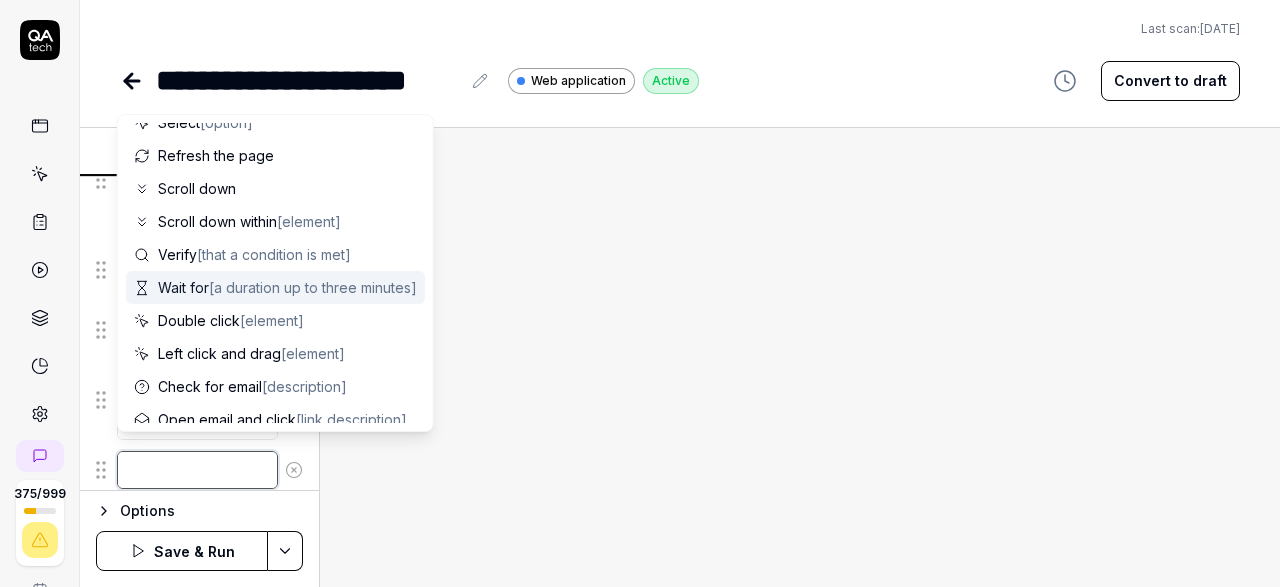 scroll, scrollTop: 195, scrollLeft: 0, axis: vertical 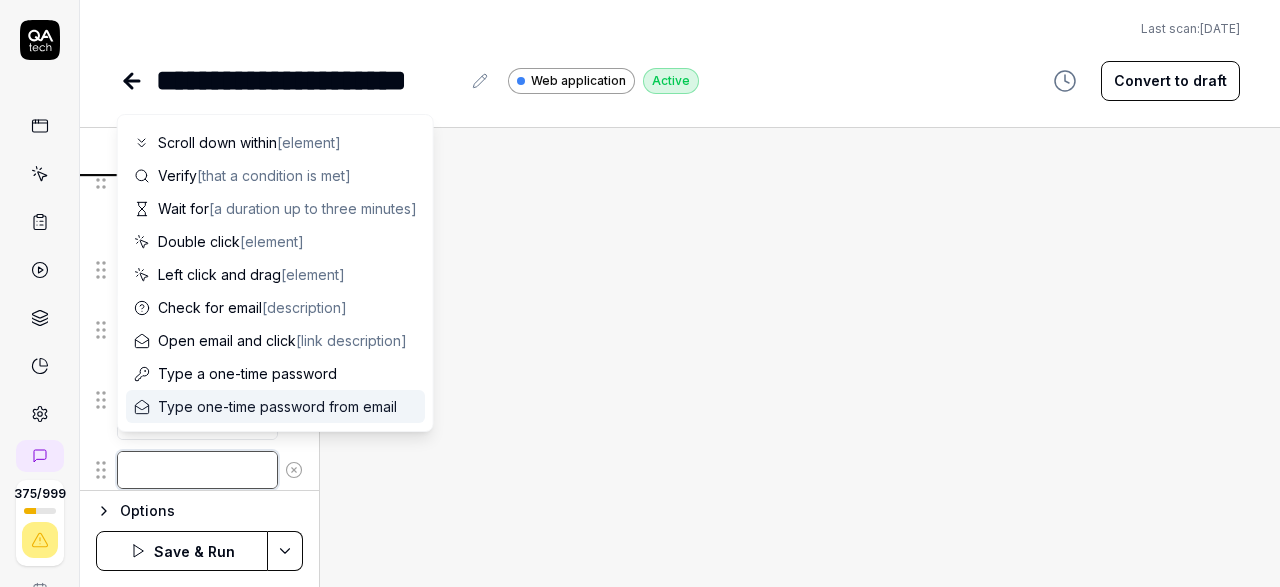 click at bounding box center [197, 470] 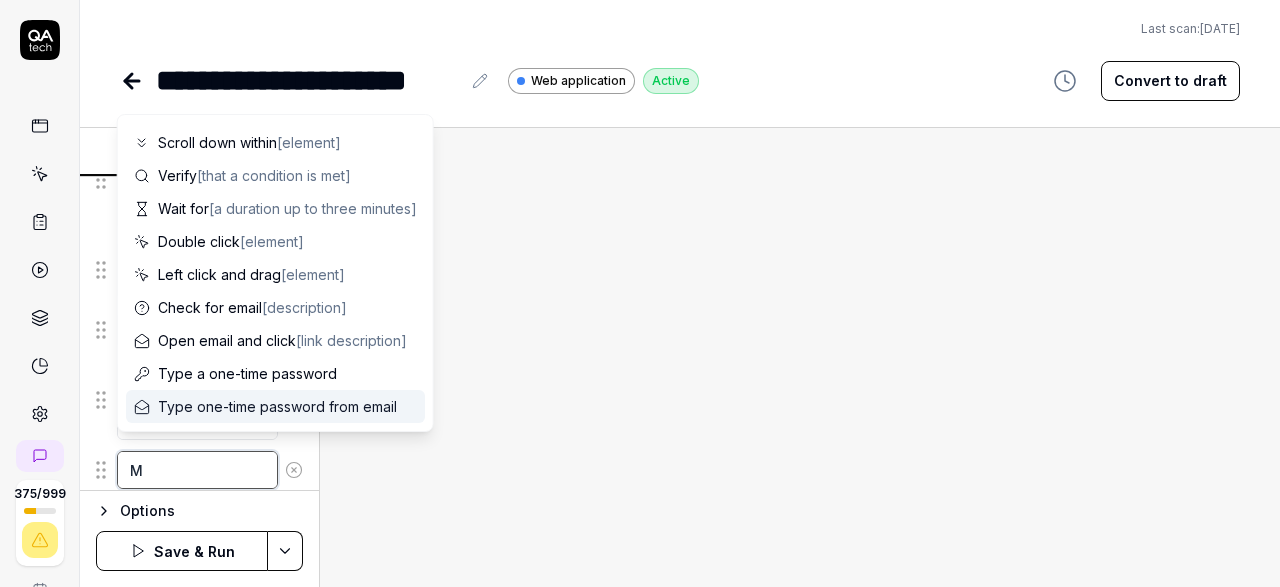 scroll, scrollTop: 63, scrollLeft: 0, axis: vertical 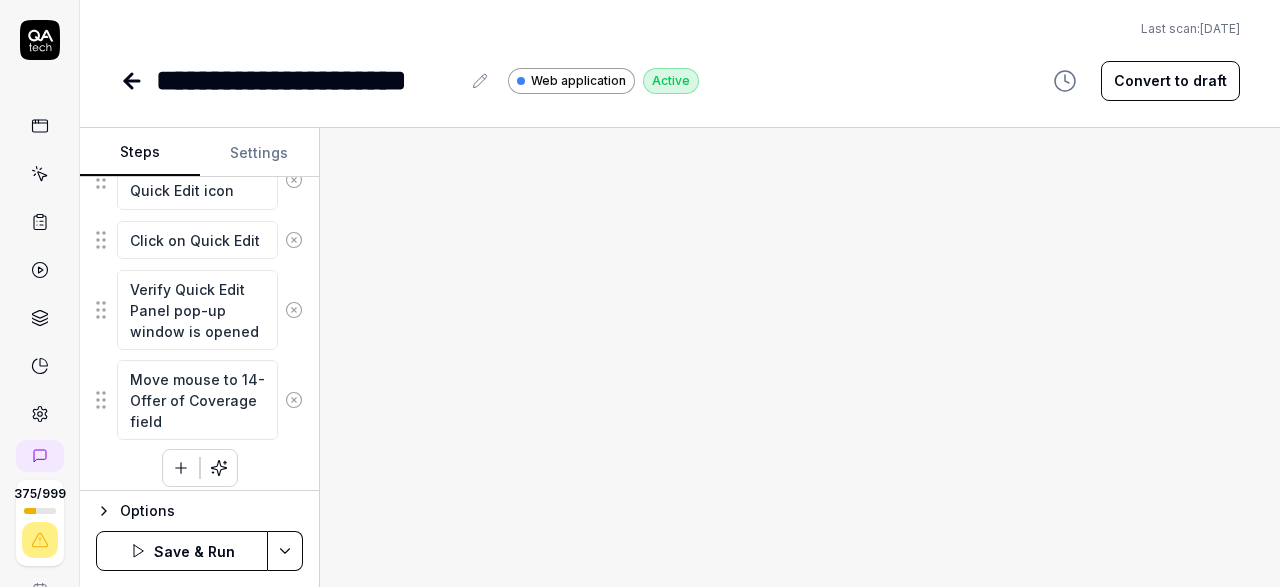 click 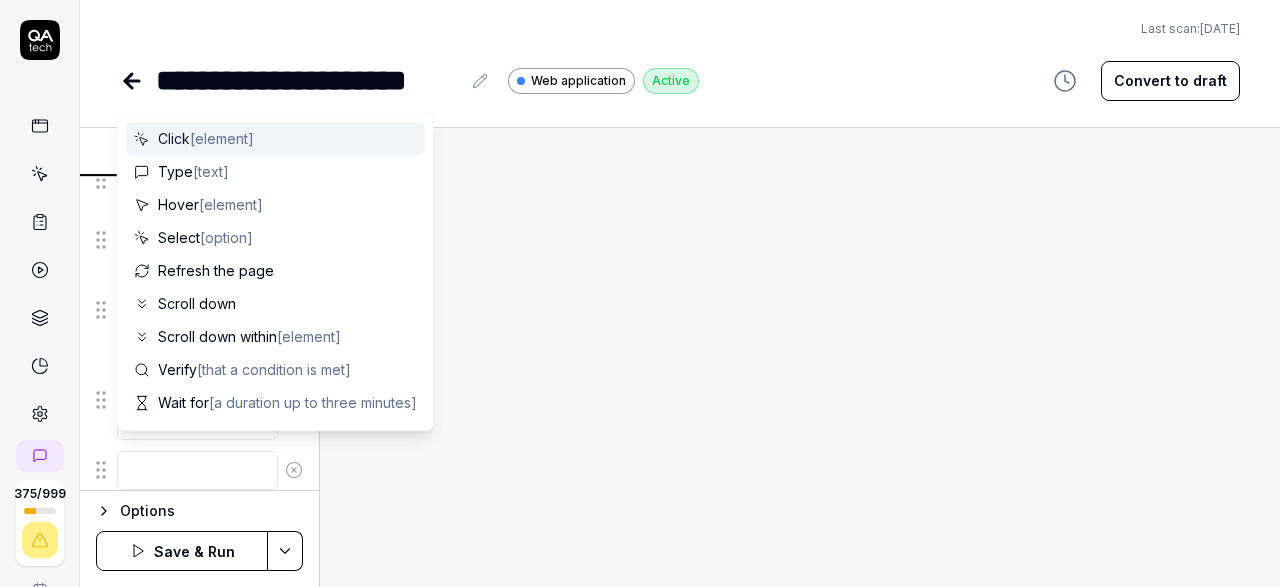 click at bounding box center [197, 470] 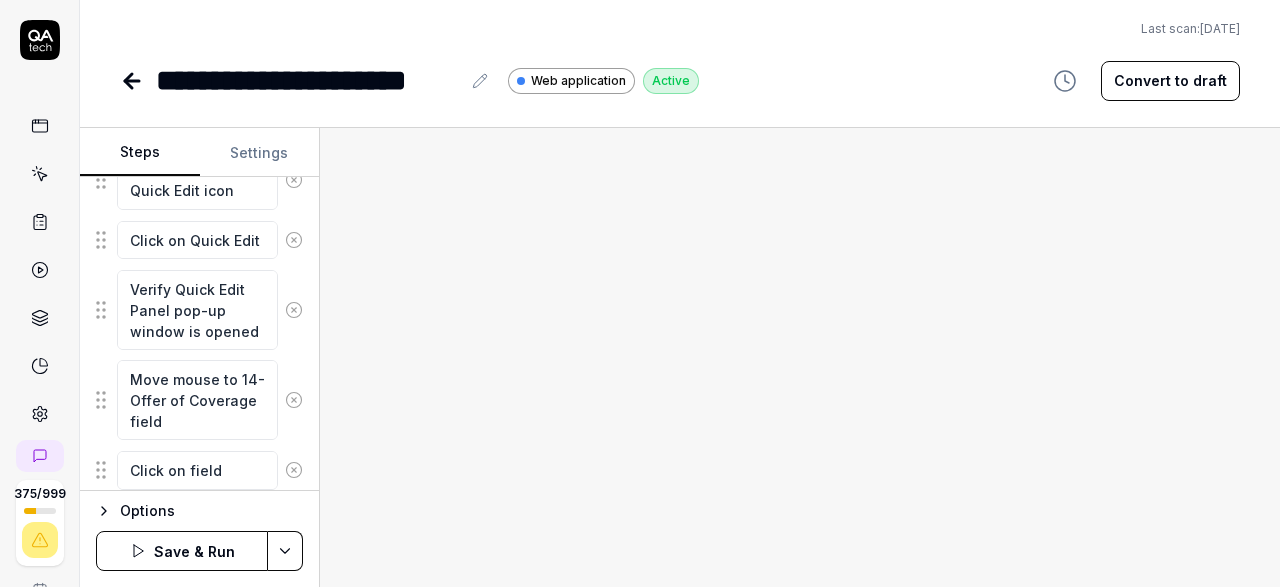 scroll, scrollTop: 1604, scrollLeft: 0, axis: vertical 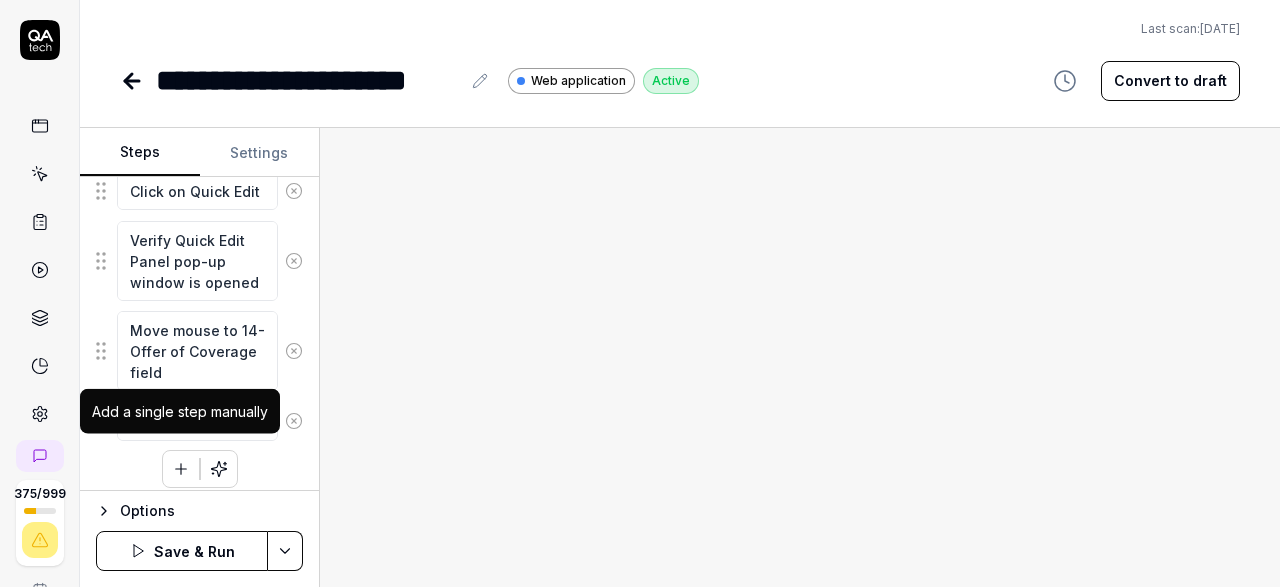 click 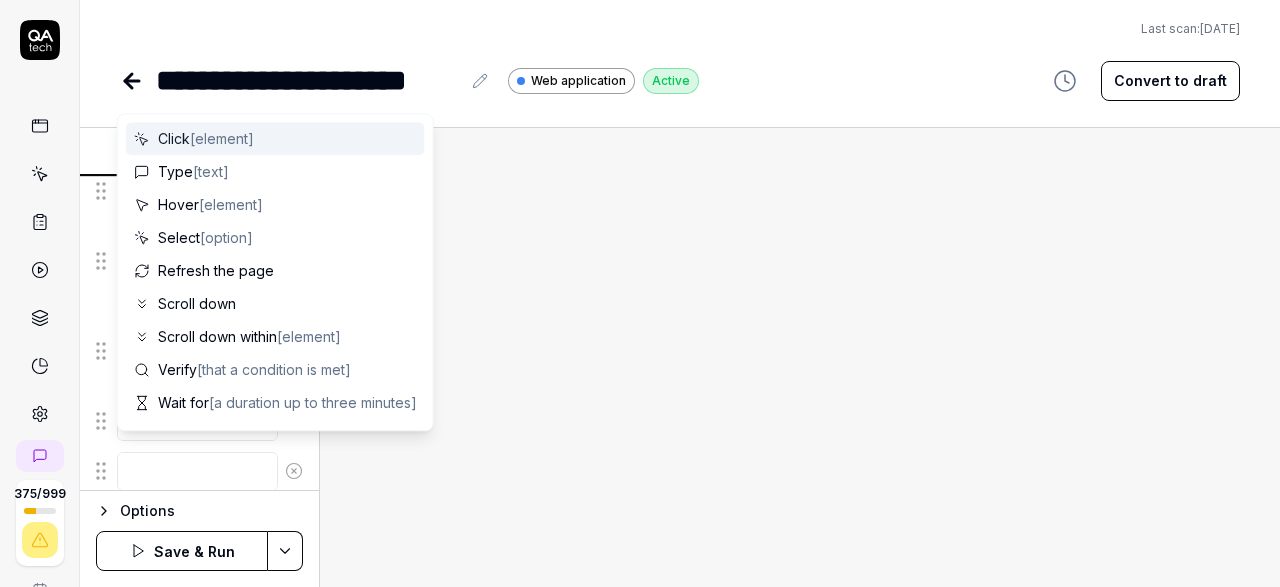 click at bounding box center (197, 471) 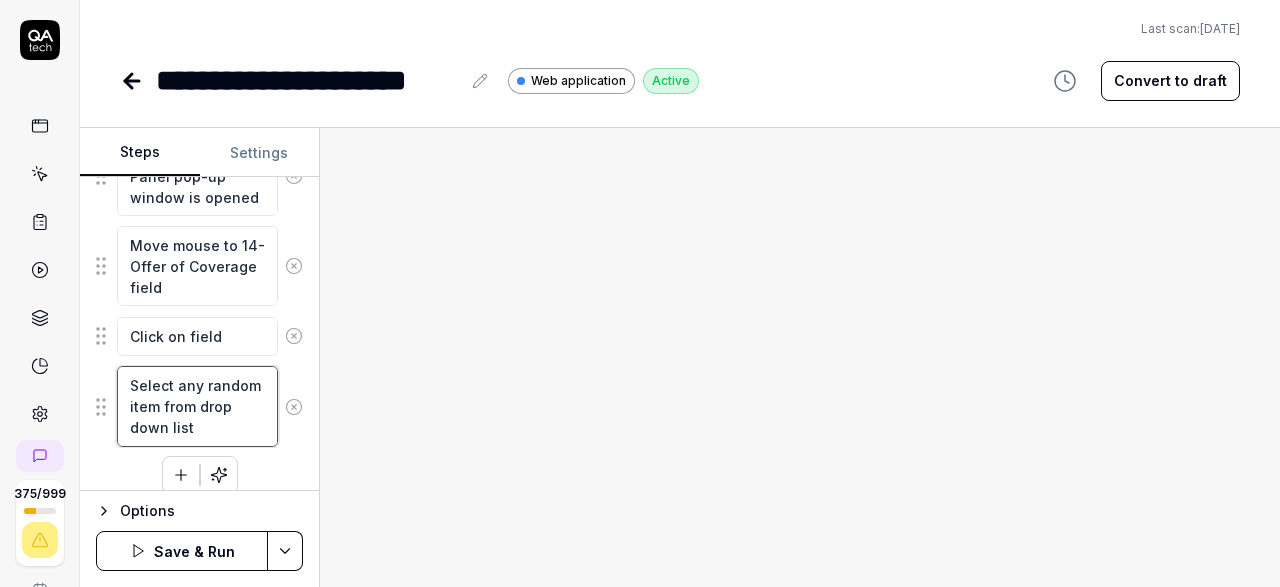scroll, scrollTop: 1693, scrollLeft: 0, axis: vertical 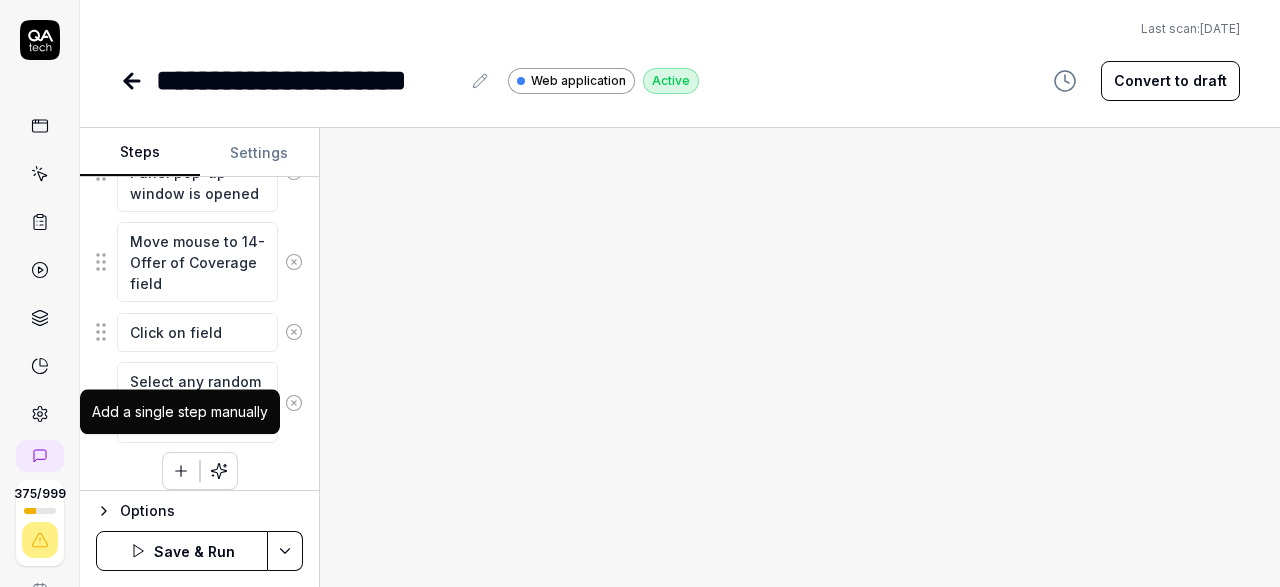 click 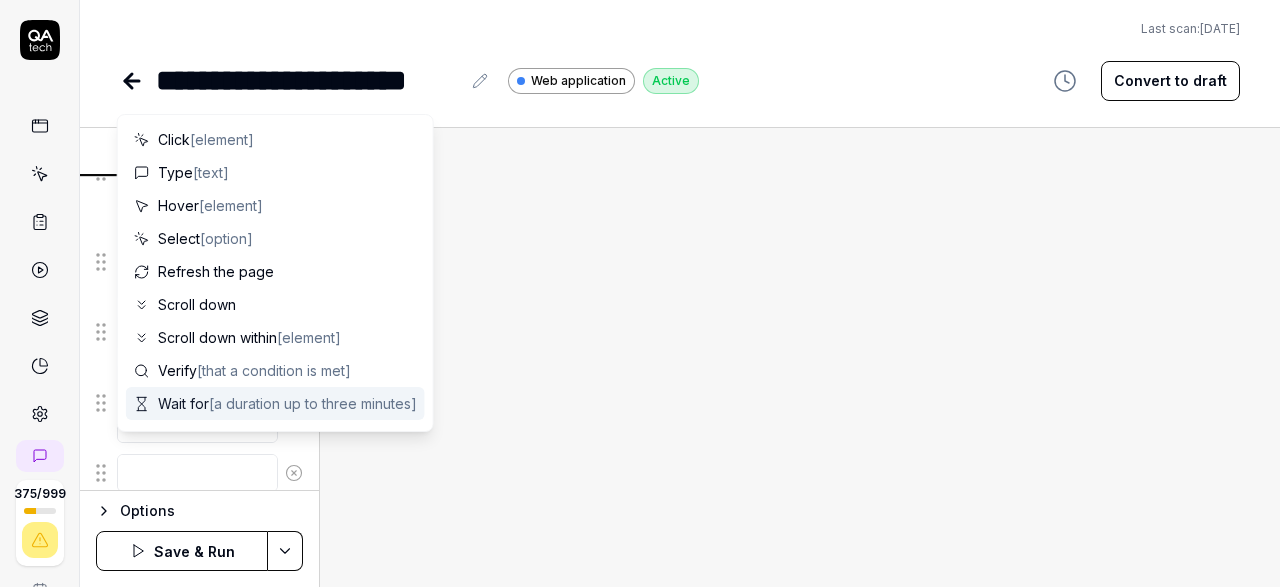 scroll, scrollTop: 116, scrollLeft: 0, axis: vertical 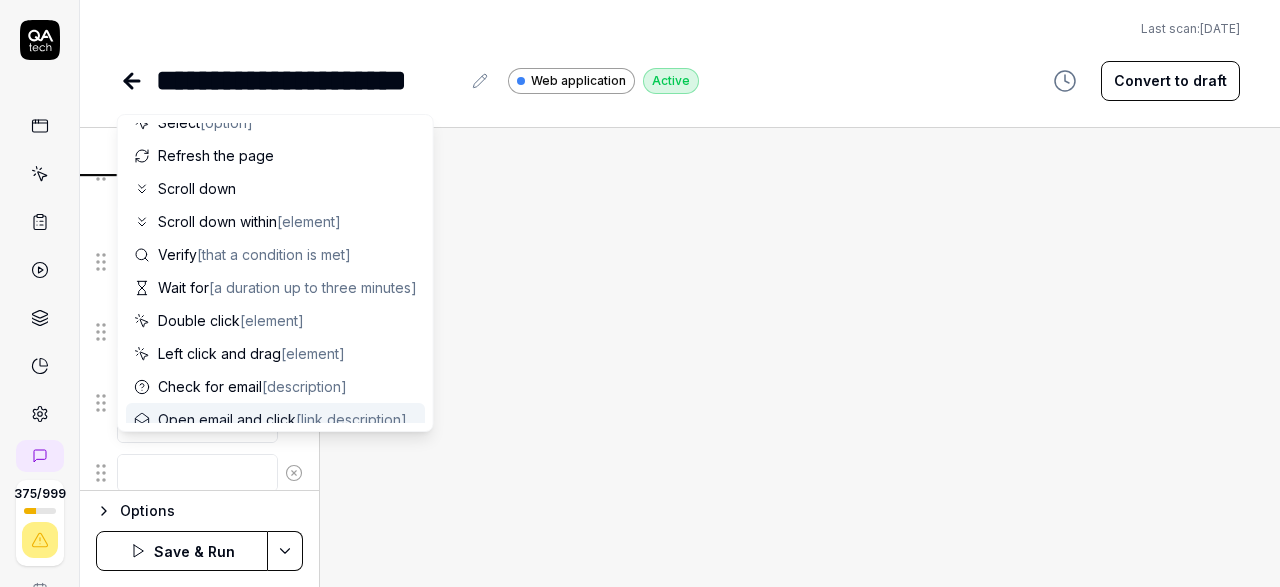 click at bounding box center (197, 473) 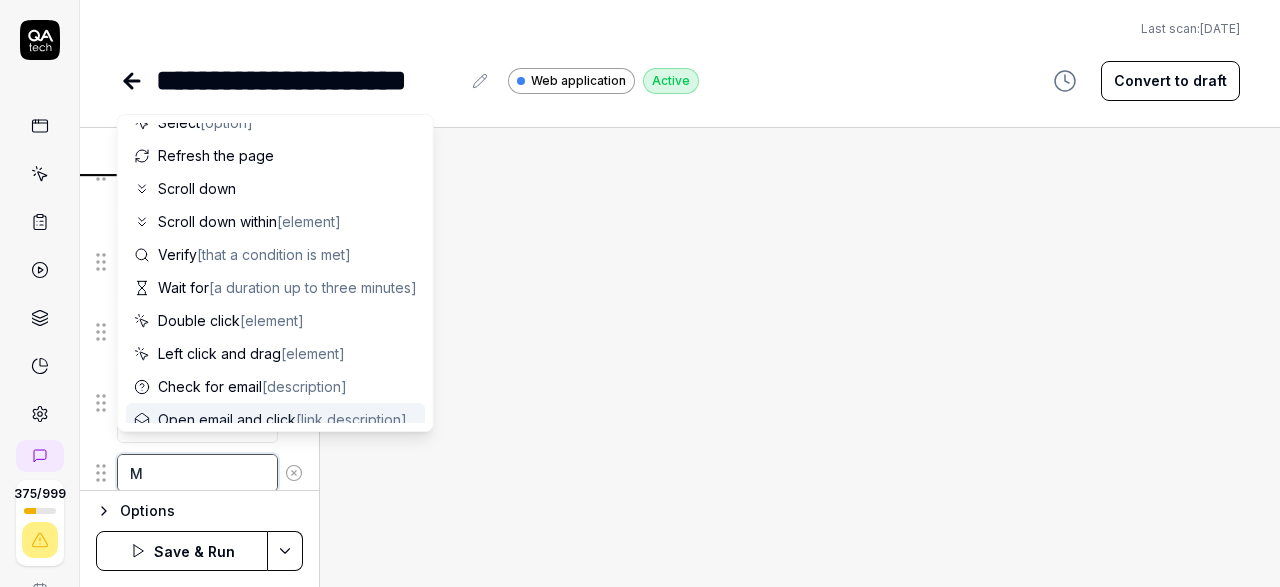 scroll, scrollTop: 0, scrollLeft: 0, axis: both 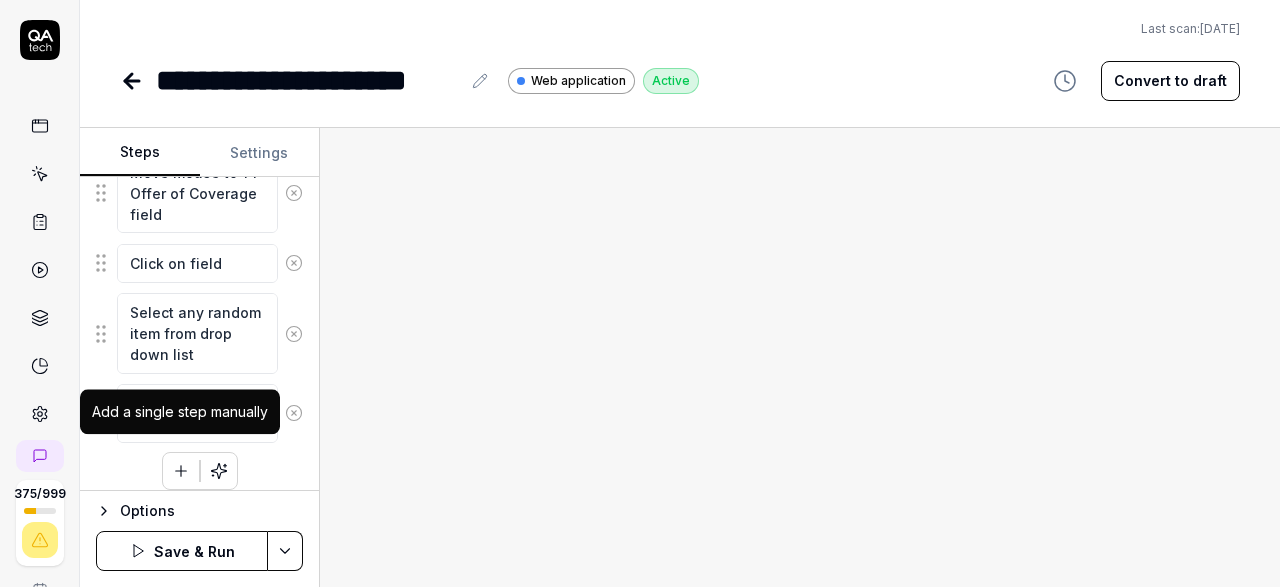 click at bounding box center (181, 471) 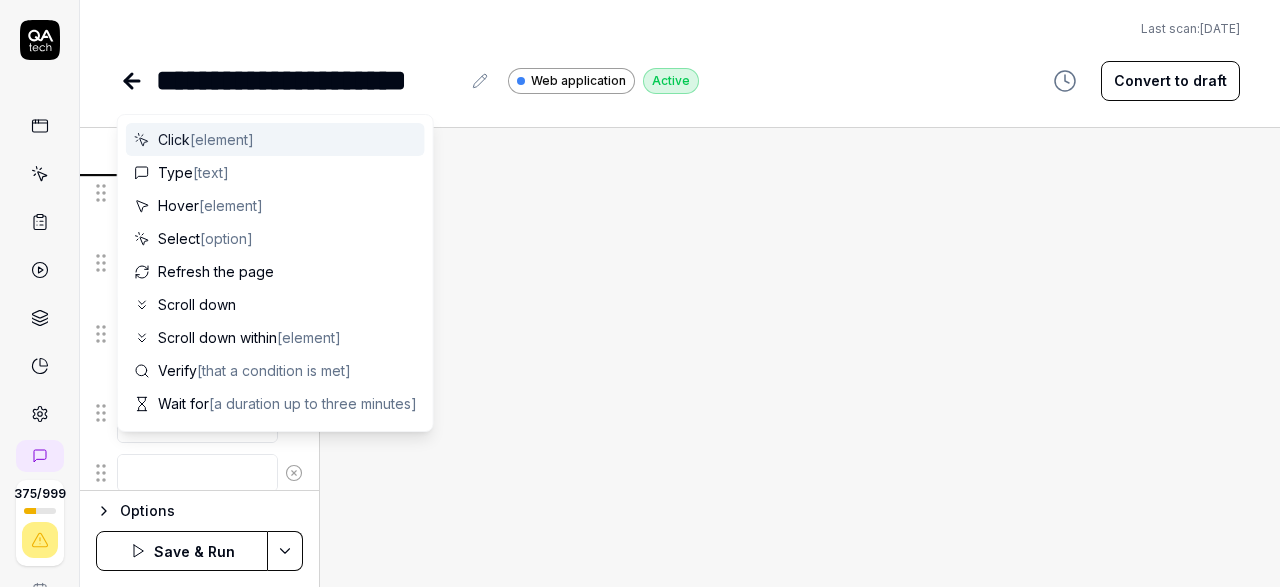 click at bounding box center [197, 473] 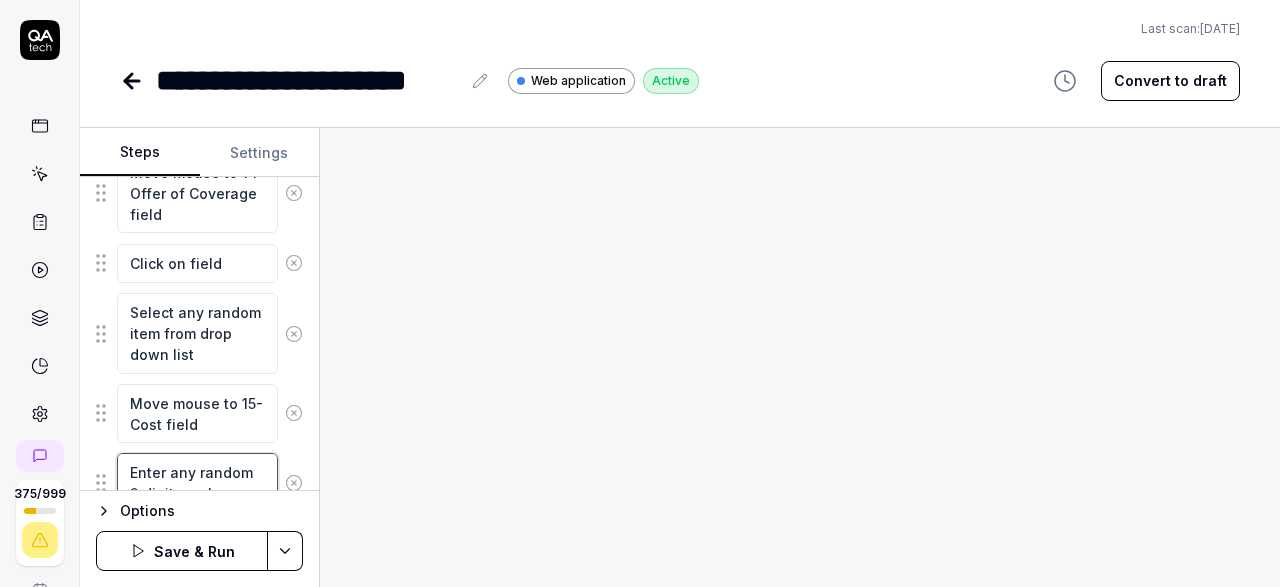 scroll, scrollTop: 1831, scrollLeft: 0, axis: vertical 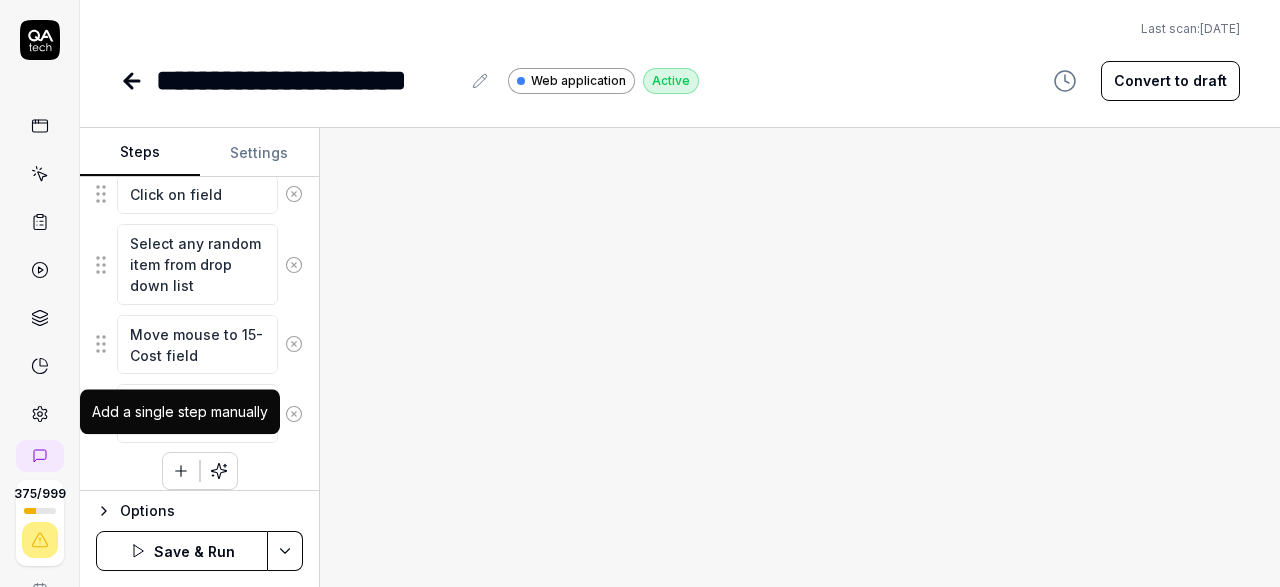 click 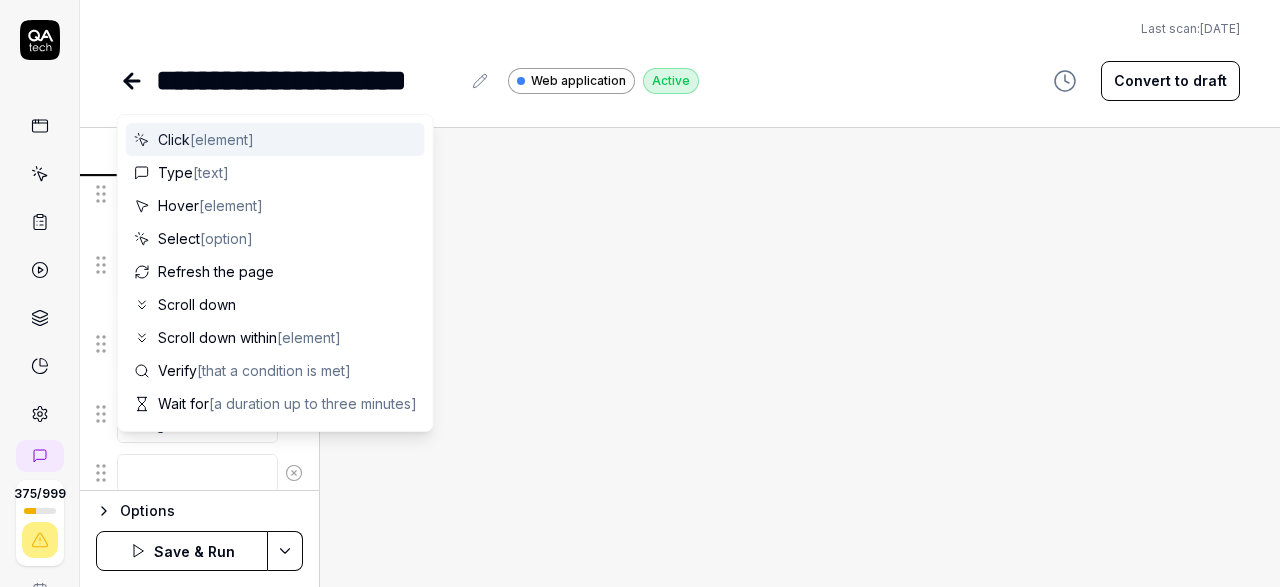 click at bounding box center (197, 473) 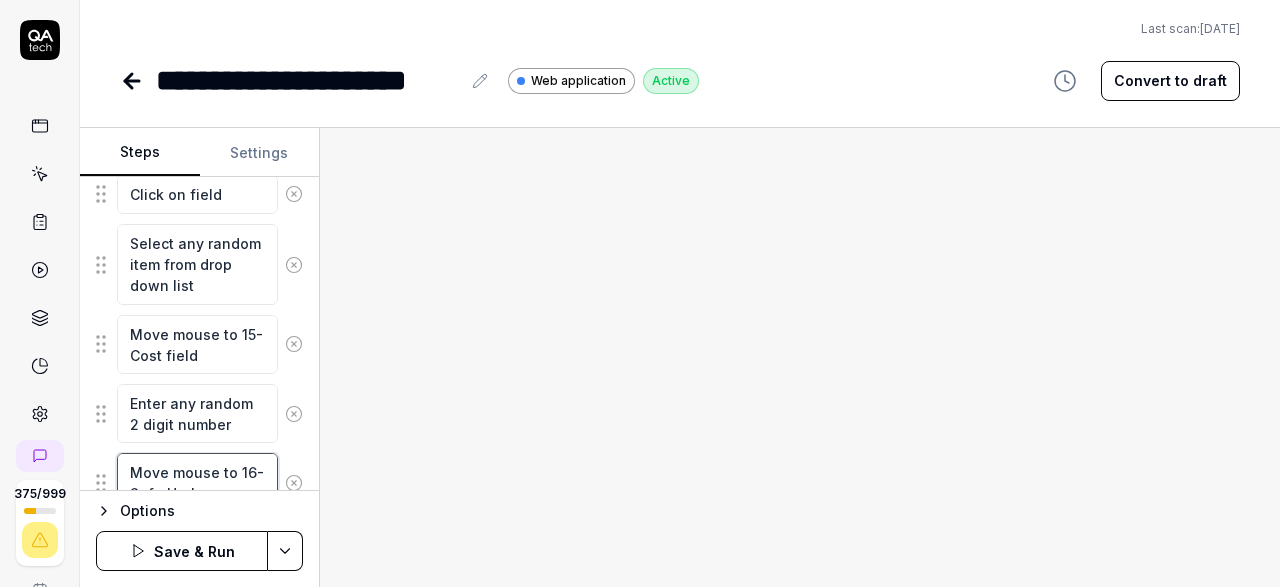 scroll, scrollTop: 1899, scrollLeft: 0, axis: vertical 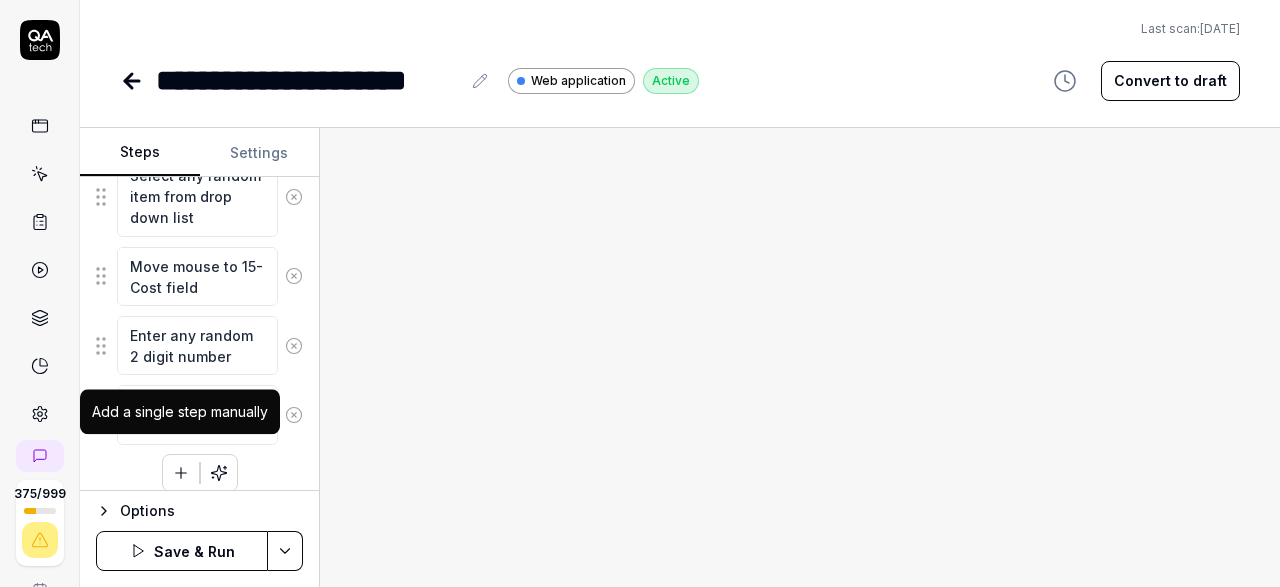 click at bounding box center (181, 473) 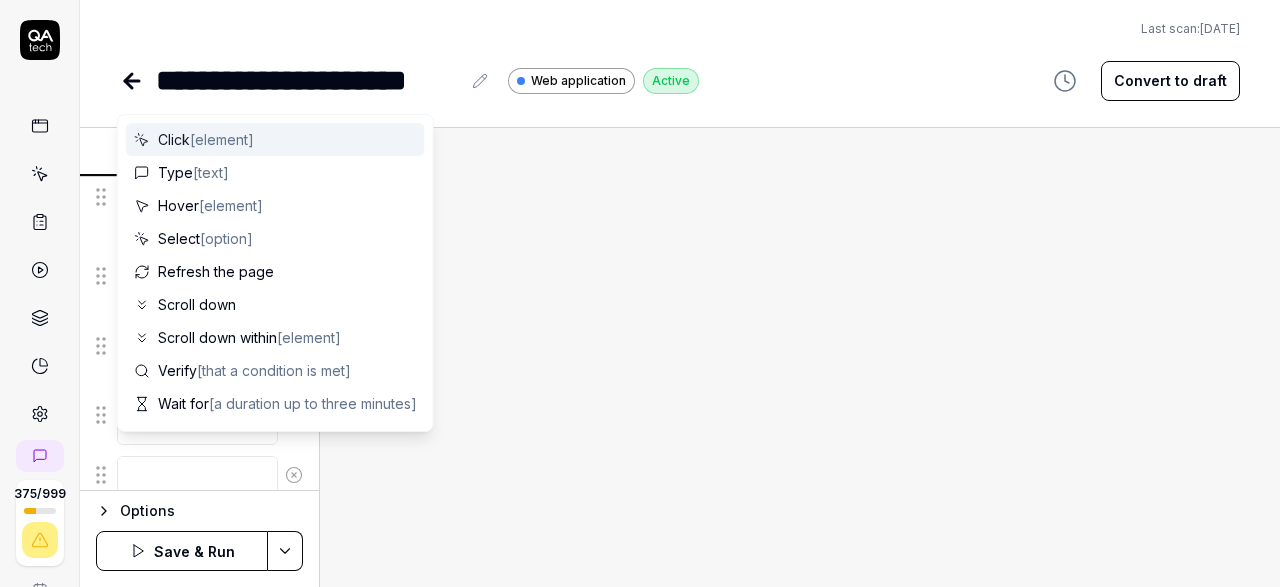 click at bounding box center (197, 475) 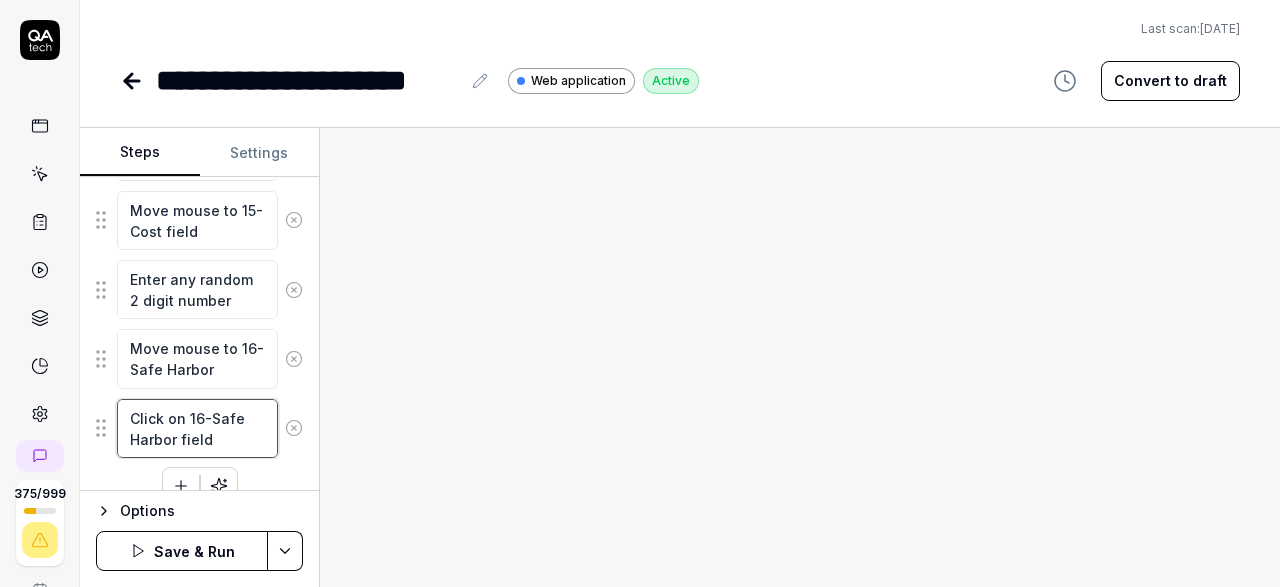 scroll, scrollTop: 1968, scrollLeft: 0, axis: vertical 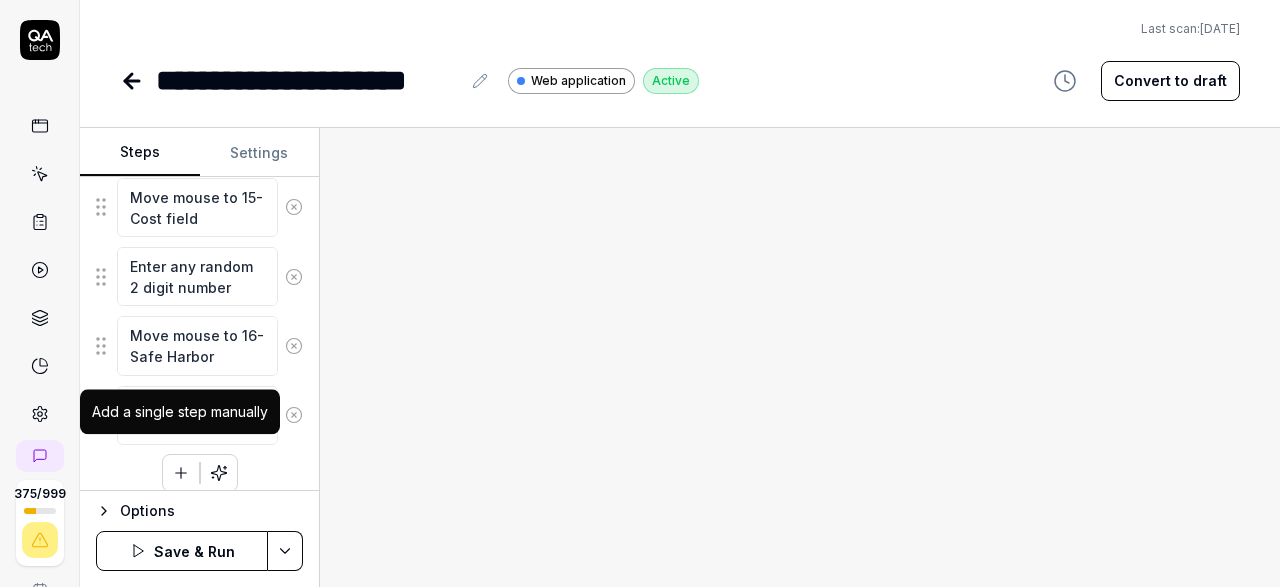 click 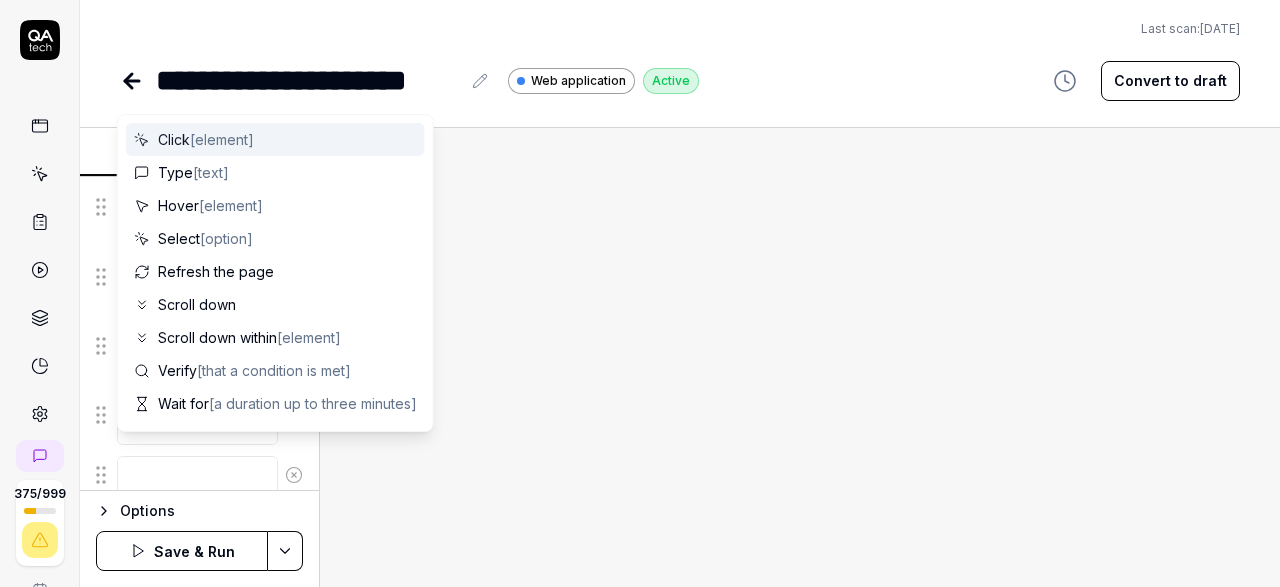 click at bounding box center (197, 475) 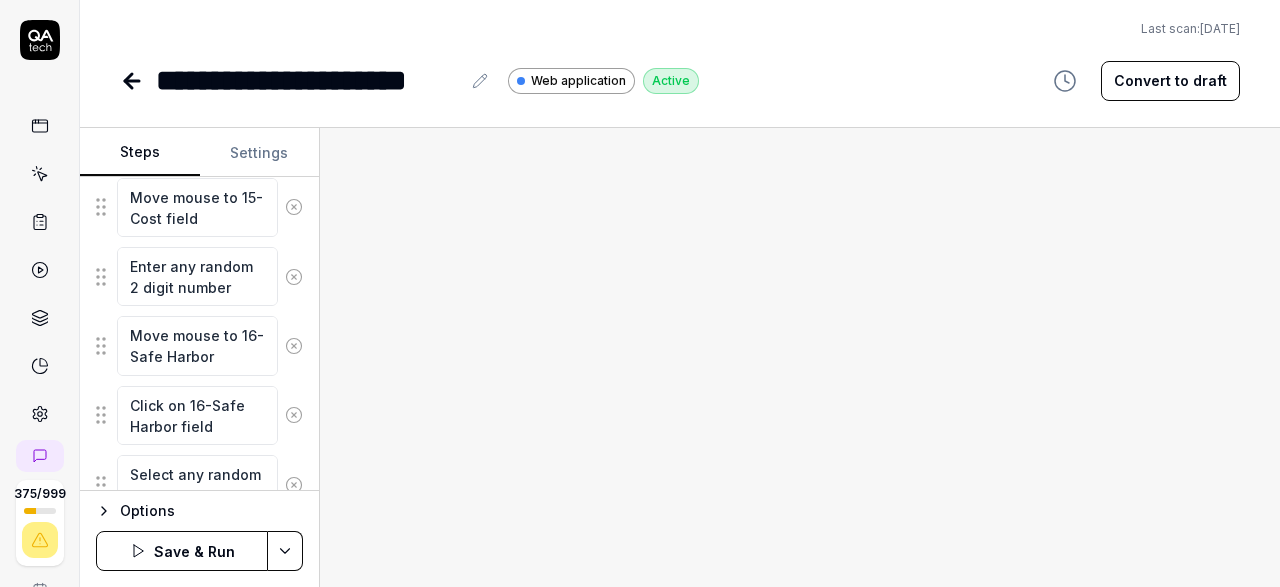 scroll, scrollTop: 1985, scrollLeft: 0, axis: vertical 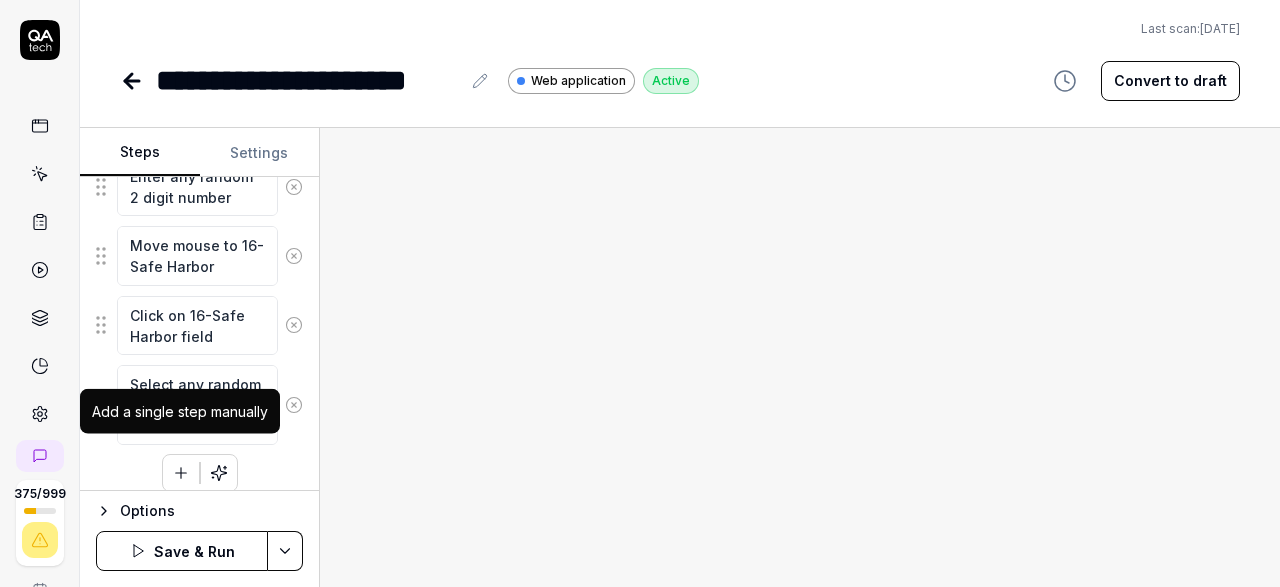 click 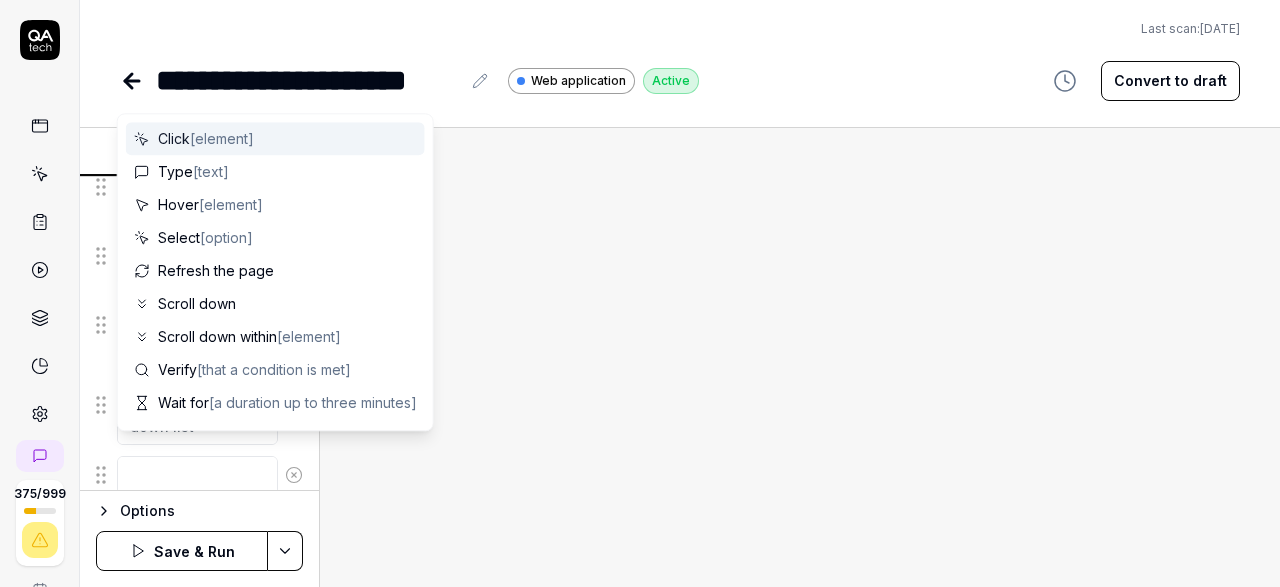 click at bounding box center [197, 475] 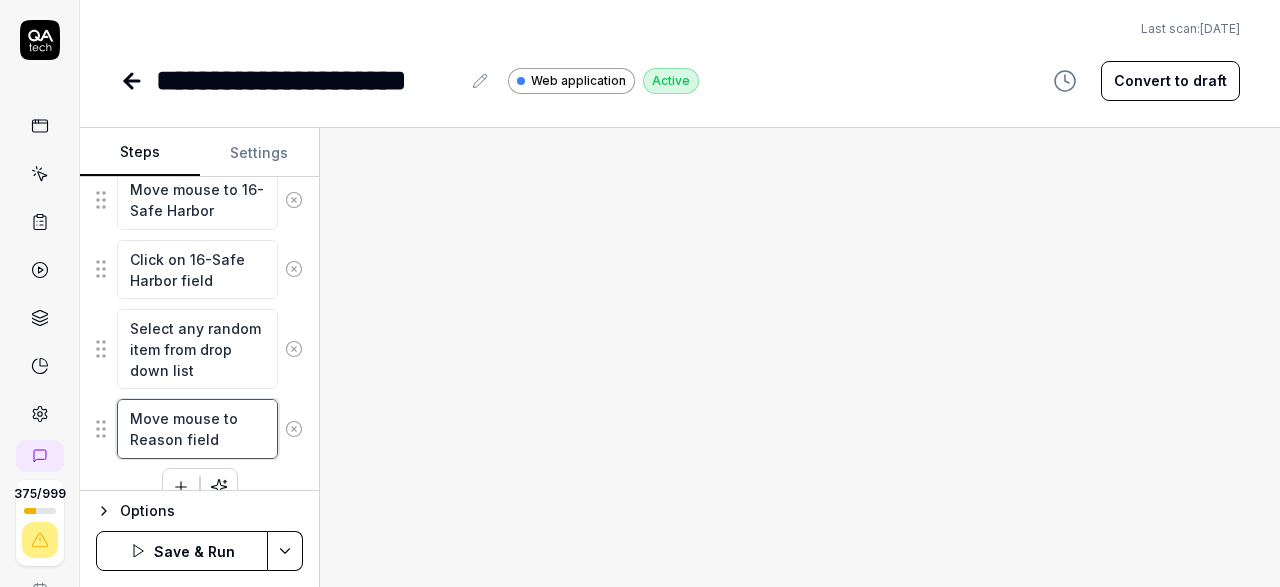scroll, scrollTop: 2127, scrollLeft: 0, axis: vertical 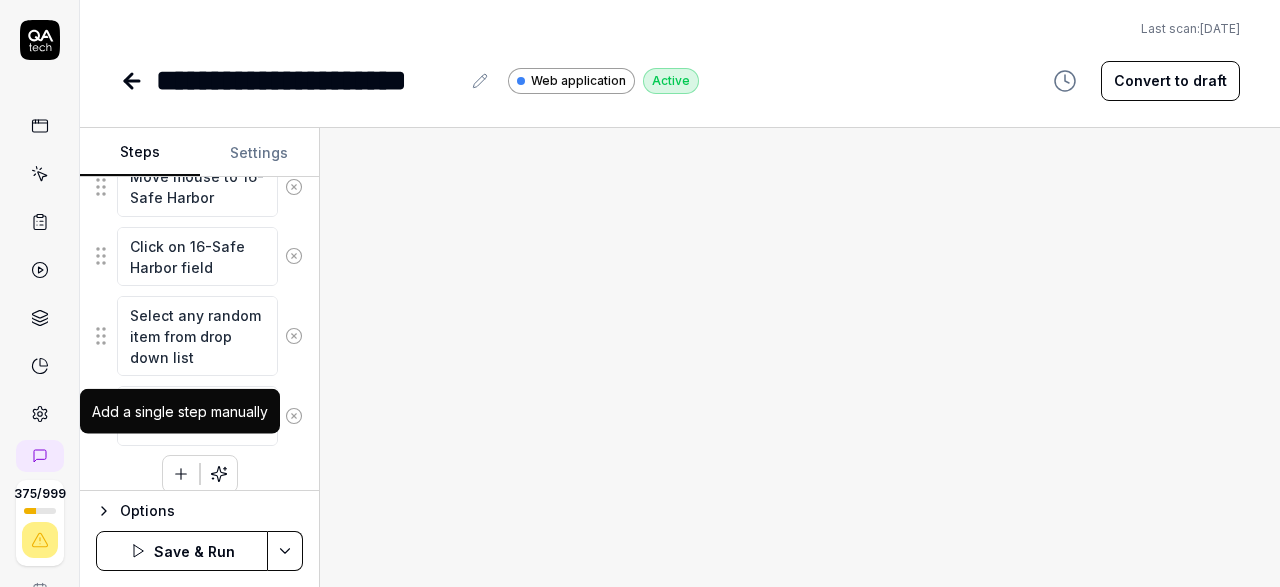 click 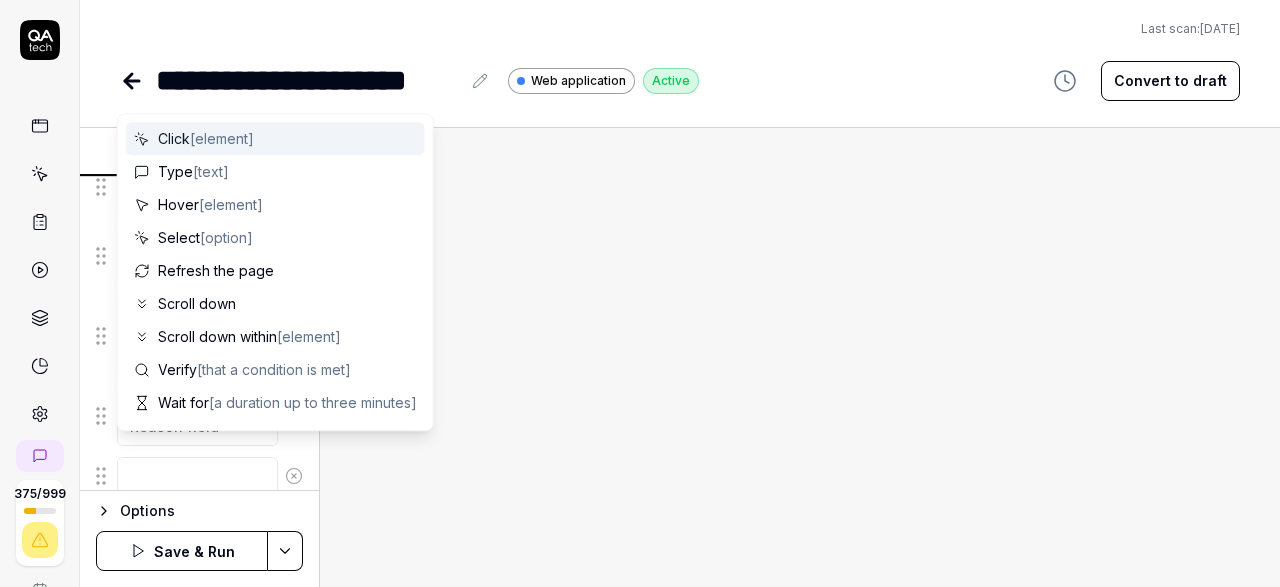 click at bounding box center (197, 476) 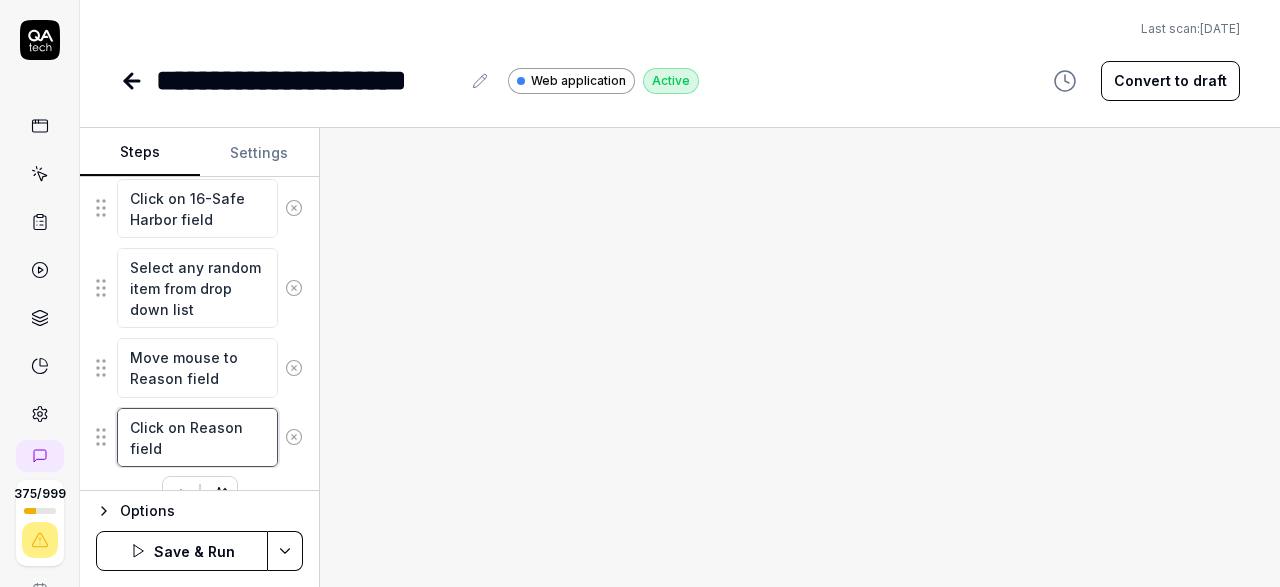 scroll, scrollTop: 2195, scrollLeft: 0, axis: vertical 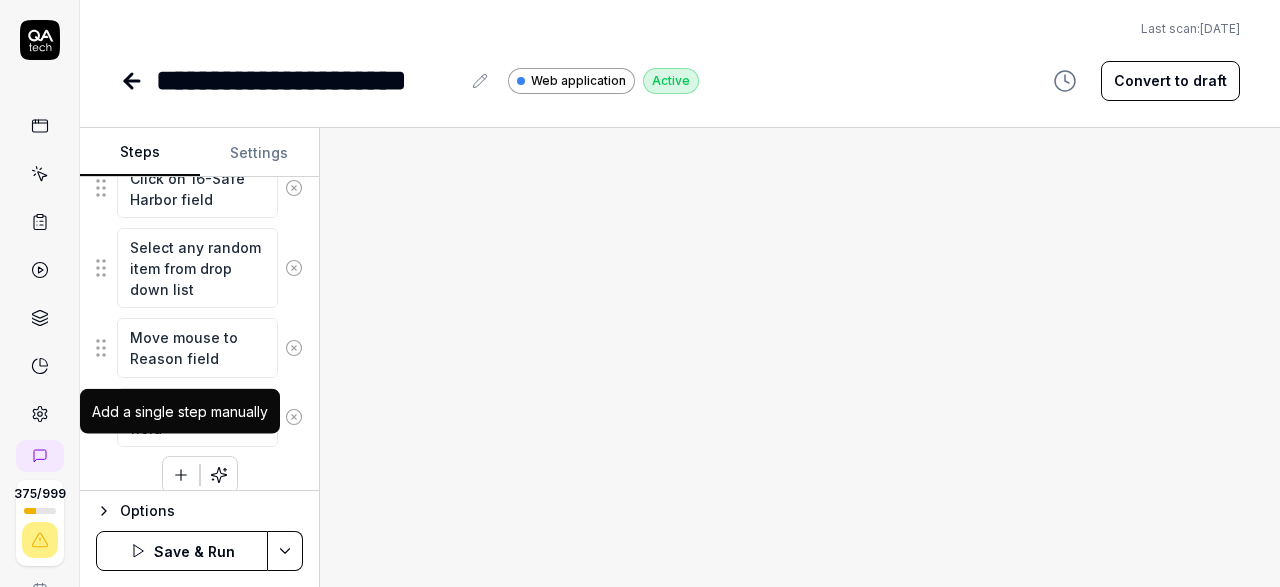 click 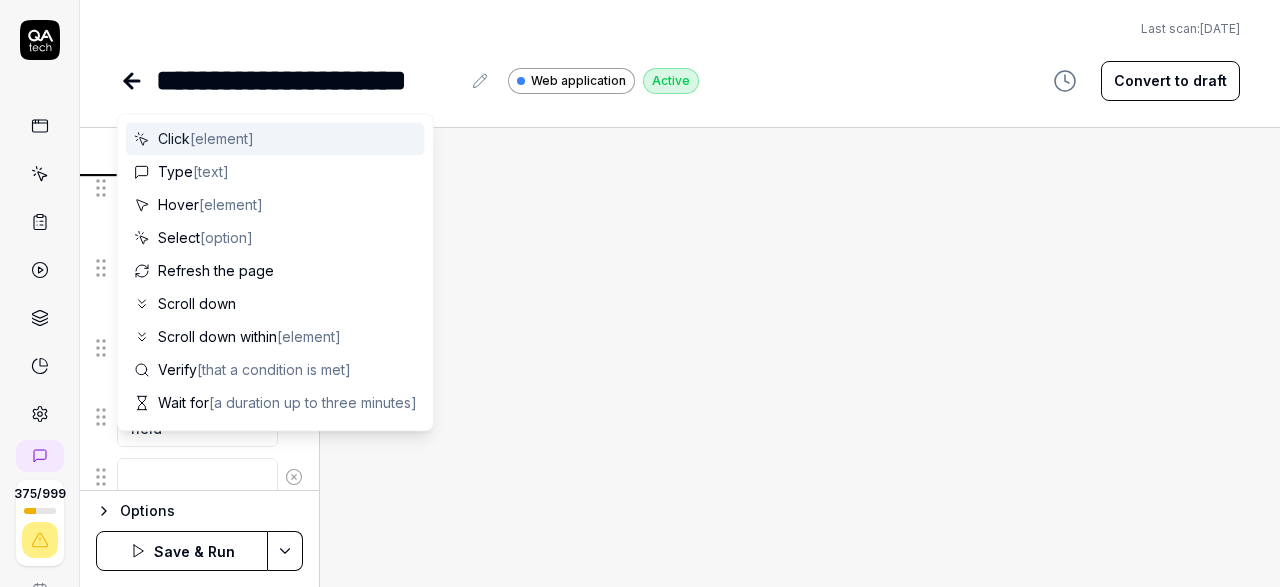 click at bounding box center (197, 477) 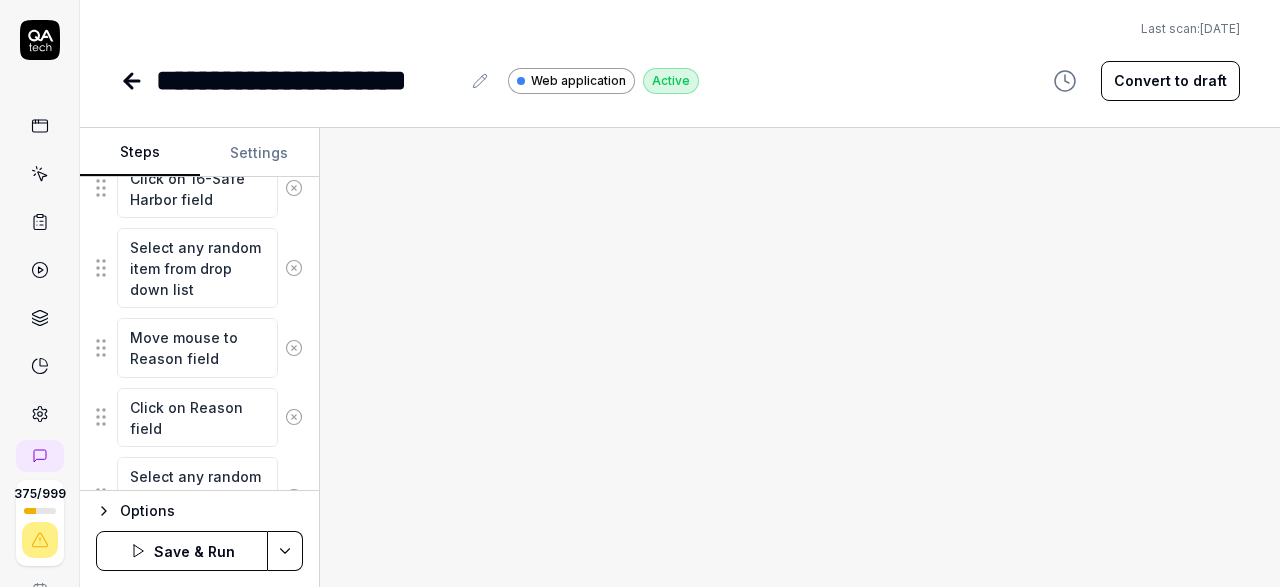scroll, scrollTop: 2212, scrollLeft: 0, axis: vertical 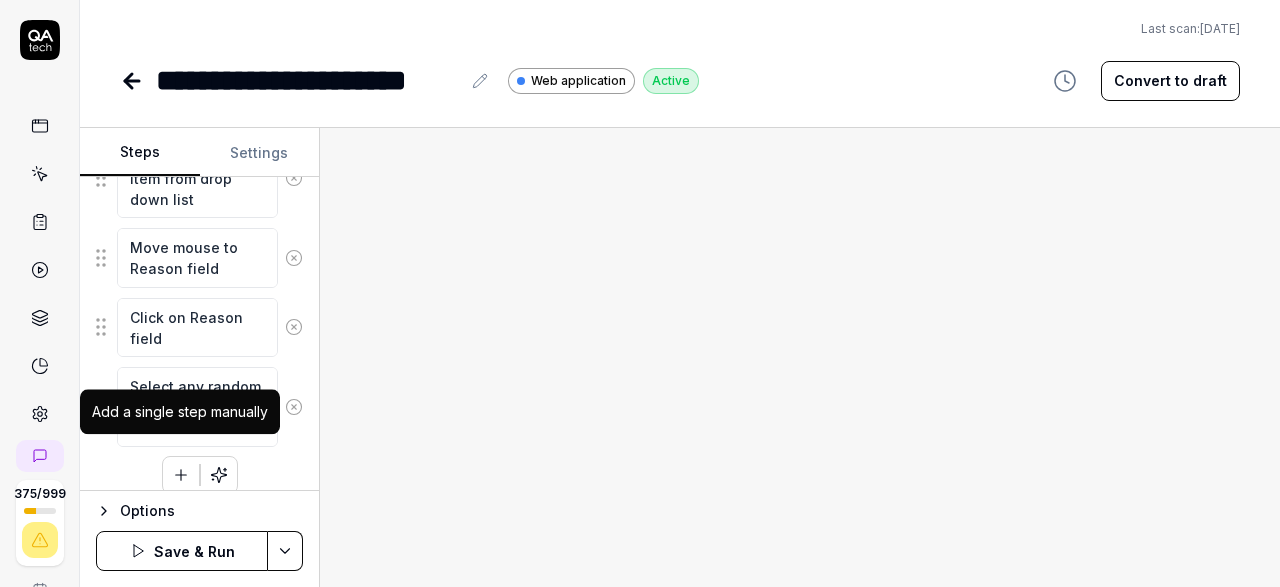 click 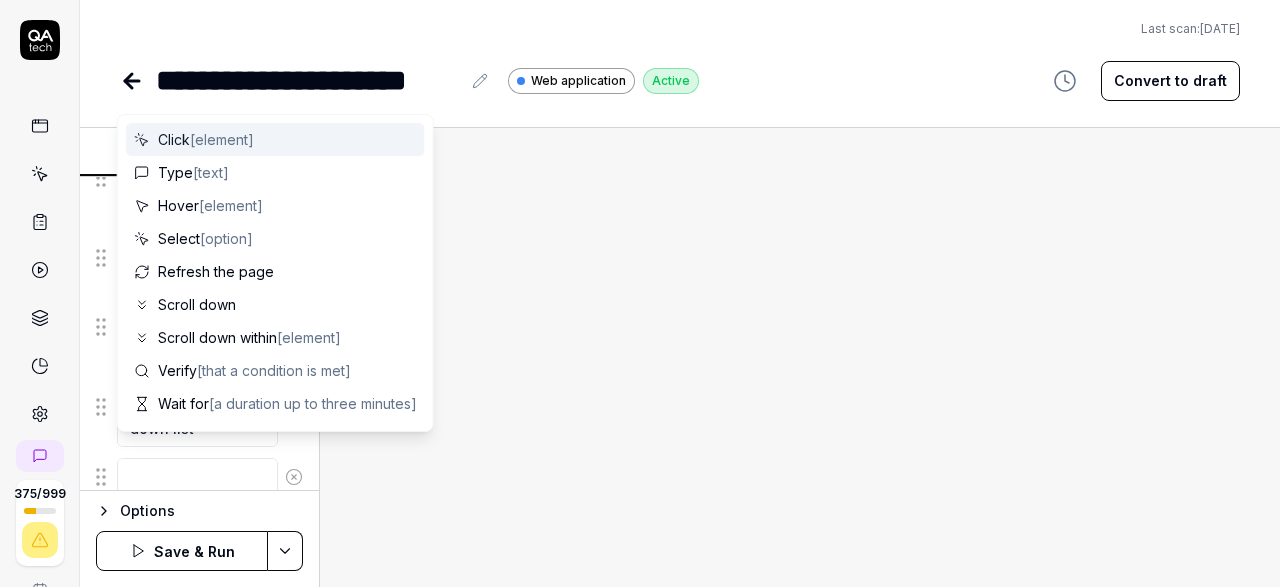 click at bounding box center [197, 477] 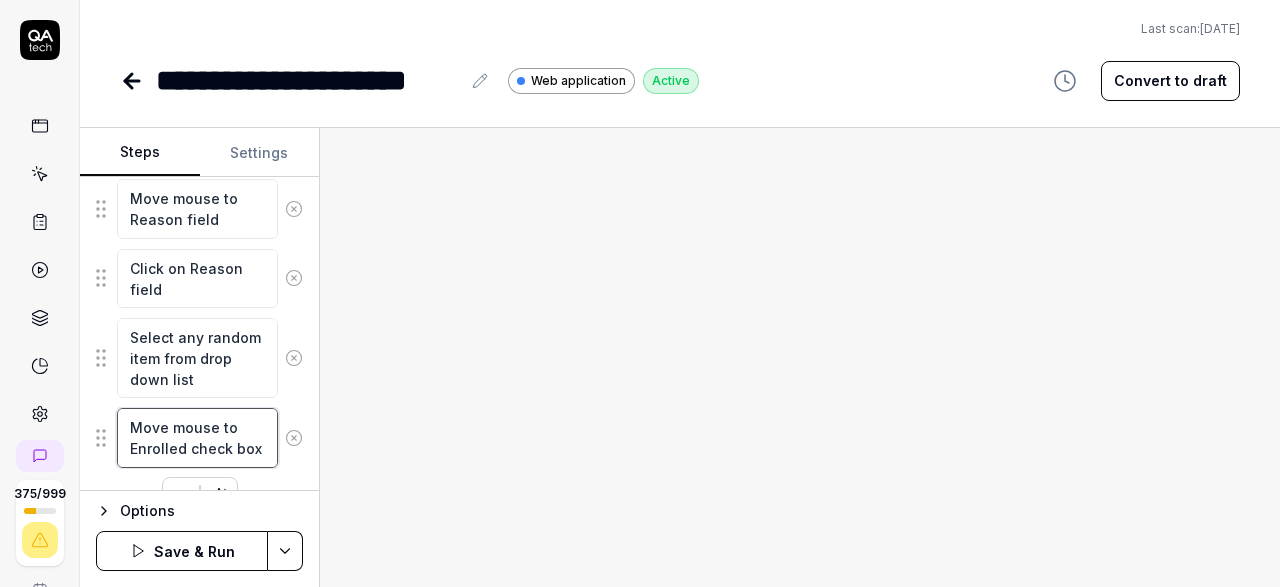 scroll, scrollTop: 2353, scrollLeft: 0, axis: vertical 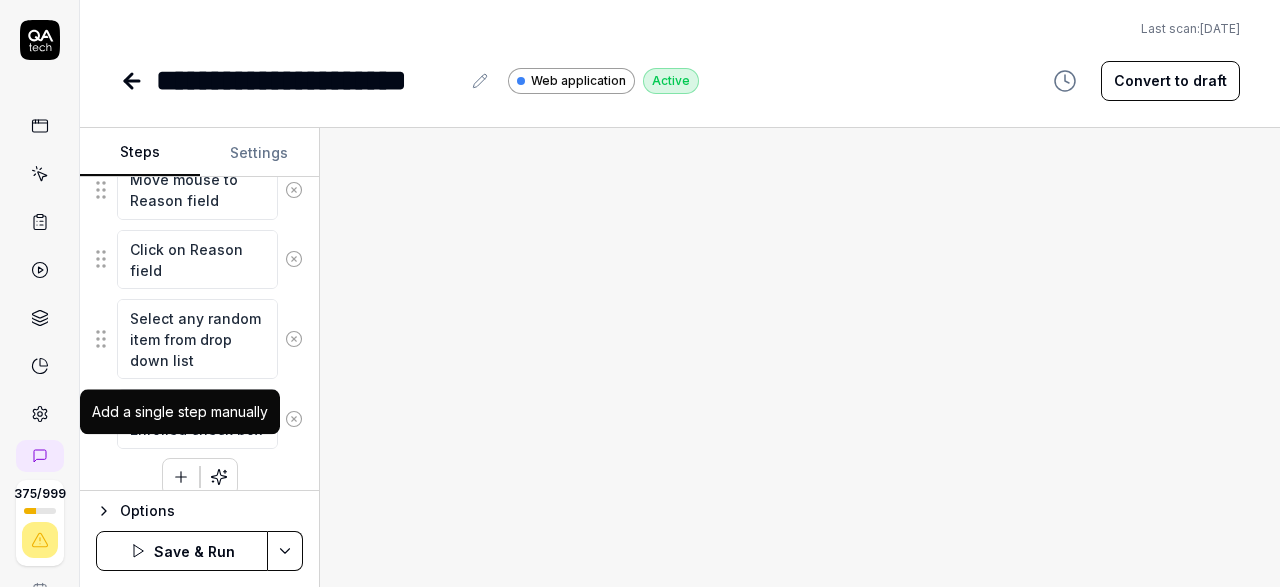 click at bounding box center [181, 477] 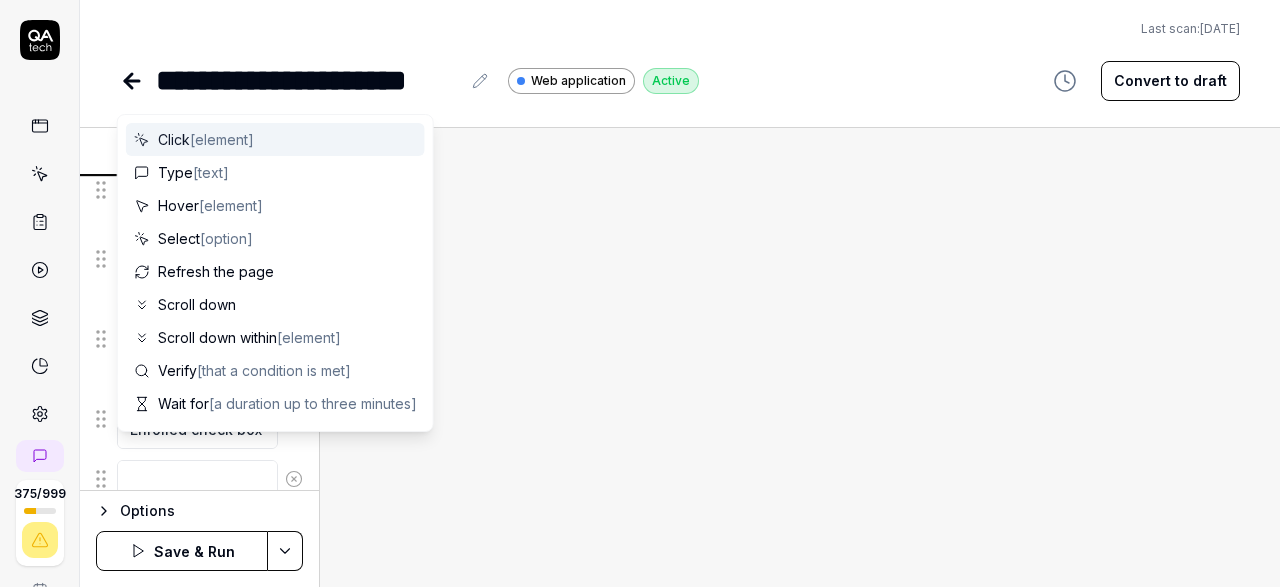 click at bounding box center (197, 479) 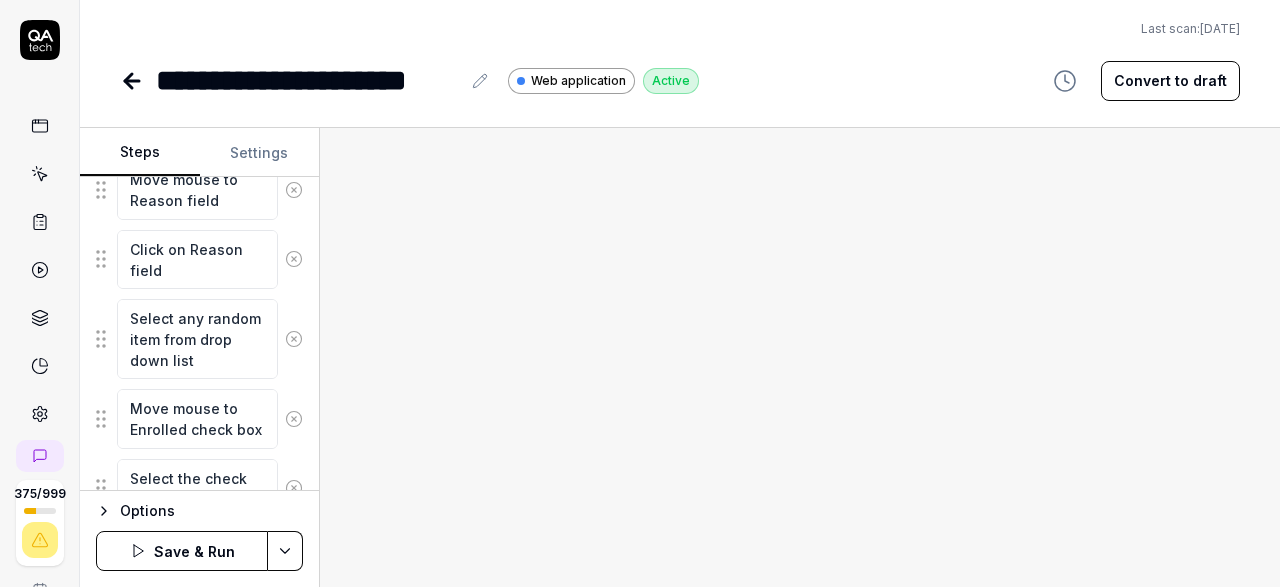scroll, scrollTop: 2422, scrollLeft: 0, axis: vertical 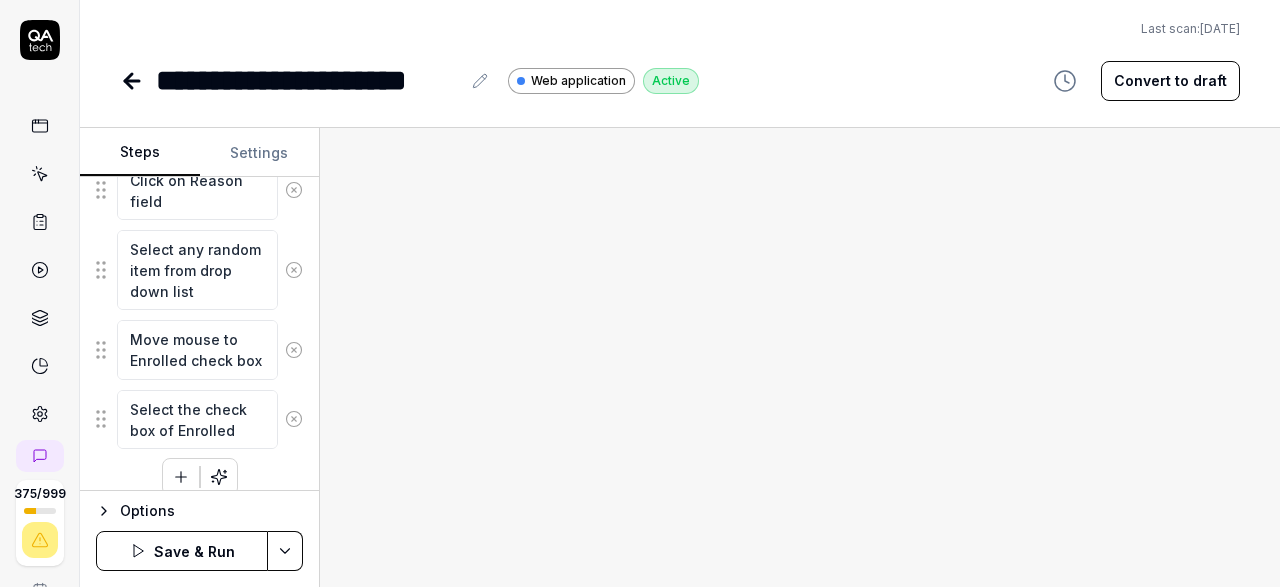 click 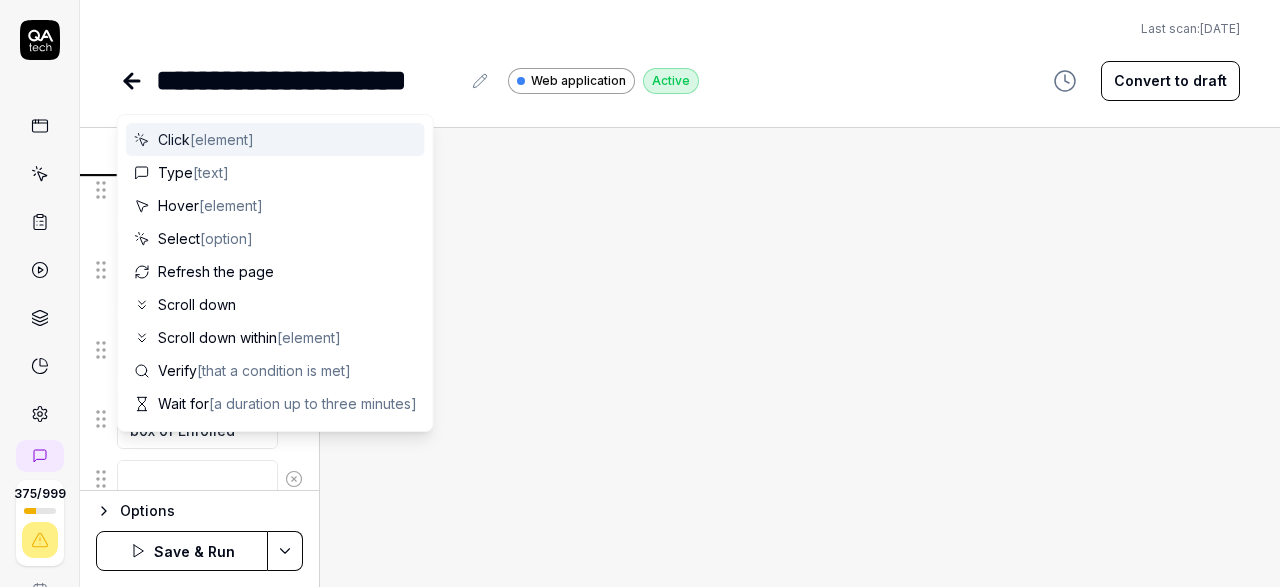 click at bounding box center [197, 479] 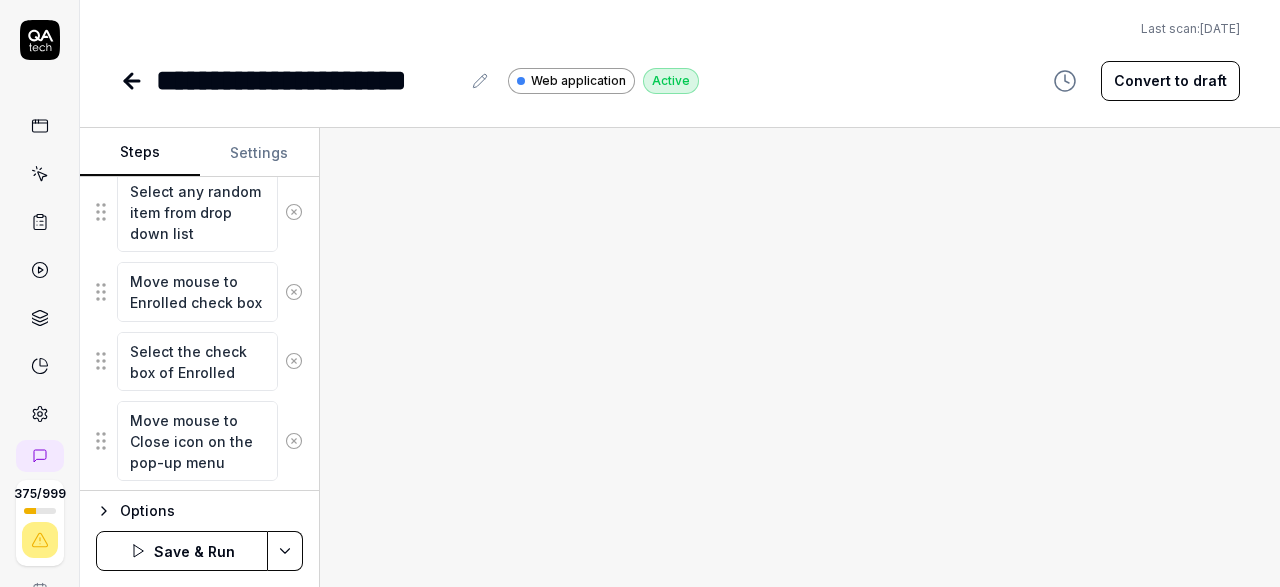 scroll, scrollTop: 2512, scrollLeft: 0, axis: vertical 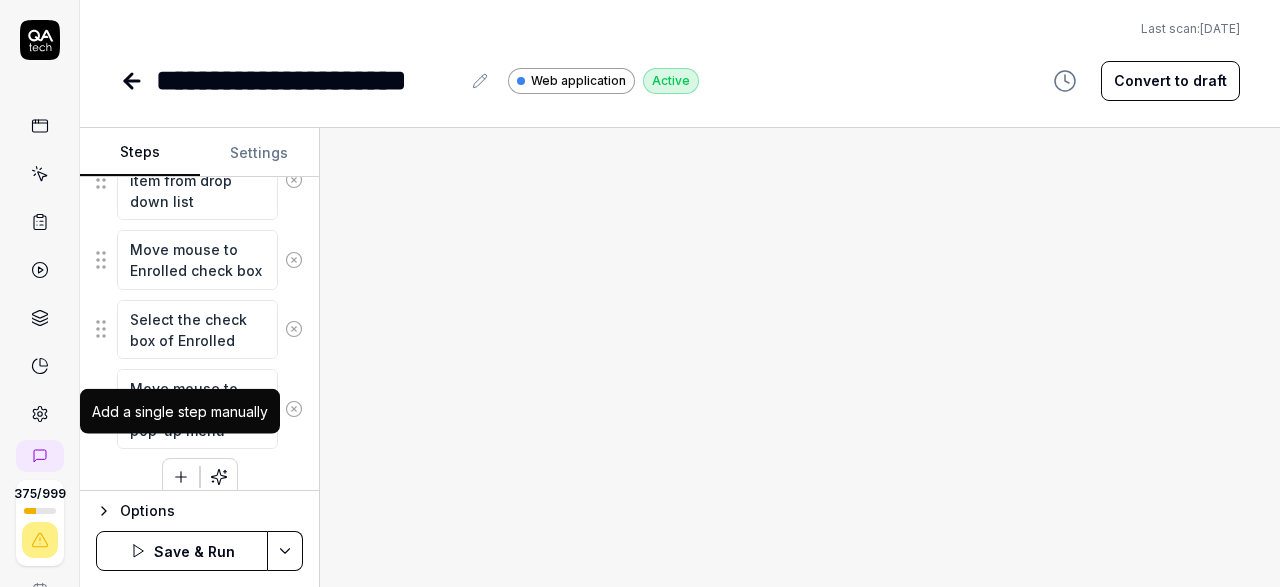 click at bounding box center [181, 477] 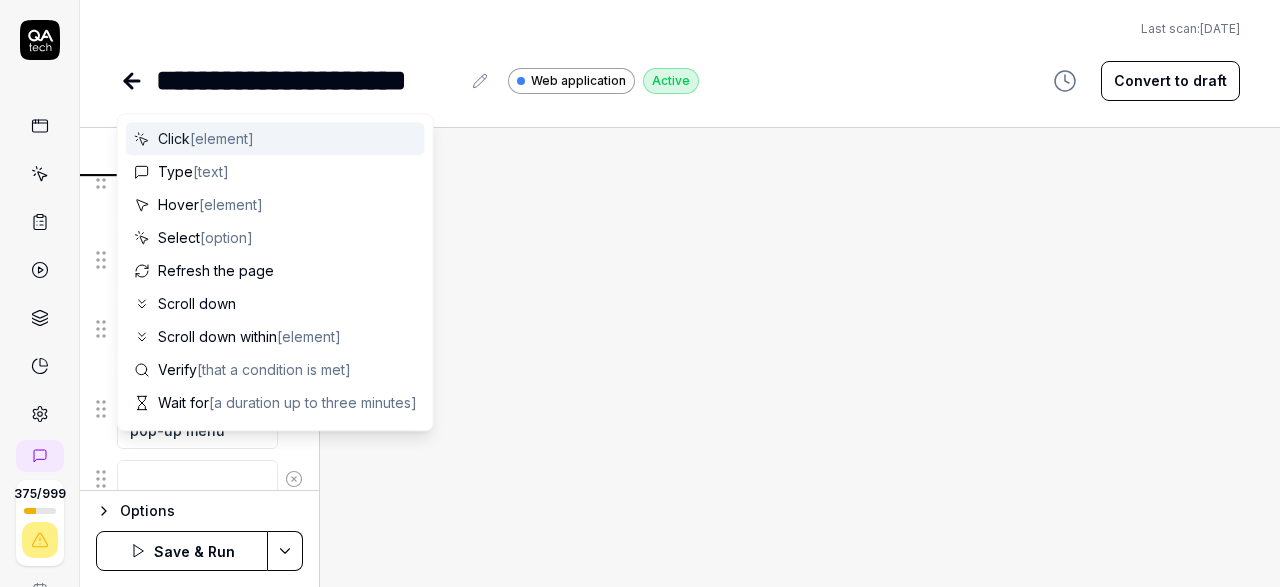 click at bounding box center (197, 479) 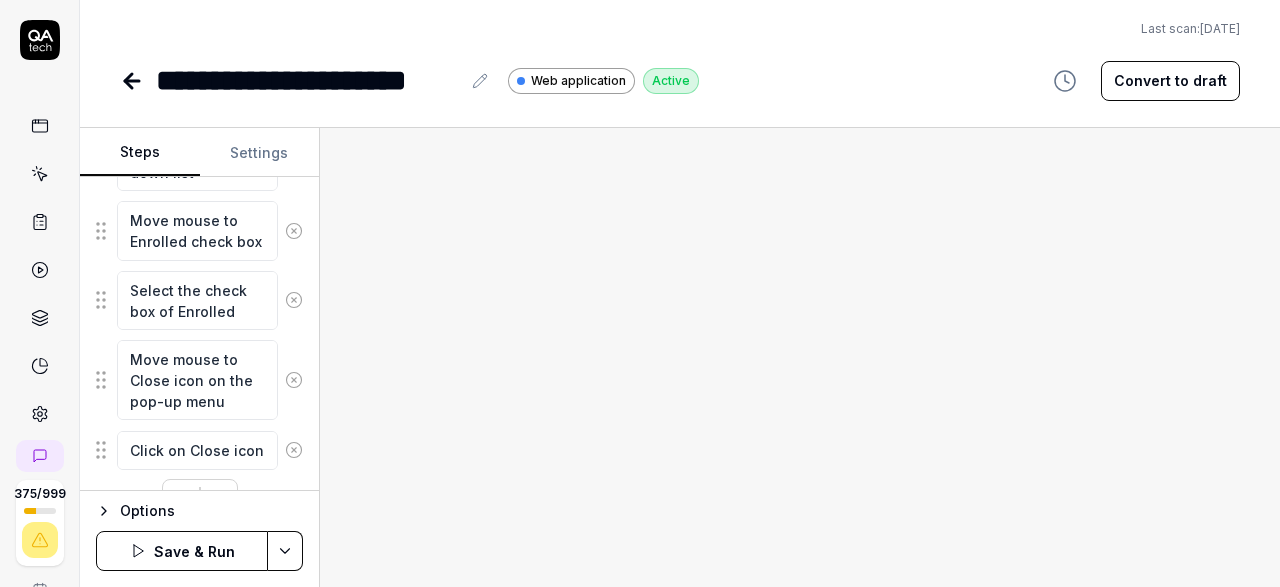 scroll, scrollTop: 2561, scrollLeft: 0, axis: vertical 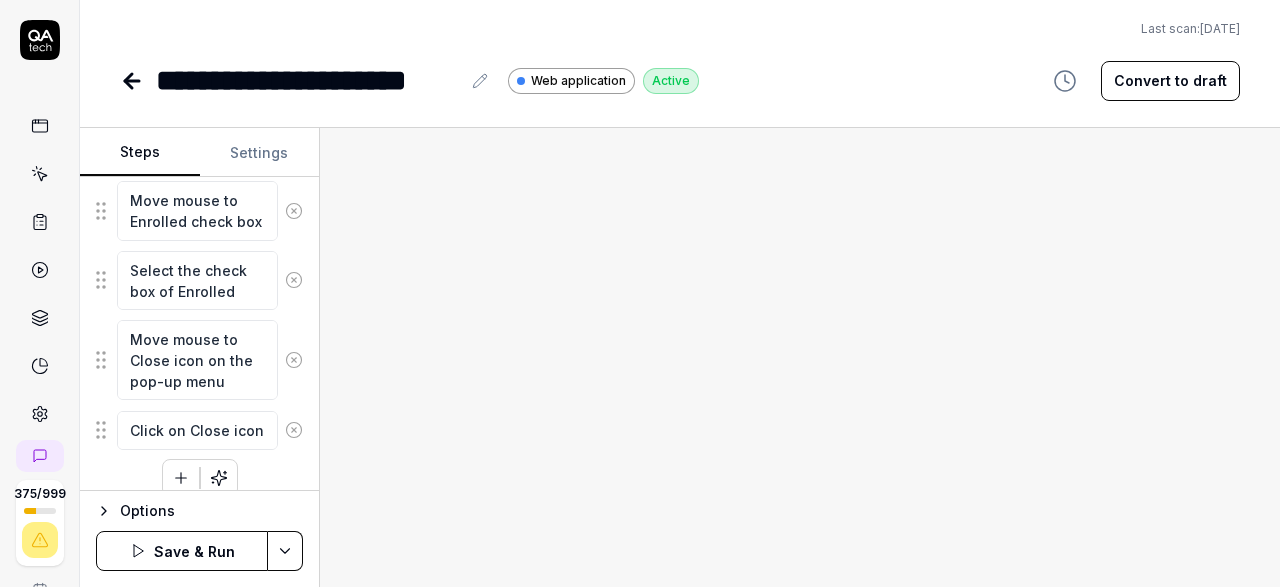 click 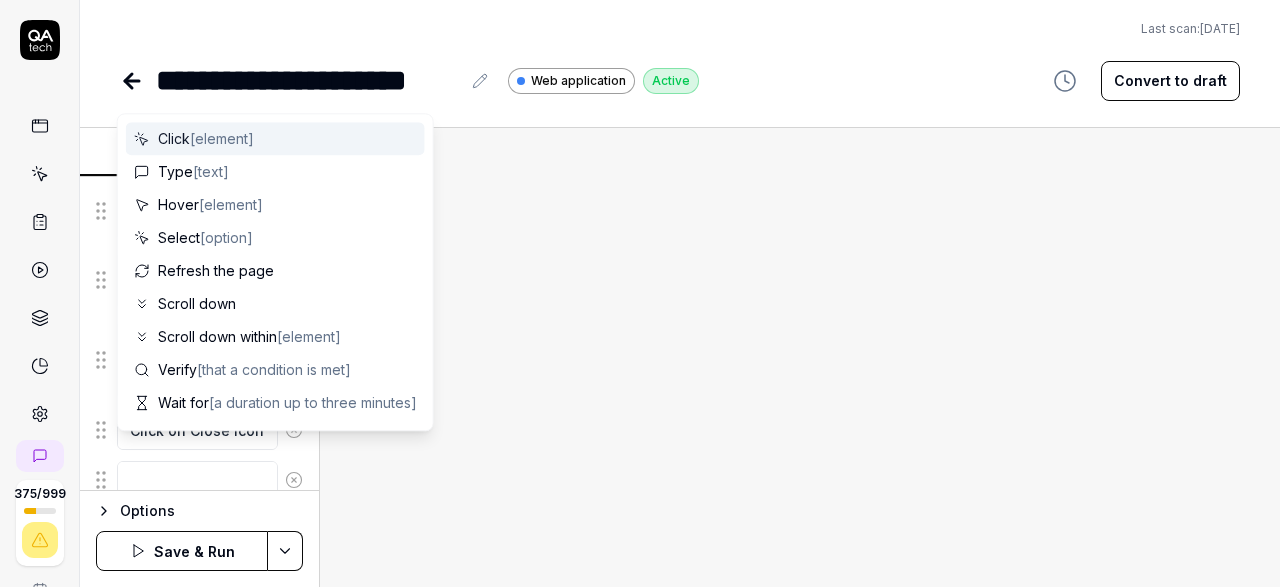 click at bounding box center (197, 480) 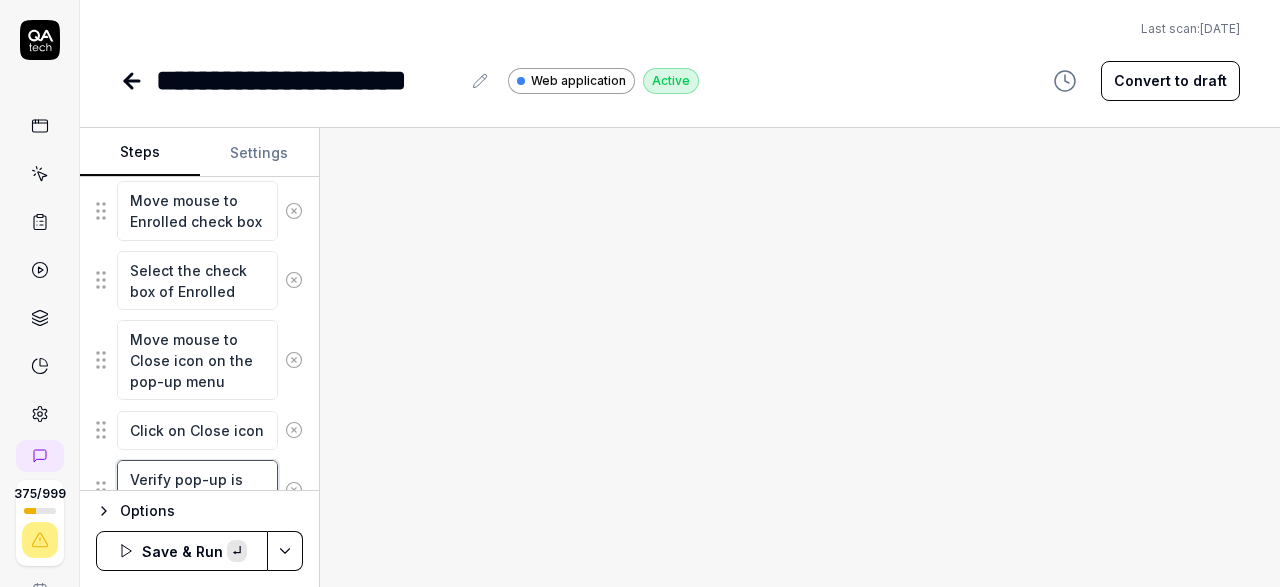 paste on "1095-C/1094-C Reporting" 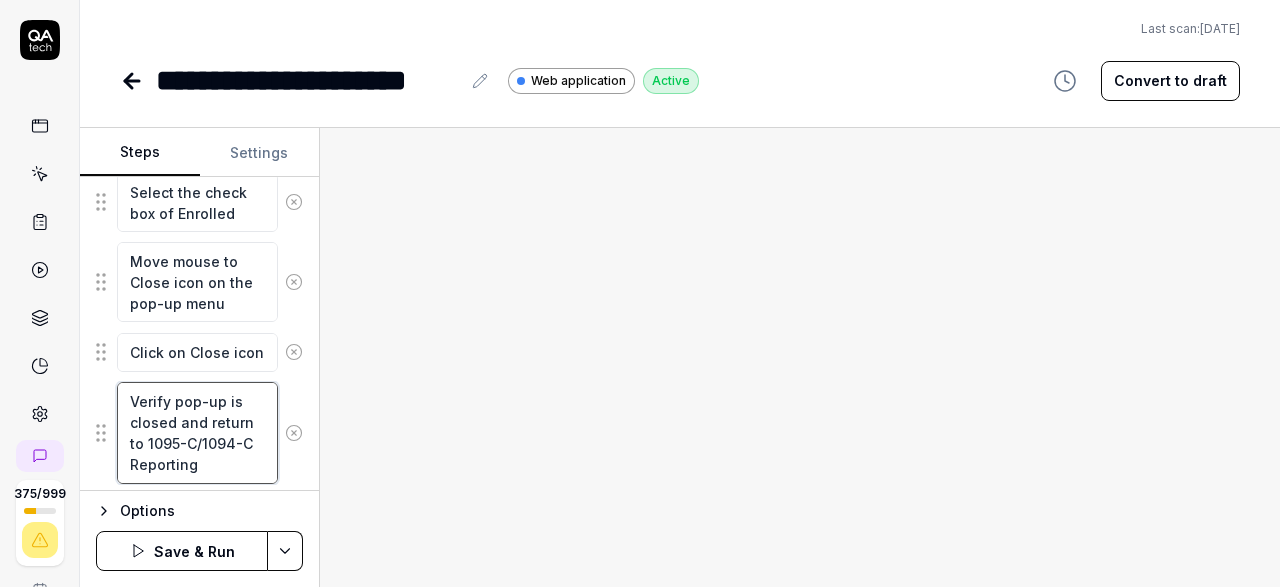 scroll, scrollTop: 2672, scrollLeft: 0, axis: vertical 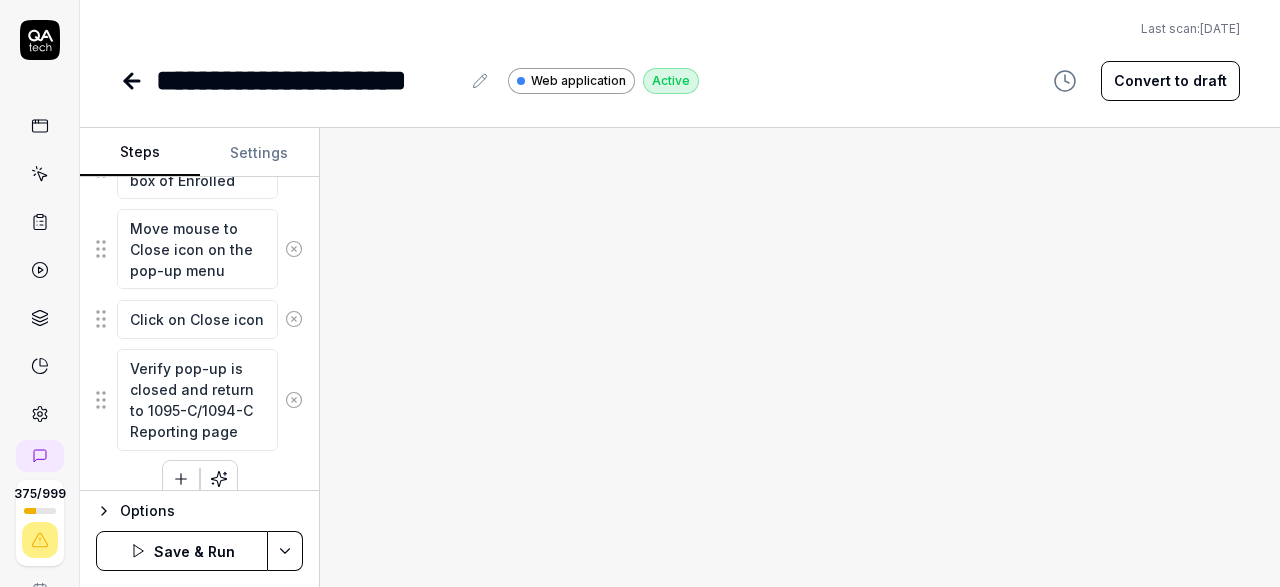 click on "**********" at bounding box center [640, 293] 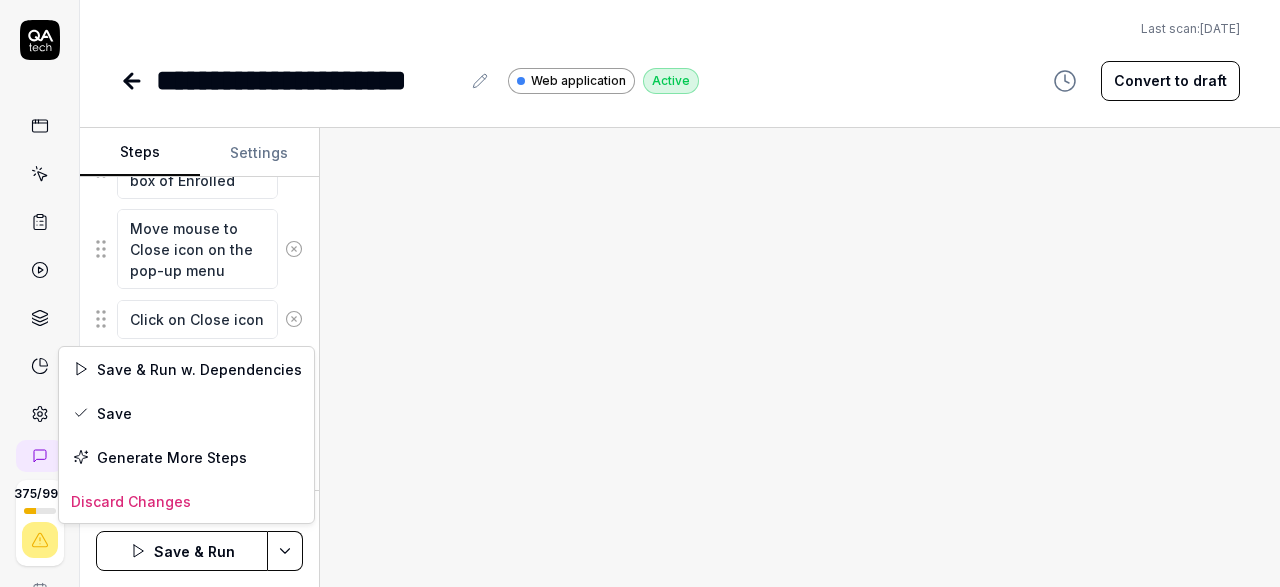 scroll, scrollTop: 2672, scrollLeft: 0, axis: vertical 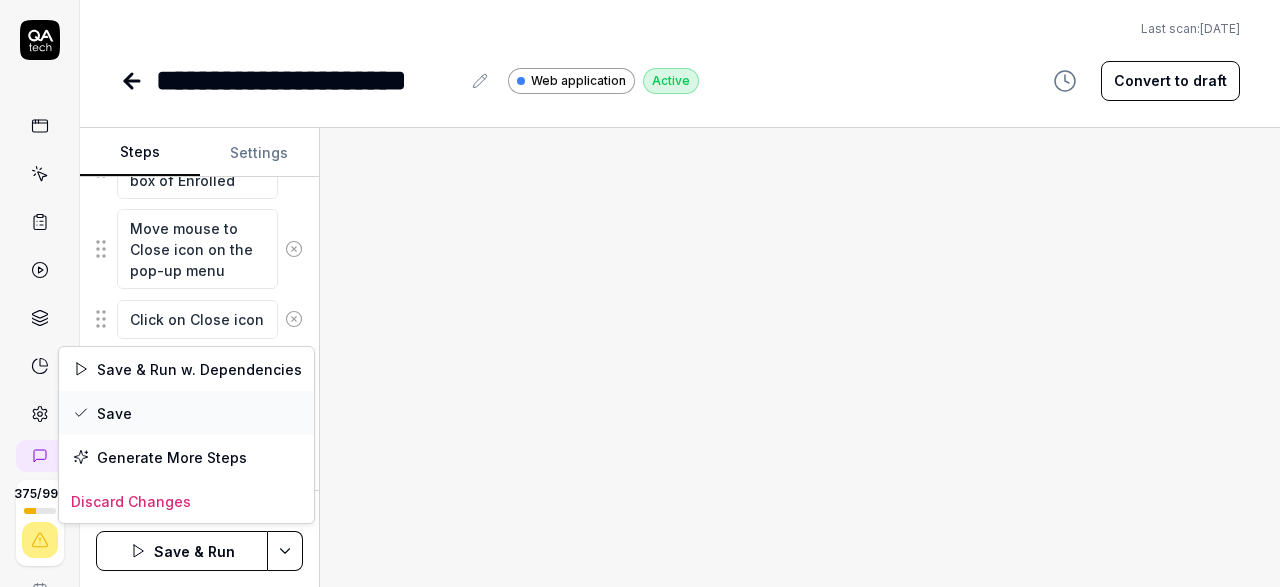 click on "Save" at bounding box center [186, 413] 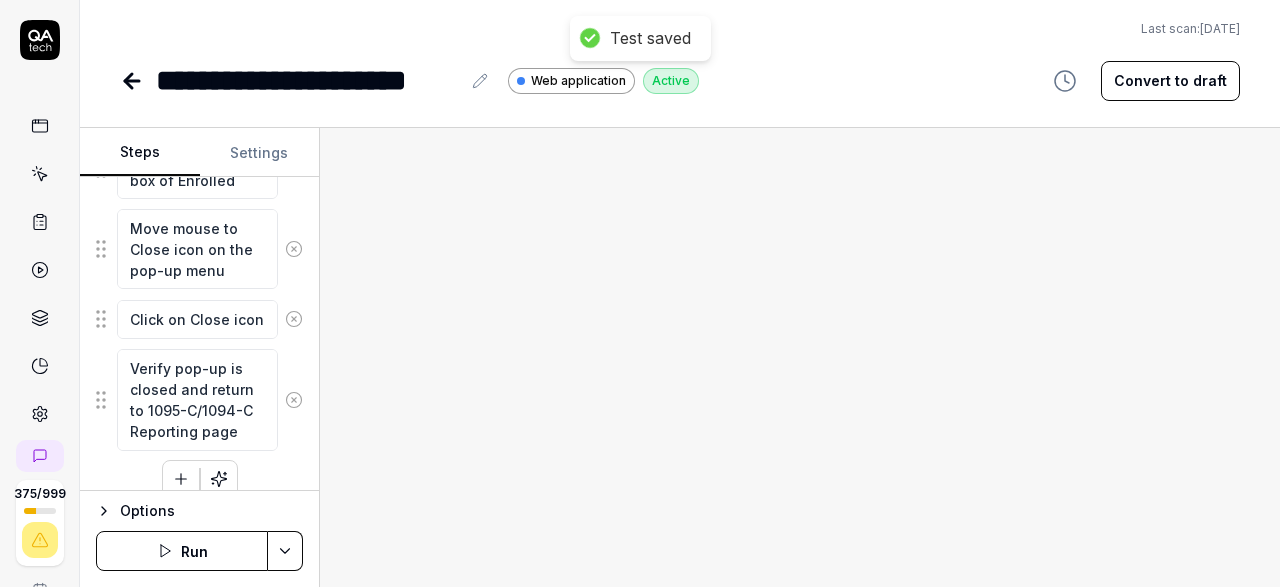 scroll, scrollTop: 2266, scrollLeft: 0, axis: vertical 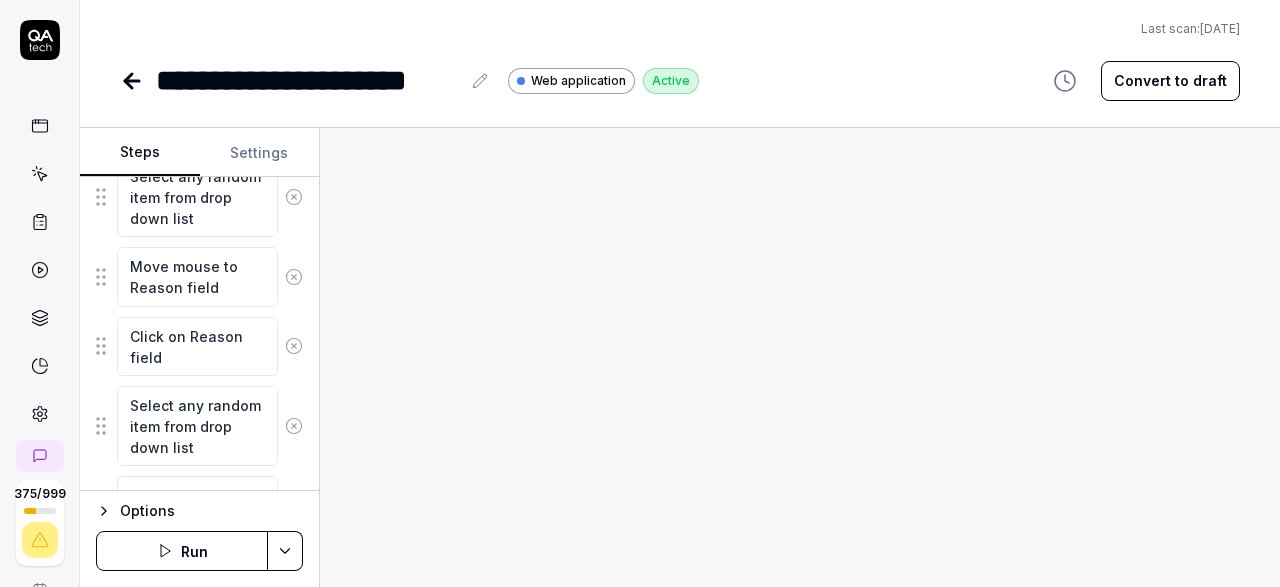 click on "Run" at bounding box center [182, 551] 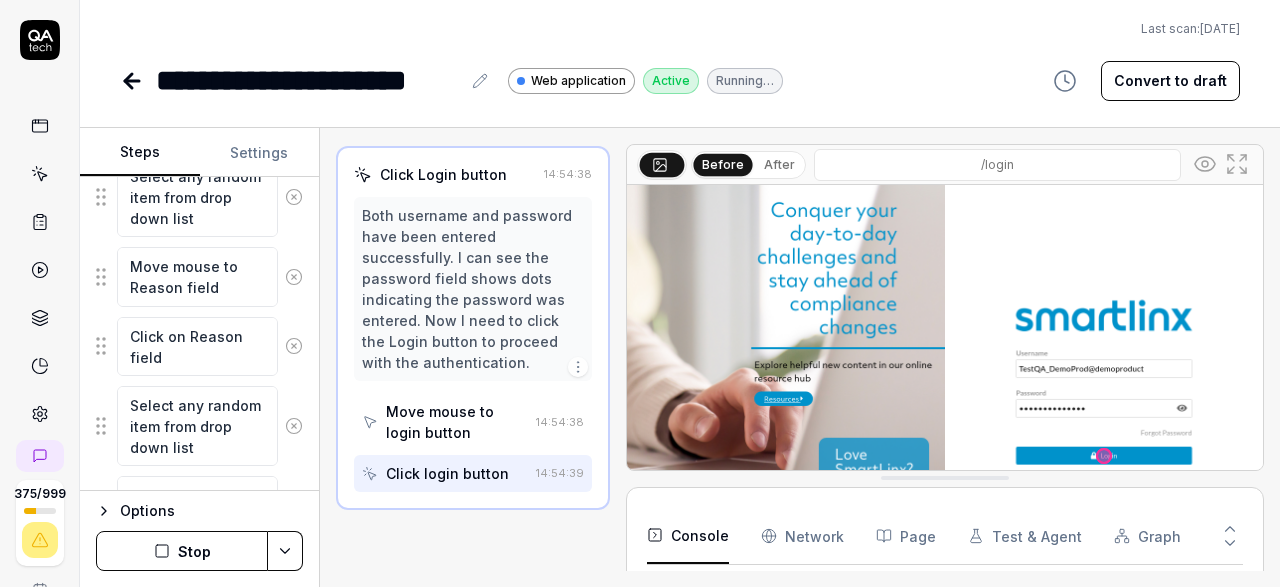 scroll, scrollTop: 215, scrollLeft: 0, axis: vertical 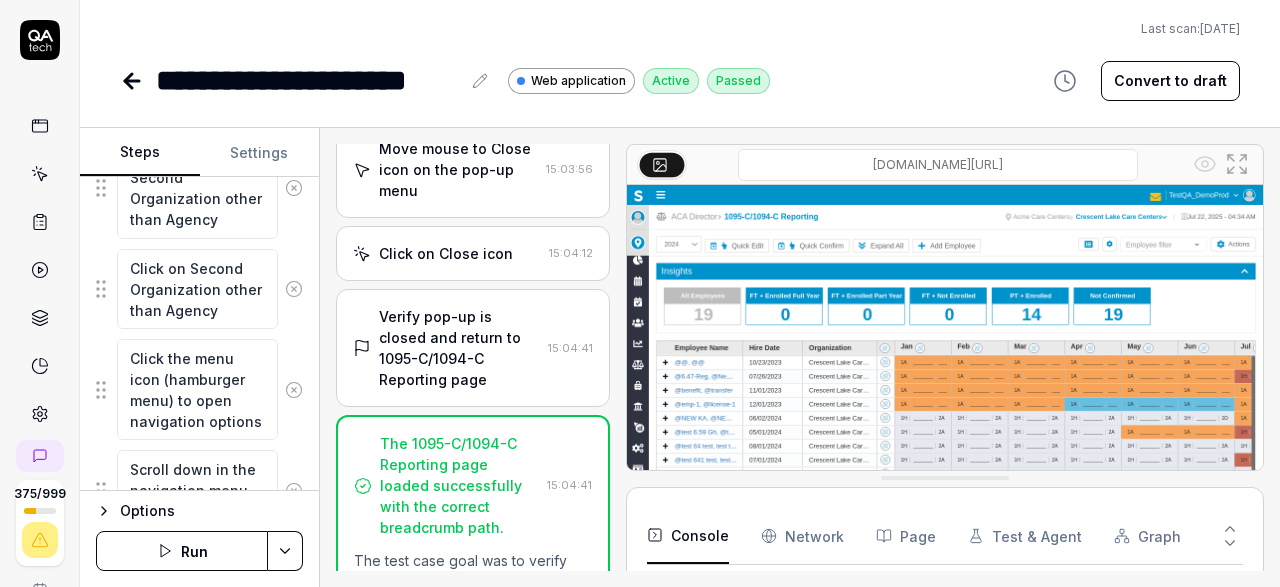 click 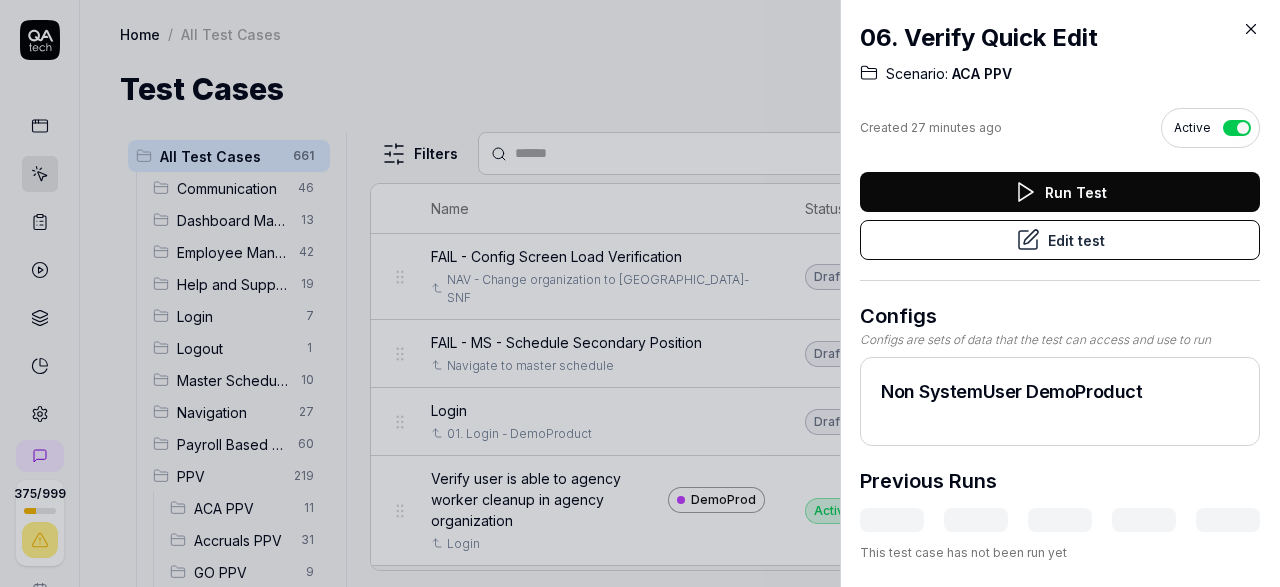 click 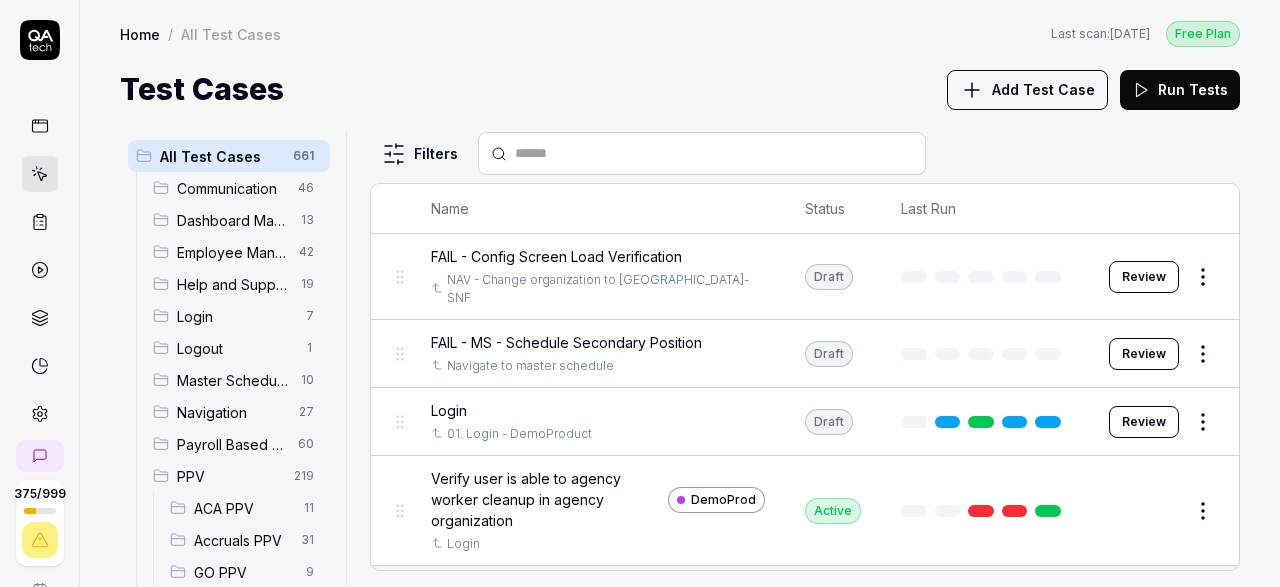 scroll, scrollTop: 116, scrollLeft: 0, axis: vertical 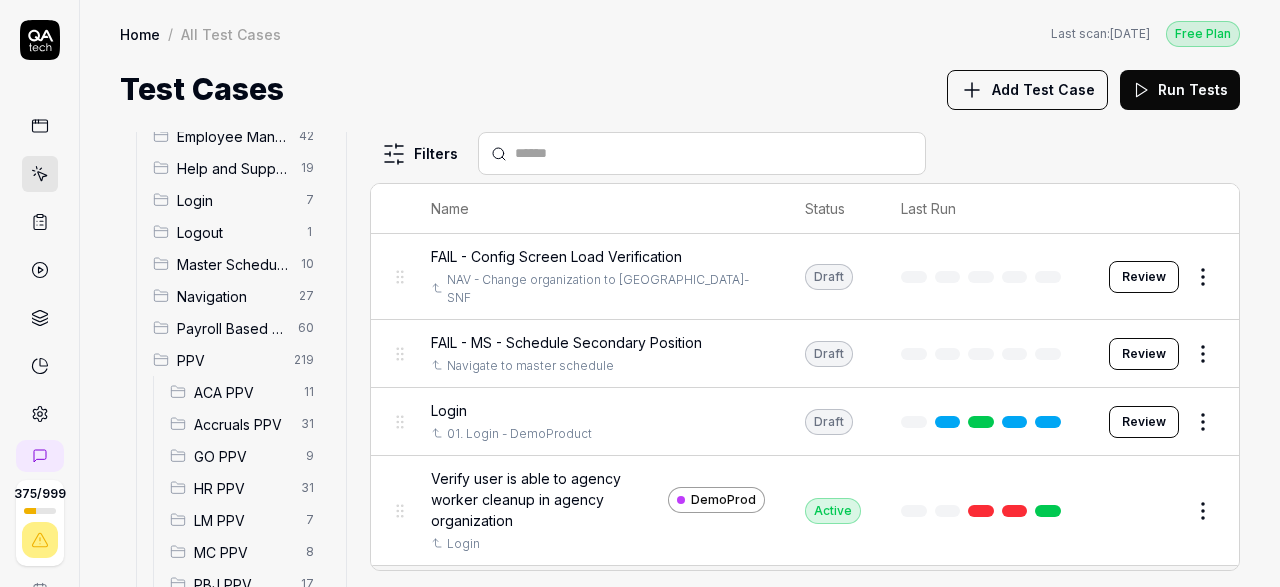 click on "ACA PPV" at bounding box center [243, 392] 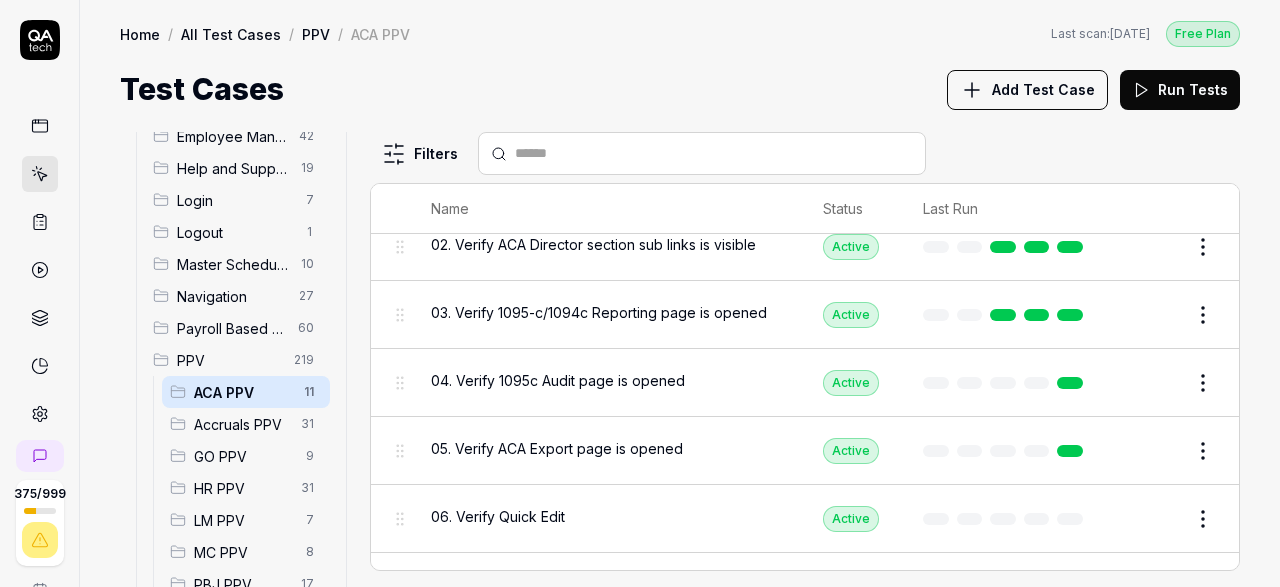 scroll, scrollTop: 0, scrollLeft: 0, axis: both 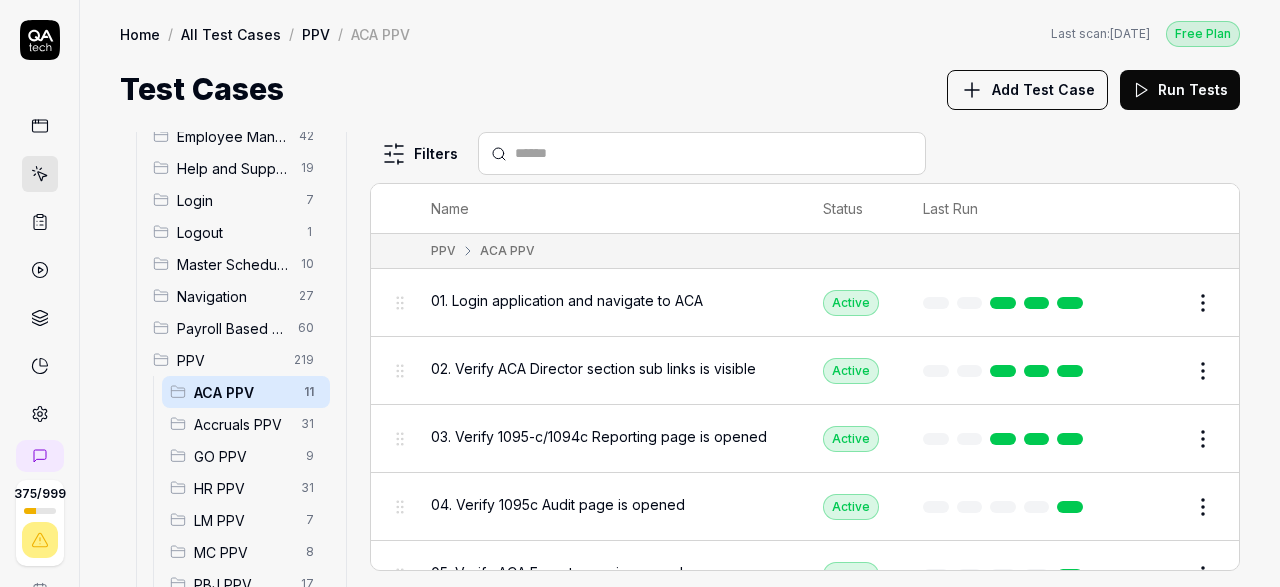 click on "375  /  999 s S Home / All Test Cases / PPV / ACA PPV Free Plan Home / All Test Cases / PPV / ACA PPV Last scan:  [DATE] Free Plan Test Cases Add Test Case Run Tests All Test Cases 661 Communication 46 Dashboard Management 13 Employee Management 42 Help and Support 19 Login 7 Logout 1 Master Schedule 10 Navigation 27 Payroll Based Journal 60 PPV 219 ACA PPV 11 Accruals PPV 31 GO PPV 9 HR PPV 31 LM PPV 7 MC PPV 8 PBJ PPV 17 SO PPV 55 Spotlight PPV 4 TA PPV 46 Reporting 6 Schedule Optimizer 7 Screen Loads 7 TestPPV 0 Time & Attendance 192 User Profile 1 Filters Name Status Last Run PPV ACA PPV 01. Login application and navigate to  ACA Active Edit 02. Verify ACA Director section sub links is visible Active Edit 03. Verify 1095-c/1094c Reporting page is opened Active Edit 04. Verify 1095c Audit  page is opened Active Edit 05. Verify ACA Export page is opened Active Edit 06. Verify Quick Edit Active Edit 14. Verify Measurement Details page navigation Active Edit 16. Verify ACA Exports_1095c PDF functionality" at bounding box center (640, 293) 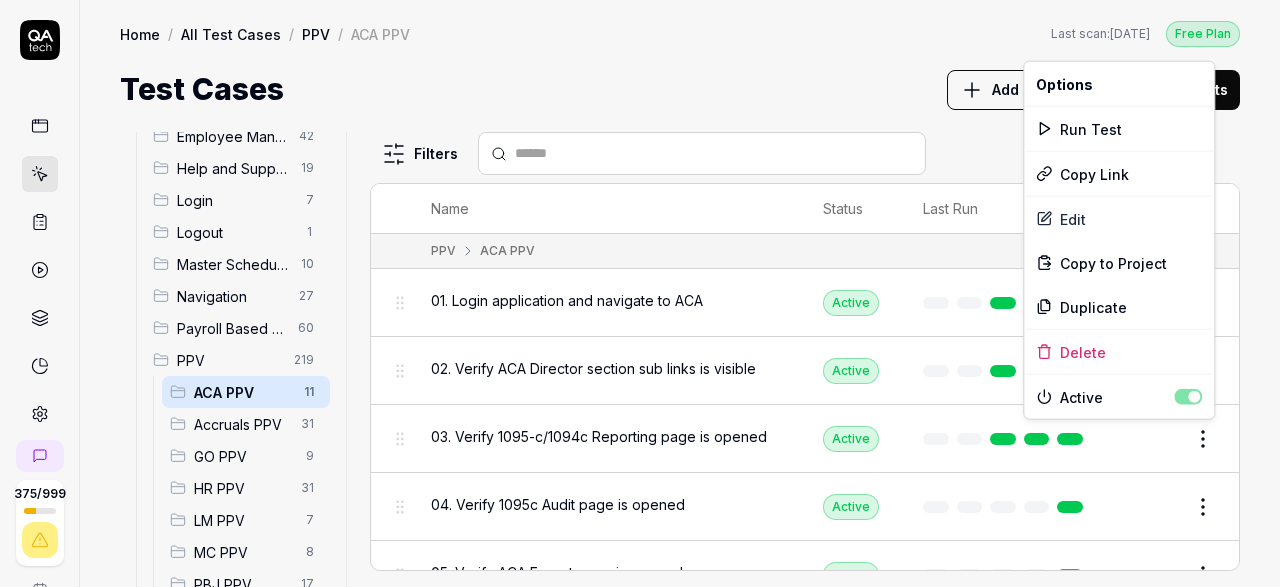 scroll, scrollTop: 116, scrollLeft: 0, axis: vertical 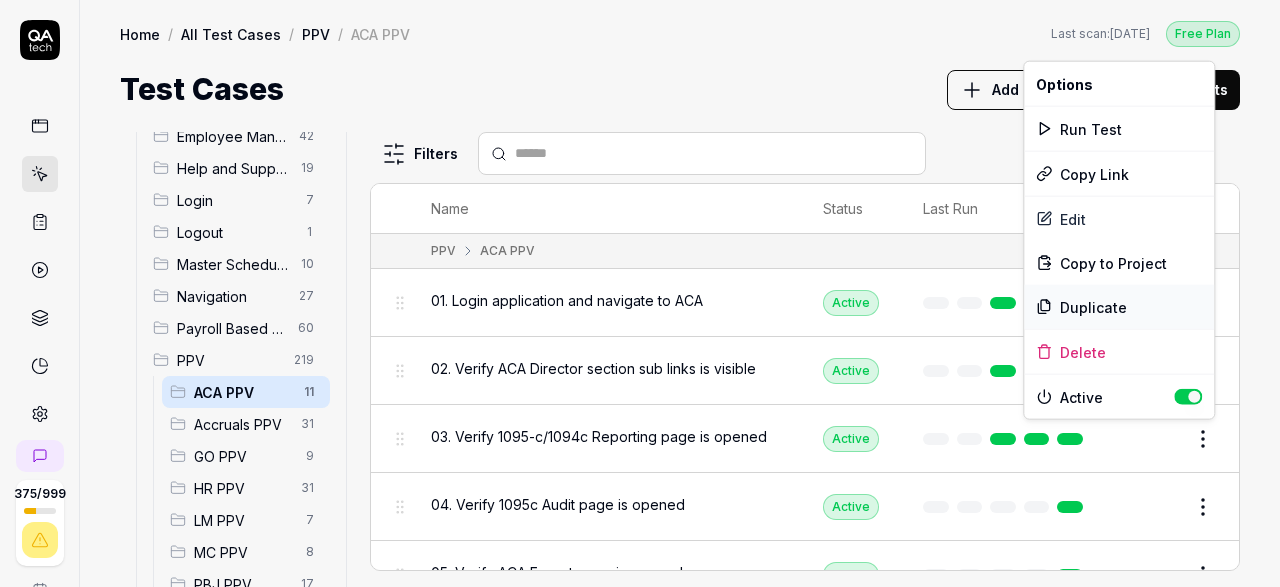 click on "Duplicate" at bounding box center [1119, 307] 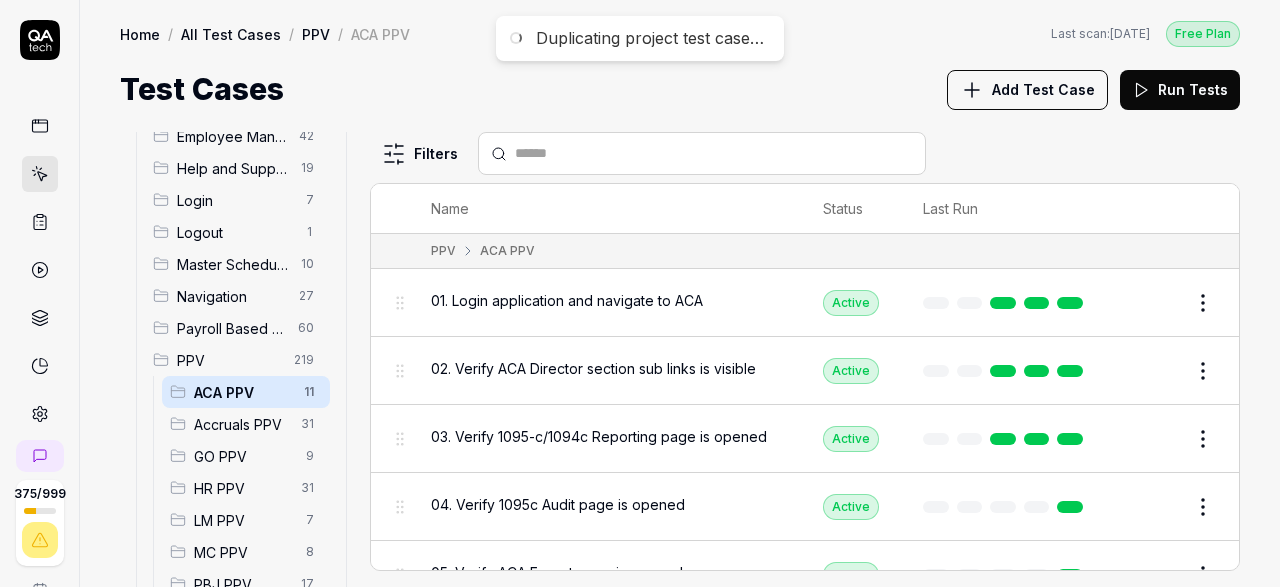 scroll, scrollTop: 116, scrollLeft: 0, axis: vertical 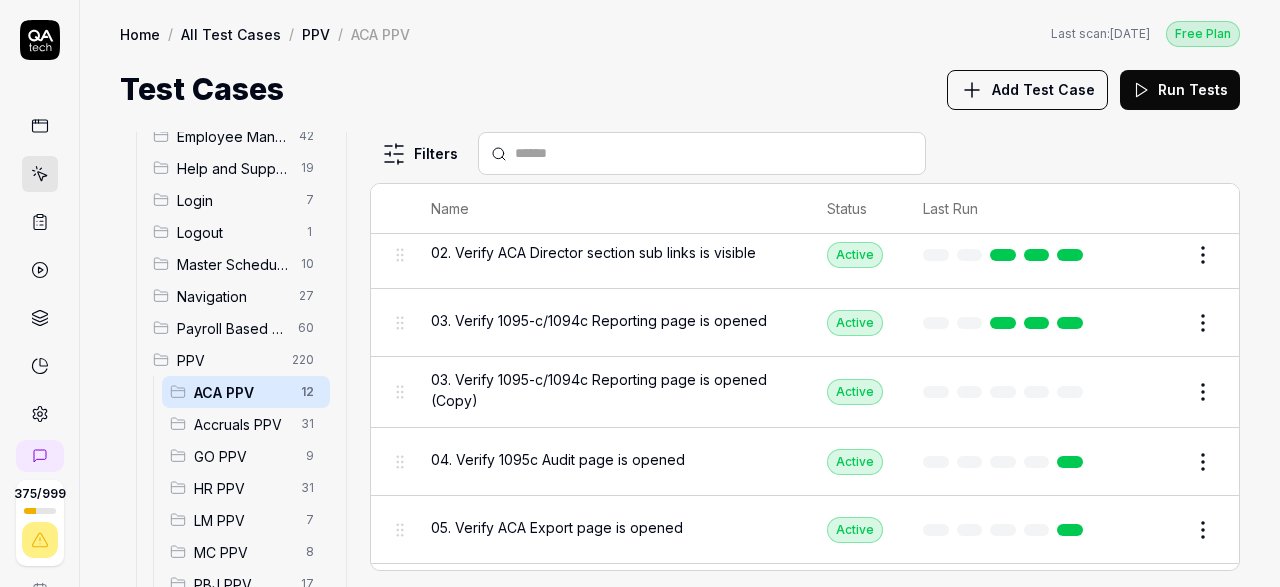 click on "Edit" at bounding box center (1155, 392) 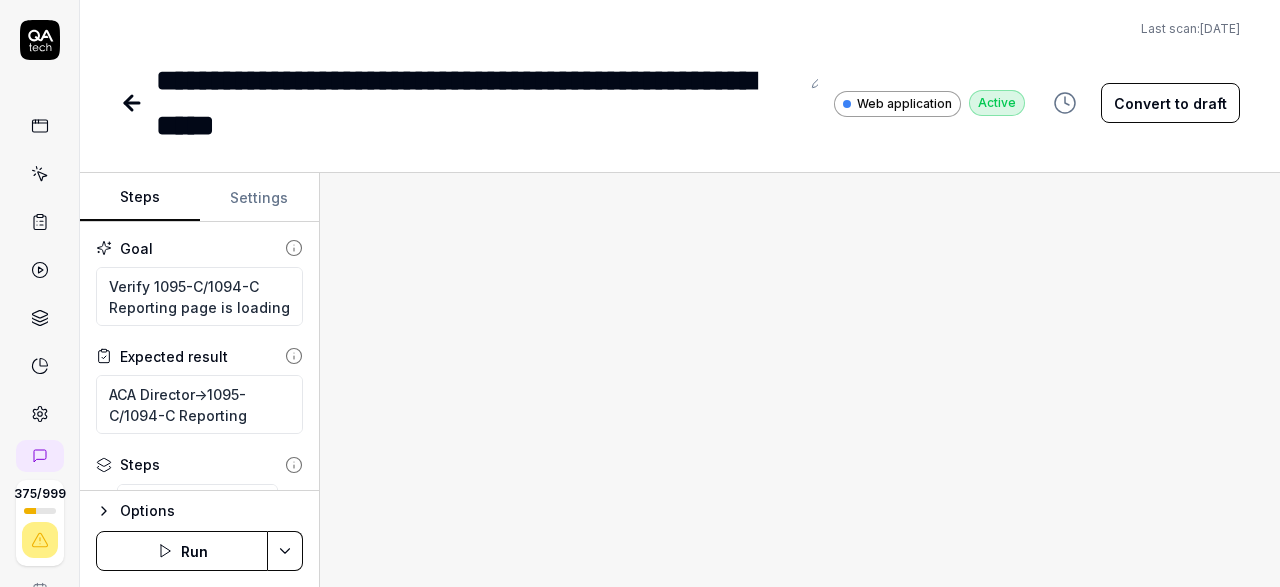 click 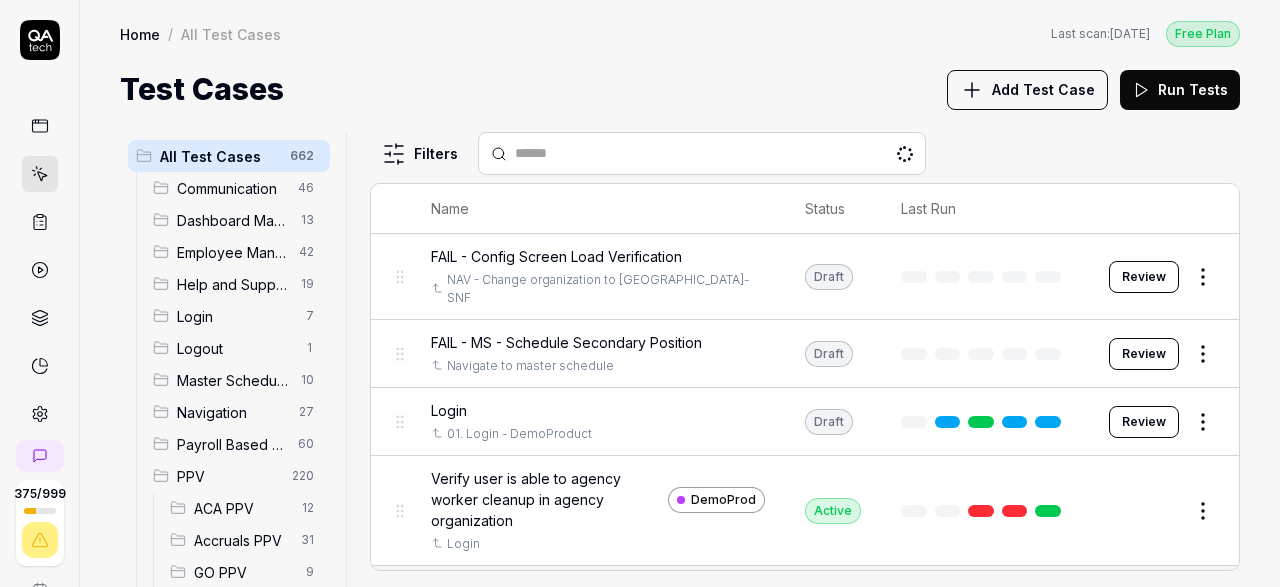 click on "ACA PPV" at bounding box center (242, 508) 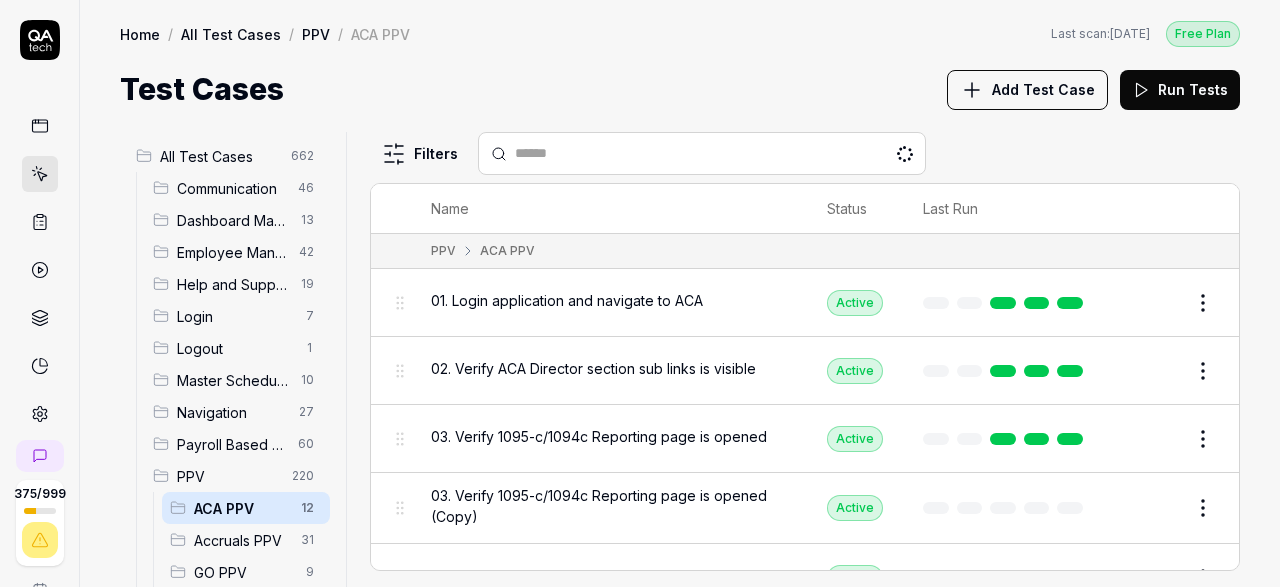 scroll, scrollTop: 116, scrollLeft: 0, axis: vertical 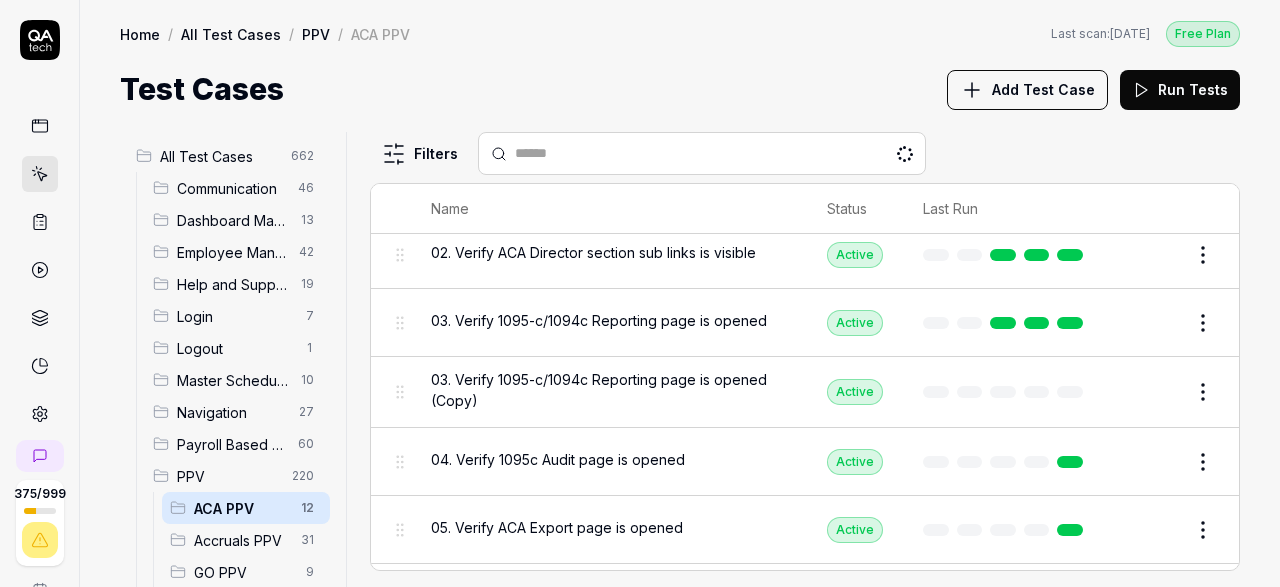 click on "Edit" at bounding box center (1155, 392) 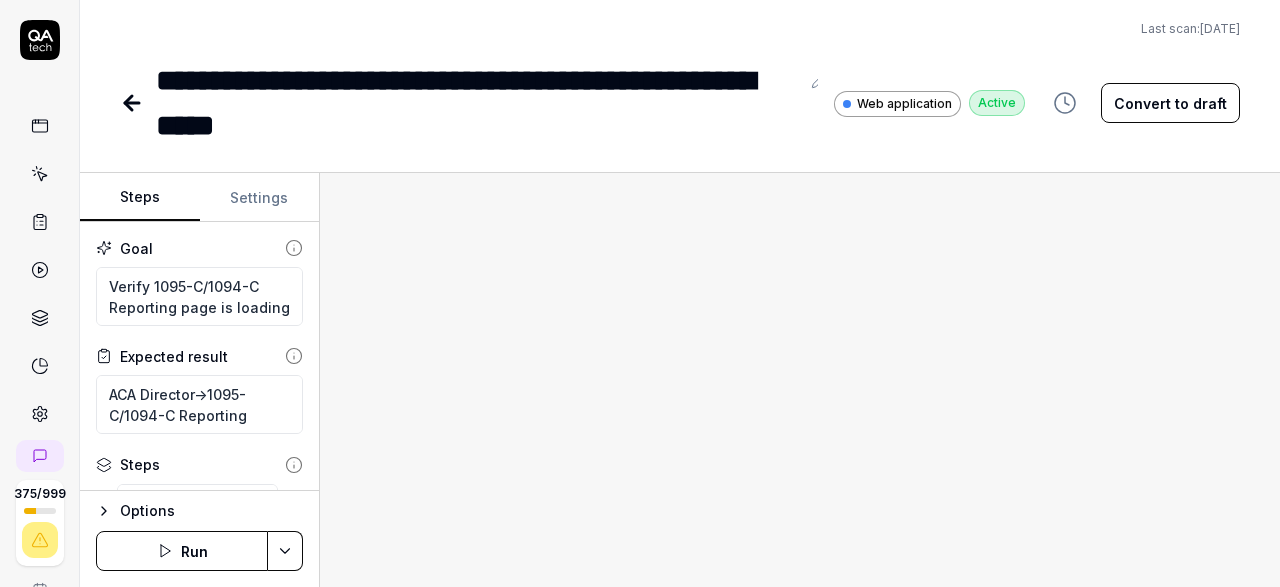 type on "*" 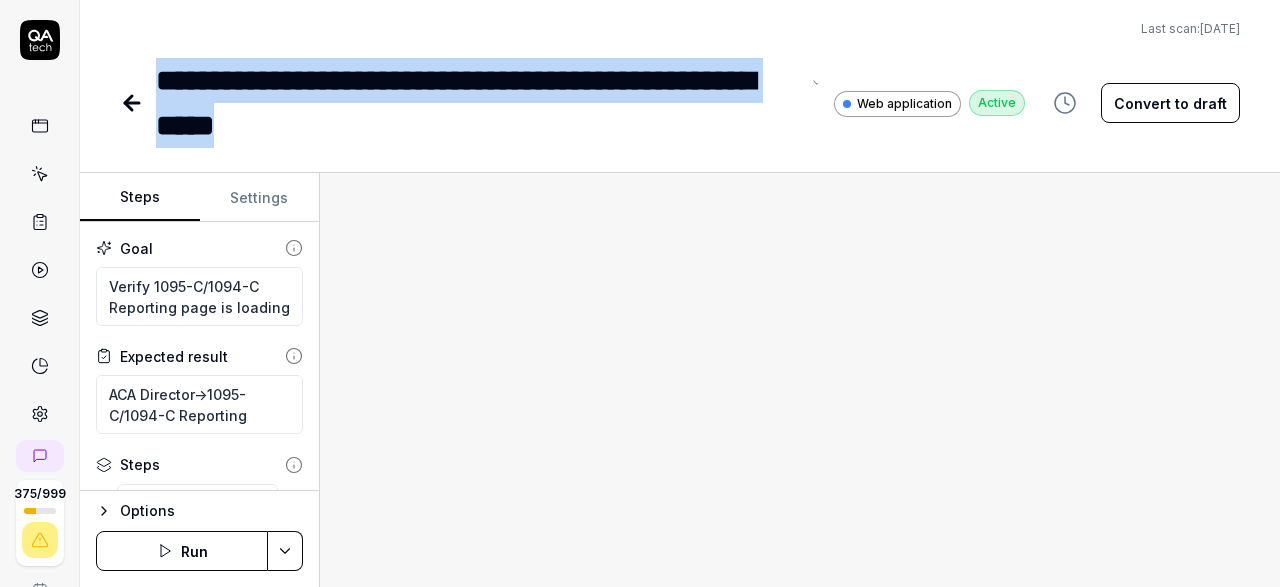 drag, startPoint x: 387, startPoint y: 121, endPoint x: 141, endPoint y: 86, distance: 248.47736 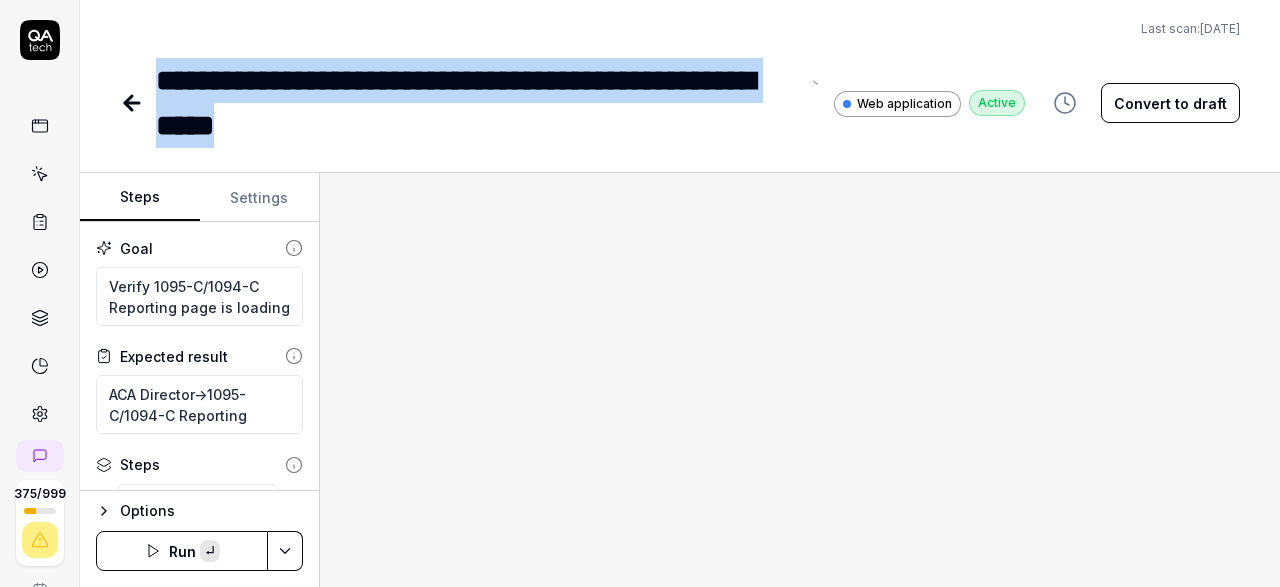 paste 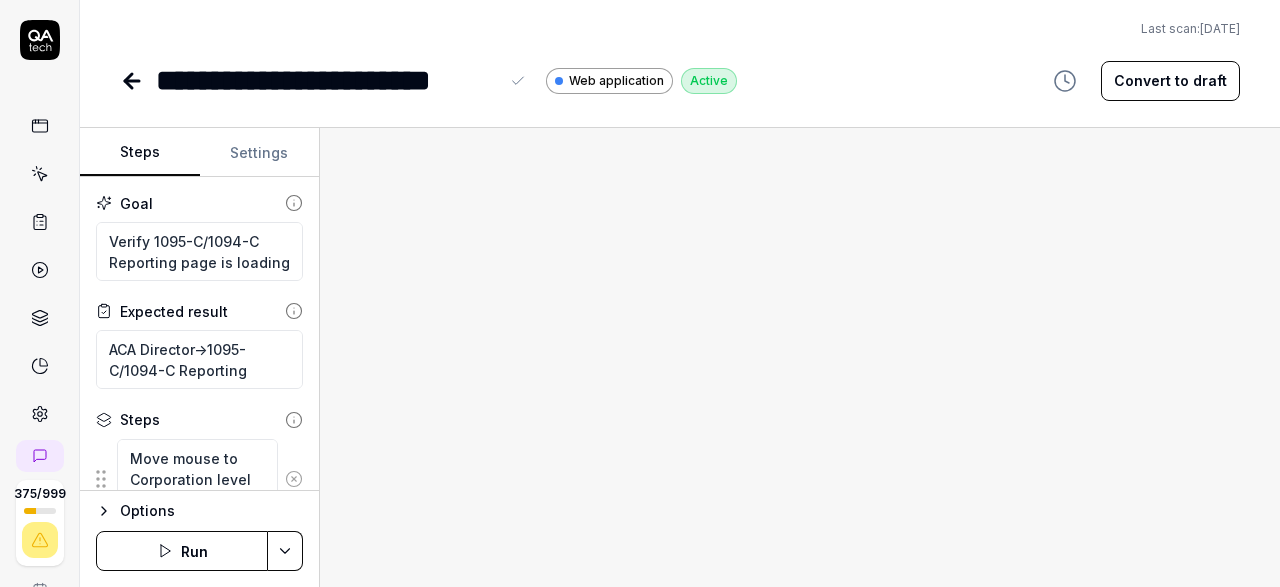 click on "**********" at bounding box center (327, 80) 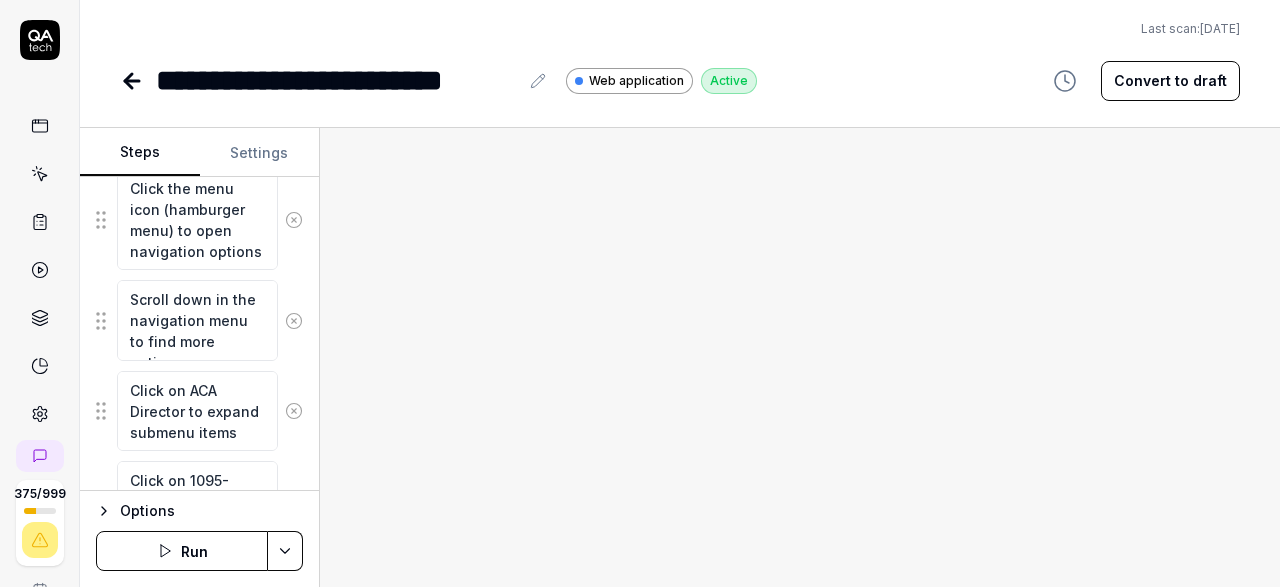 scroll, scrollTop: 939, scrollLeft: 0, axis: vertical 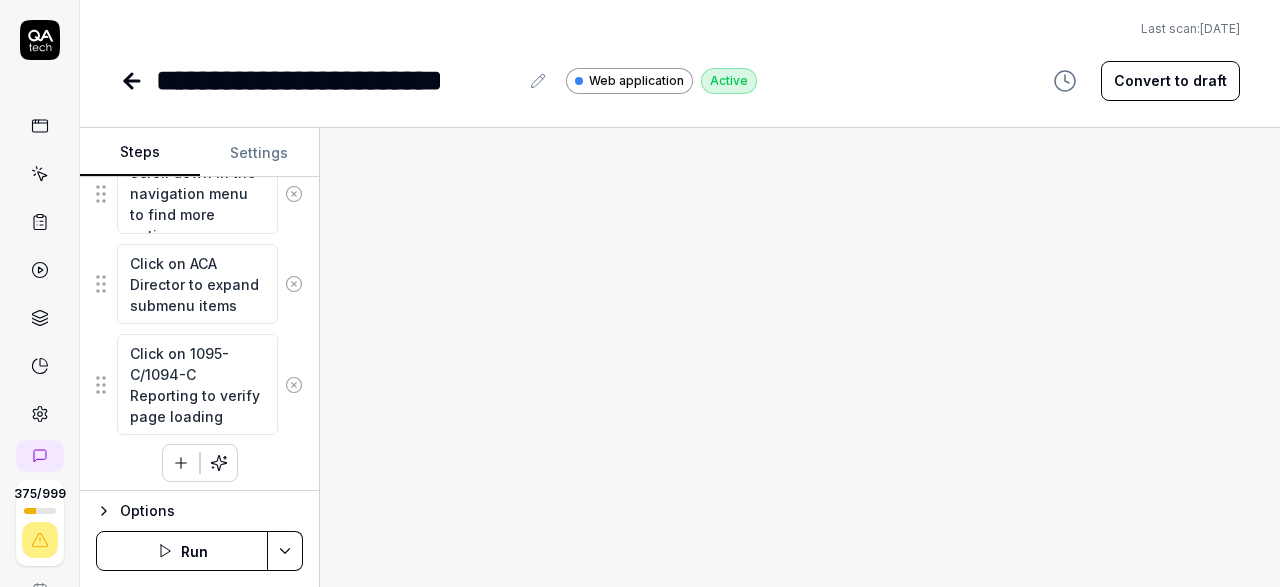 click 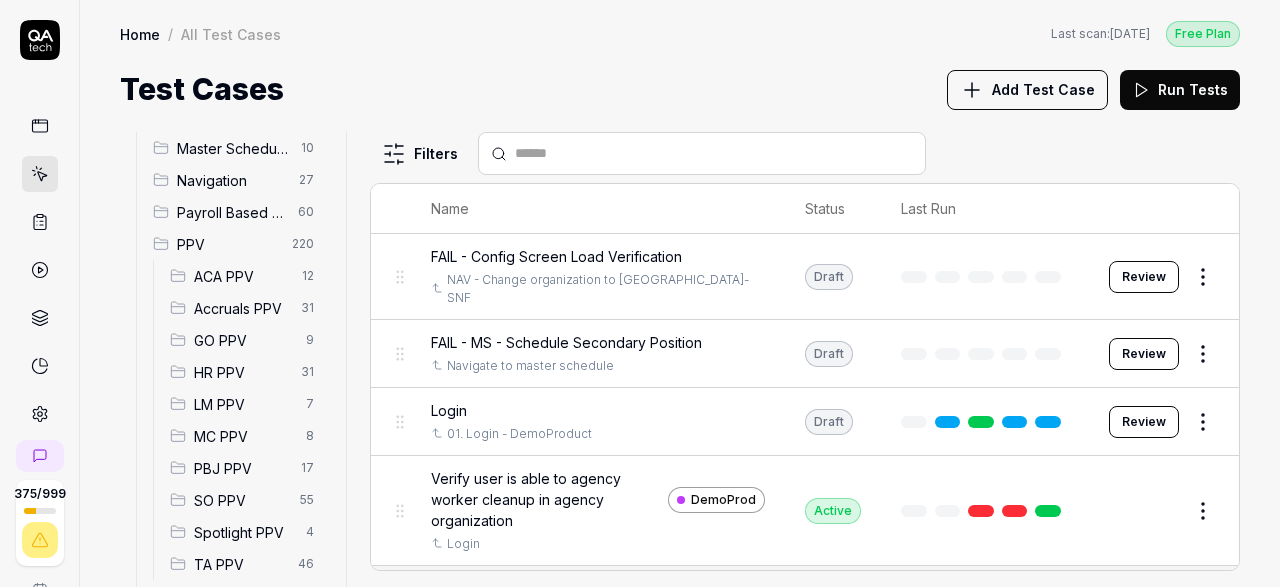 scroll, scrollTop: 348, scrollLeft: 0, axis: vertical 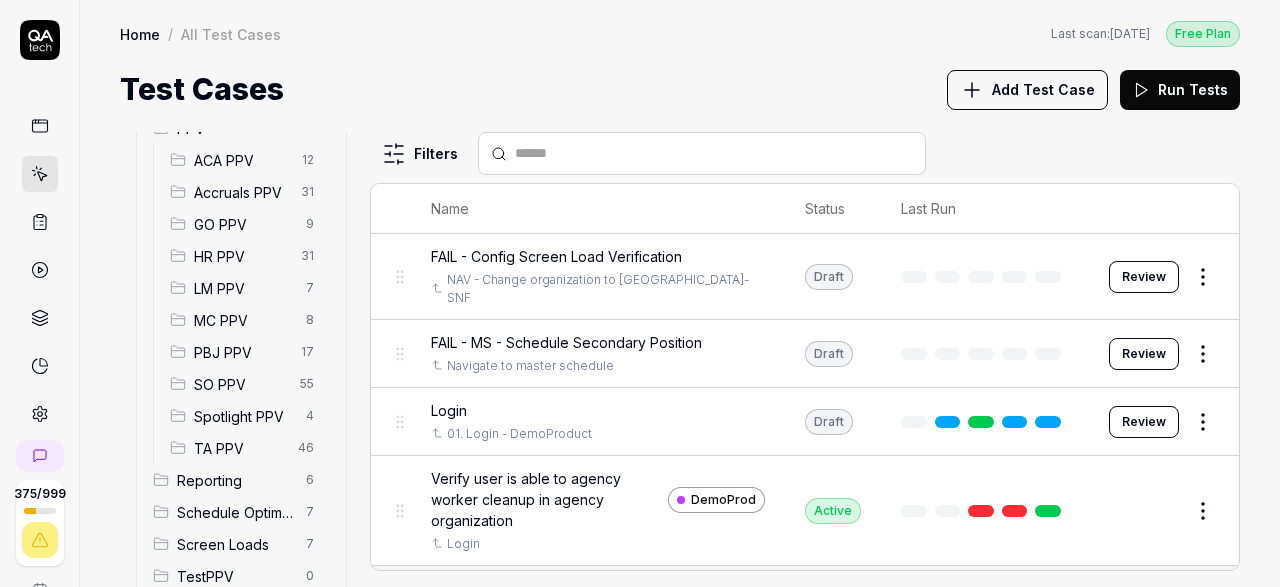 click on "ACA PPV" at bounding box center (242, 160) 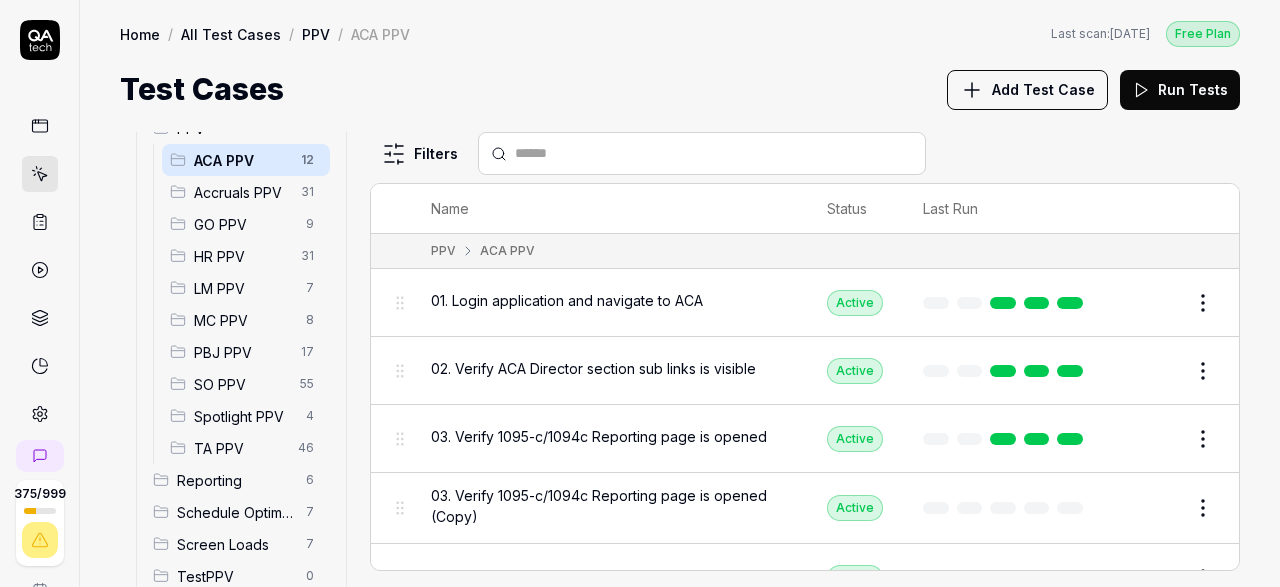scroll, scrollTop: 232, scrollLeft: 0, axis: vertical 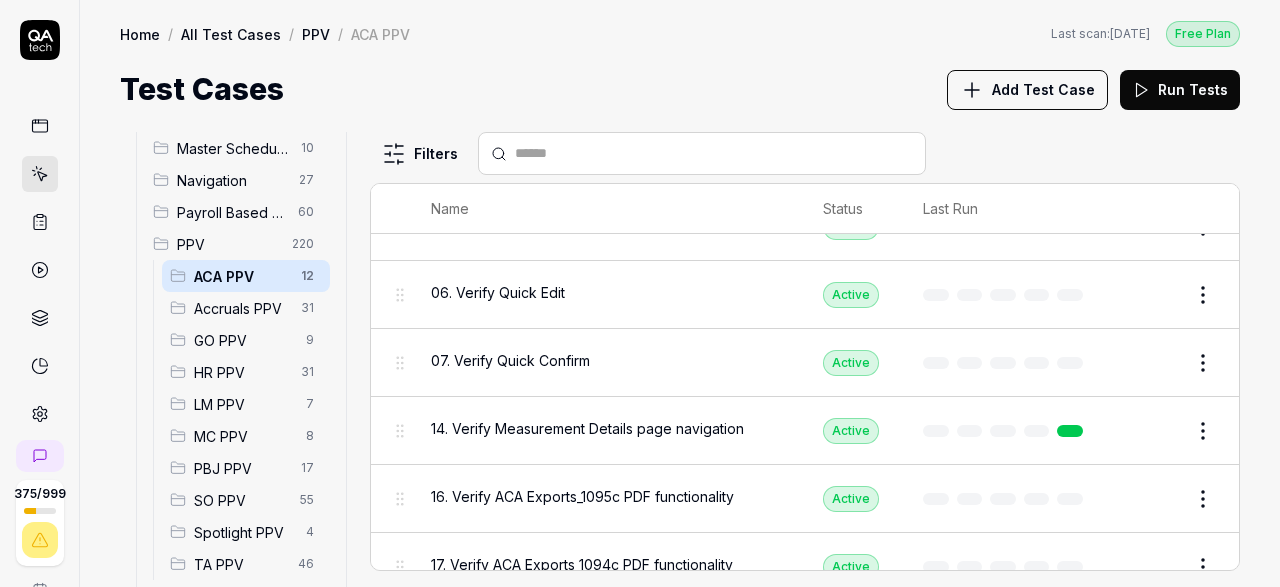 click on "375  /  999 s S Home / All Test Cases / PPV / ACA PPV Free Plan Home / All Test Cases / PPV / ACA PPV Last scan:  Jun 5 2025 Free Plan Test Cases Add Test Case Run Tests All Test Cases 662 Communication 46 Dashboard Management 13 Employee Management 42 Help and Support 19 Login 7 Logout 1 Master Schedule 10 Navigation 27 Payroll Based Journal 60 PPV 220 ACA PPV 12 Accruals PPV 31 GO PPV 9 HR PPV 31 LM PPV 7 MC PPV 8 PBJ PPV 17 SO PPV 55 Spotlight PPV 4 TA PPV 46 Reporting 6 Schedule Optimizer 7 Screen Loads 7 TestPPV 0 Time & Attendance 192 User Profile 1 Filters Name Status Last Run PPV ACA PPV 01. Login application and navigate to  ACA Active Edit 02. Verify ACA Director section sub links is visible Active Edit 03. Verify 1095-c/1094c Reporting page is opened Active Edit 04. Verify 1095c Audit  page is opened Active Edit 05. Verify ACA Export page is opened Active Edit 06. Verify Quick Edit Active Edit 07. Verify Quick Confirm Active Edit 14. Verify Measurement Details page navigation Active Edit Active *" at bounding box center (640, 293) 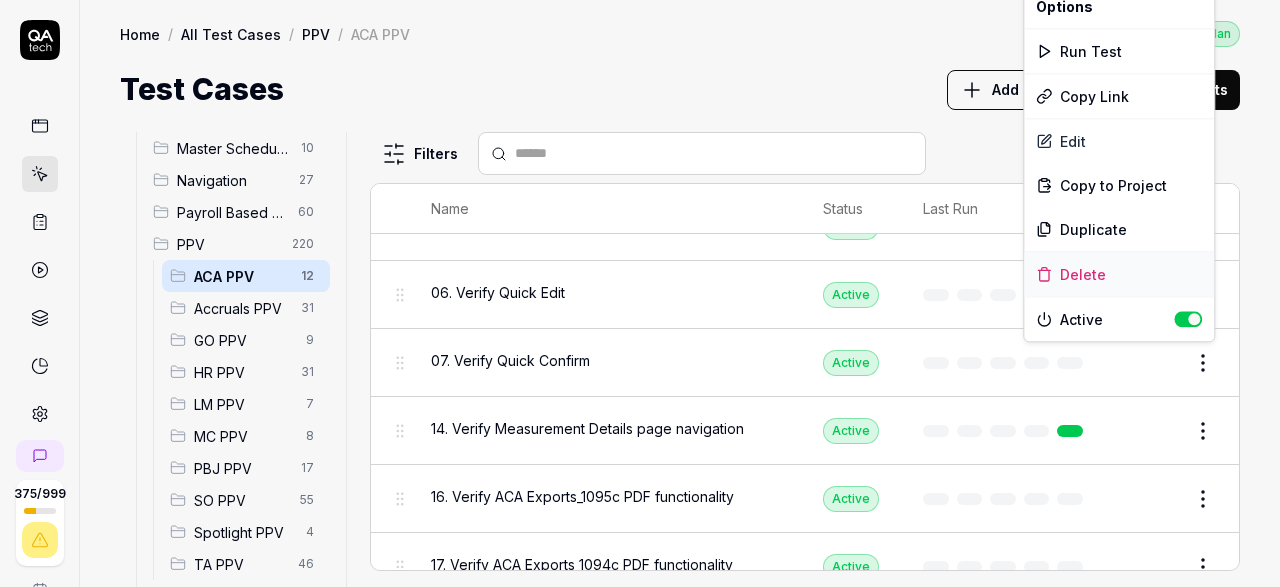 click on "Delete" at bounding box center [1119, 274] 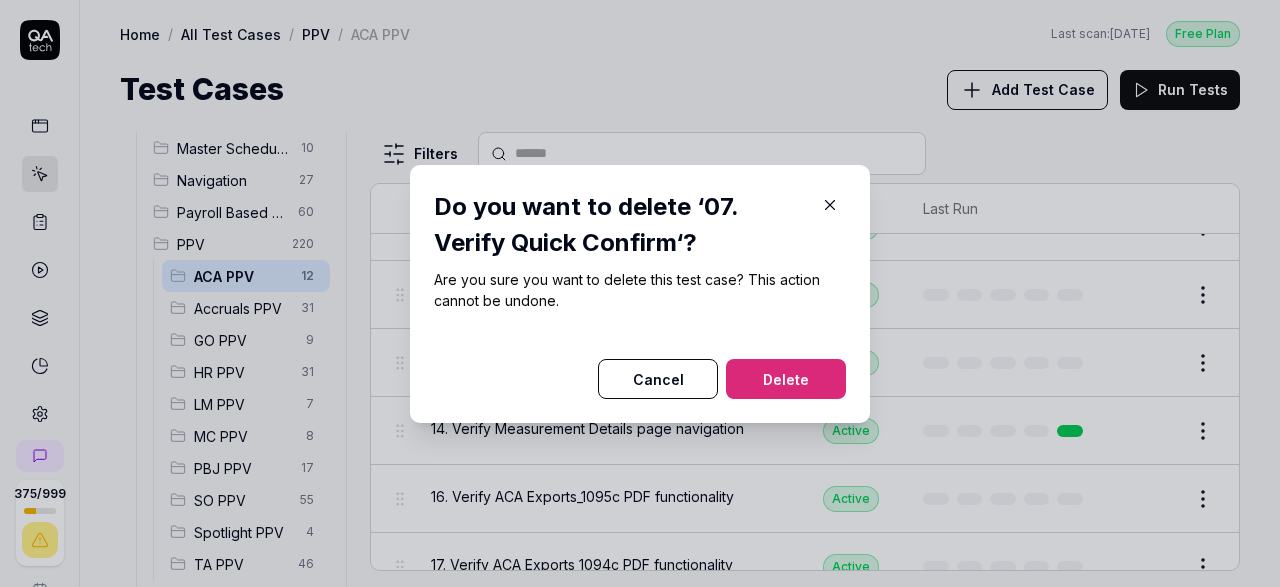 click on "Delete" at bounding box center (786, 379) 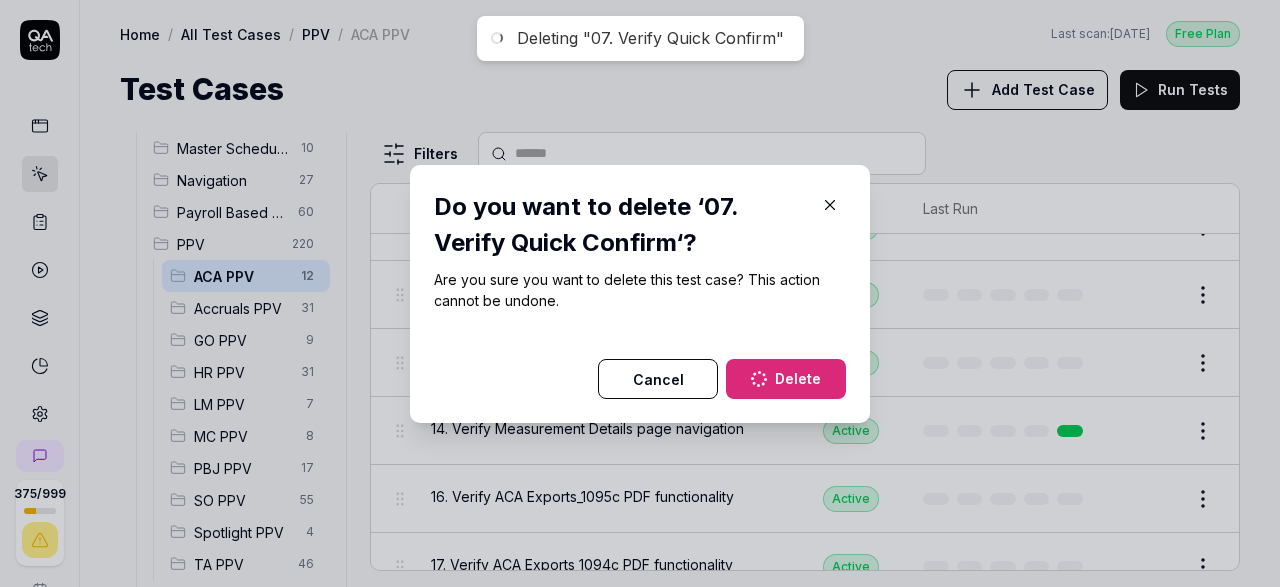 scroll, scrollTop: 232, scrollLeft: 0, axis: vertical 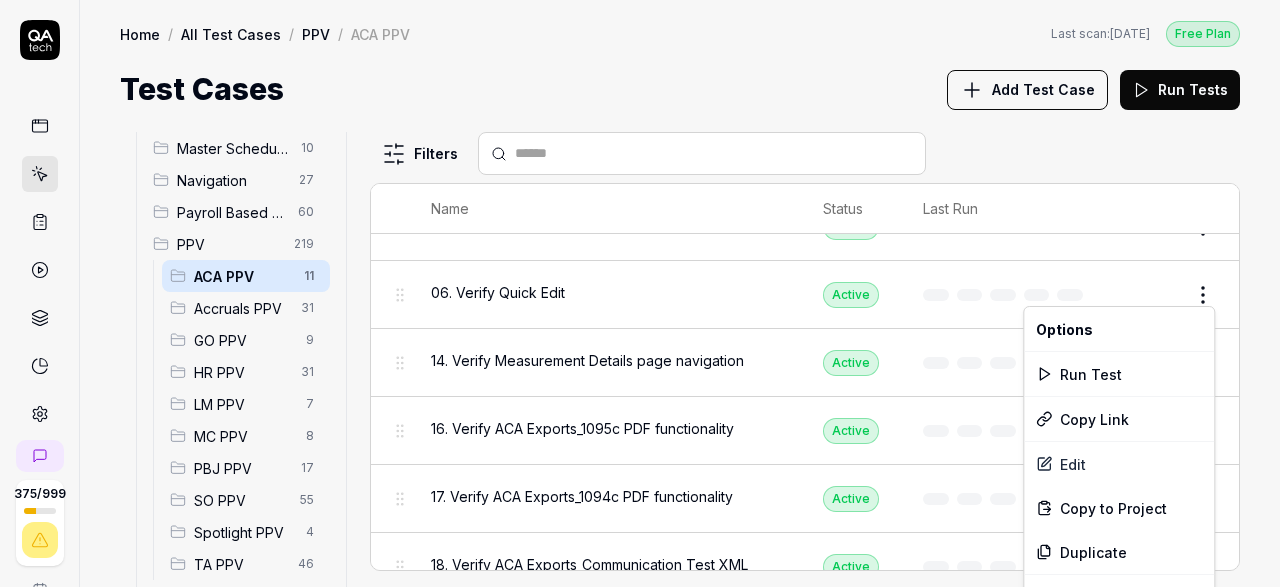 click on "375  /  999 s S Home / All Test Cases / PPV / ACA PPV Free Plan Home / All Test Cases / PPV / ACA PPV Last scan:  [DATE] Free Plan Test Cases Add Test Case Run Tests All Test Cases 661 Communication 46 Dashboard Management 13 Employee Management 42 Help and Support 19 Login 7 Logout 1 Master Schedule 10 Navigation 27 Payroll Based Journal 60 PPV 219 ACA PPV 11 Accruals PPV 31 GO PPV 9 HR PPV 31 LM PPV 7 MC PPV 8 PBJ PPV 17 SO PPV 55 Spotlight PPV 4 TA PPV 46 Reporting 6 Schedule Optimizer 7 Screen Loads 7 TestPPV 0 Time & Attendance 192 User Profile 1 Filters Name Status Last Run PPV ACA PPV 01. Login application and navigate to  ACA Active Edit 02. Verify ACA Director section sub links is visible Active Edit 03. Verify 1095-c/1094c Reporting page is opened Active Edit 04. Verify 1095c Audit  page is opened Active Edit 05. Verify ACA Export page is opened Active Edit 06. Verify Quick Edit Active Edit 14. Verify Measurement Details page navigation Active Edit 16. Verify ACA Exports_1095c PDF functionality" at bounding box center (640, 293) 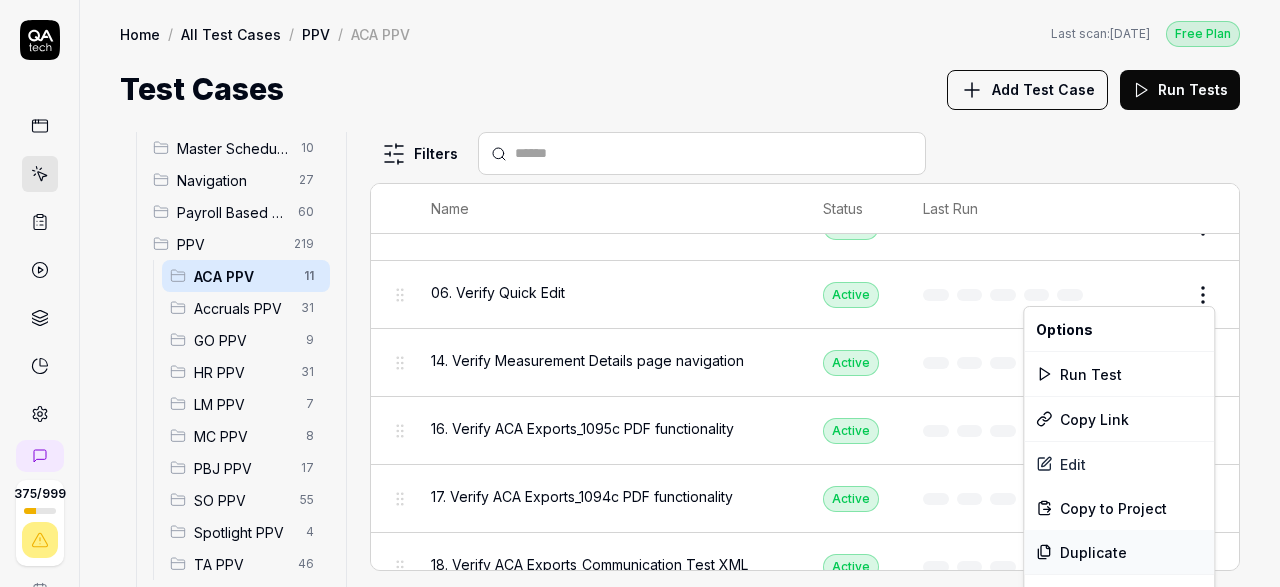 click on "Duplicate" at bounding box center (1119, 552) 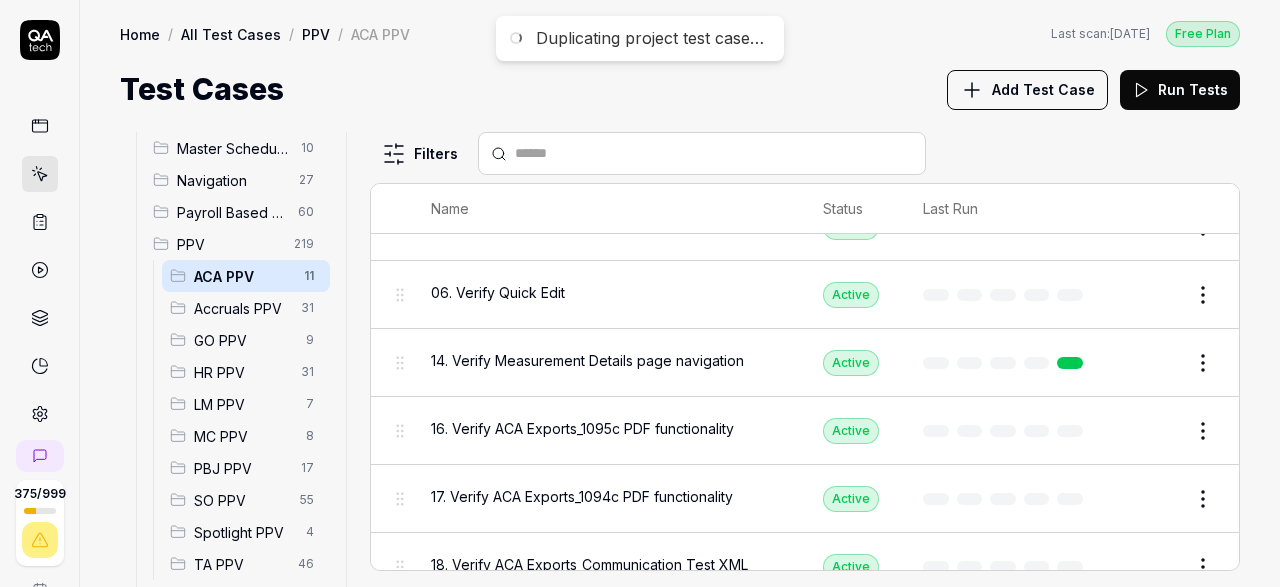 scroll, scrollTop: 232, scrollLeft: 0, axis: vertical 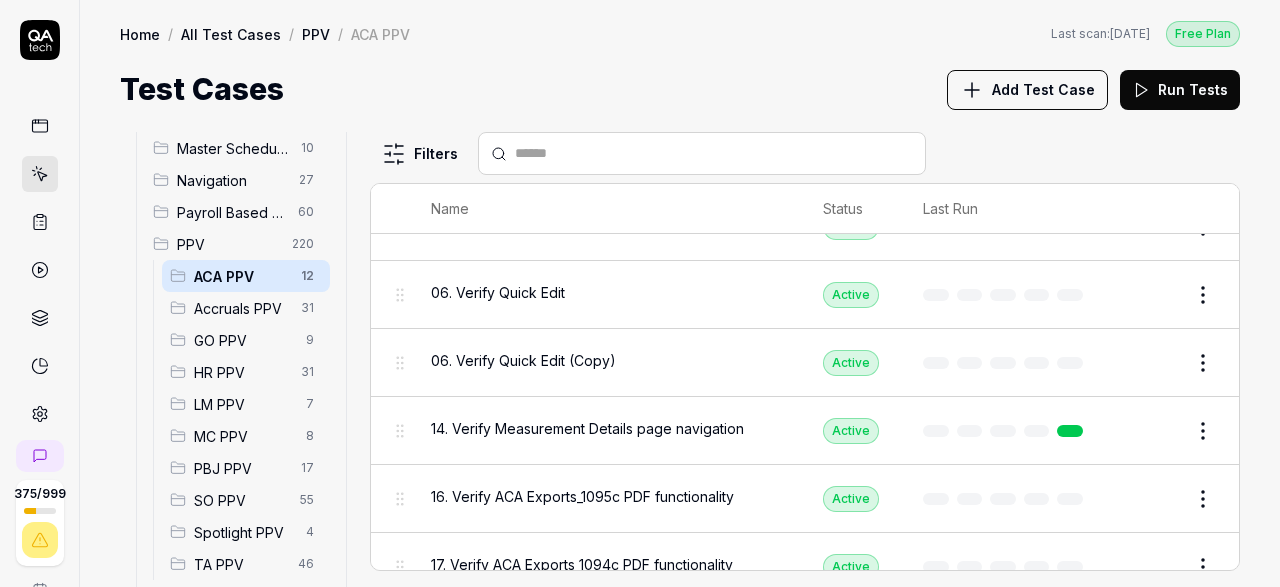 click on "Edit" at bounding box center (1155, 363) 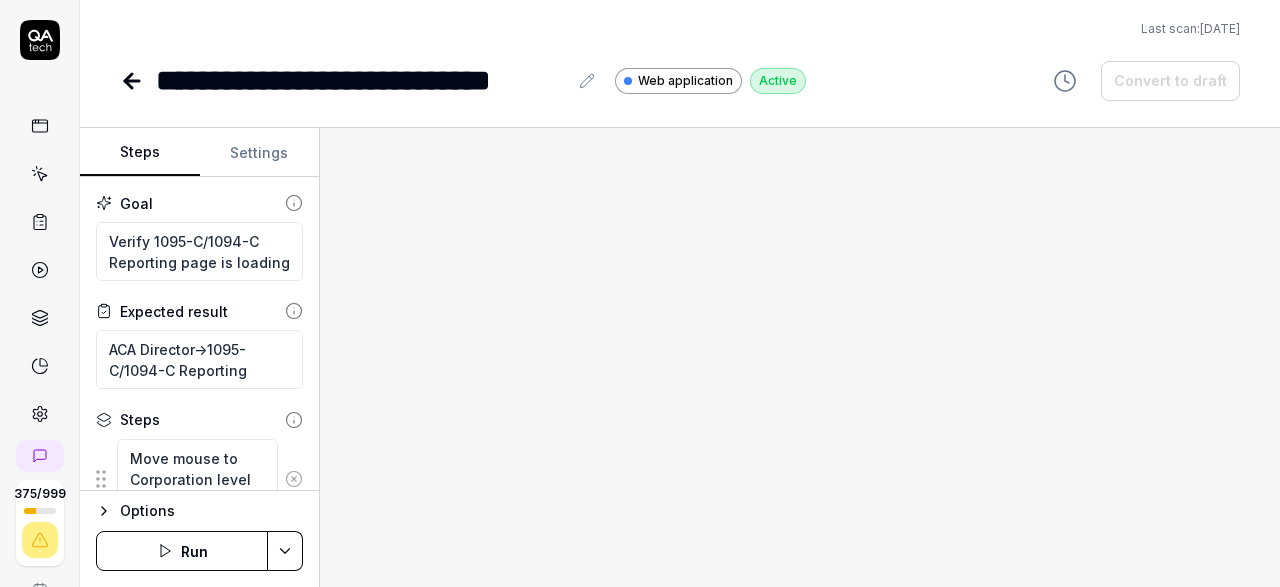 type on "*" 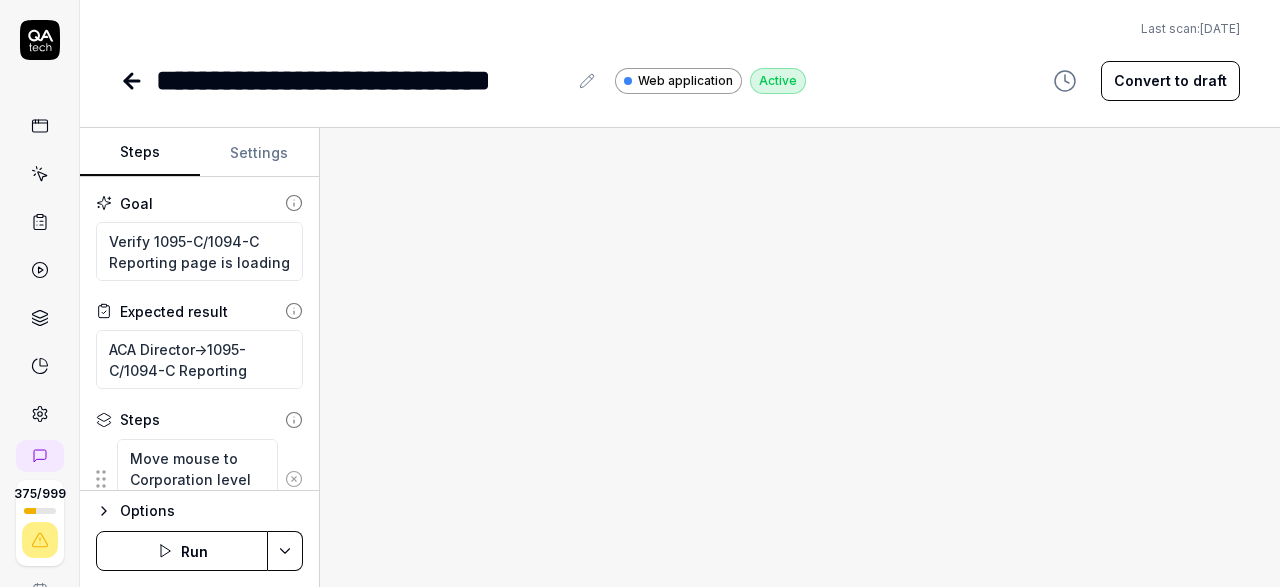 click on "**********" at bounding box center [361, 80] 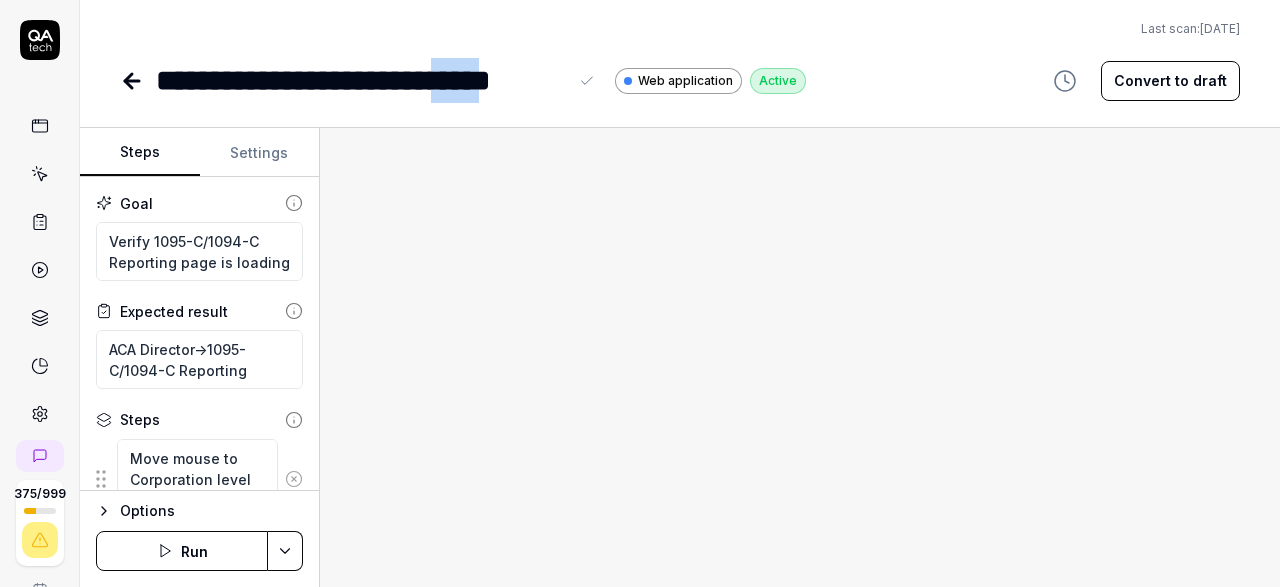 click on "**********" at bounding box center [361, 80] 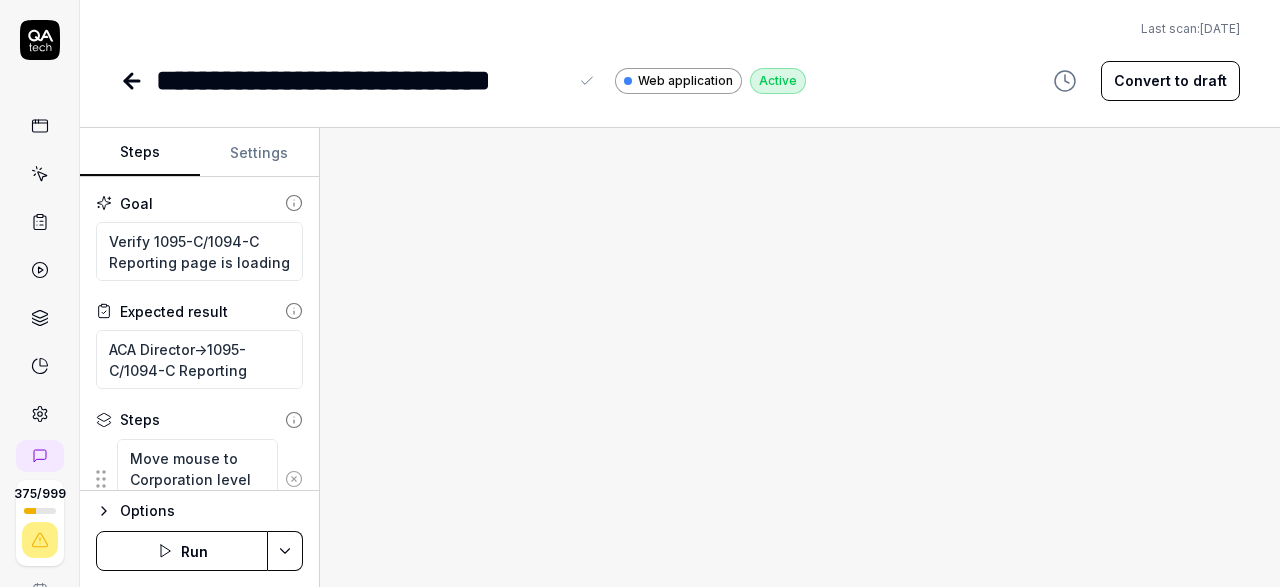 click on "**********" at bounding box center [361, 80] 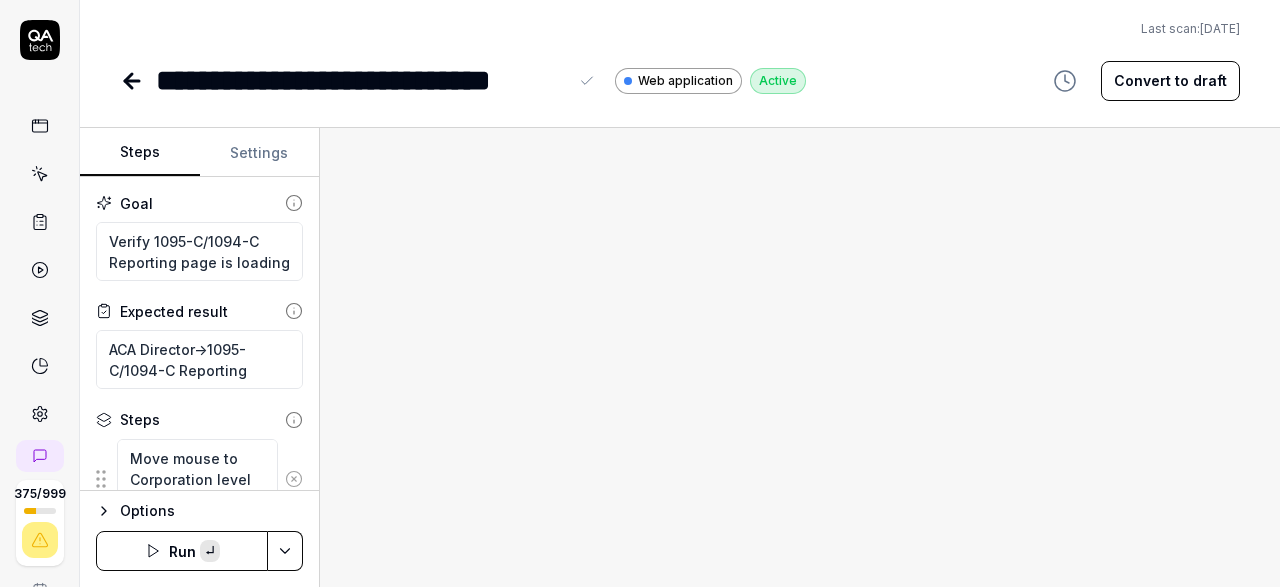 paste 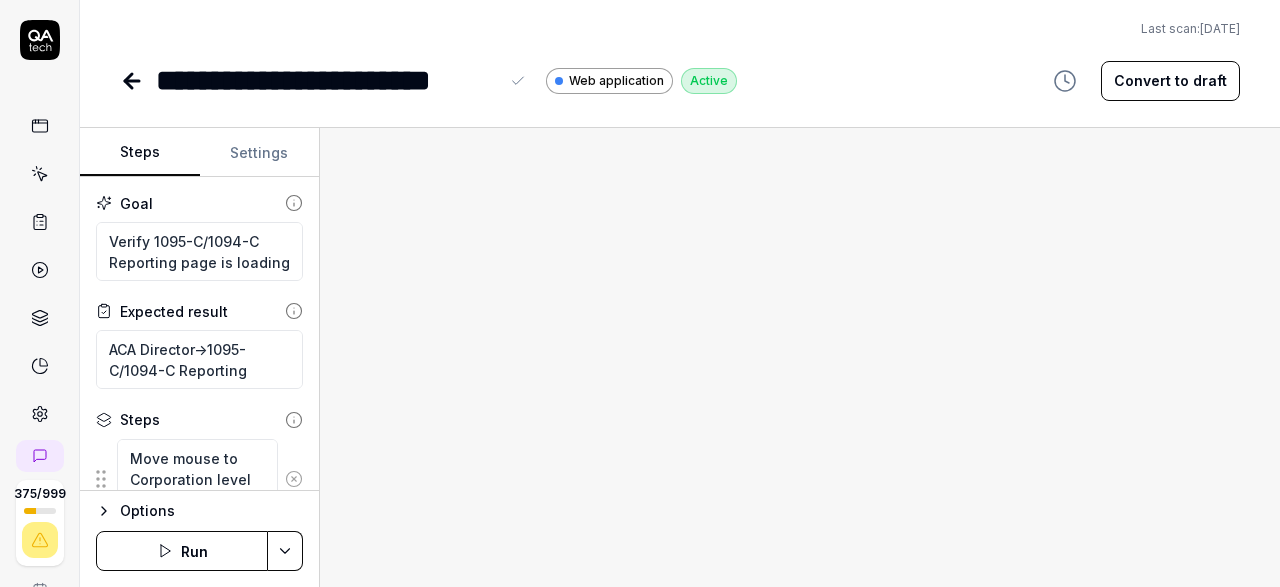drag, startPoint x: 167, startPoint y: 85, endPoint x: 205, endPoint y: 85, distance: 38 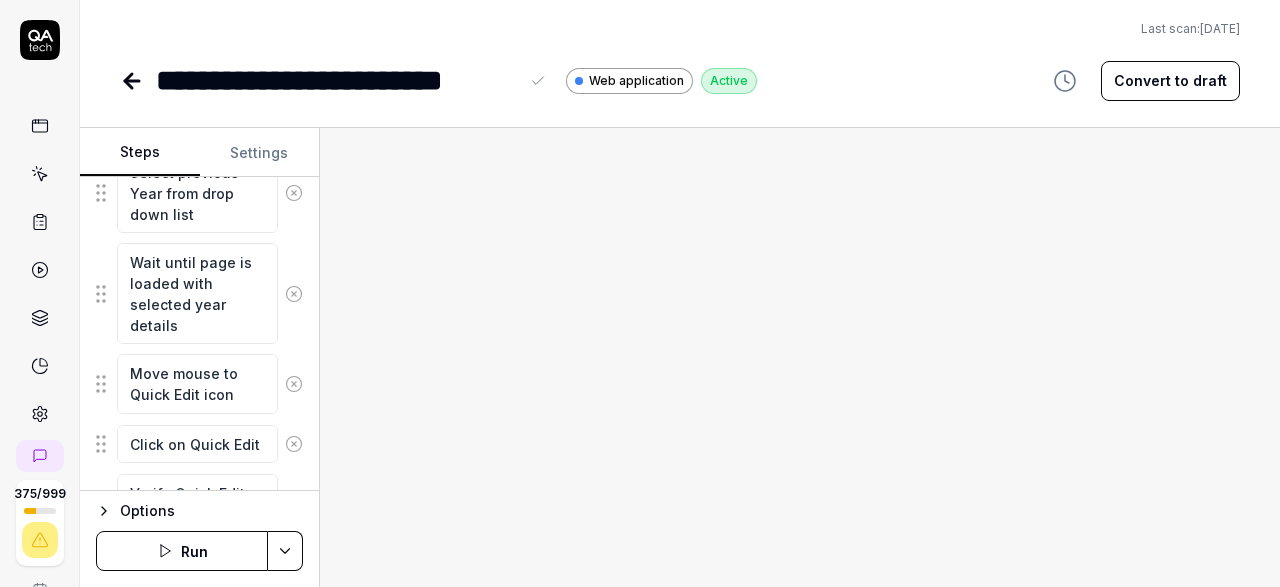scroll, scrollTop: 1392, scrollLeft: 0, axis: vertical 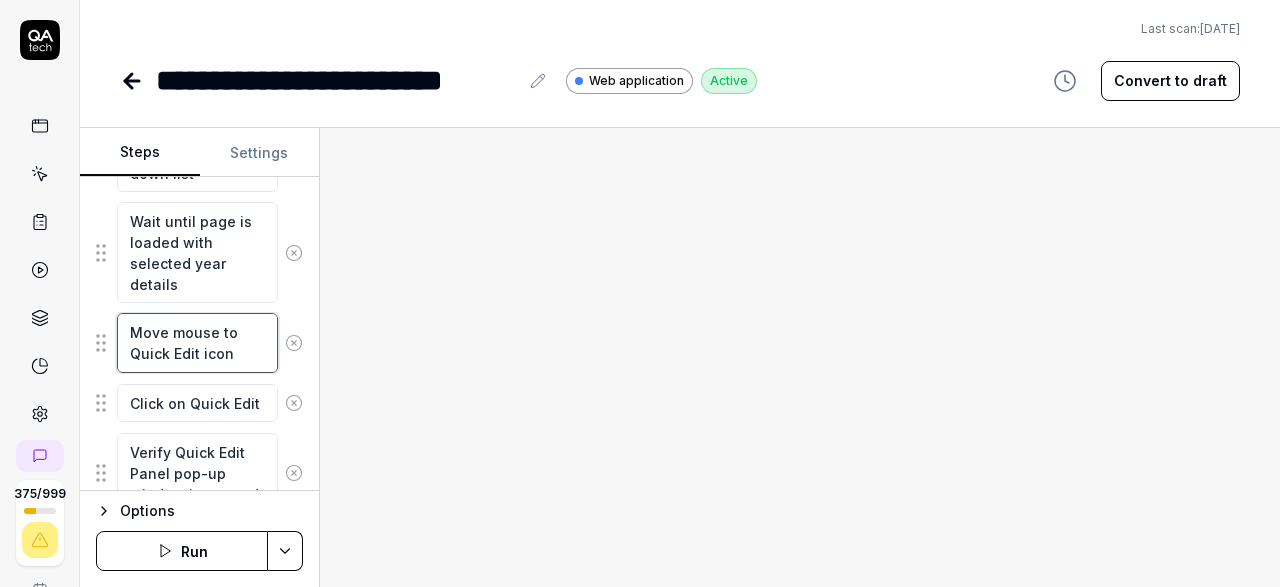 drag, startPoint x: 129, startPoint y: 342, endPoint x: 193, endPoint y: 348, distance: 64.28063 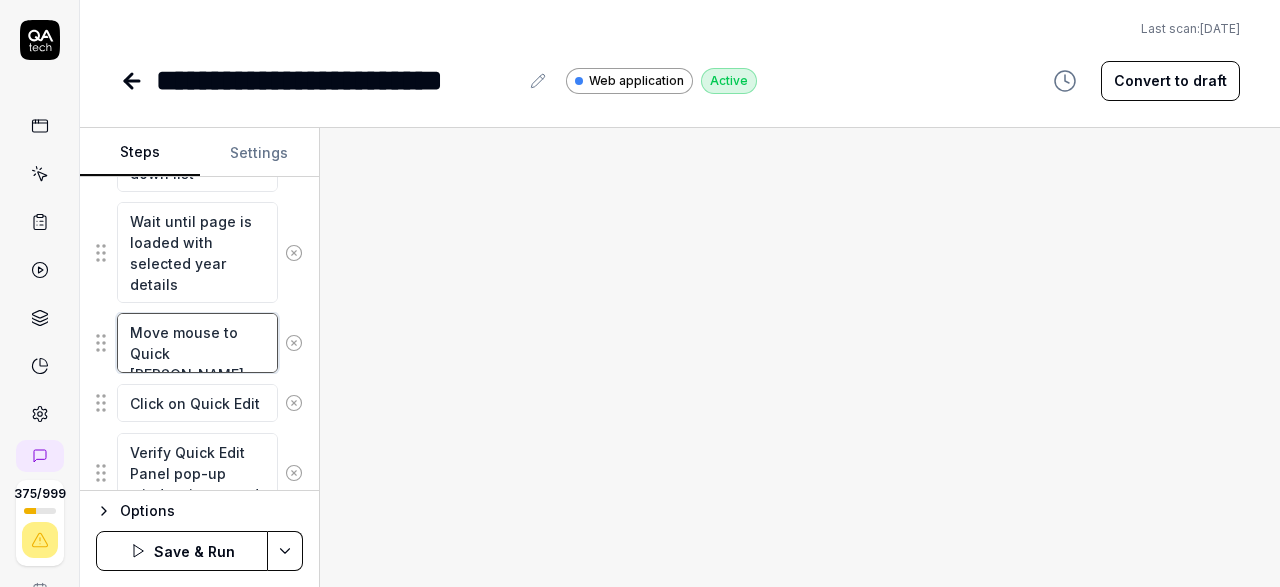 type on "*" 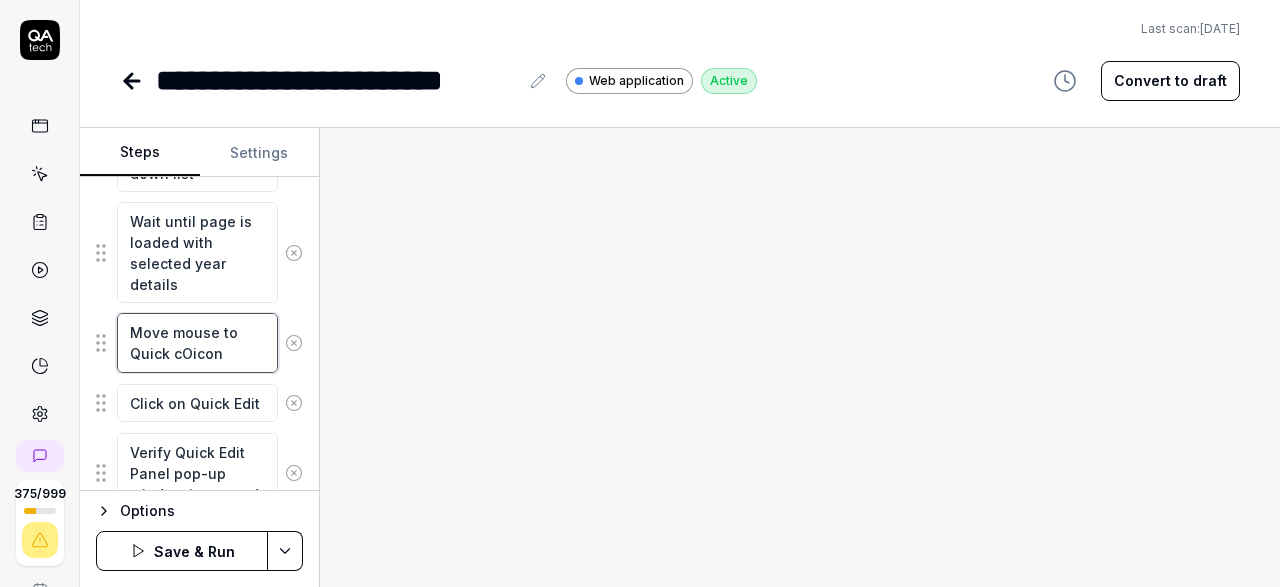 type on "*" 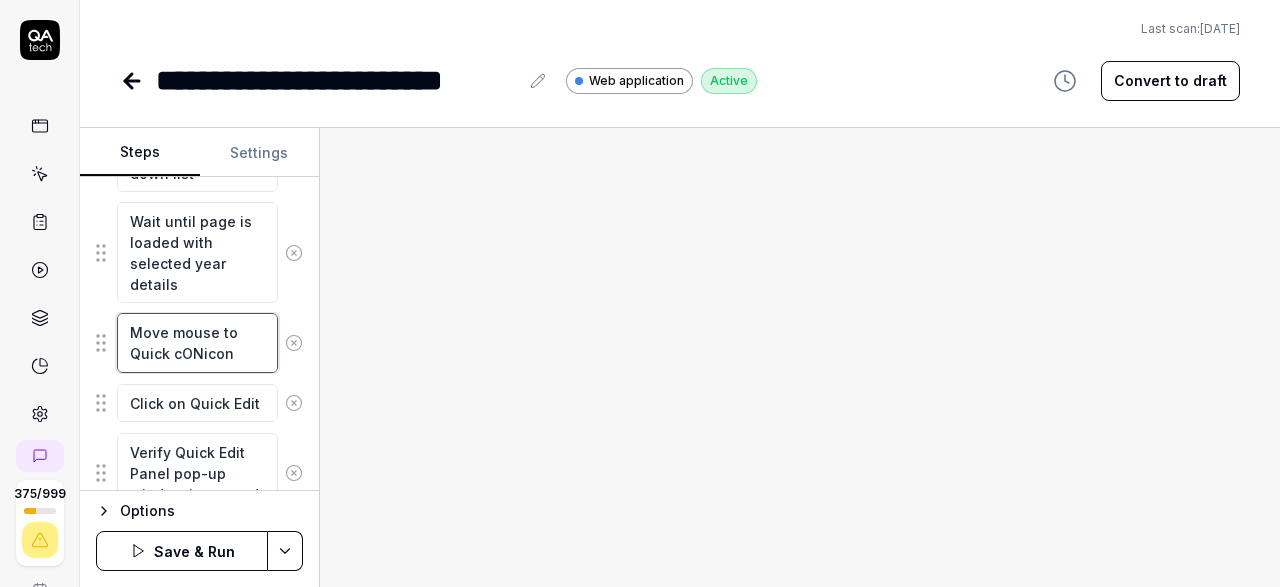 type on "*" 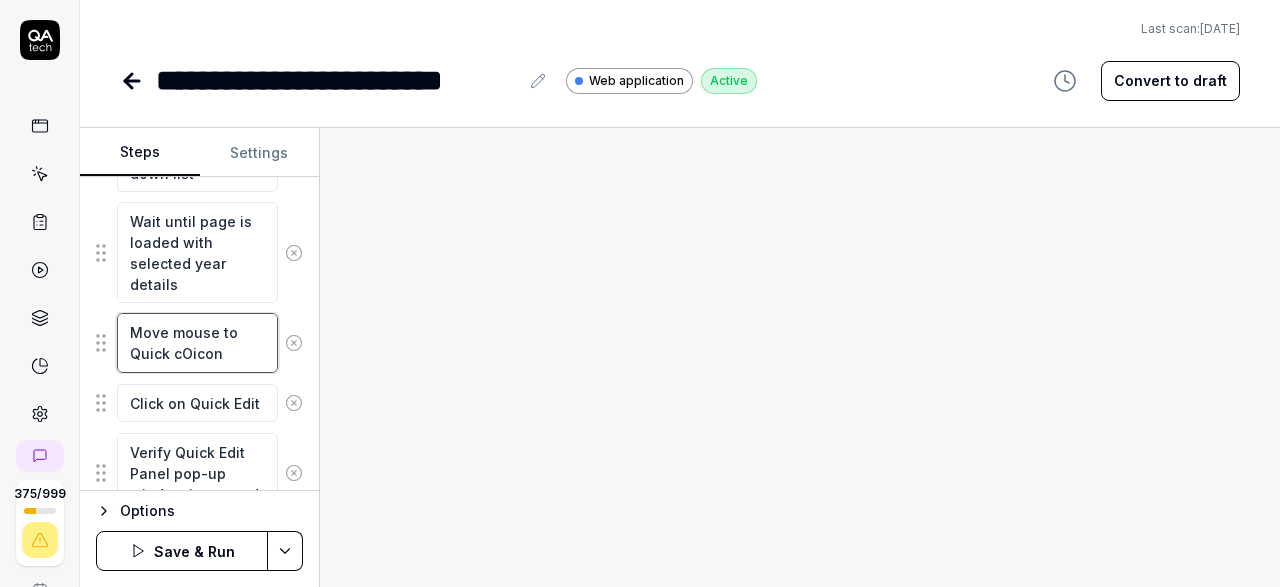 type on "*" 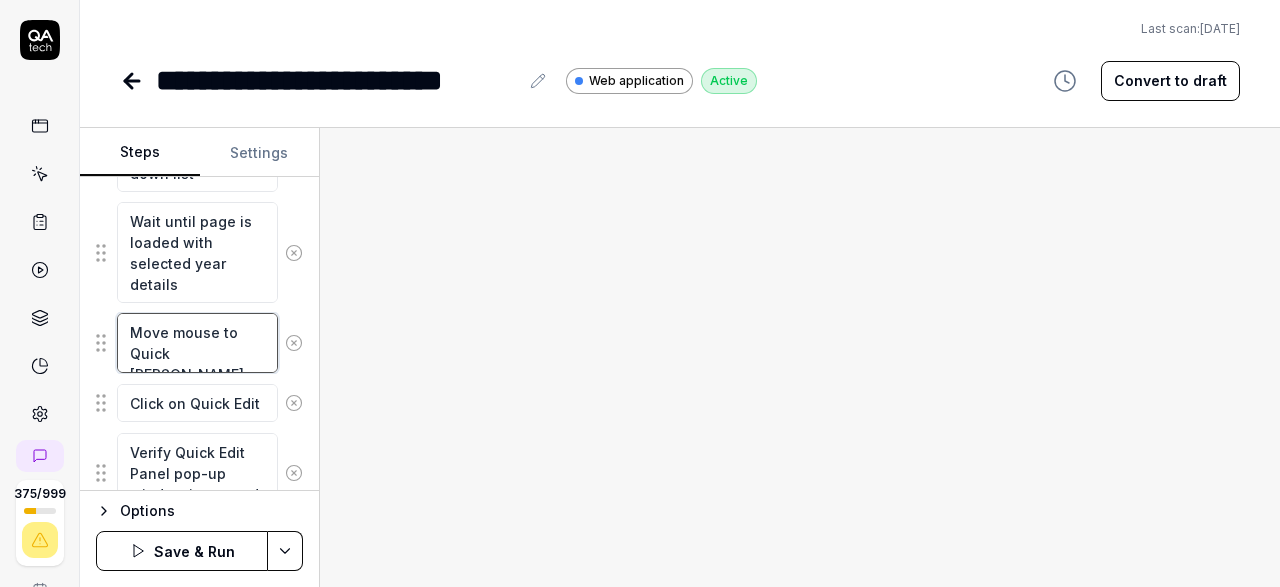 type on "*" 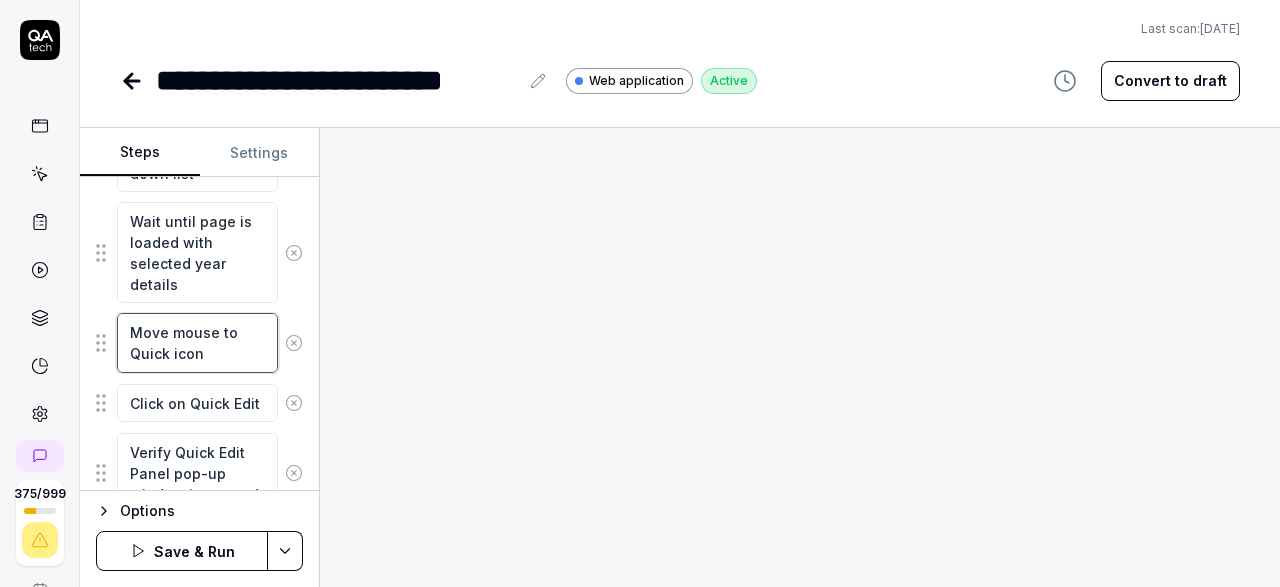 type on "*" 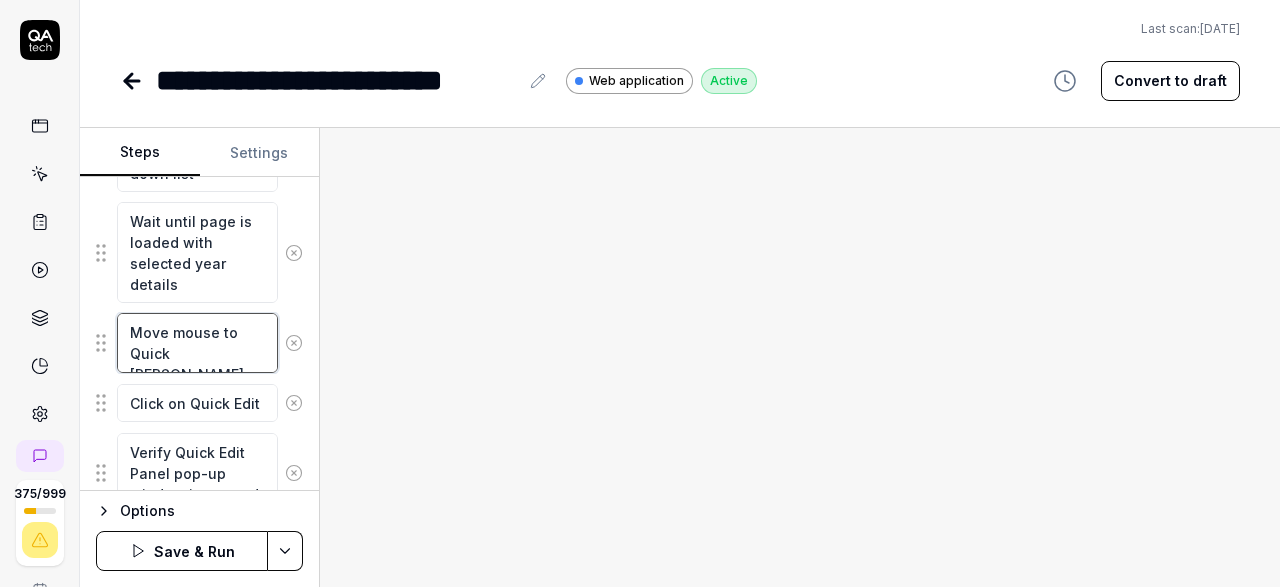 type on "*" 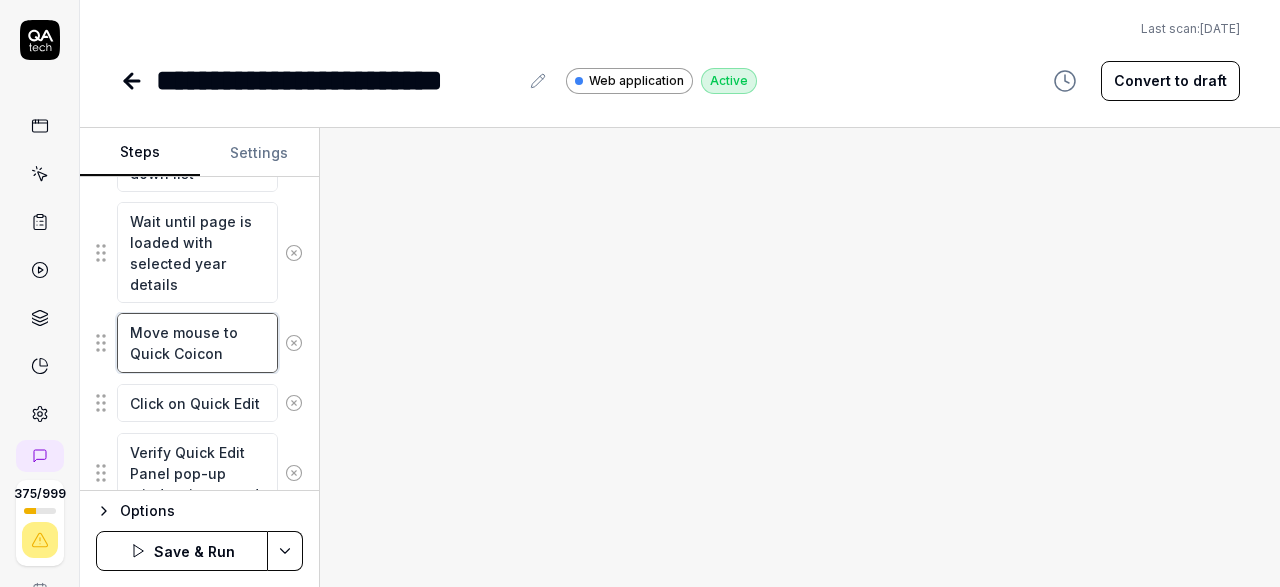 type on "*" 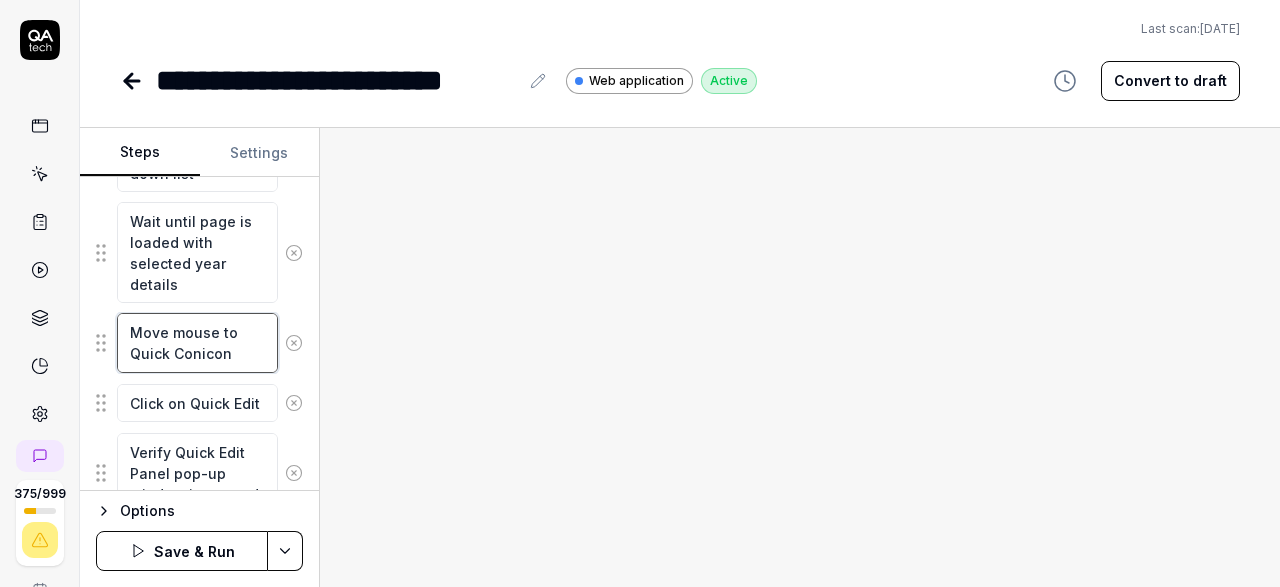 type on "*" 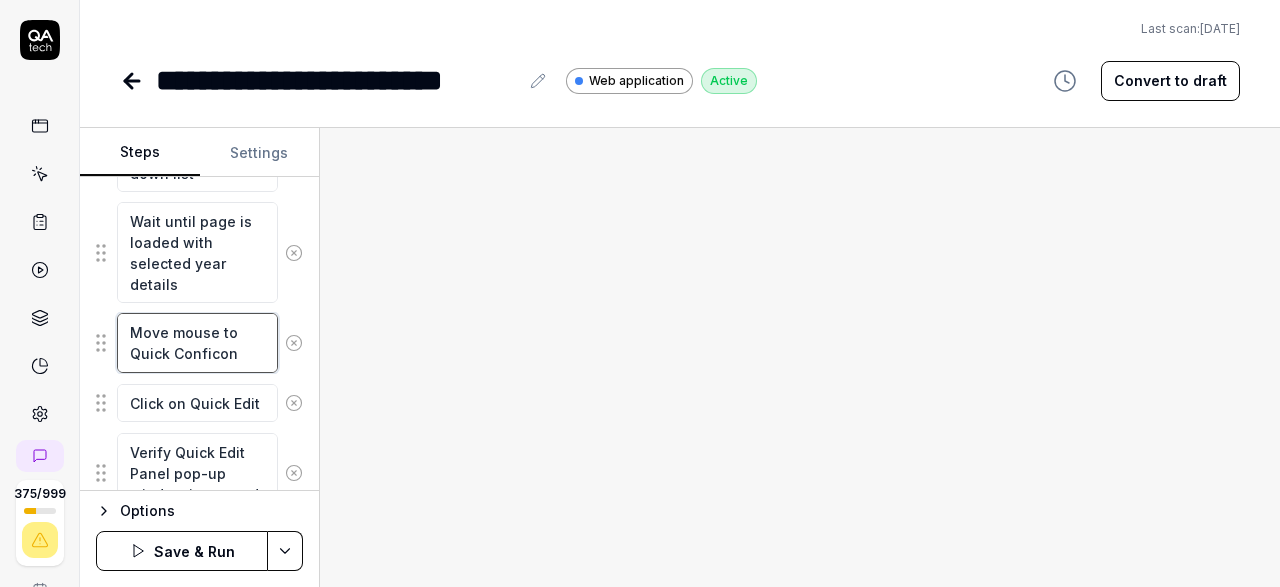 type on "*" 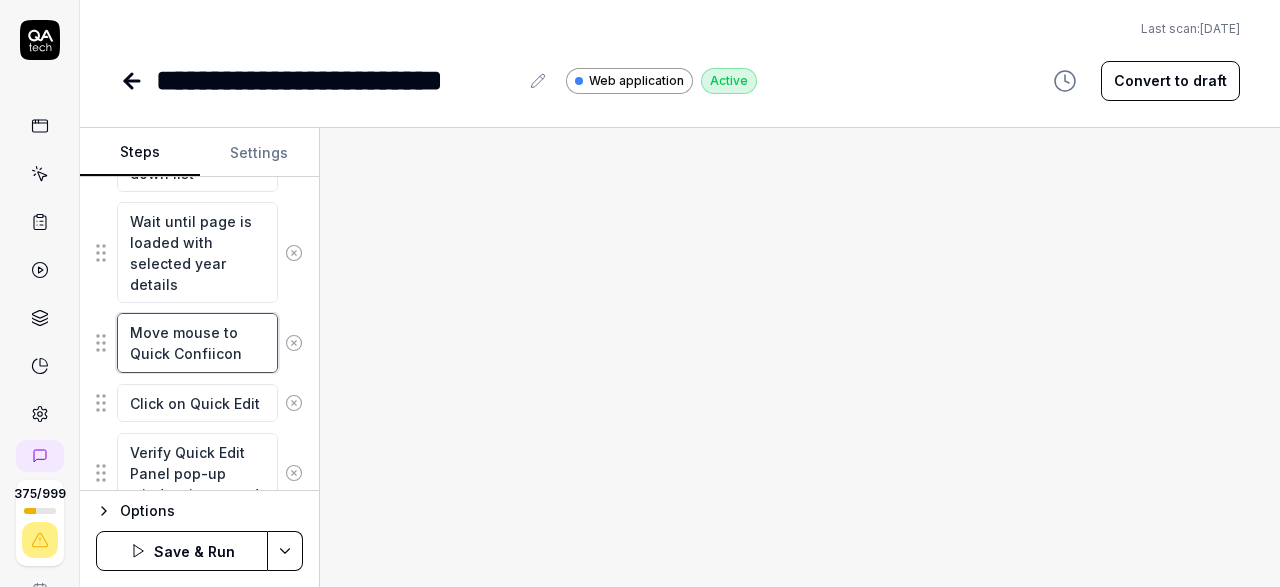 type on "*" 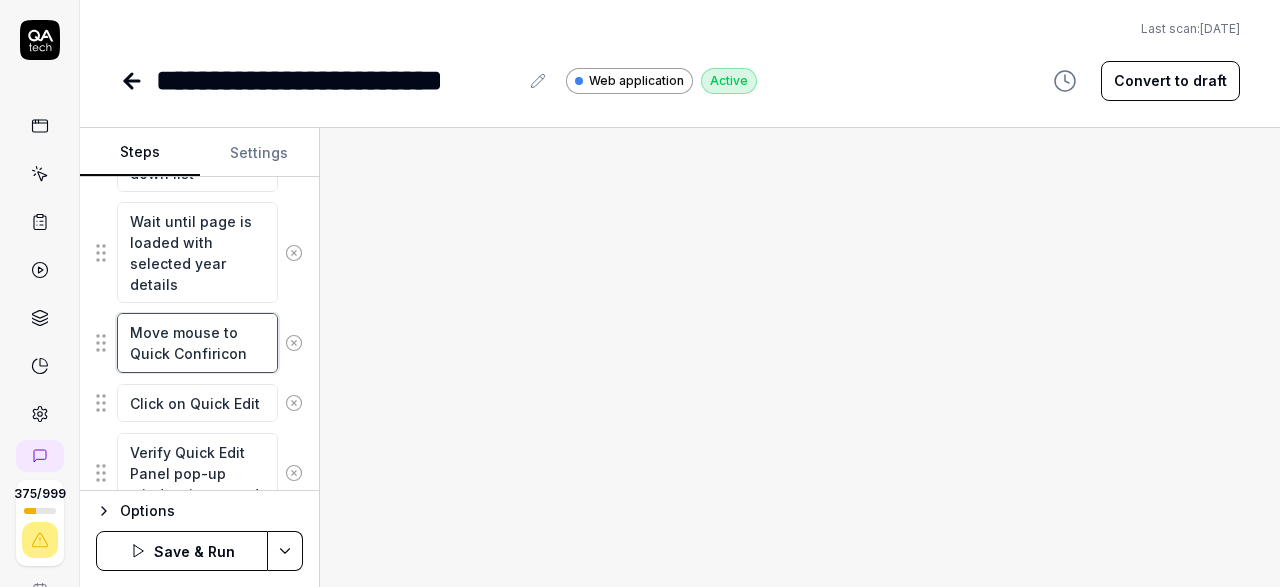 type on "*" 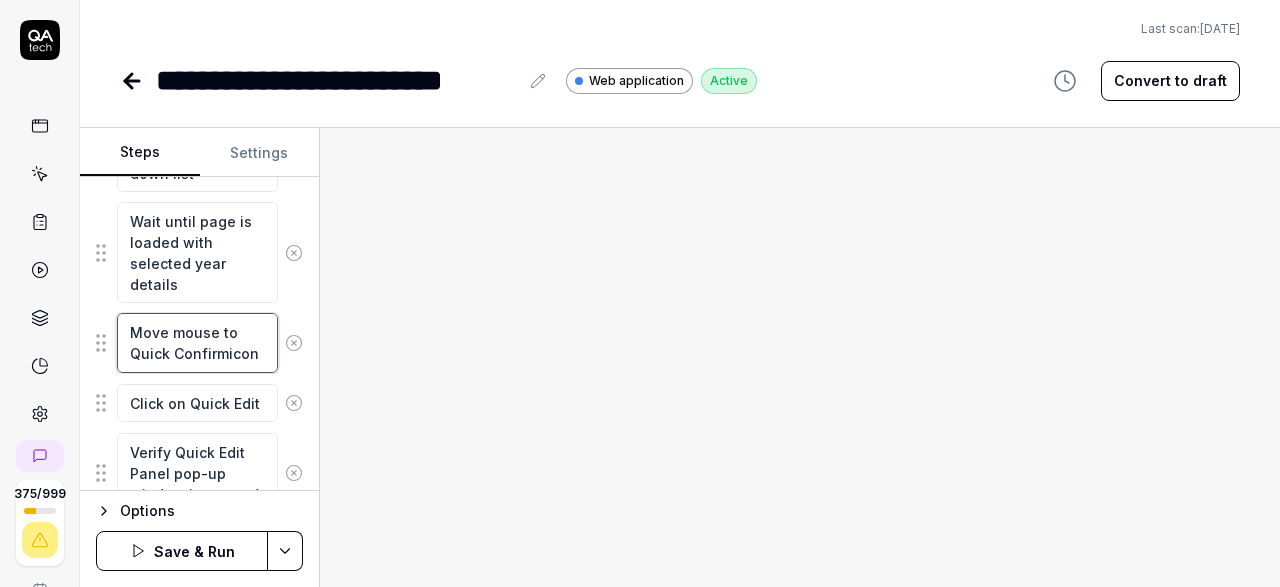 type on "*" 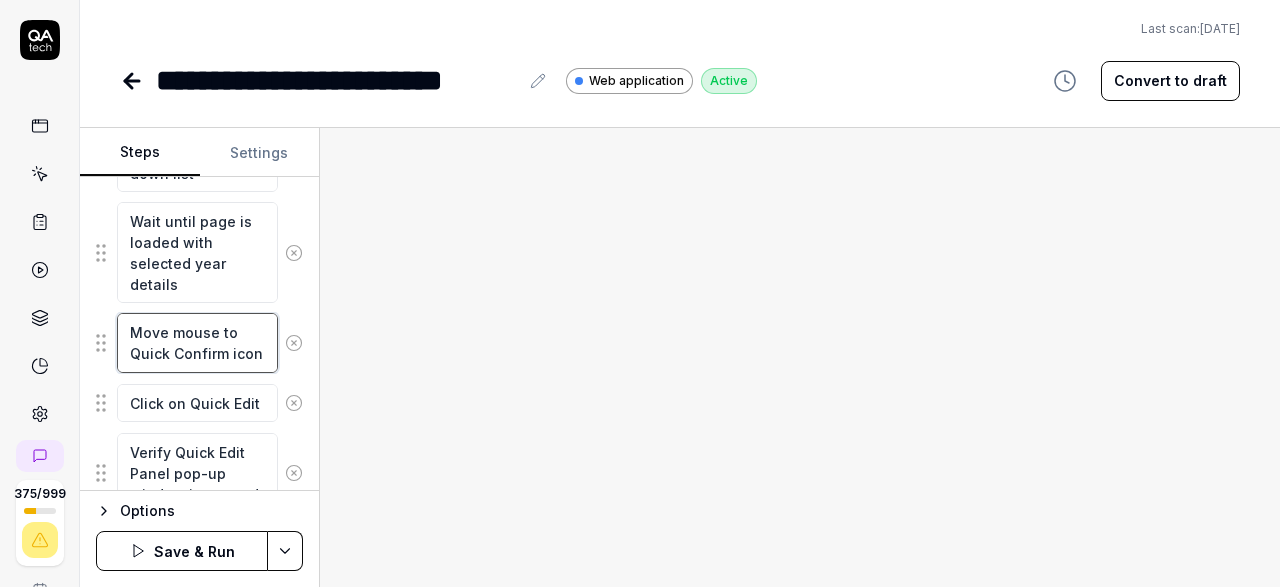 type on "Move mouse to Quick Confirm icon" 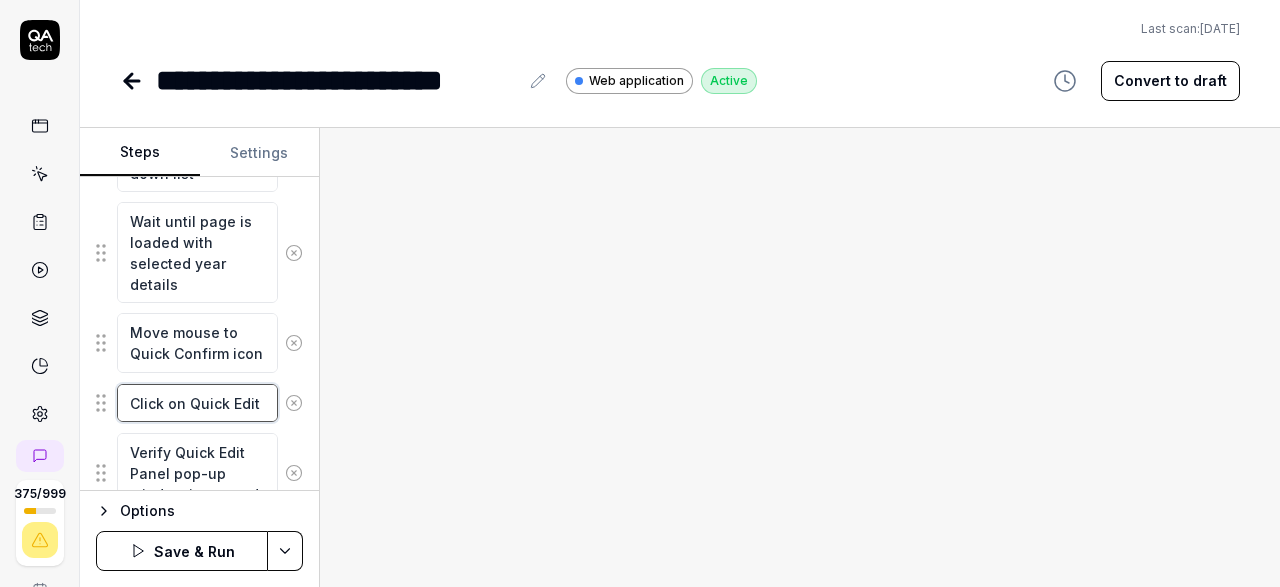 click on "Click on Quick Edit" at bounding box center (197, 403) 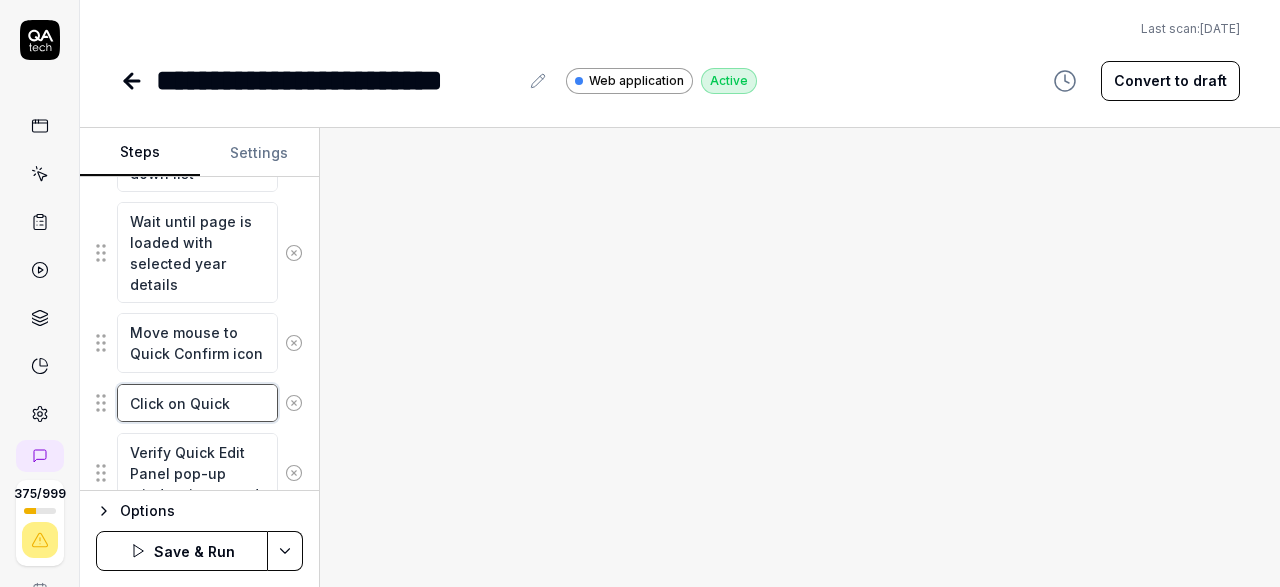type on "*" 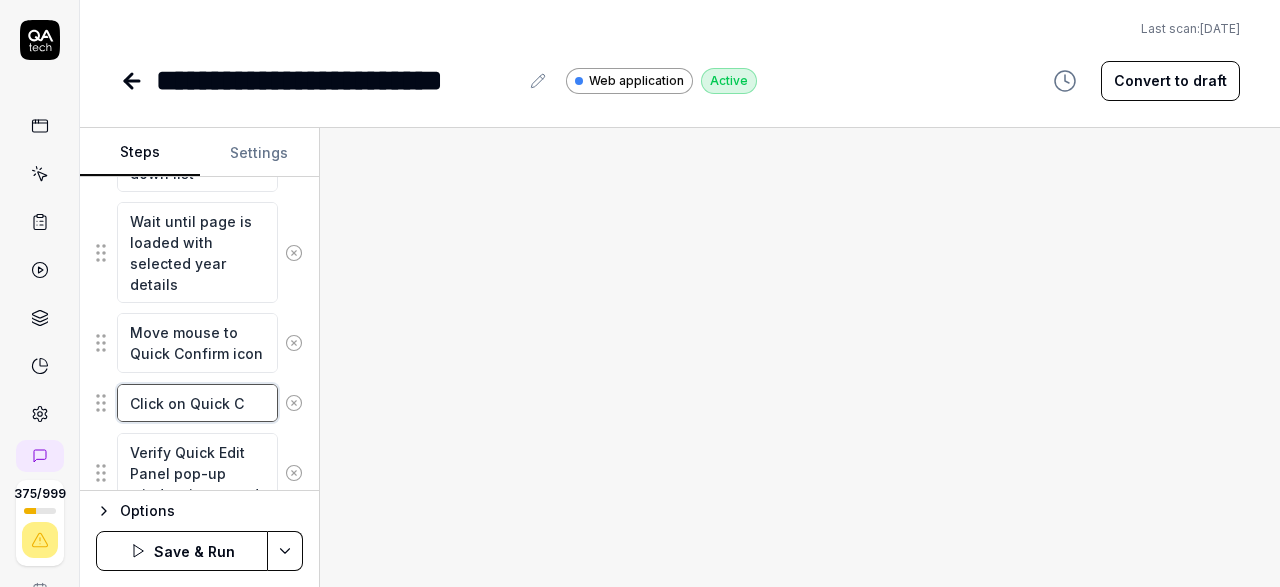type on "*" 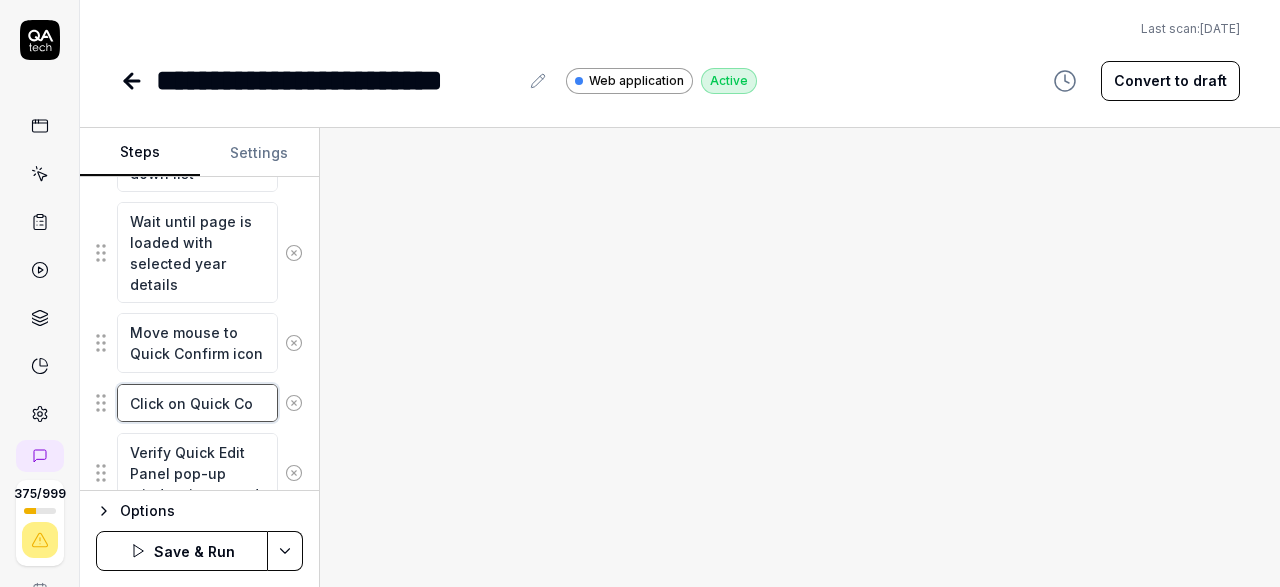 type on "*" 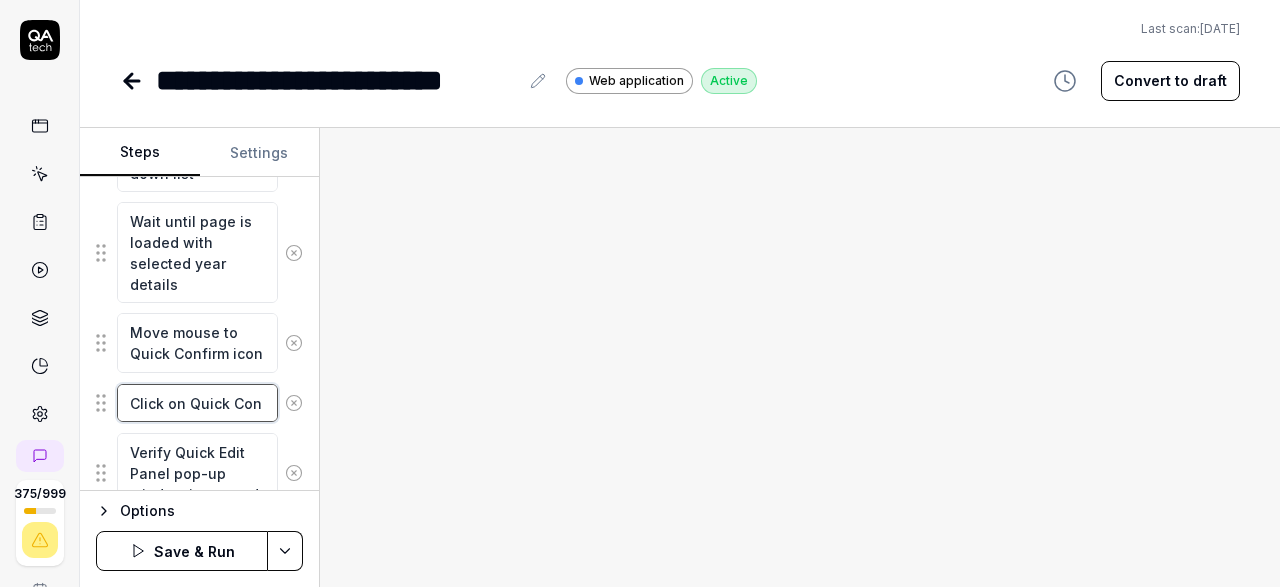 type on "*" 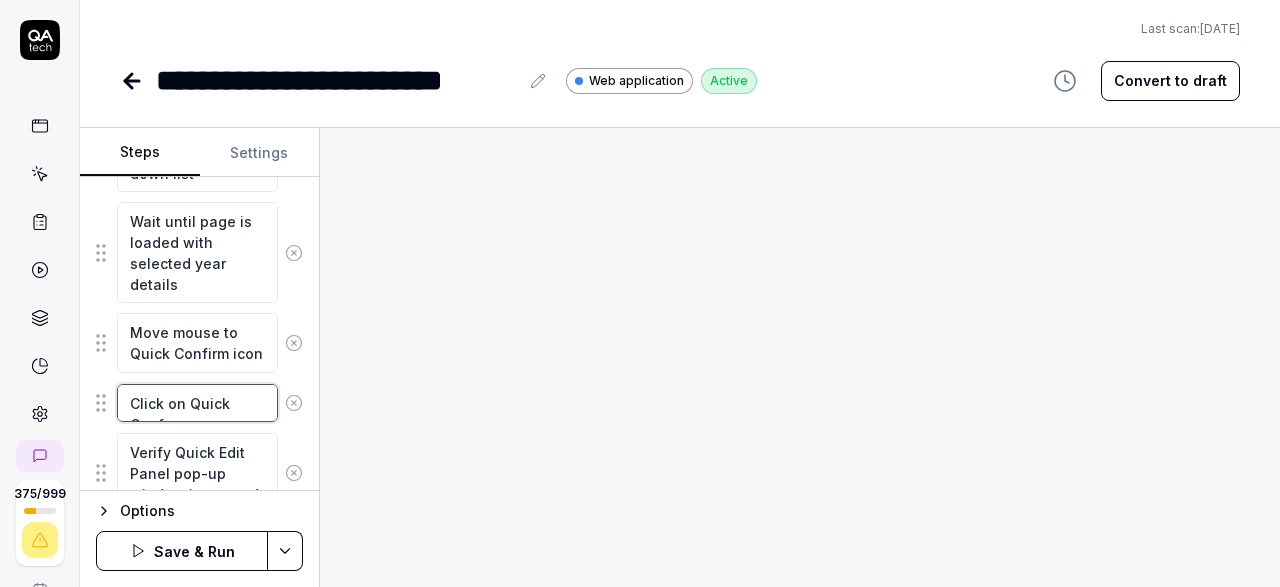 type on "*" 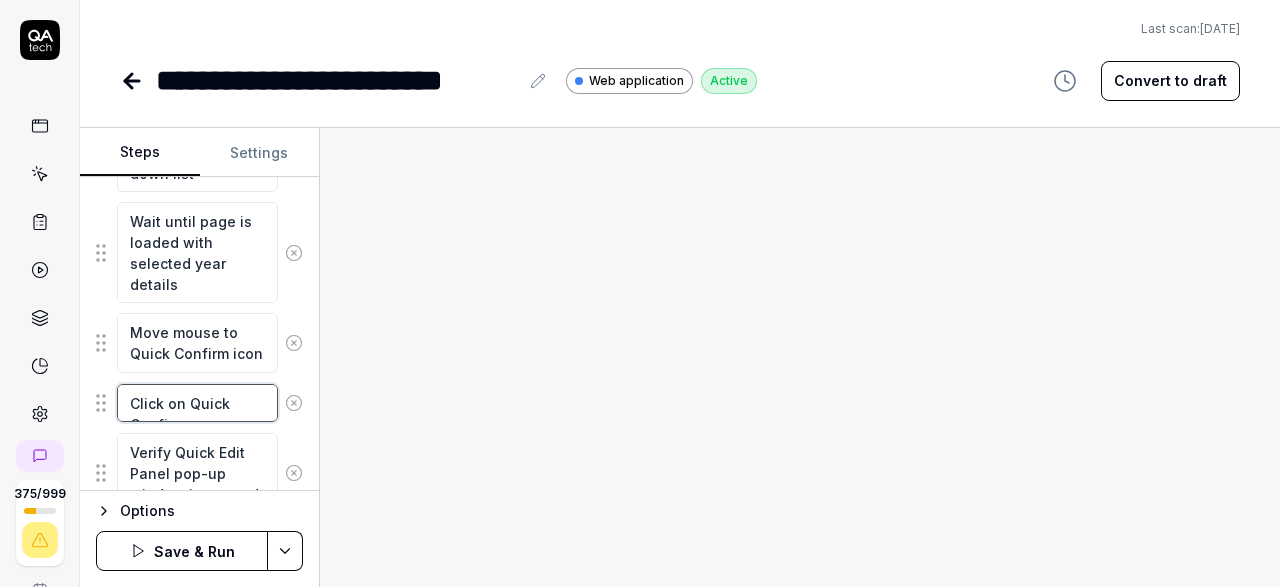 type on "*" 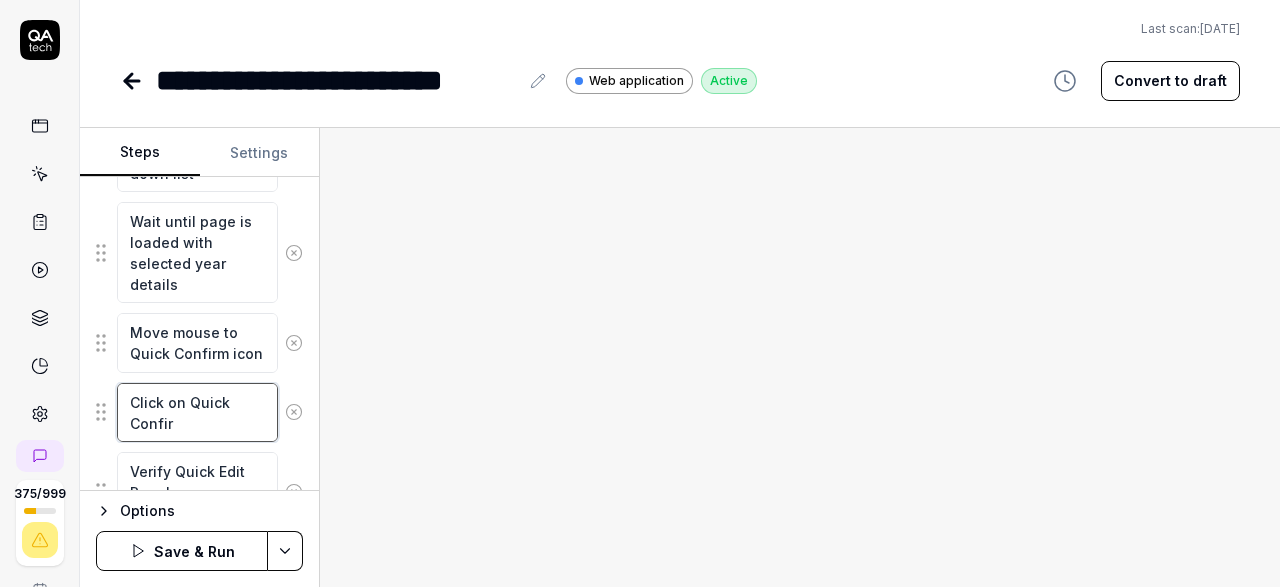 type on "*" 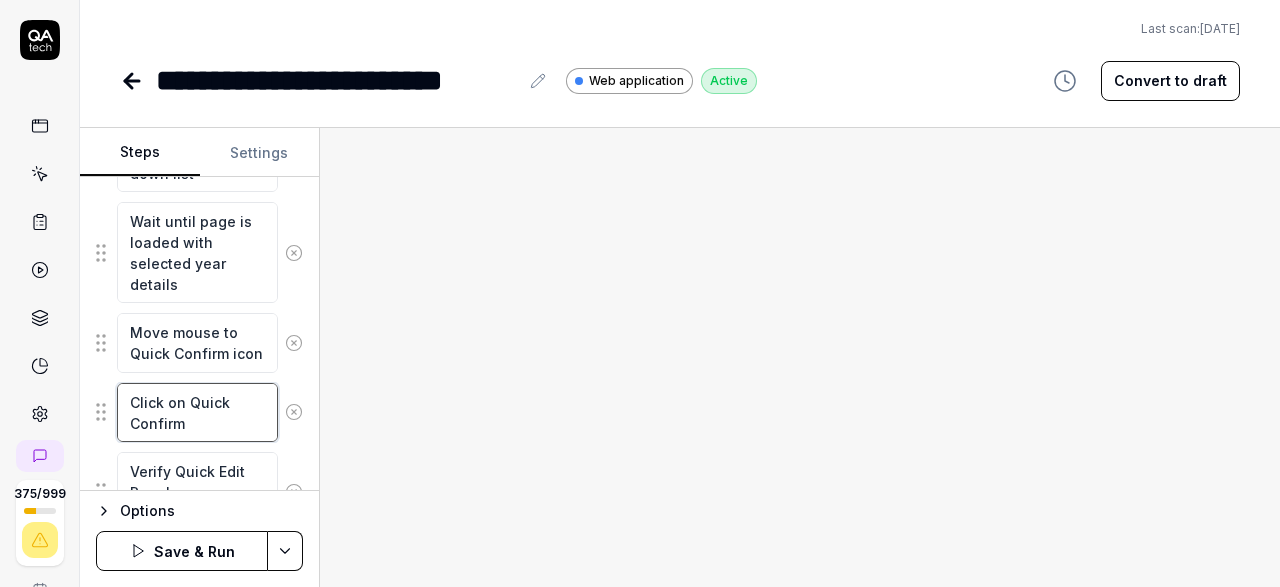 type on "*" 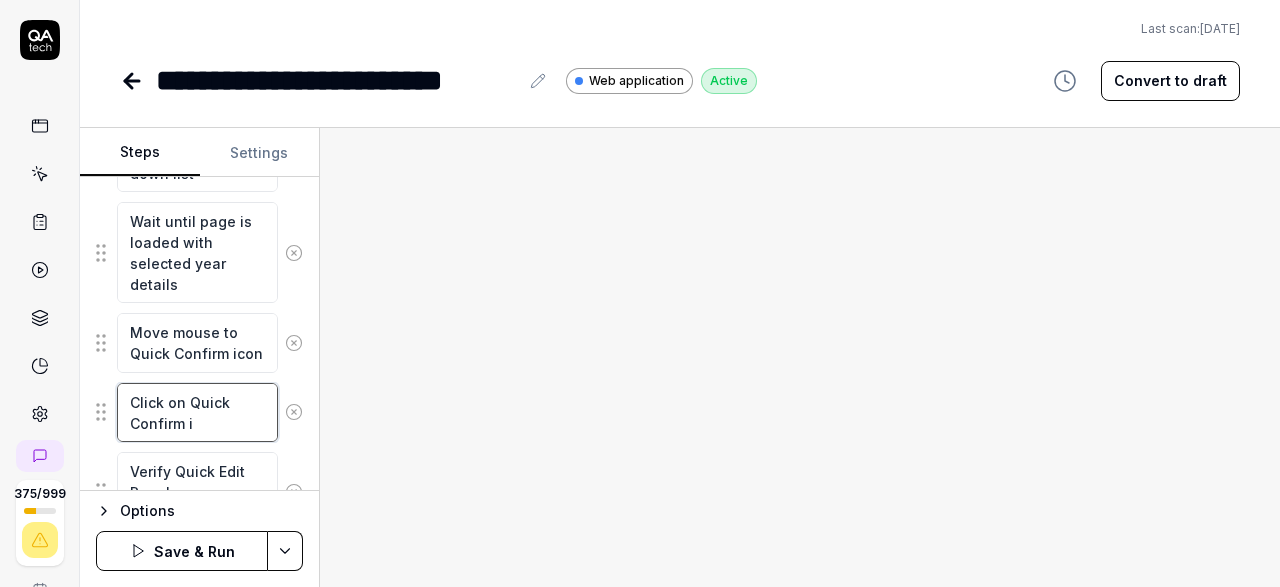 type on "*" 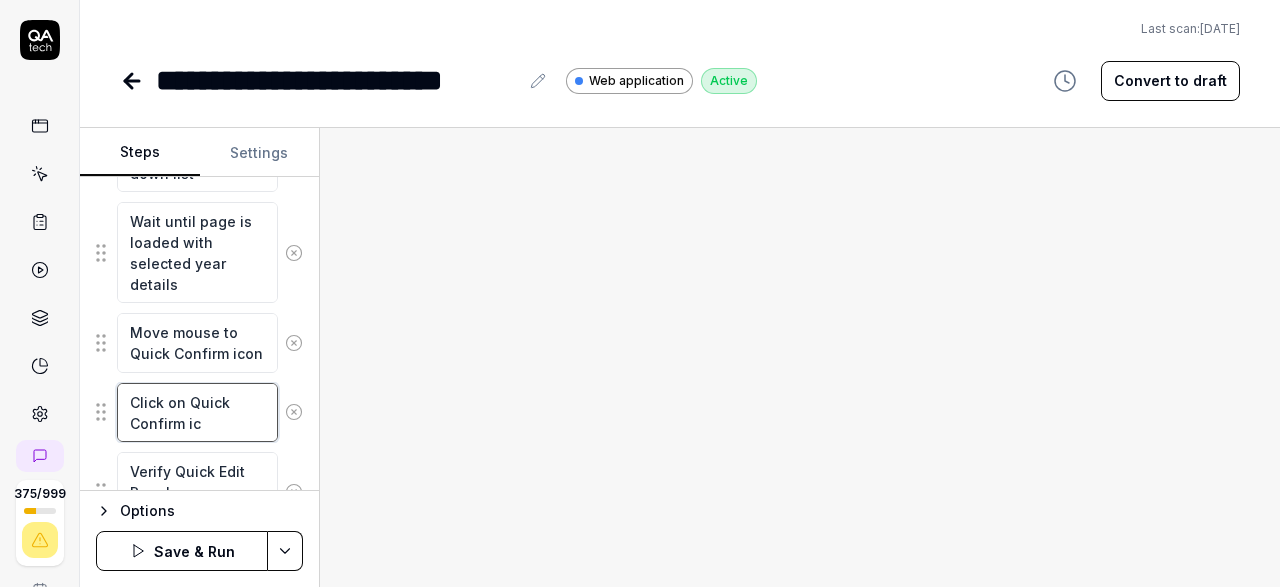 type on "*" 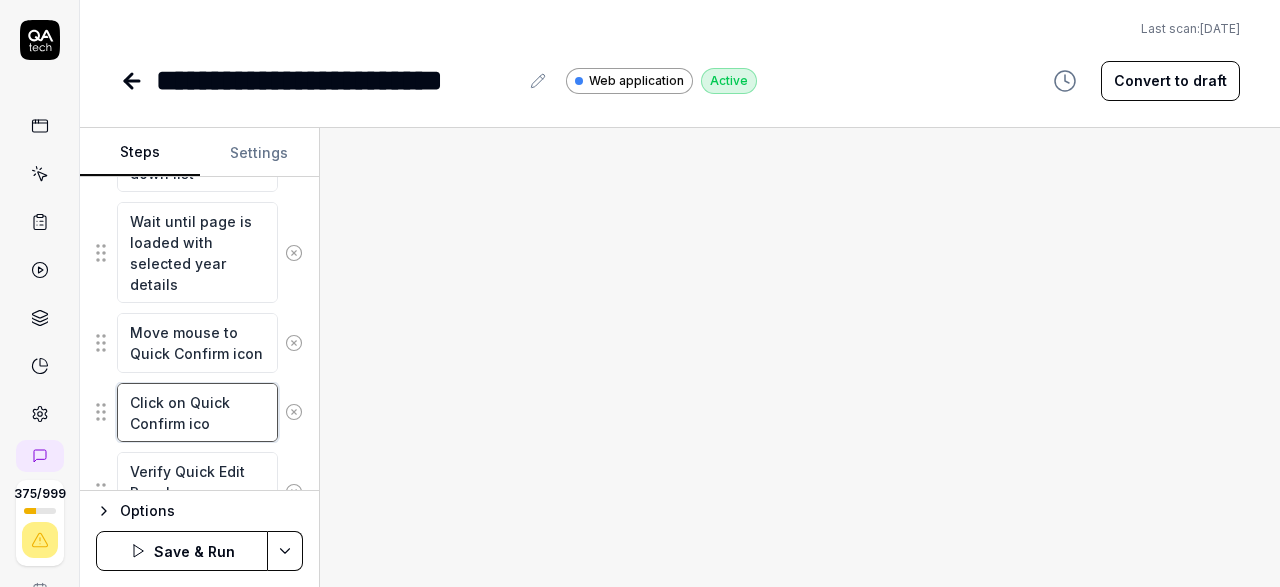 type on "*" 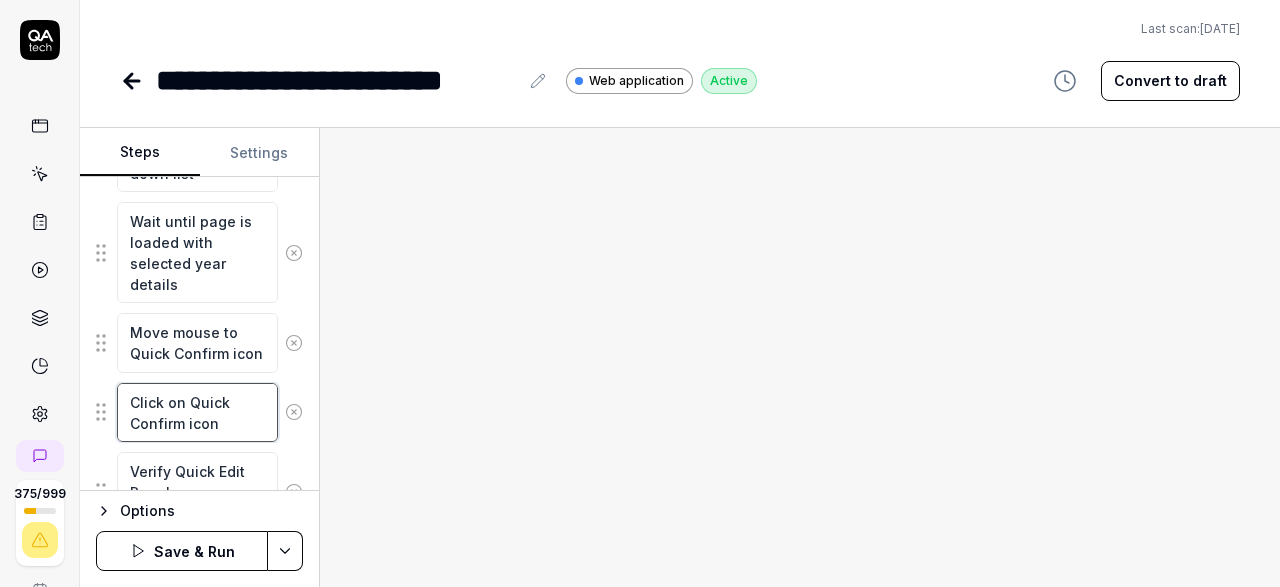 scroll, scrollTop: 1508, scrollLeft: 0, axis: vertical 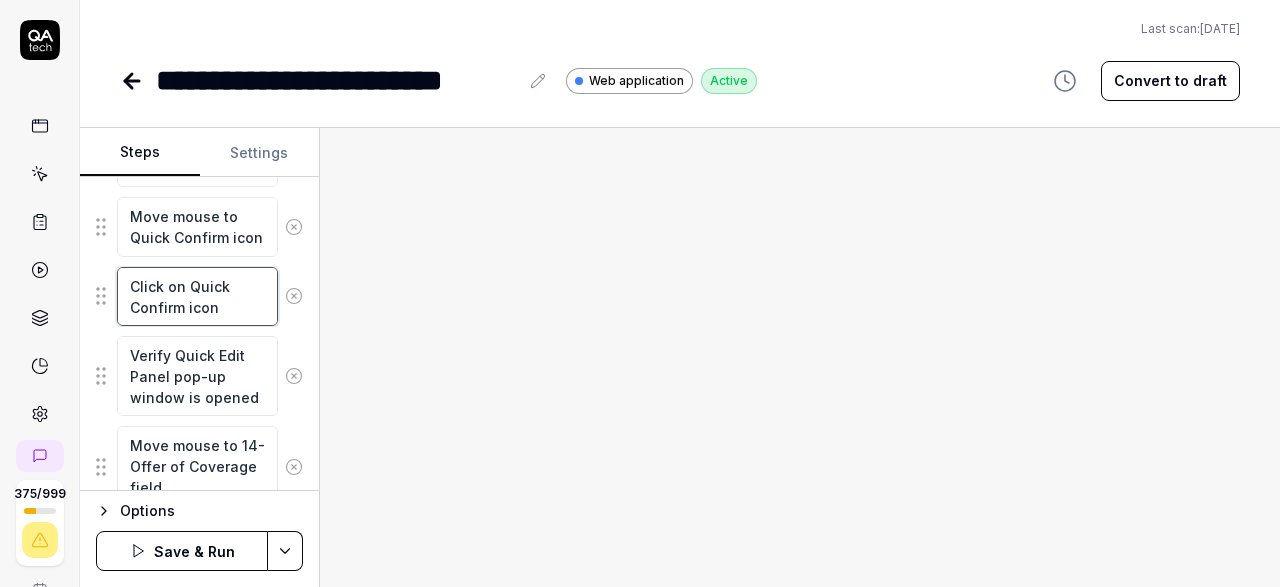 type on "Click on Quick Confirm icon" 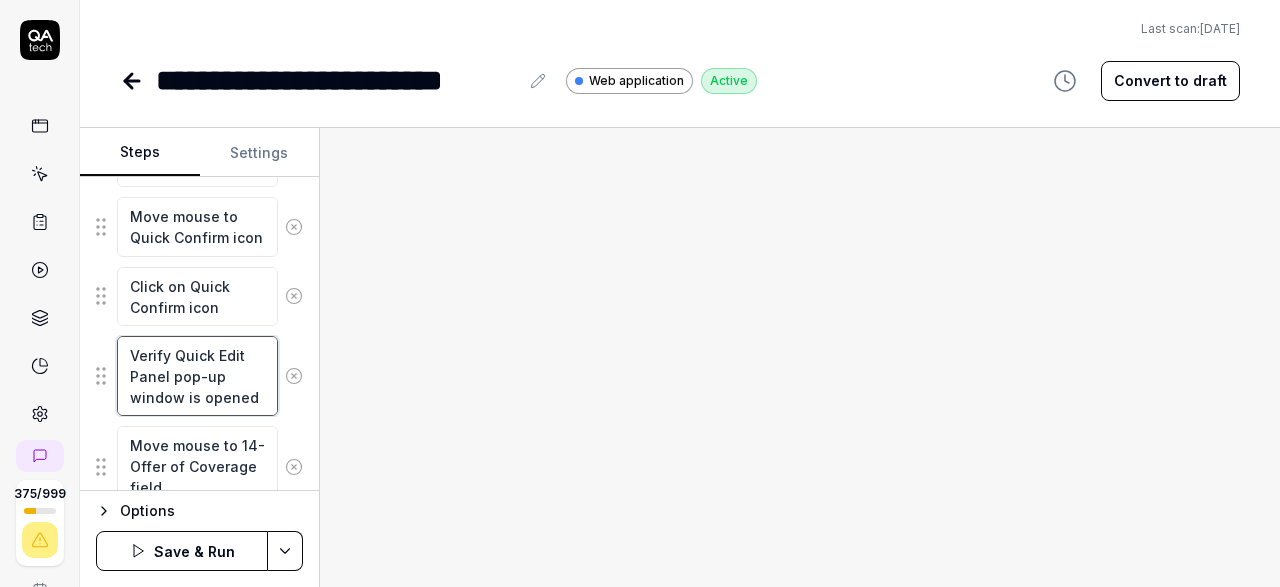 click on "Verify Quick Edit Panel pop-up window is opened" at bounding box center (197, 376) 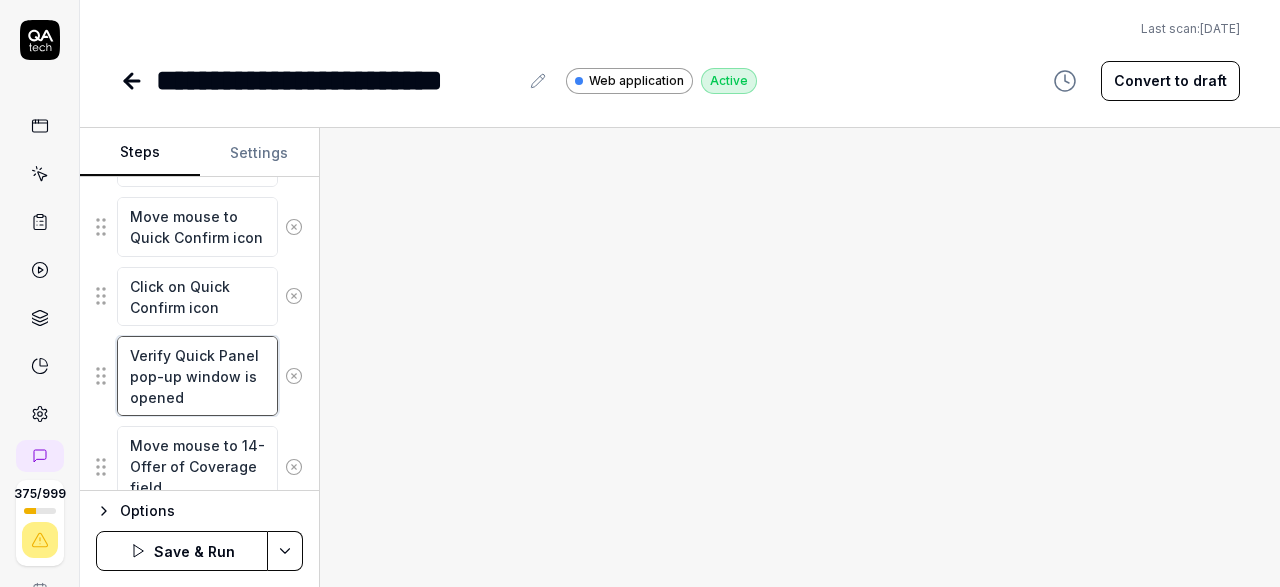 type on "*" 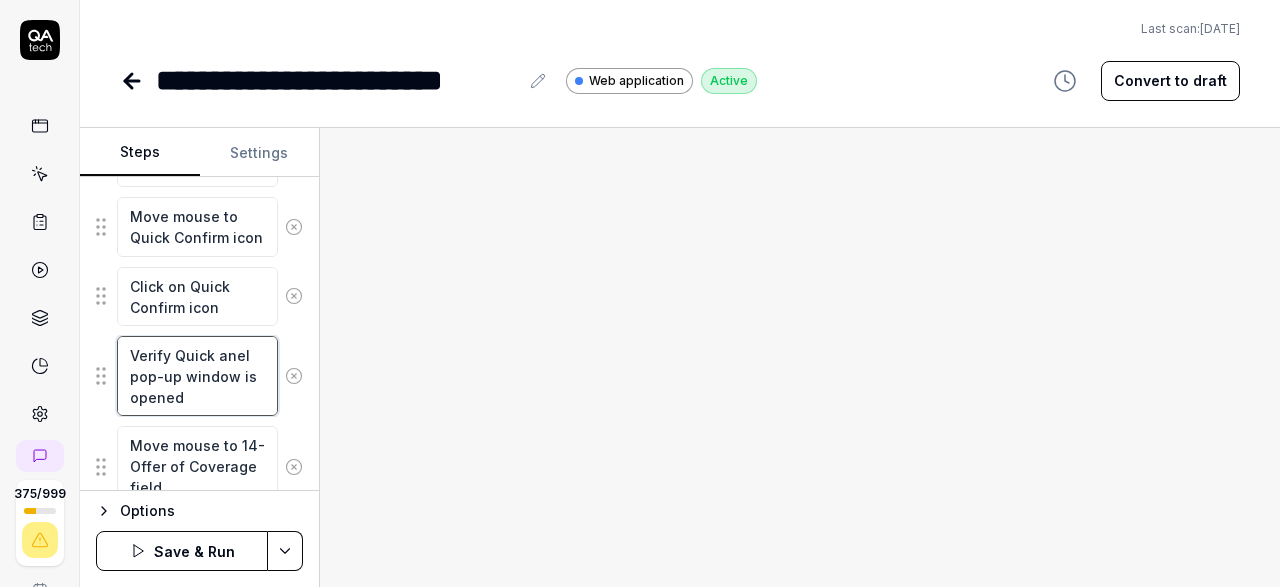 type on "*" 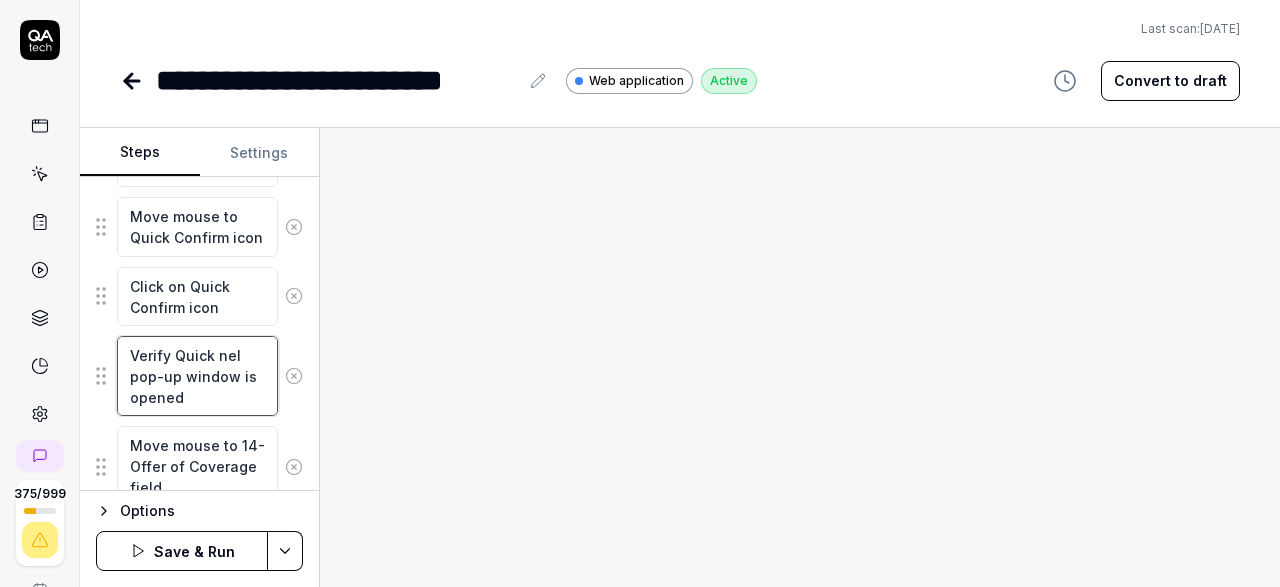 type on "*" 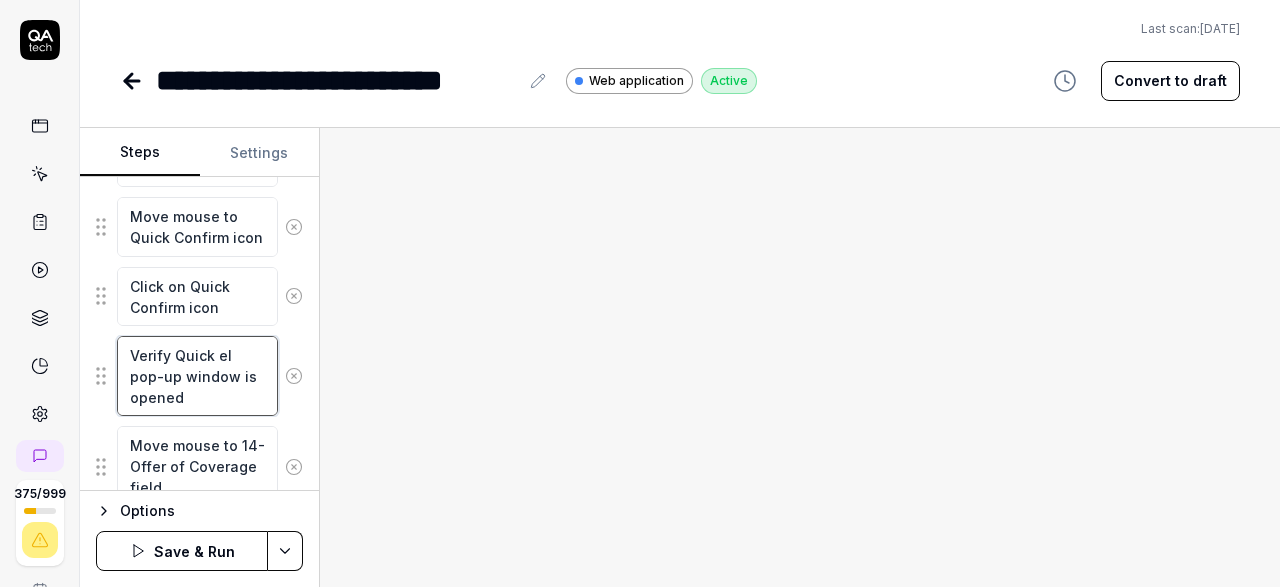 type on "*" 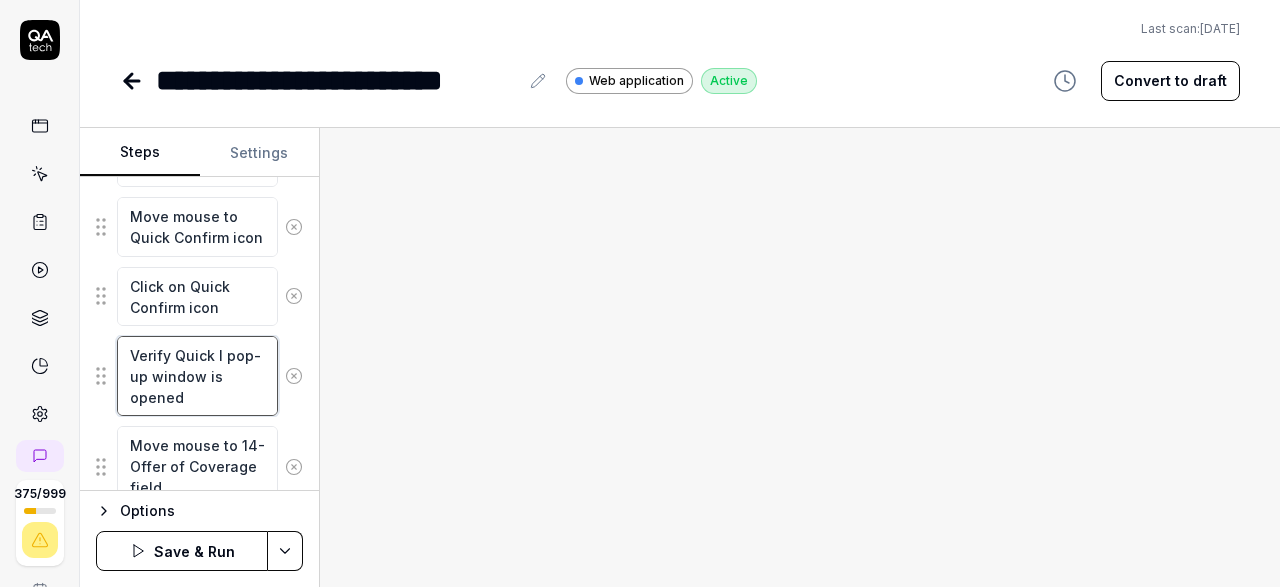 type on "*" 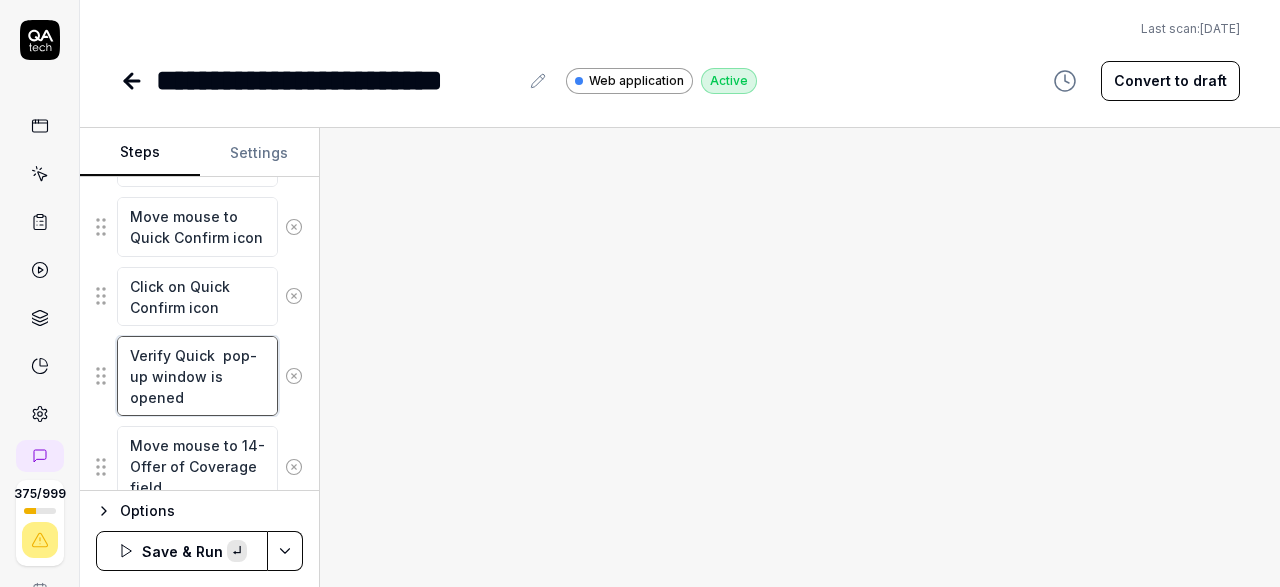 paste on "7. Verify Quick Confirm" 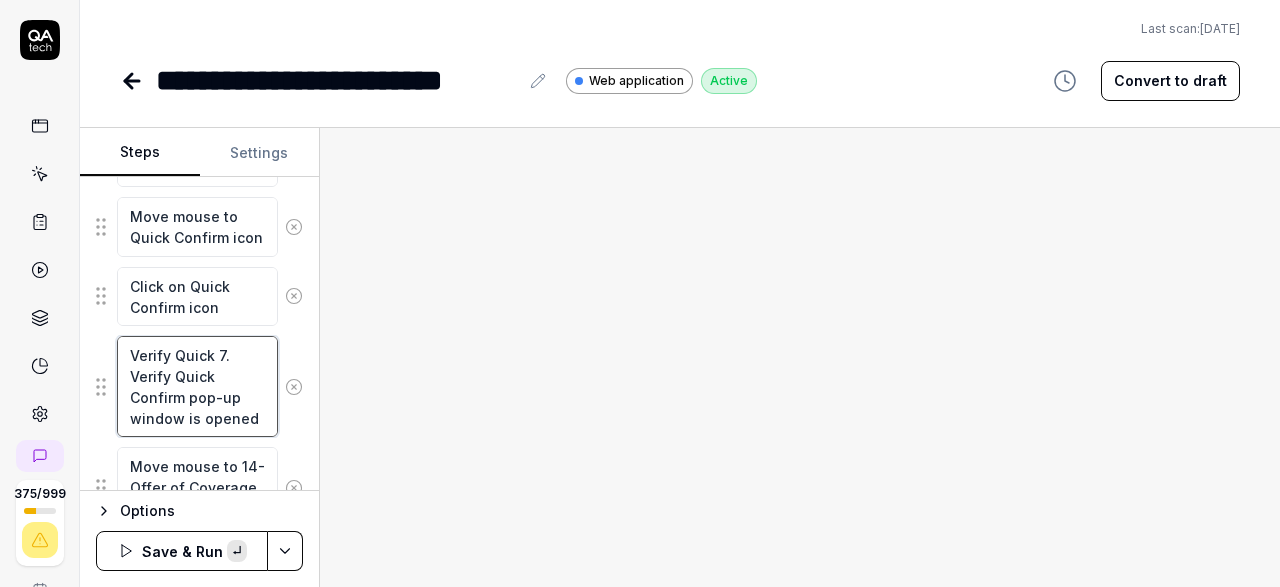 type on "*" 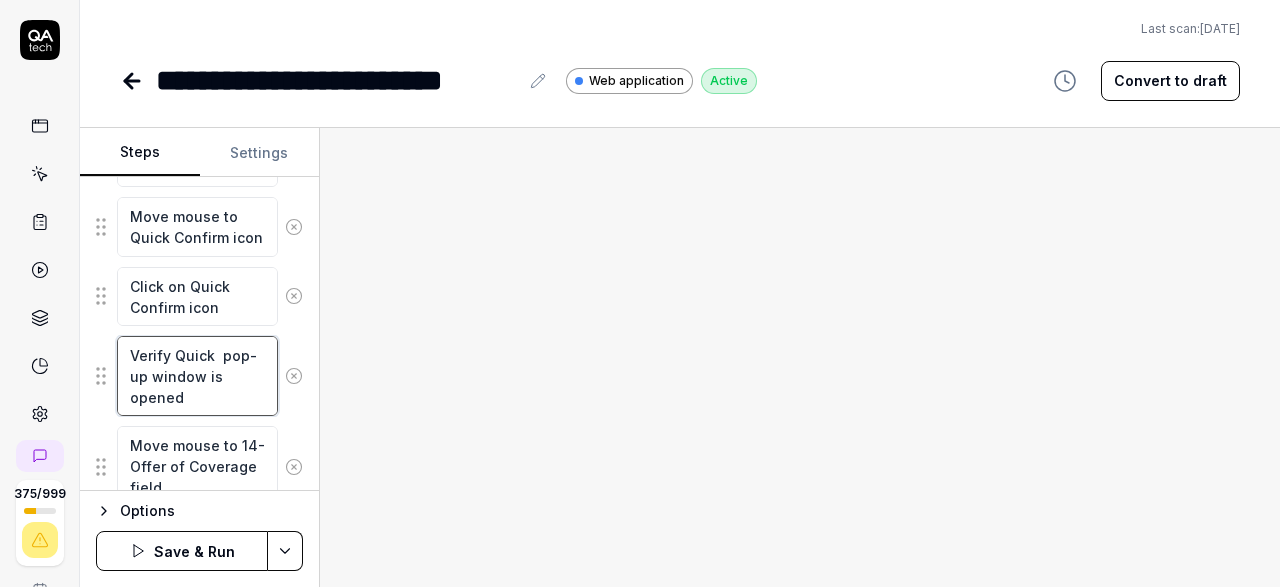 type on "Verify Quick  pop-up window is opened" 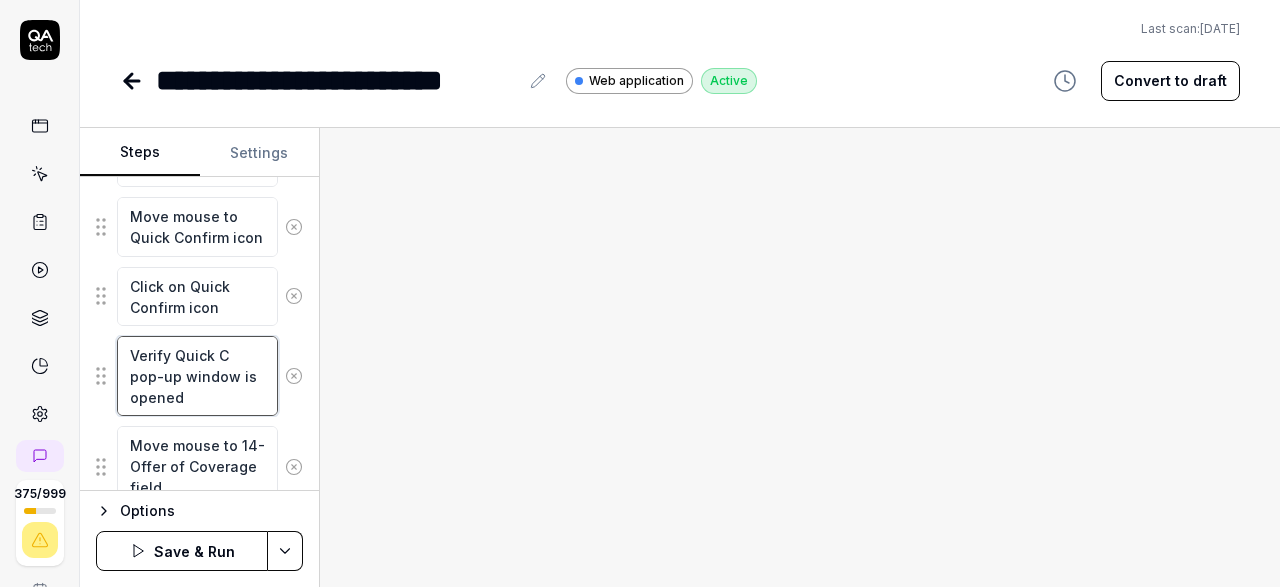 type on "*" 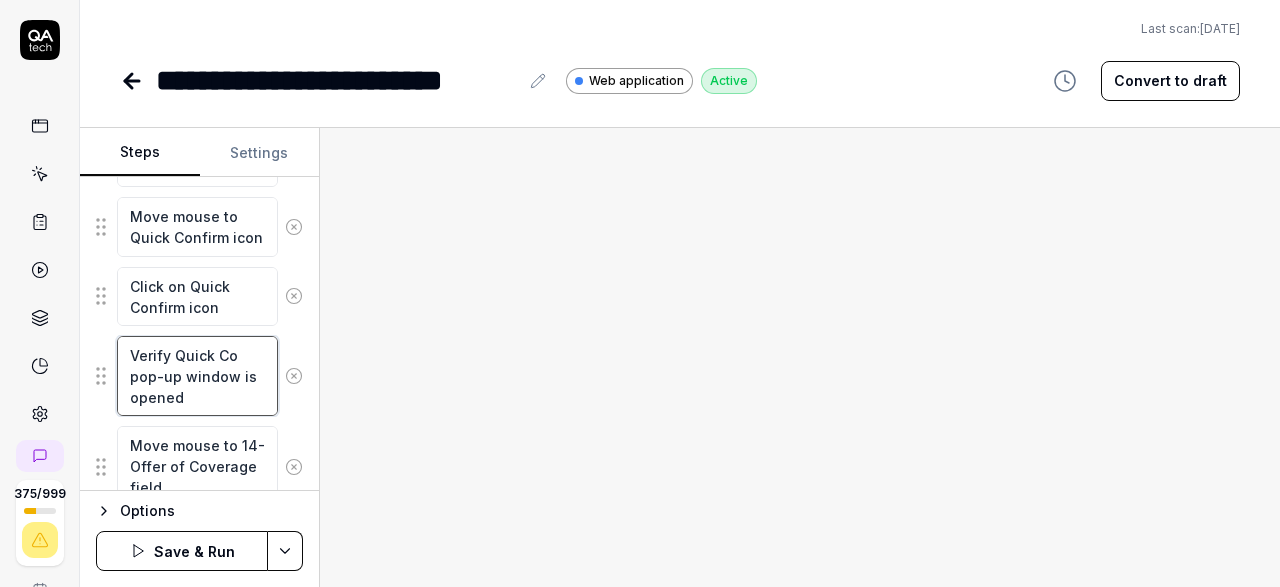 type on "*" 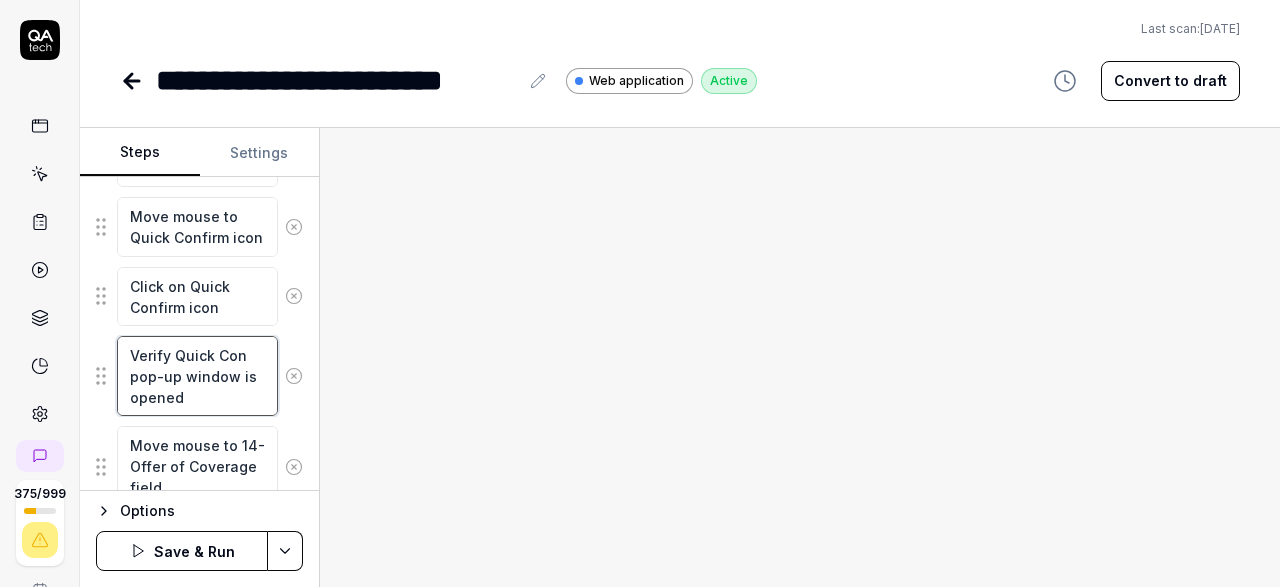 type on "*" 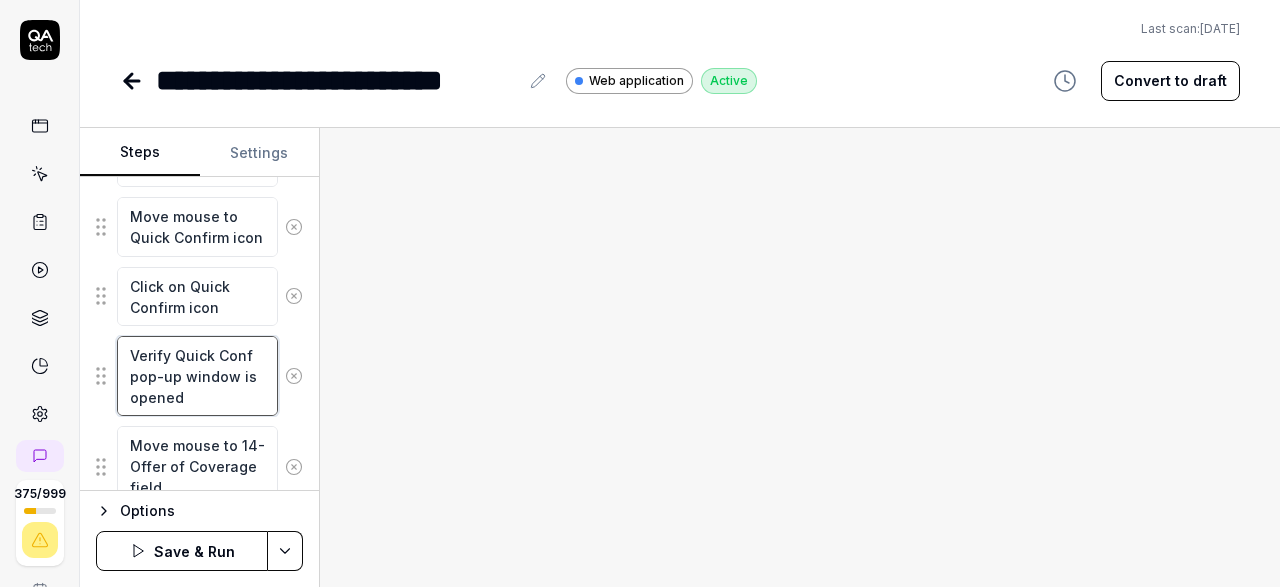 type on "*" 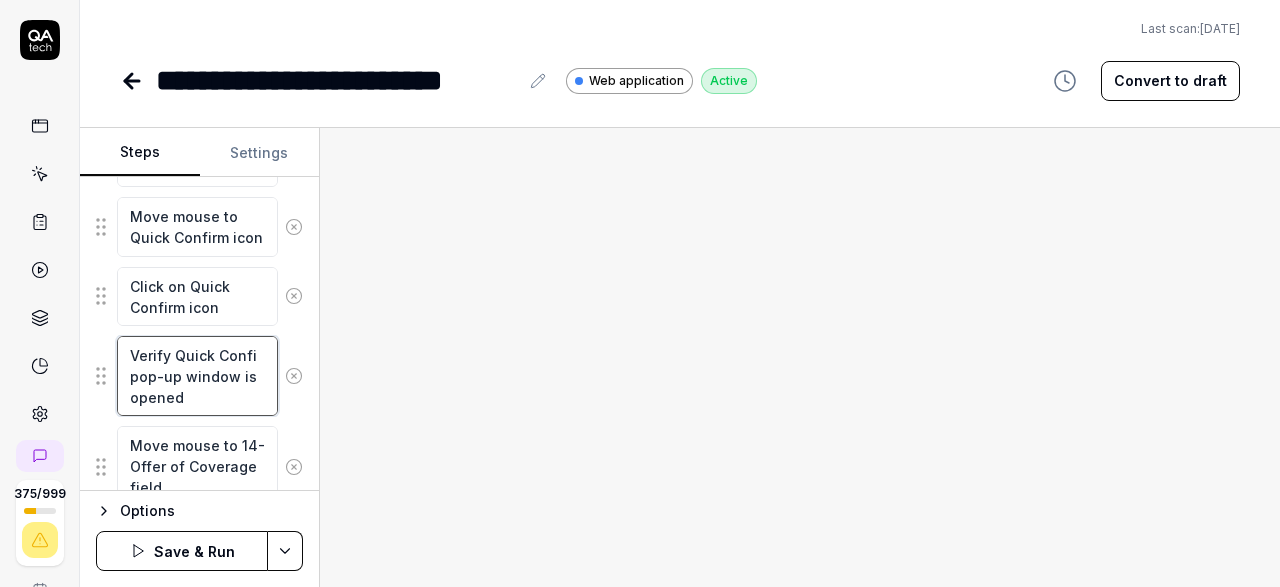 type on "*" 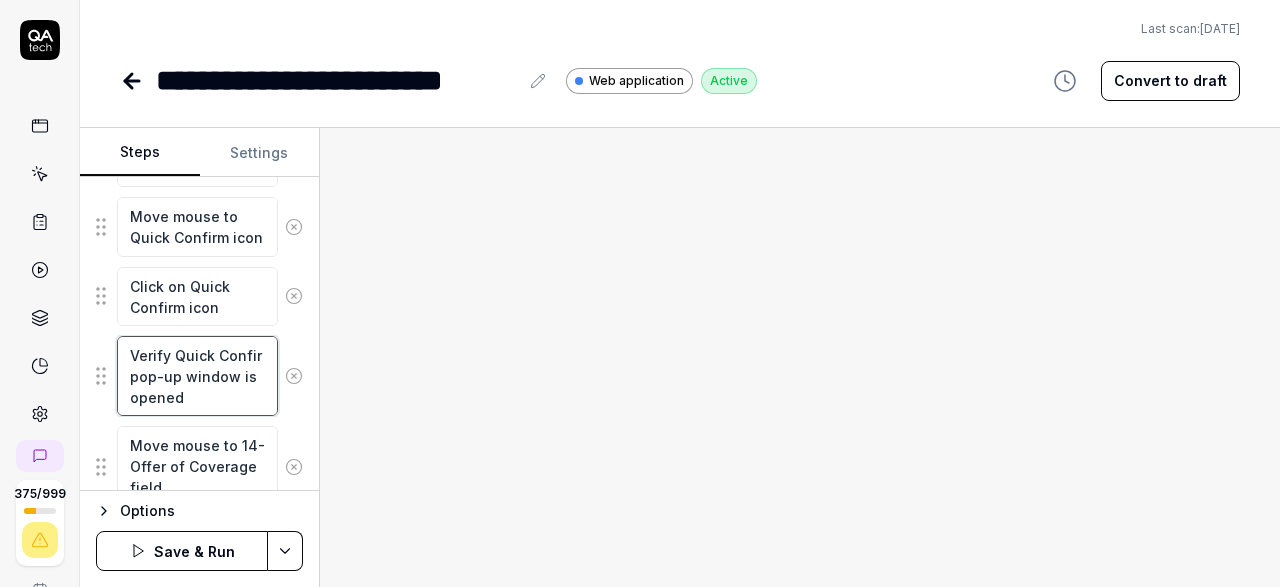 type on "*" 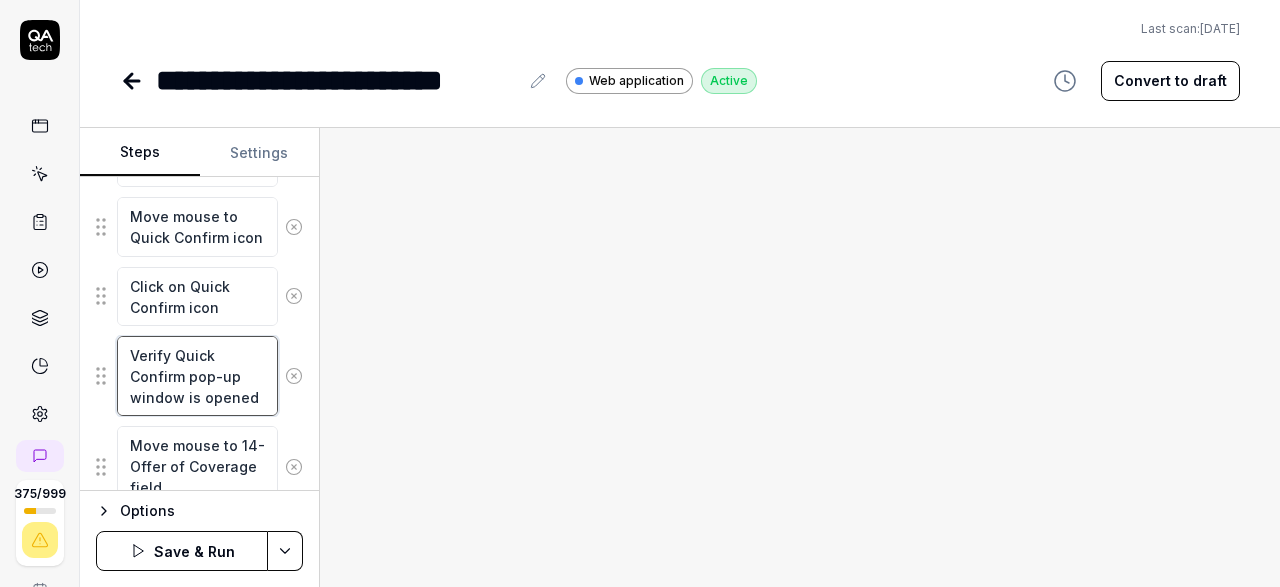 type on "*" 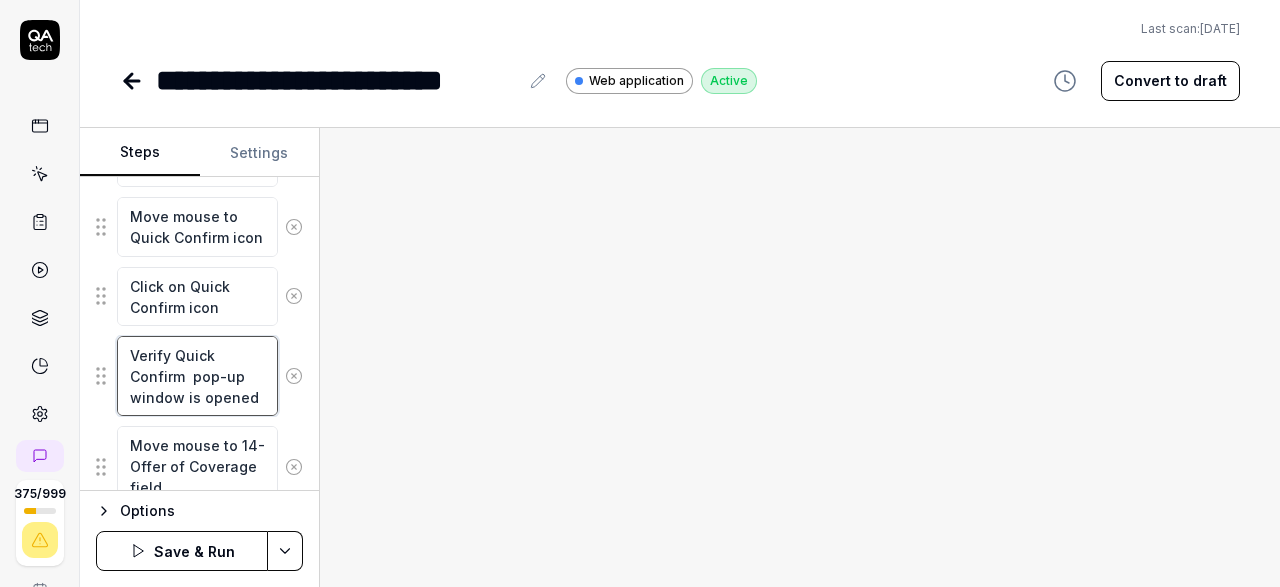 type on "*" 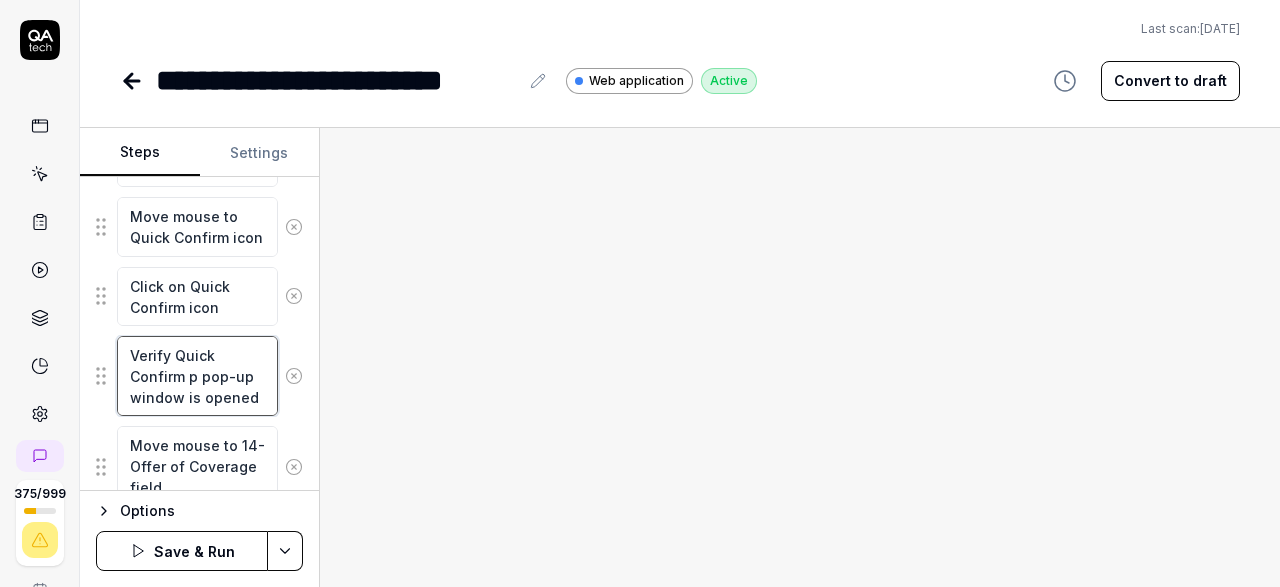 type on "*" 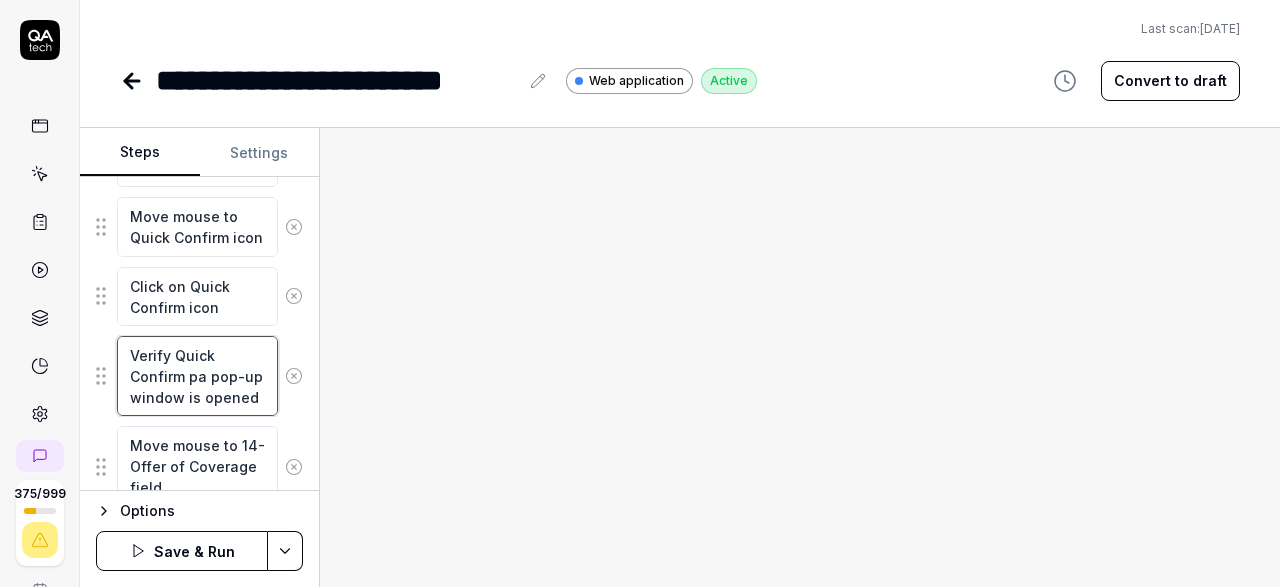 type on "*" 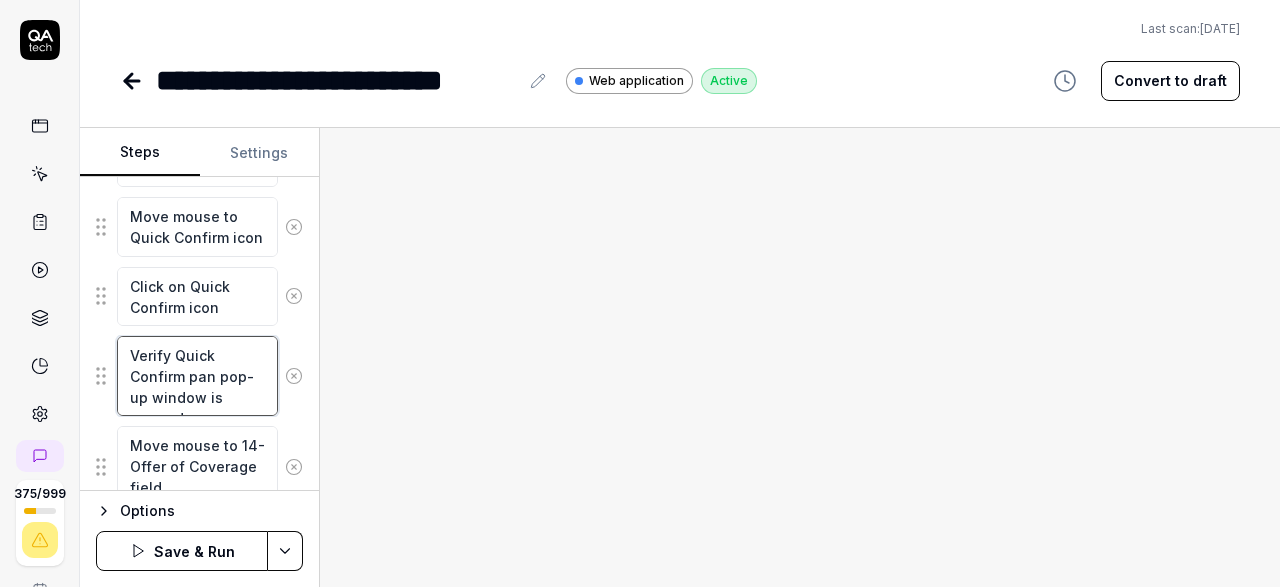 type on "*" 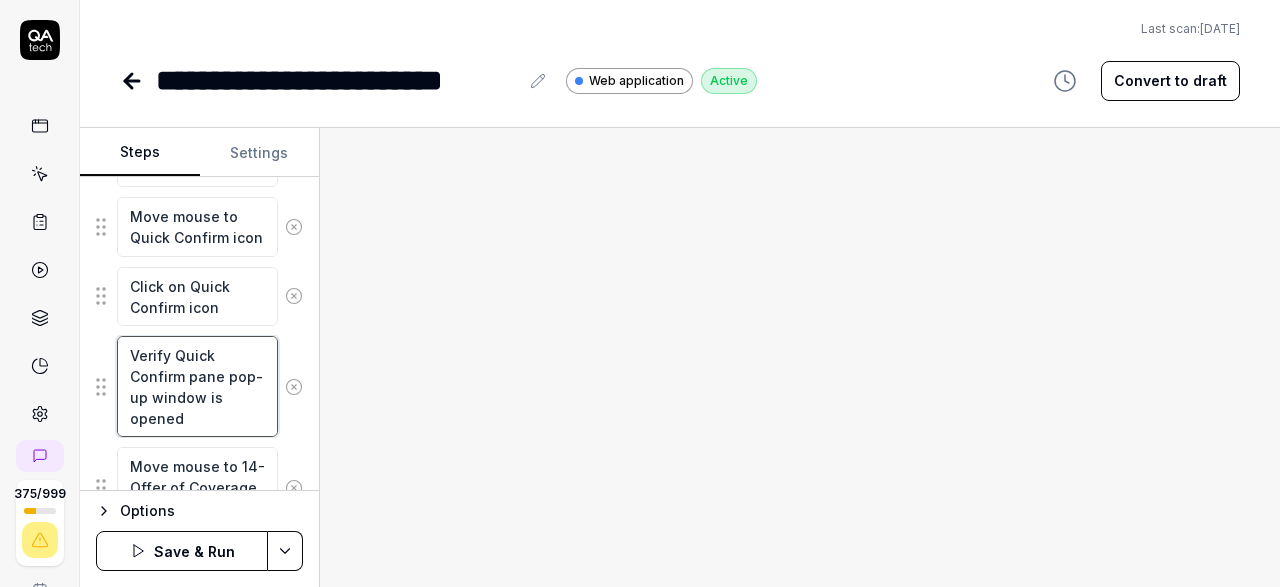 type on "*" 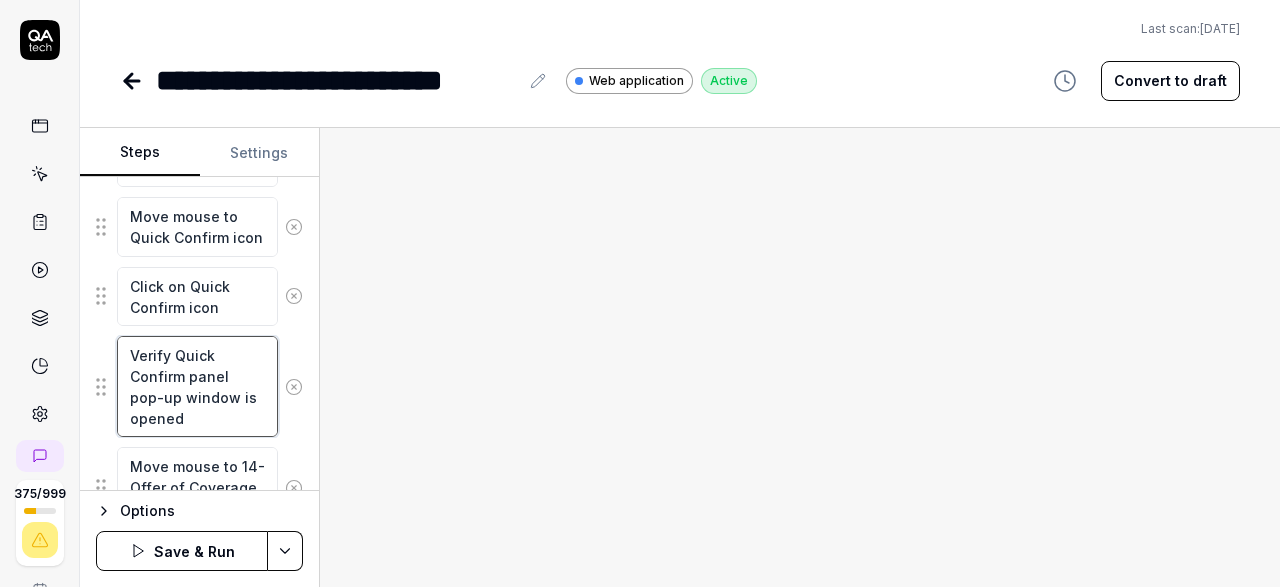 type on "Verify Quick Confirm panel pop-up window is opened" 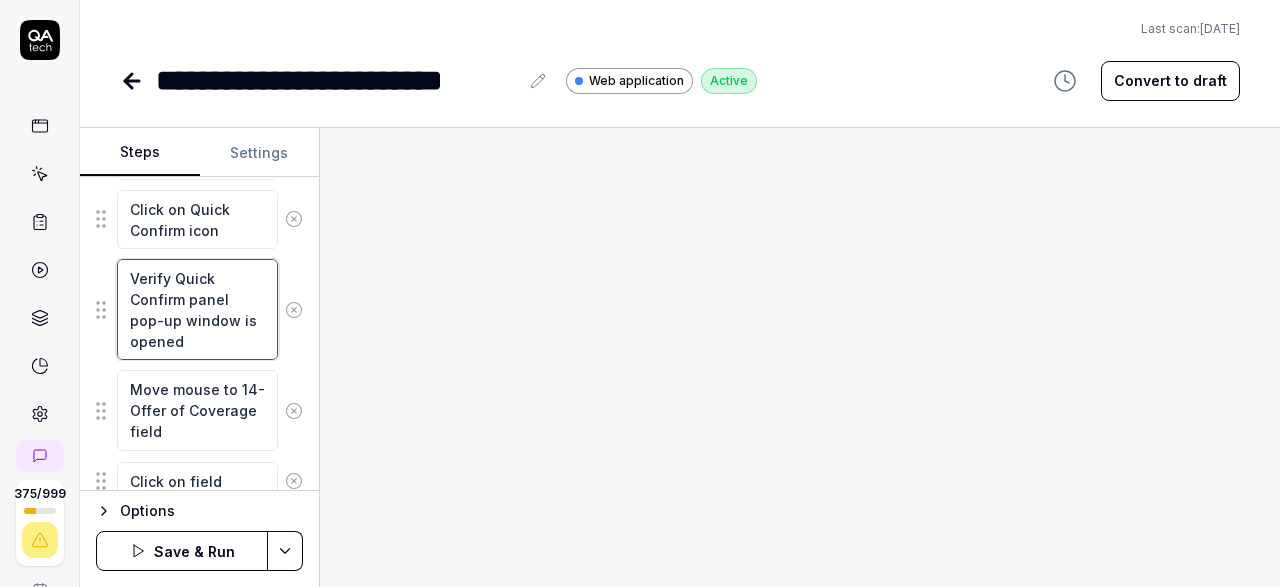 scroll, scrollTop: 1624, scrollLeft: 0, axis: vertical 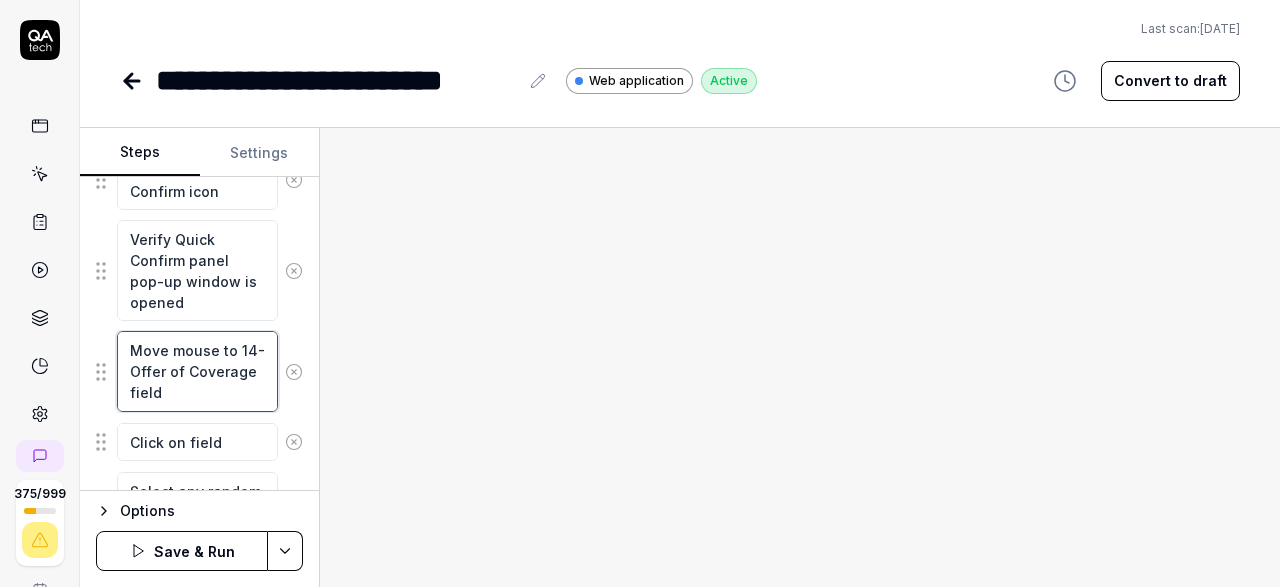 click on "Move mouse to 14-Offer of Coverage field" at bounding box center (197, 371) 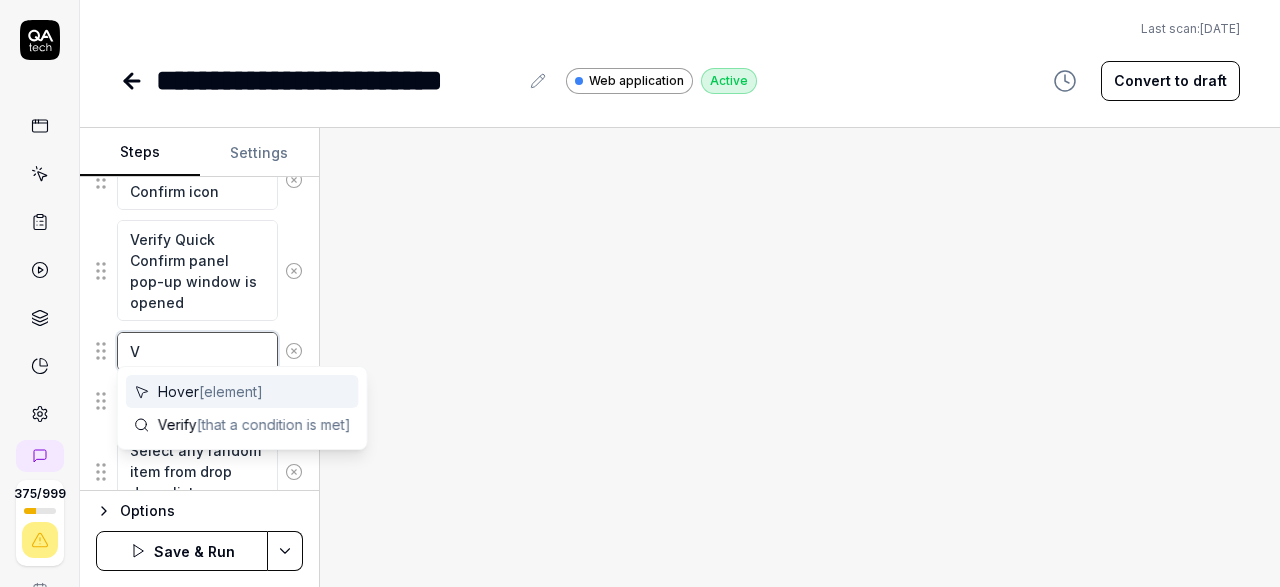 type on "*" 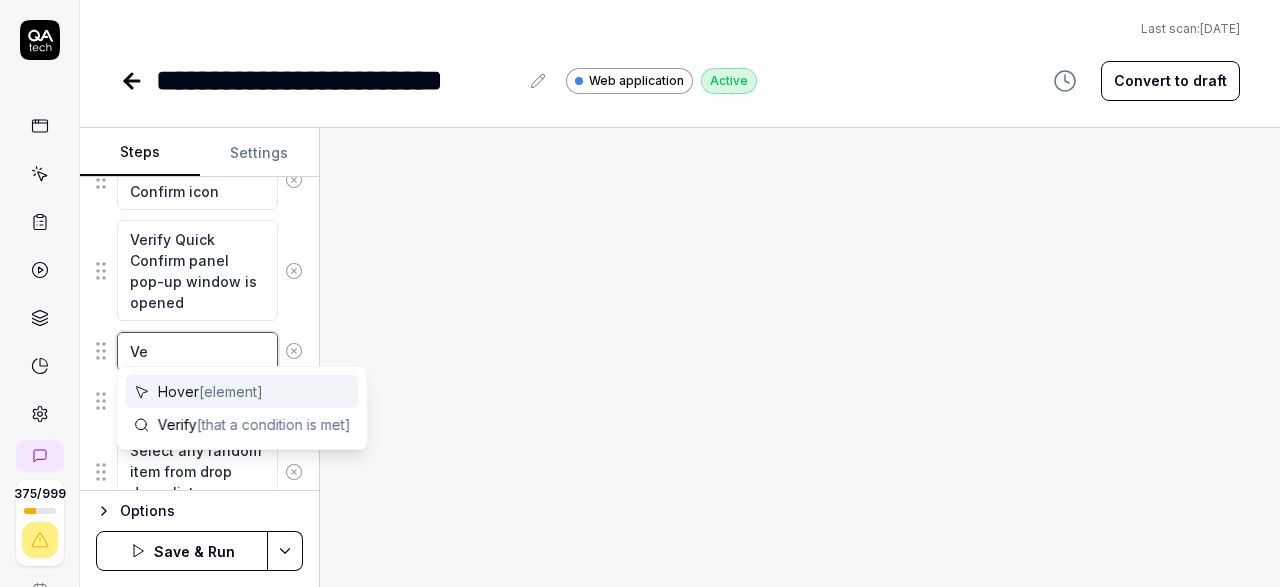 type on "*" 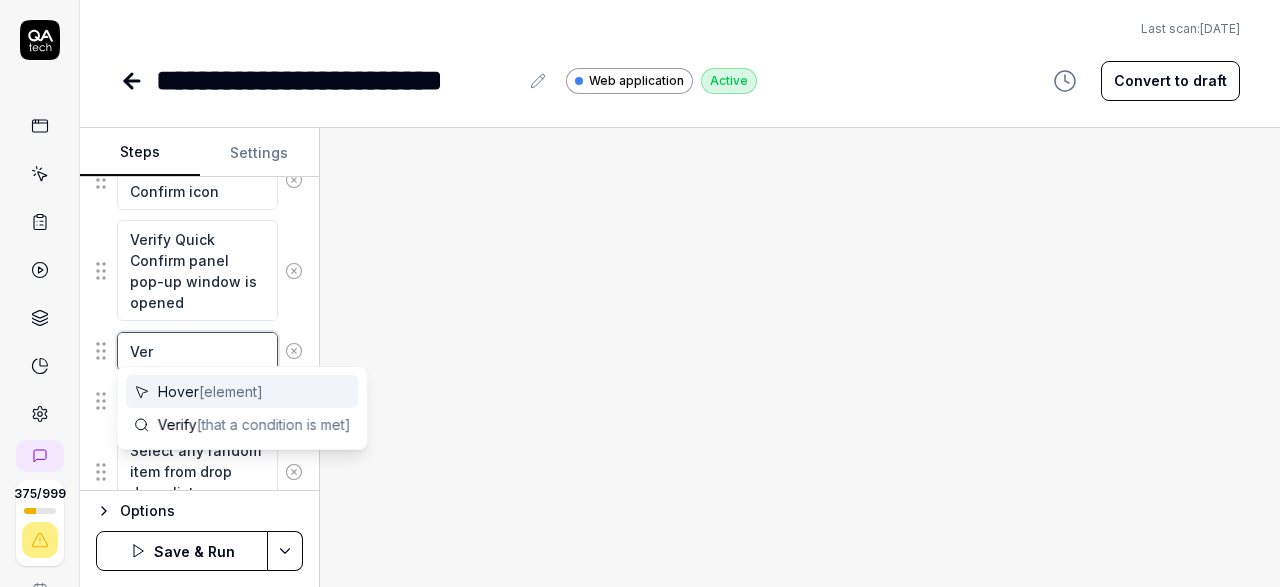 type on "Veri" 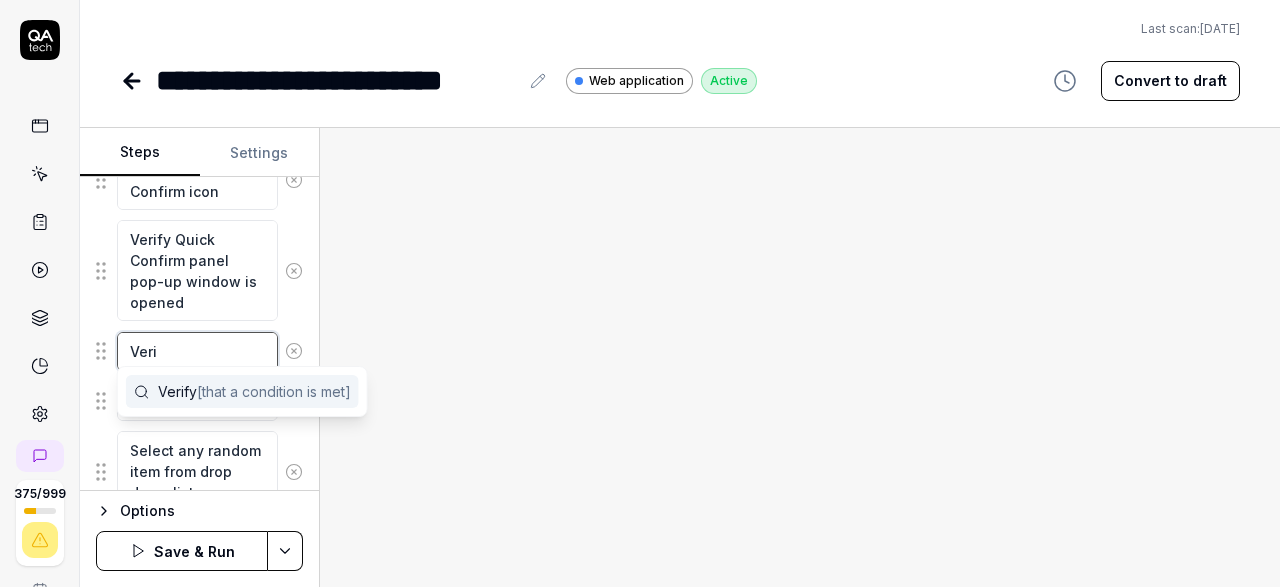 type on "*" 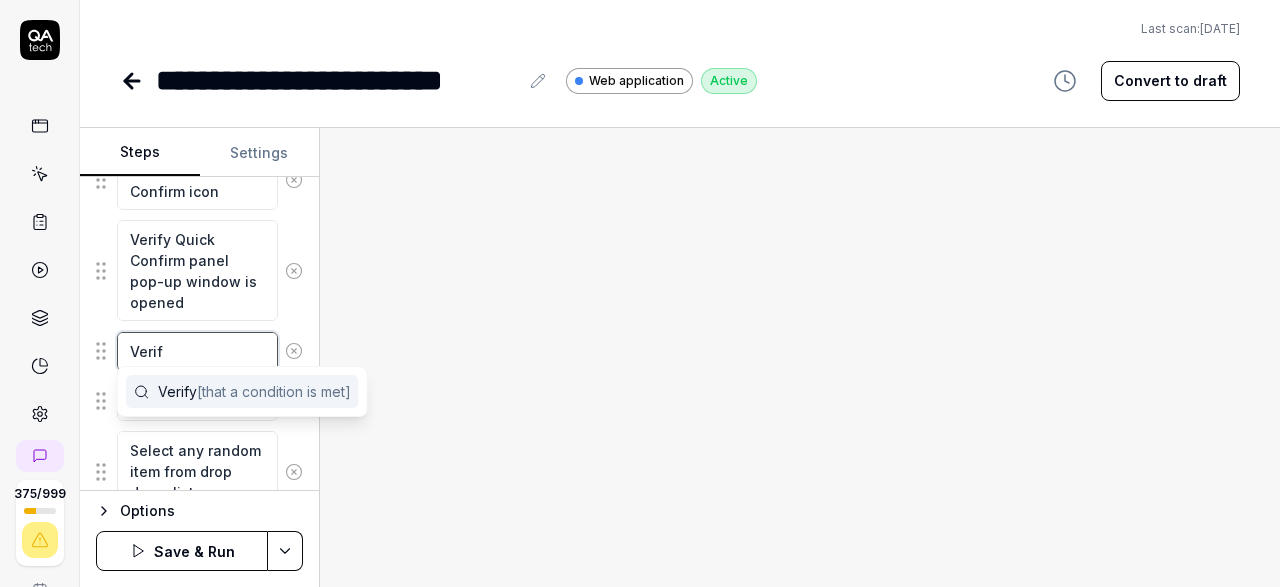 type on "*" 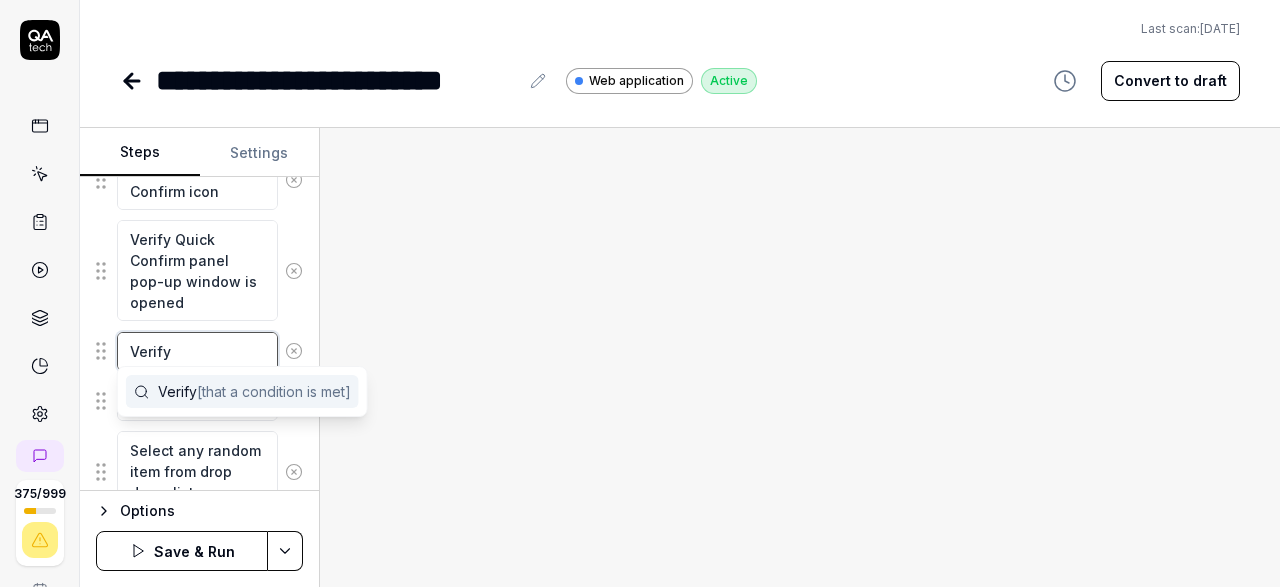 type on "*" 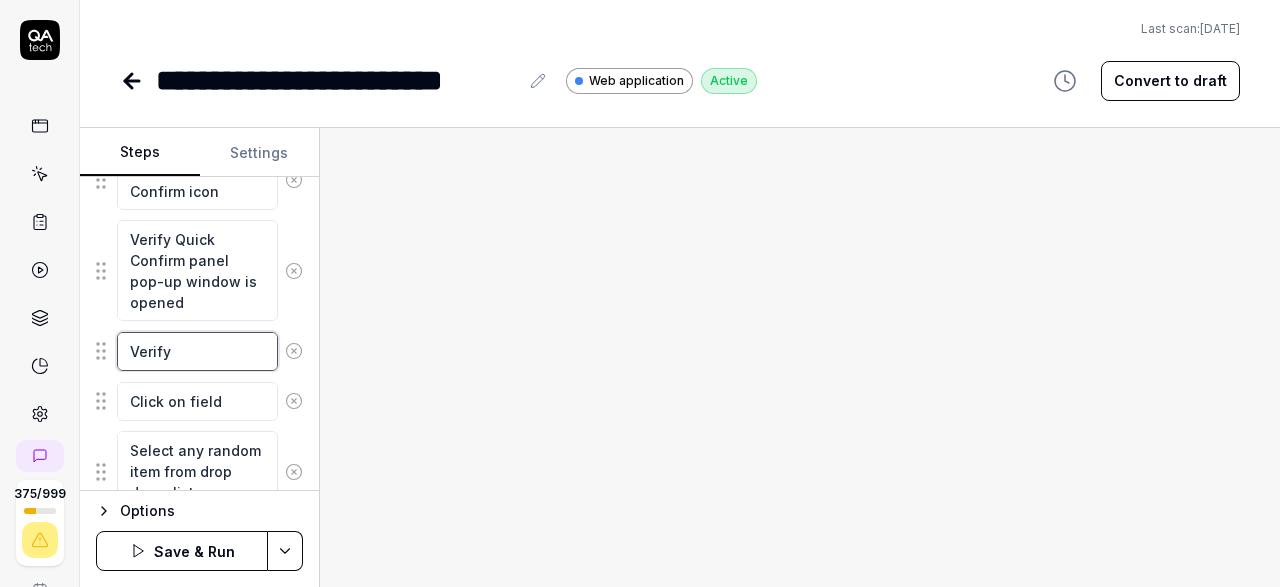 type on "*" 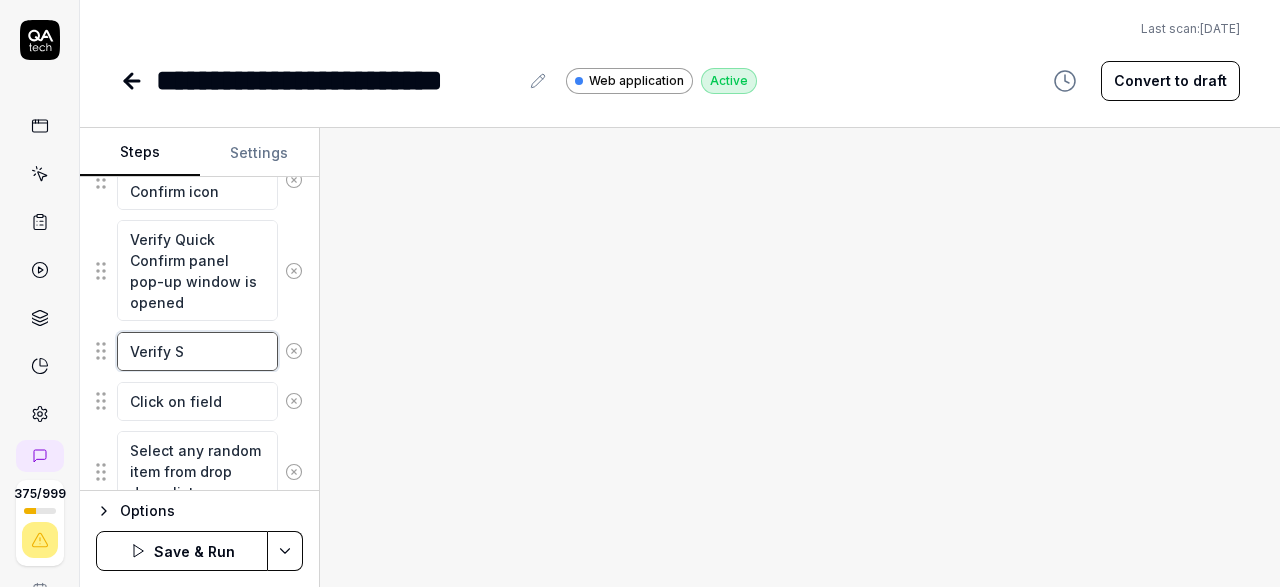 type on "*" 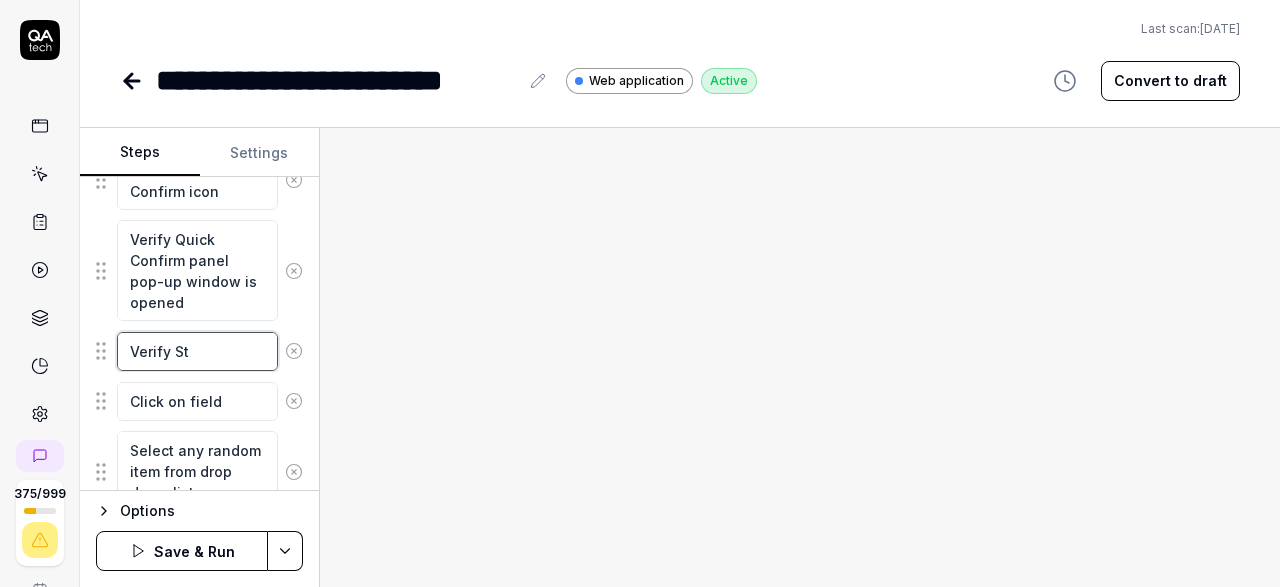 type on "*" 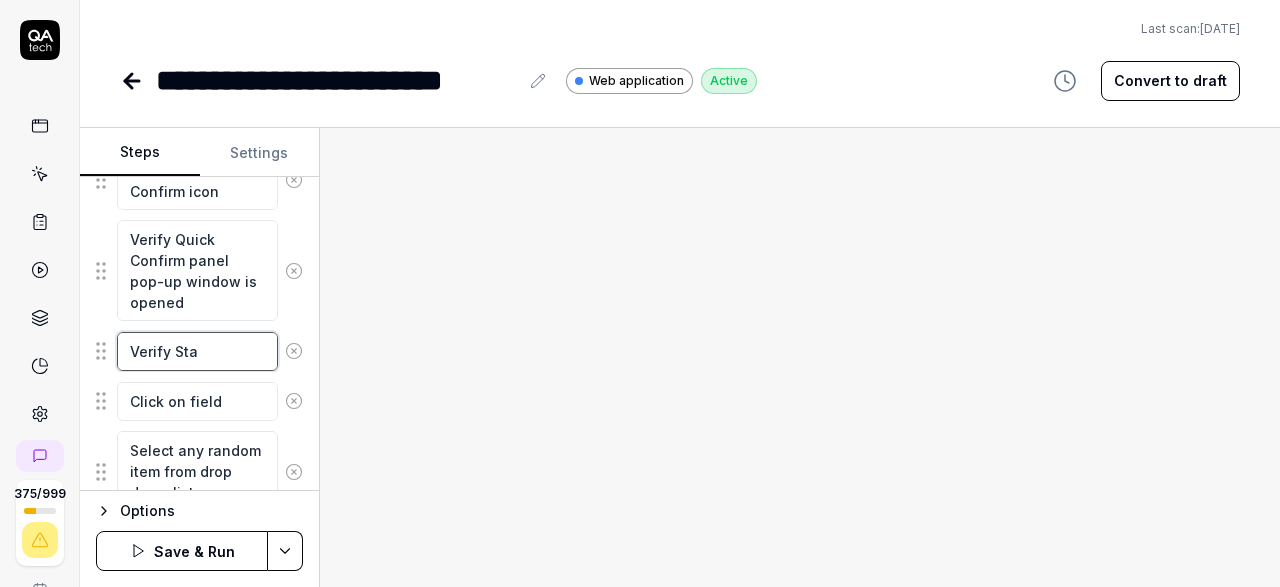 type on "*" 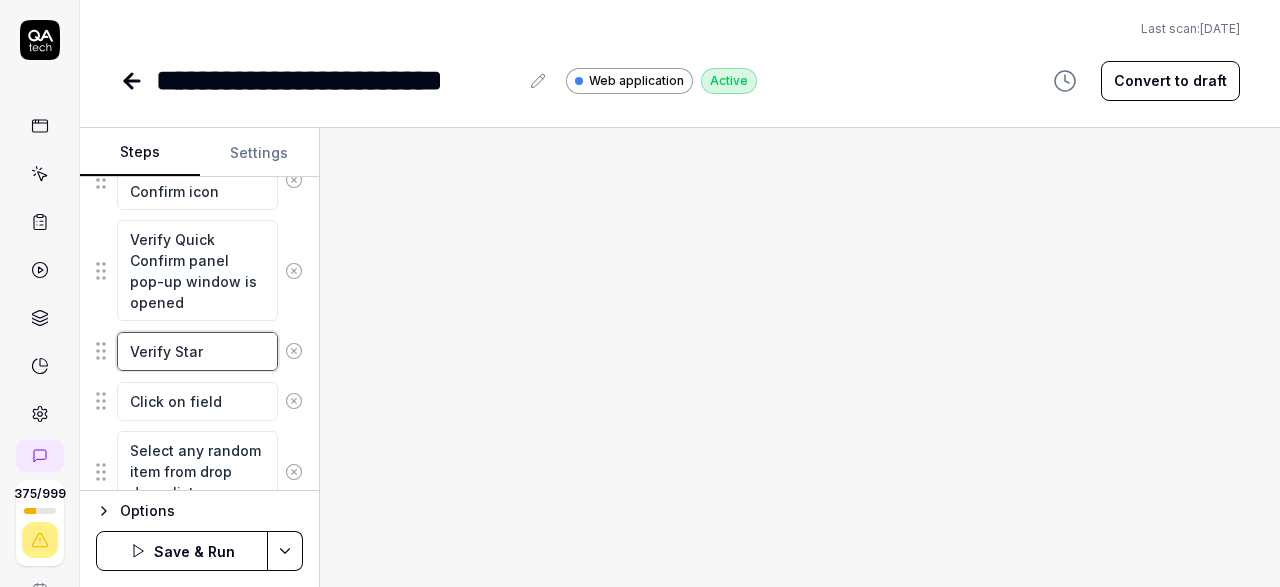 type on "*" 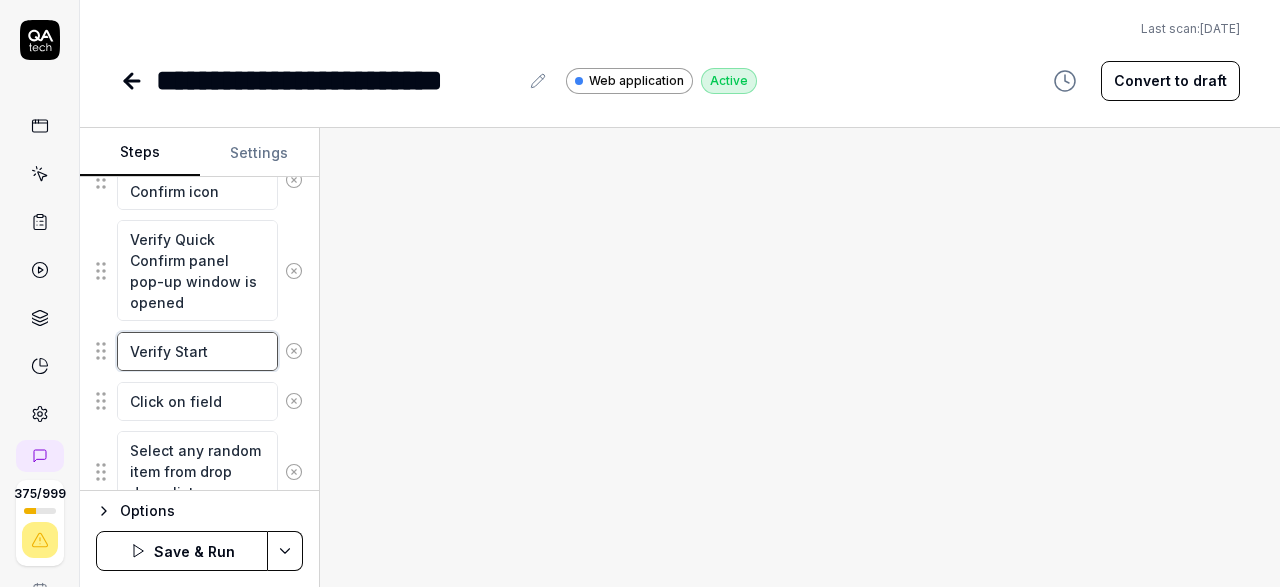 type on "*" 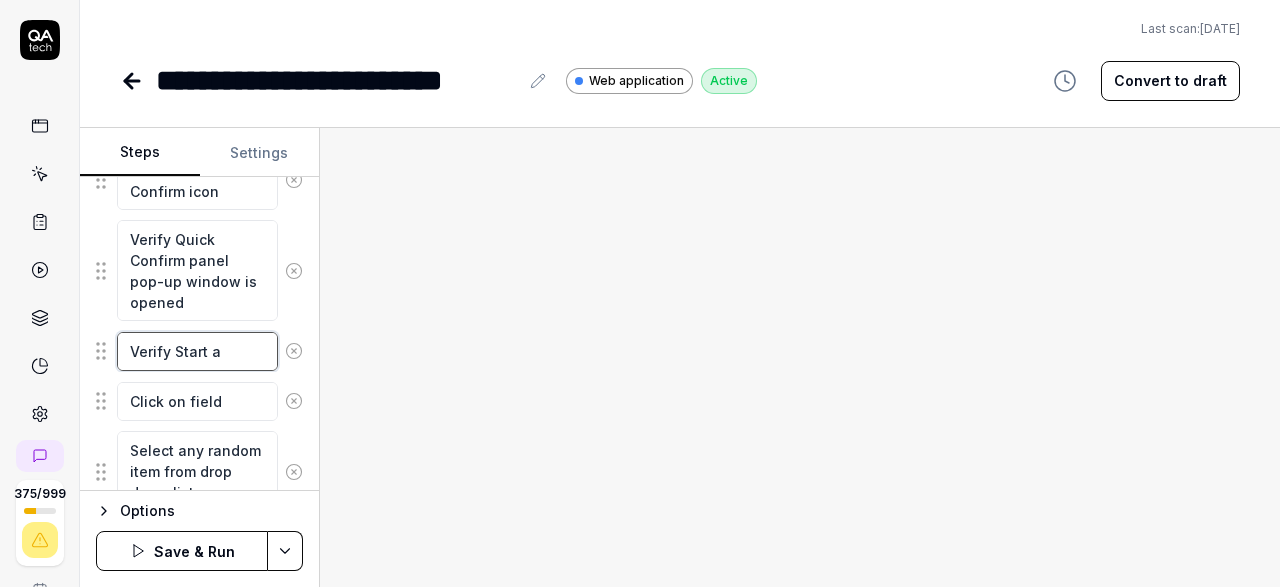 type on "*" 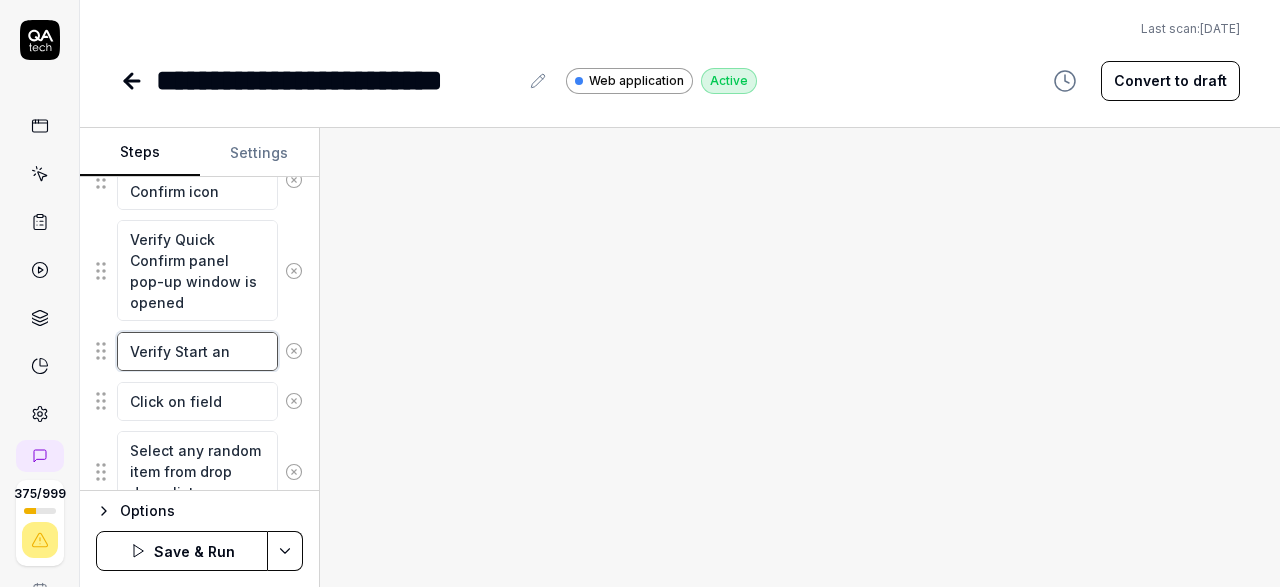 type on "*" 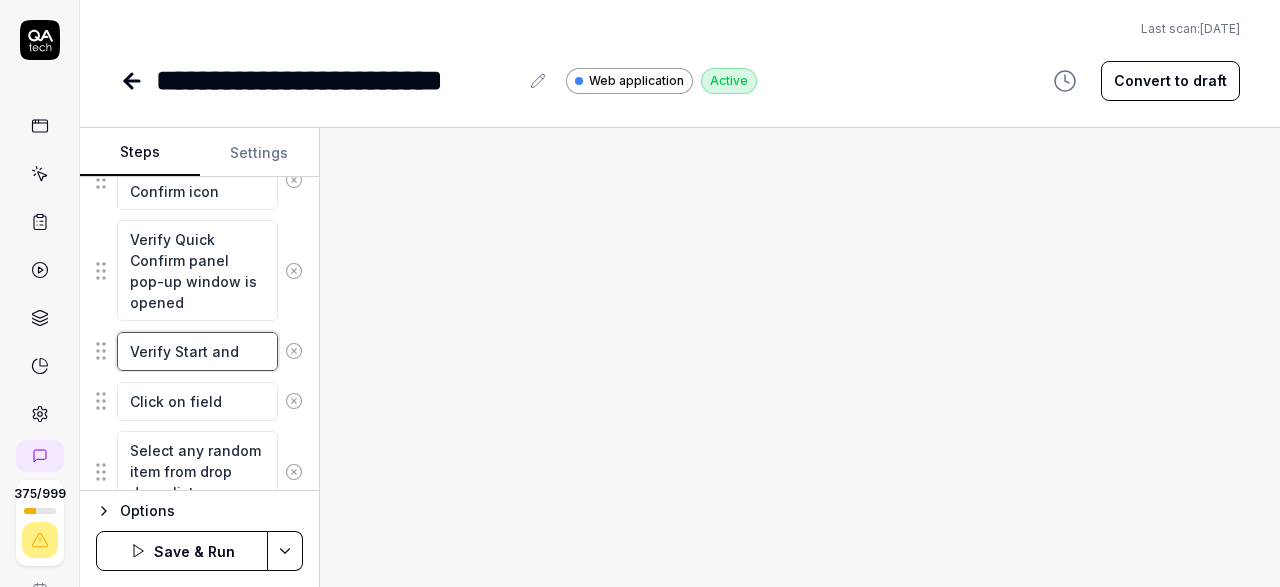 type on "*" 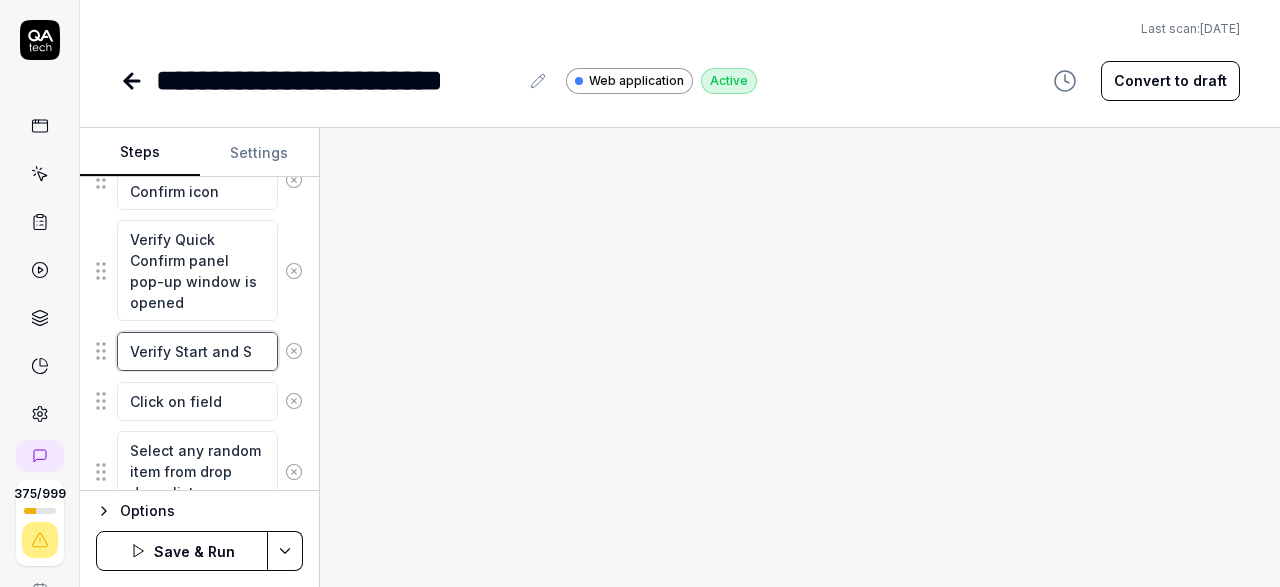type on "*" 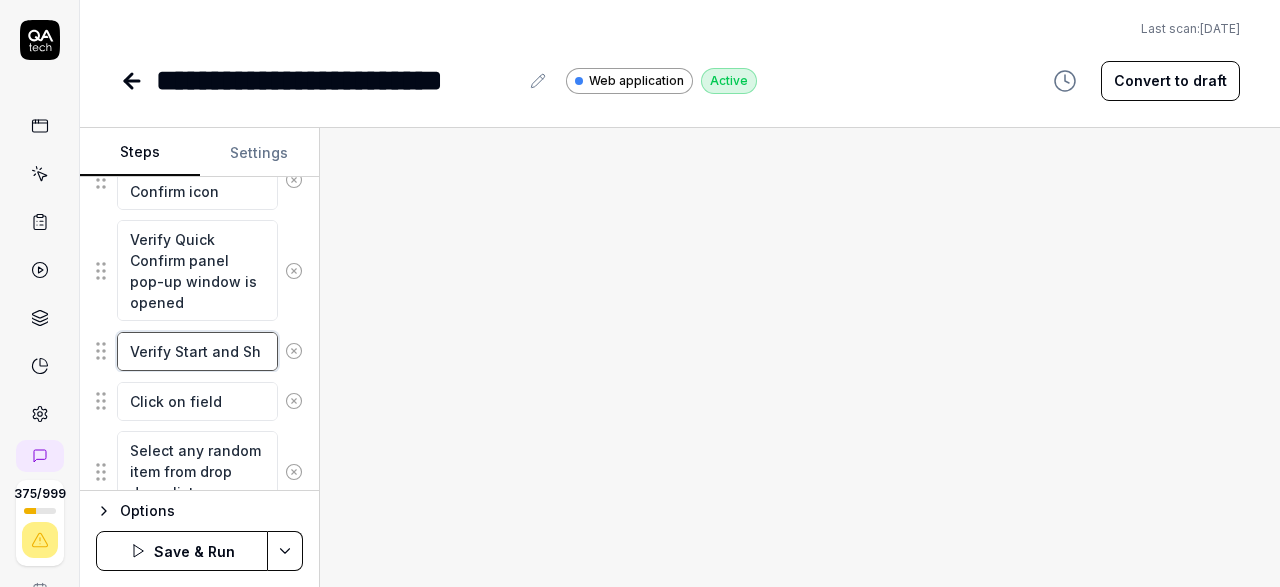 type on "*" 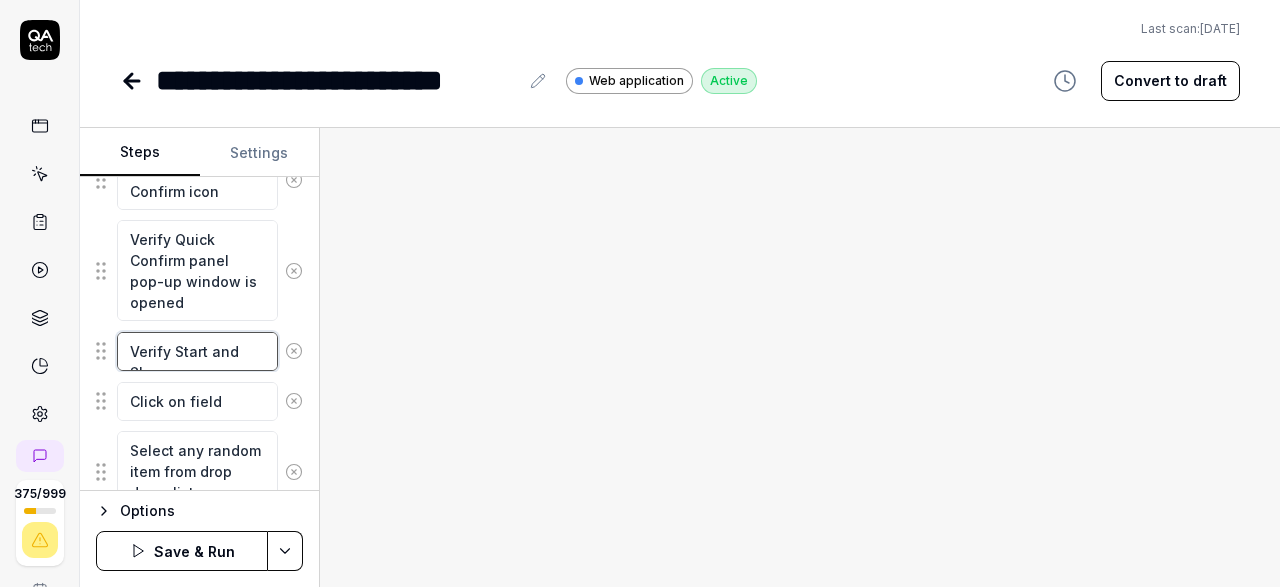 type on "*" 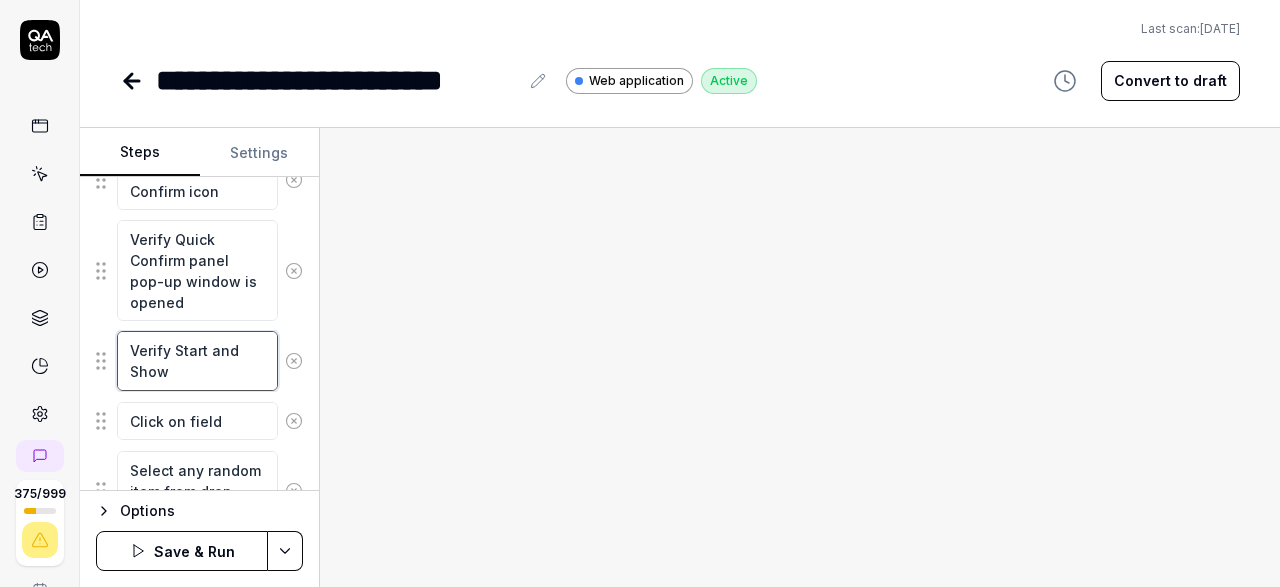 type on "*" 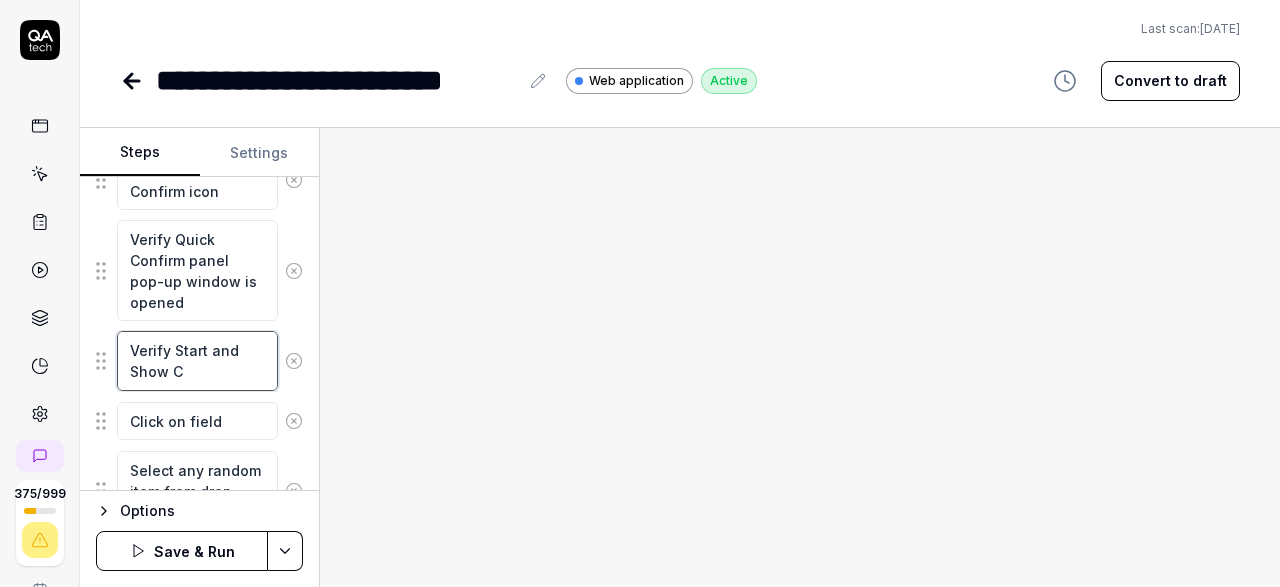 type on "*" 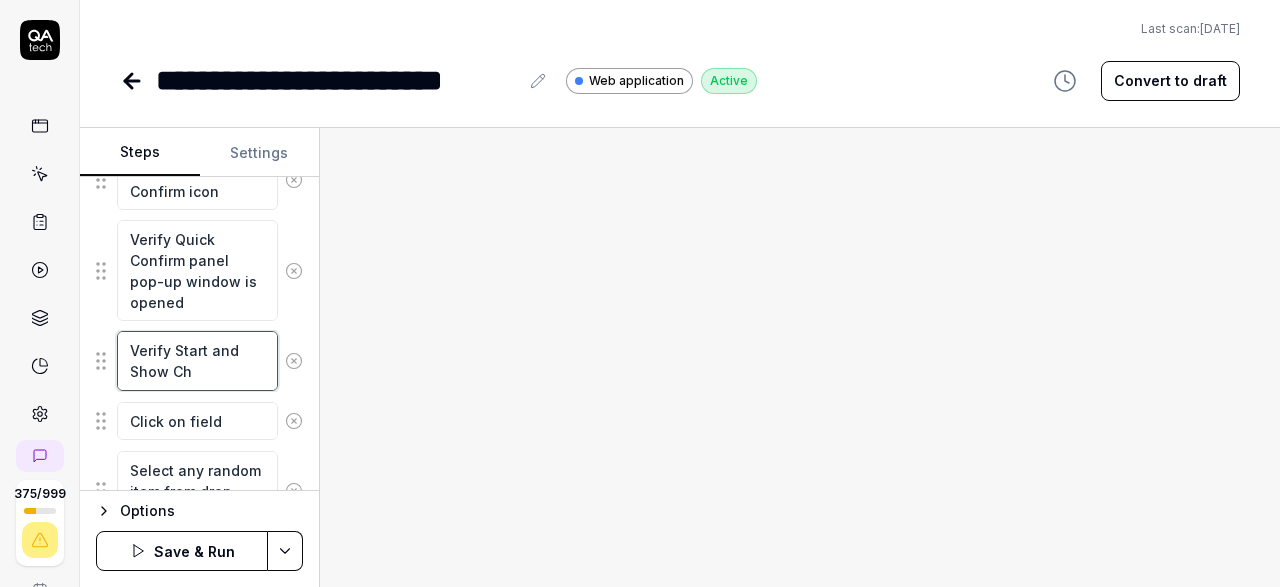 type on "*" 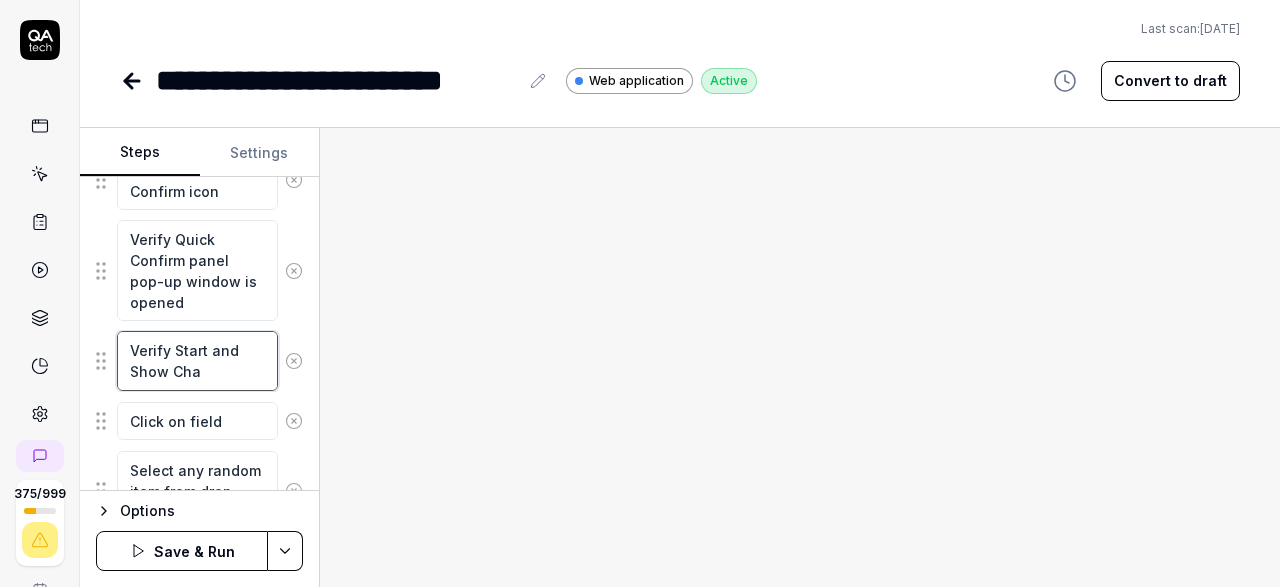 type on "*" 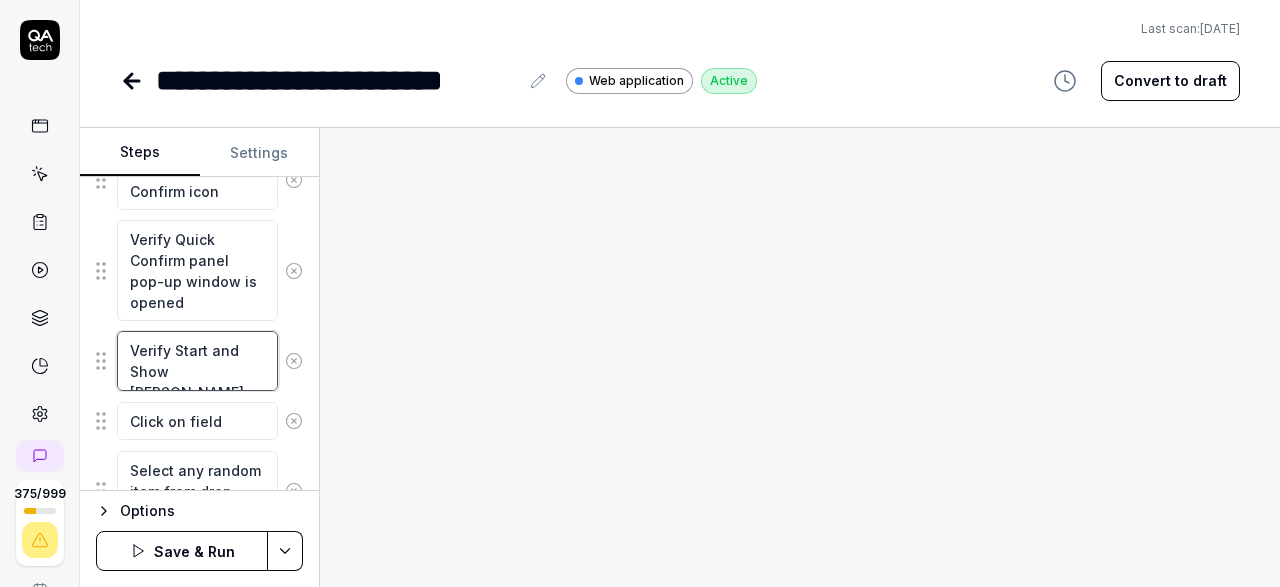 type on "*" 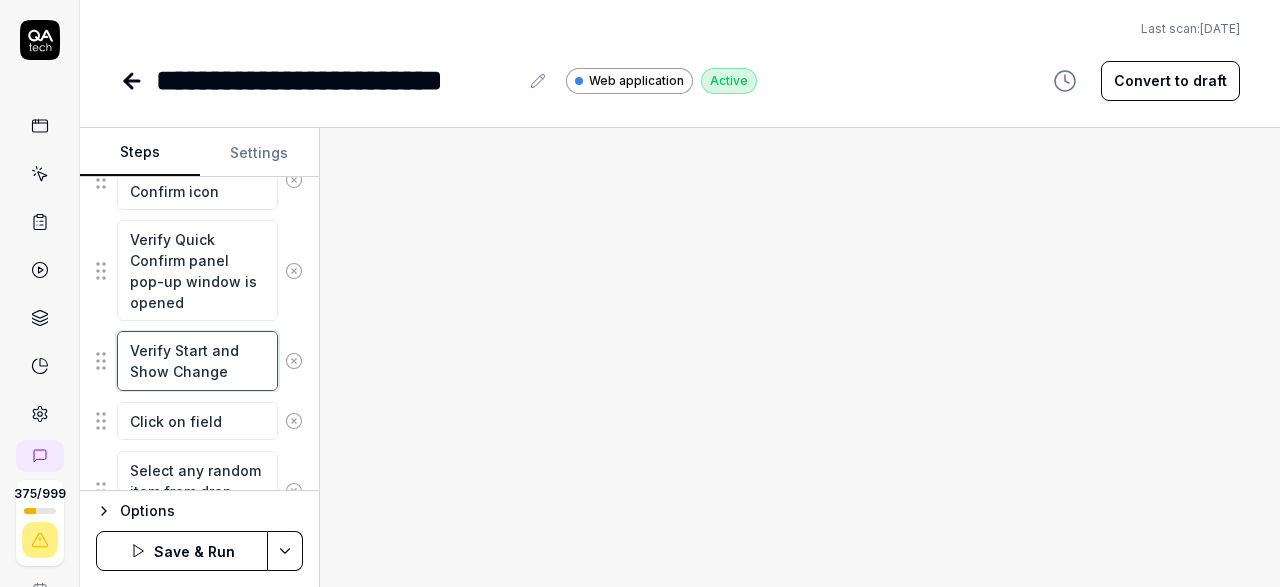 type on "*" 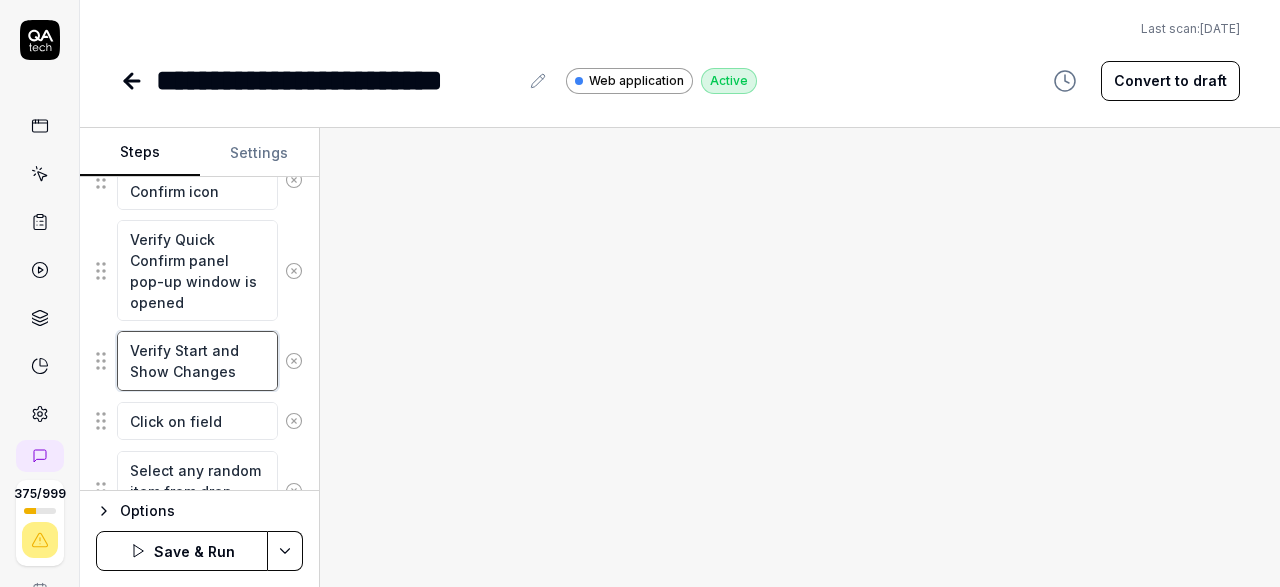 type on "*" 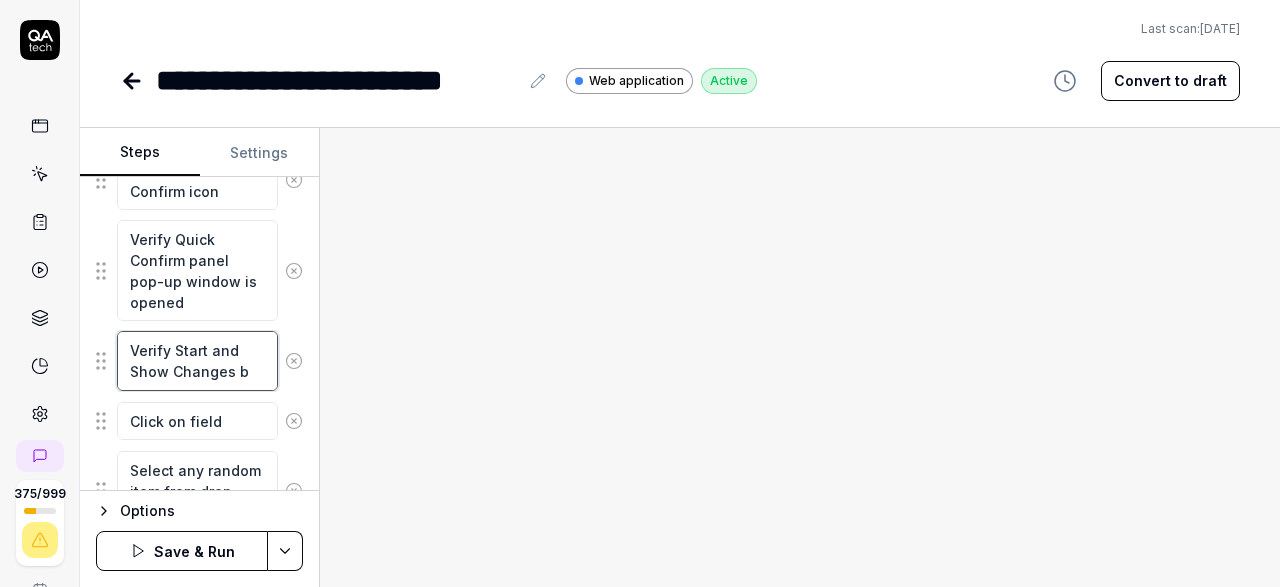 type on "*" 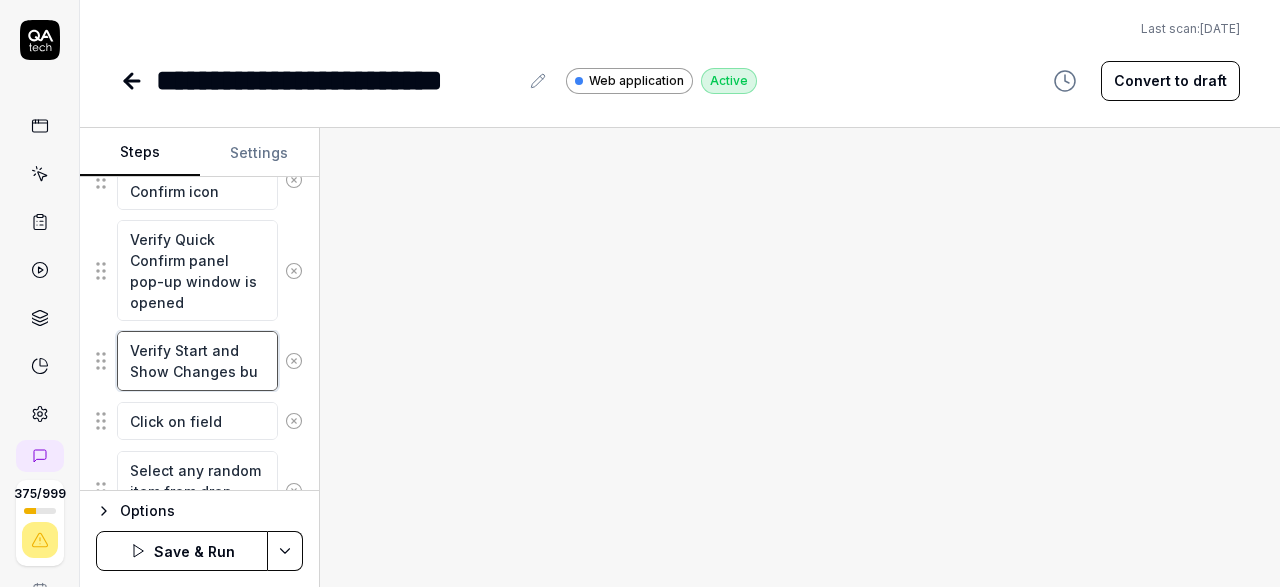 type on "*" 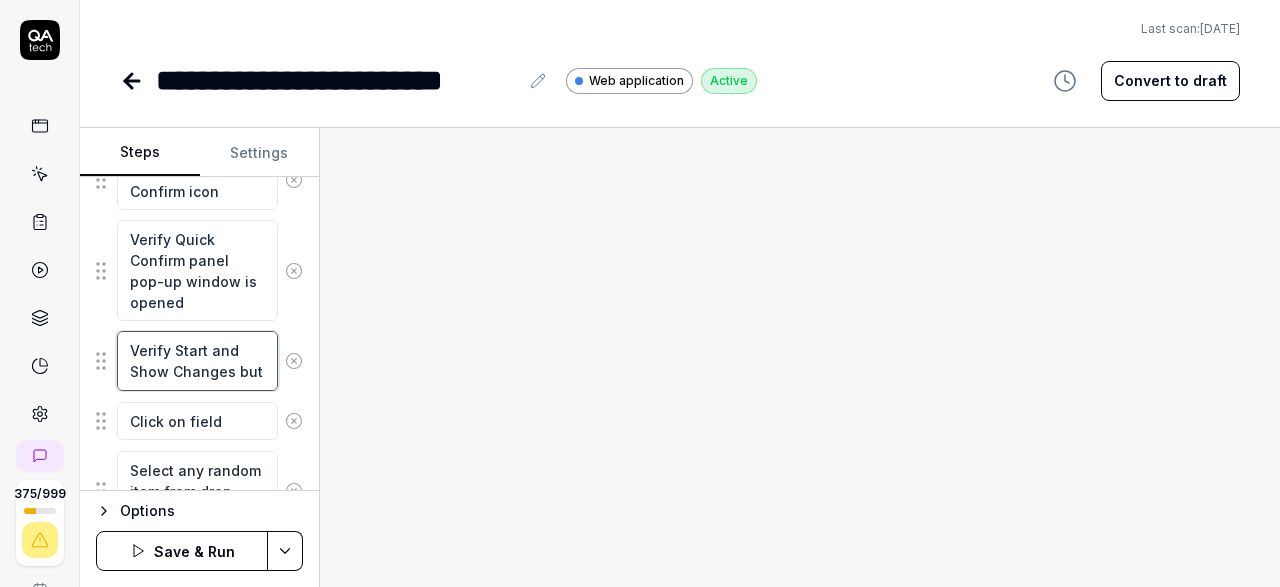 type on "*" 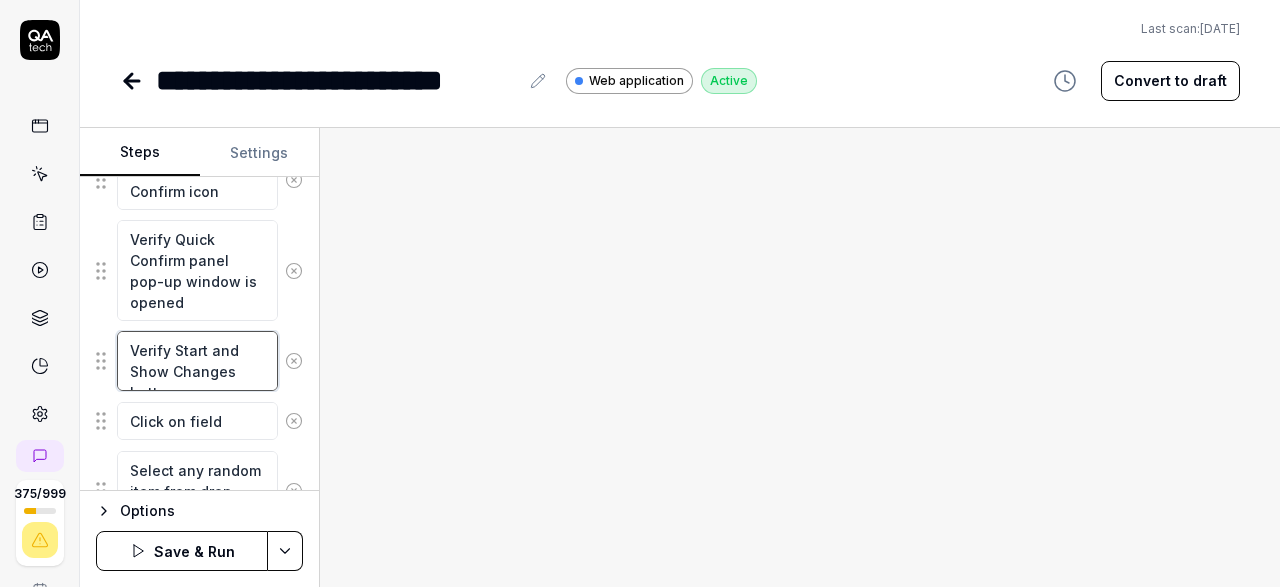 type on "*" 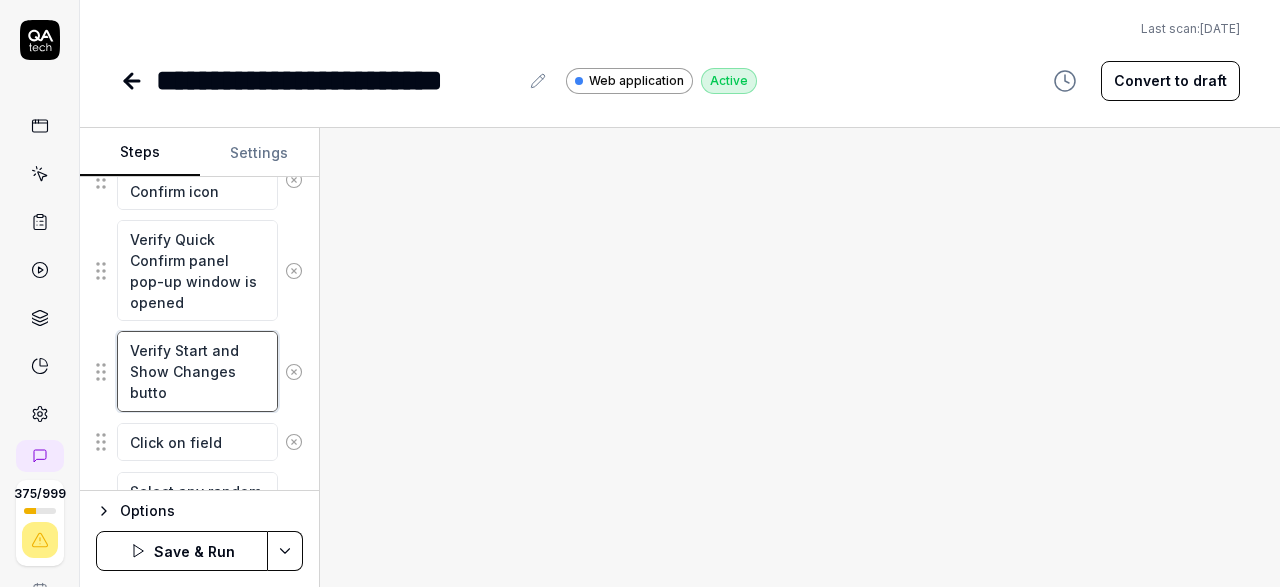 type on "*" 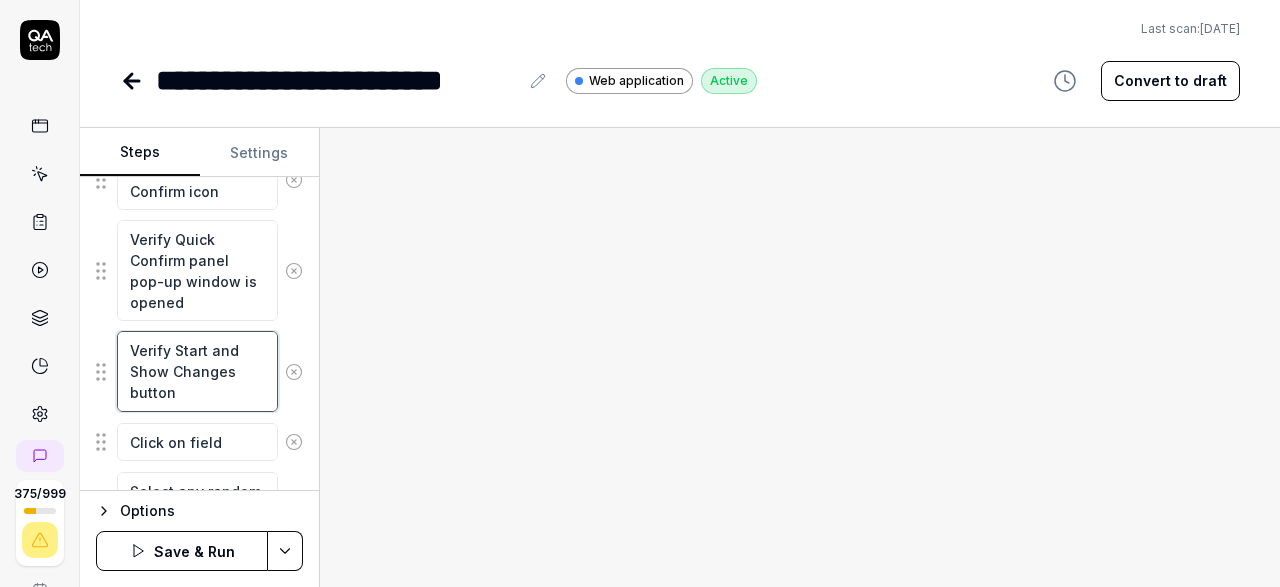 type on "*" 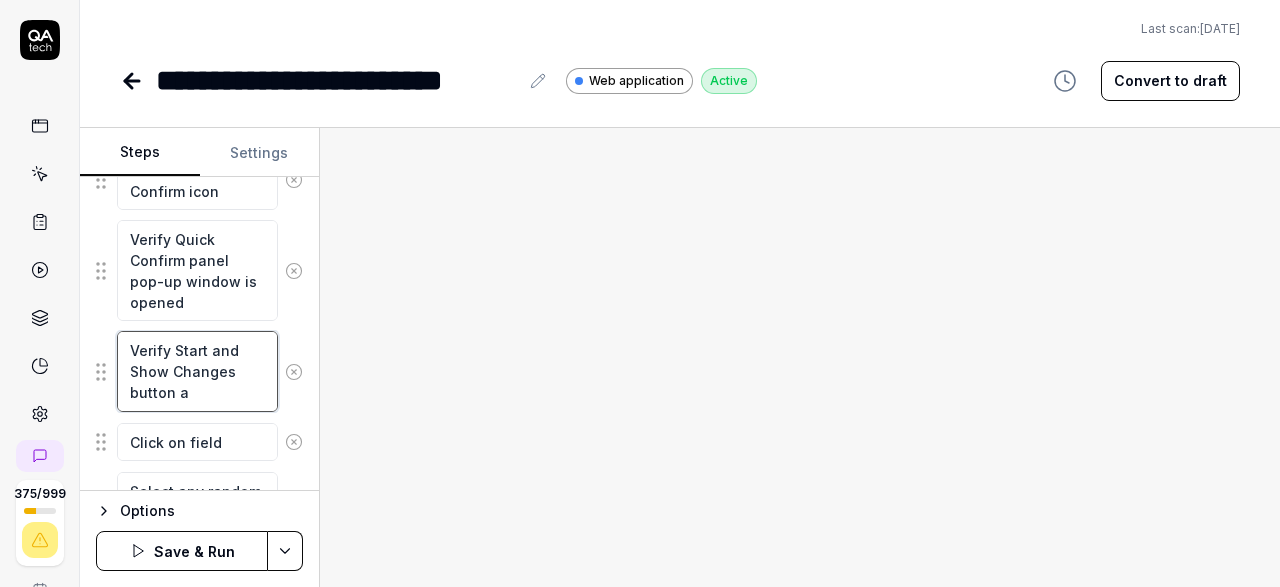 type on "*" 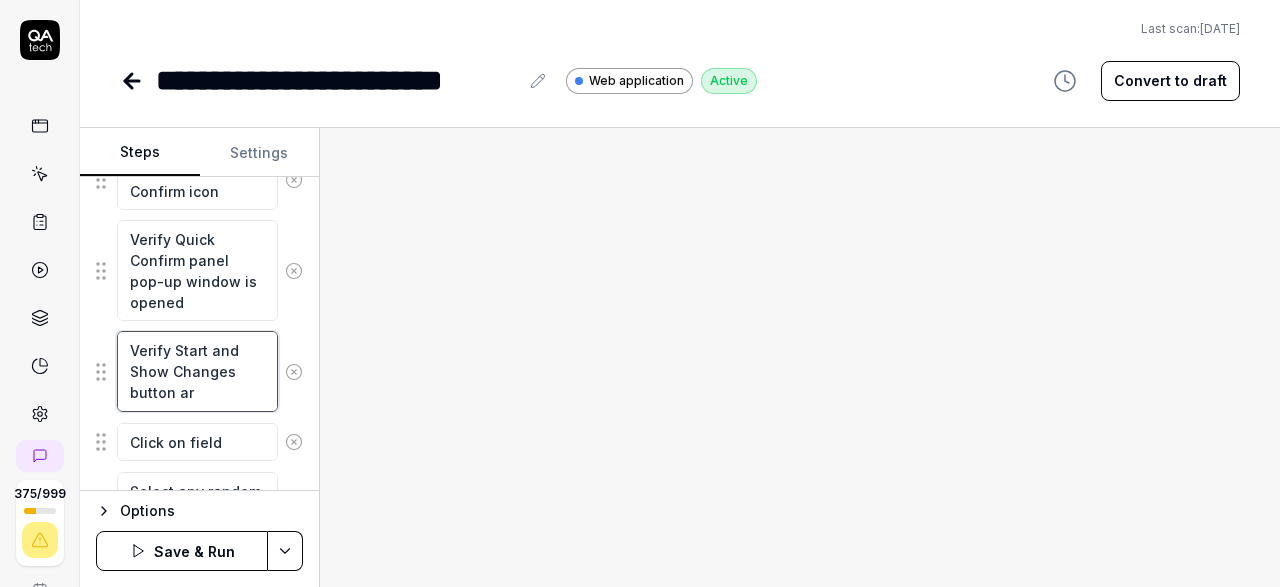 type on "*" 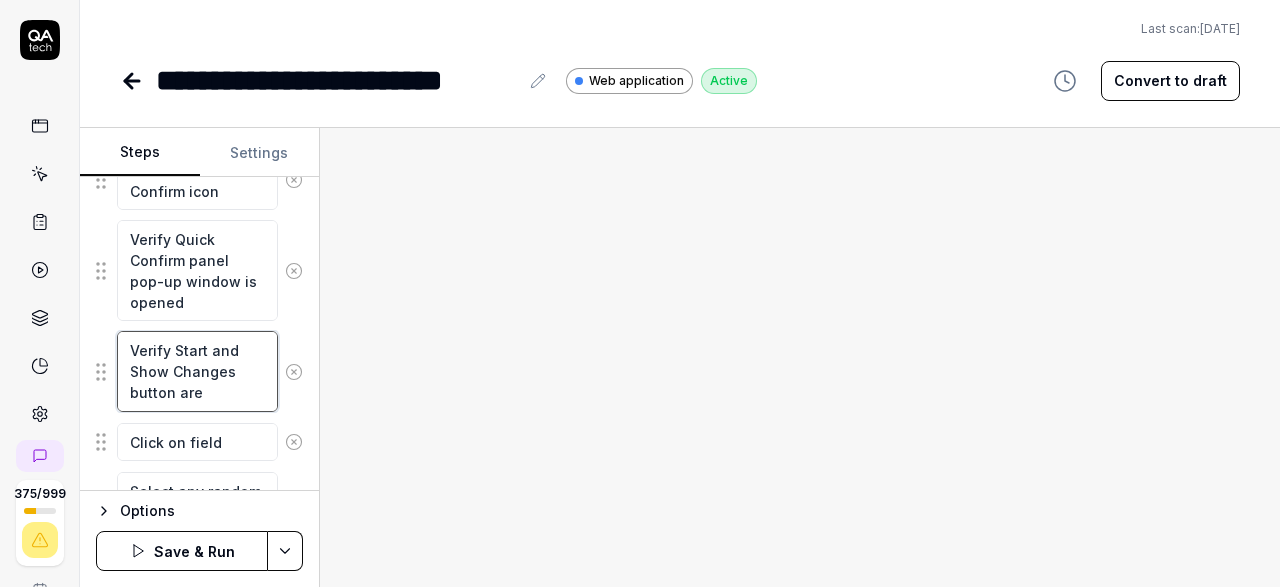 type on "*" 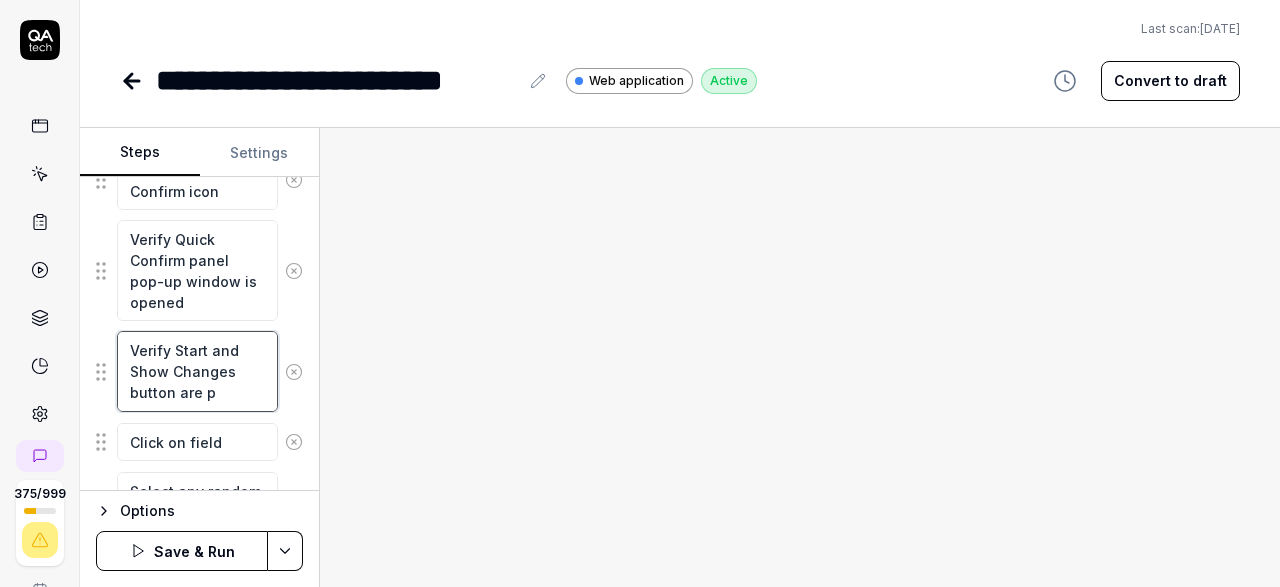 type on "*" 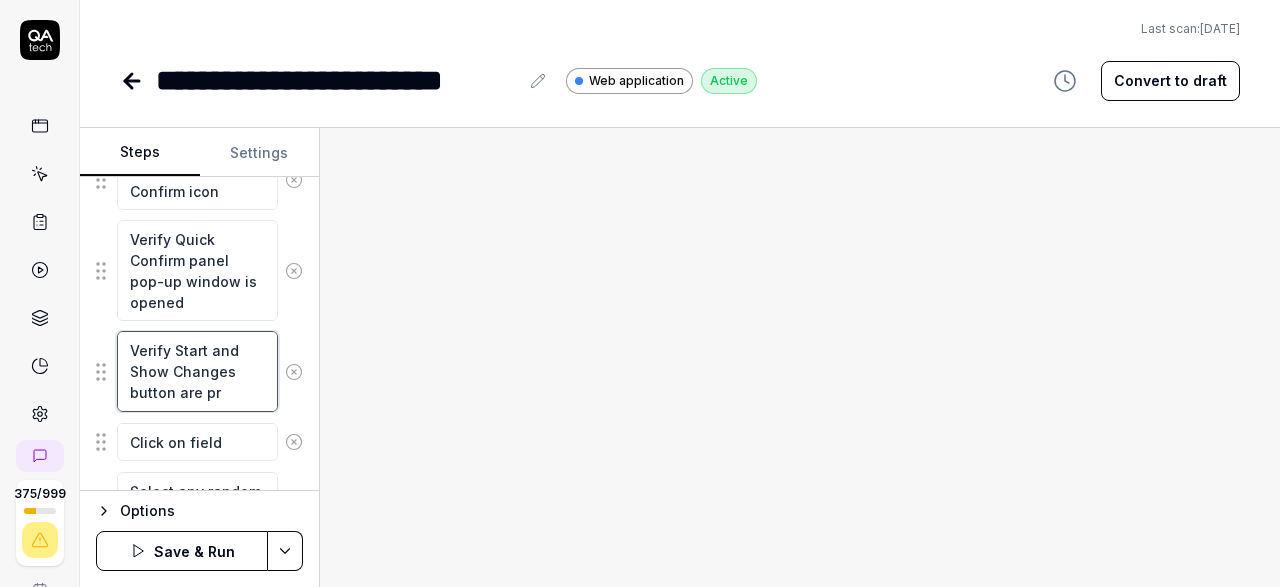 type on "*" 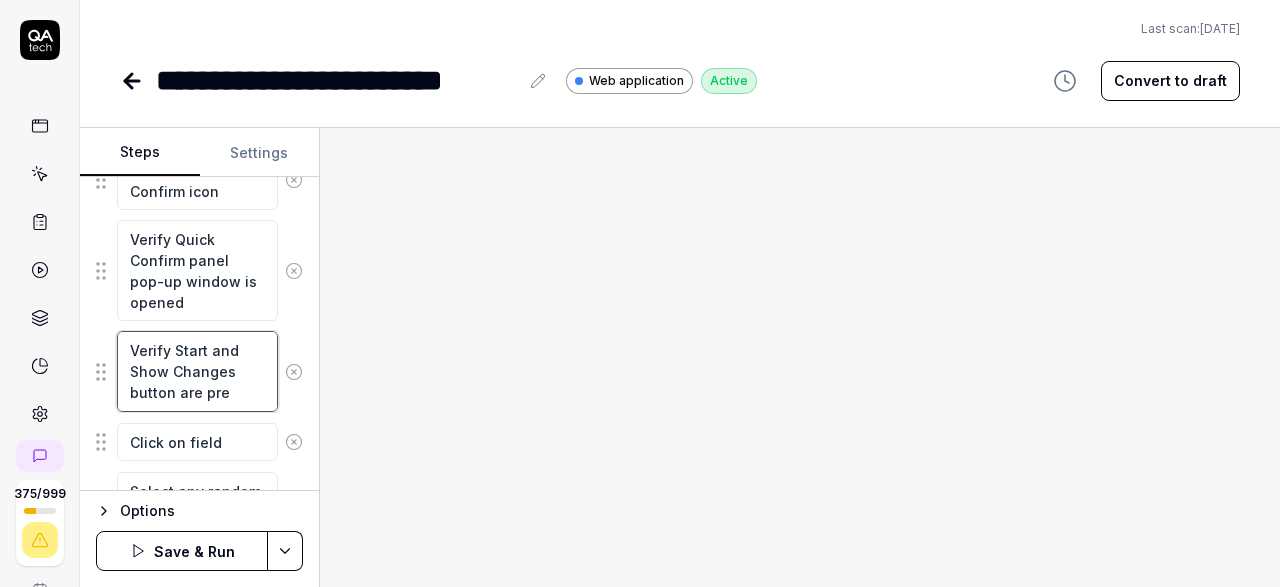type on "*" 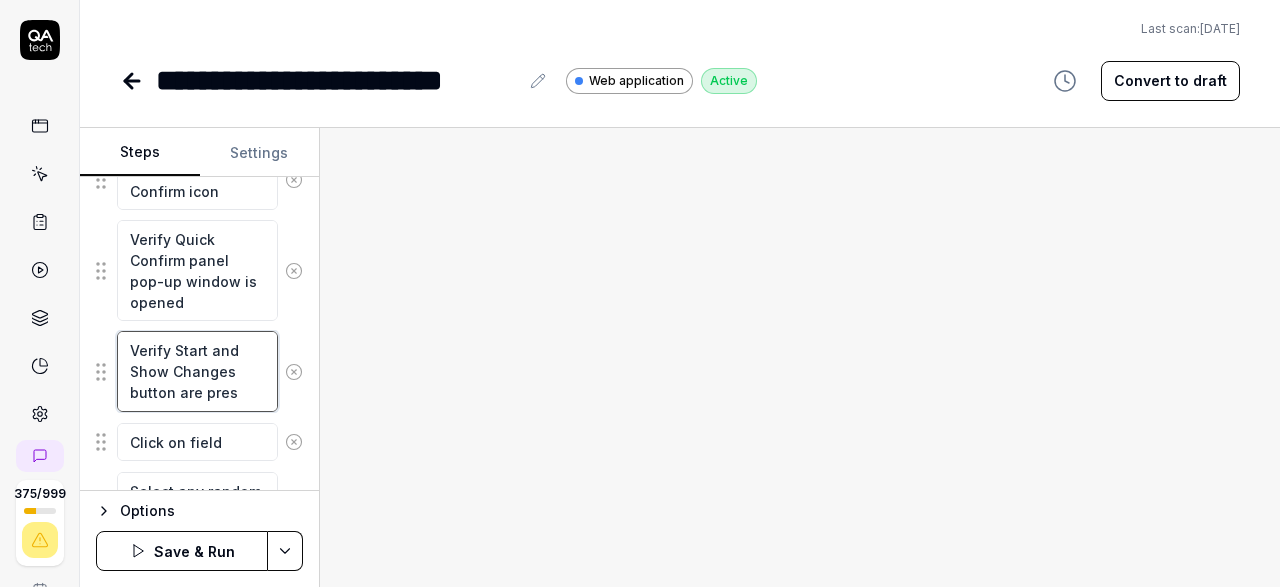 type on "*" 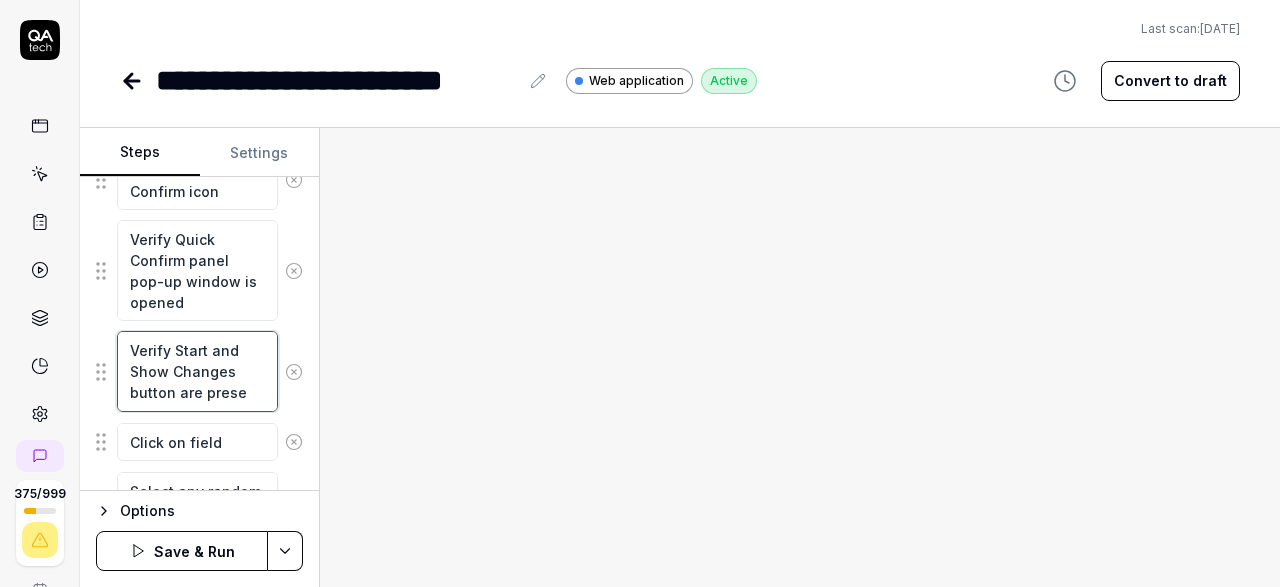 type on "*" 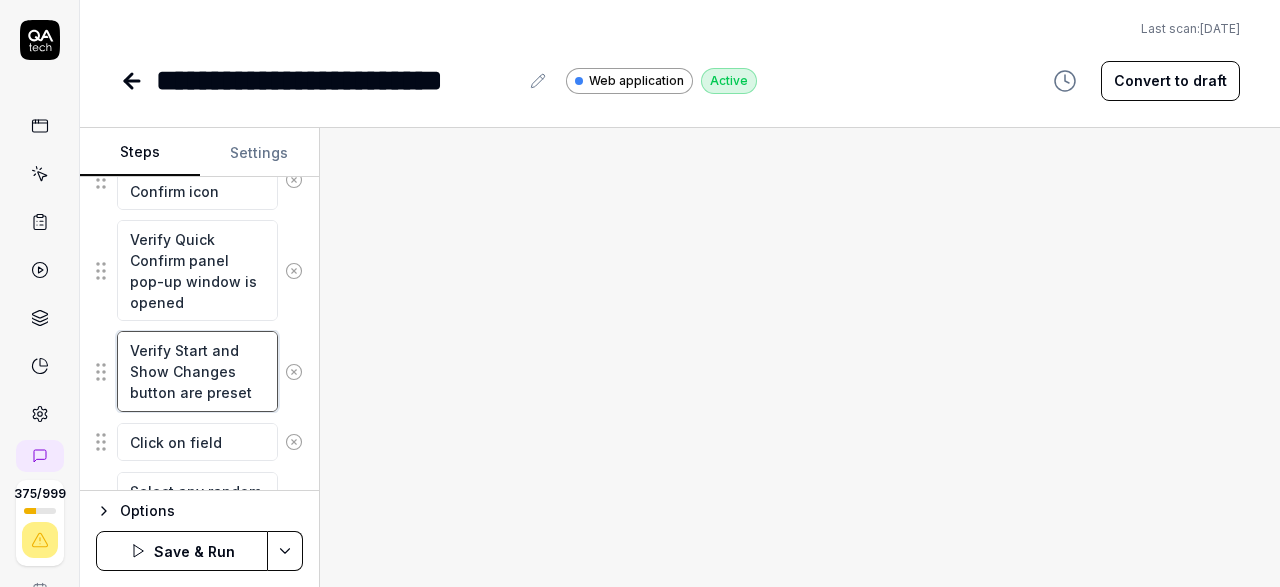 type on "*" 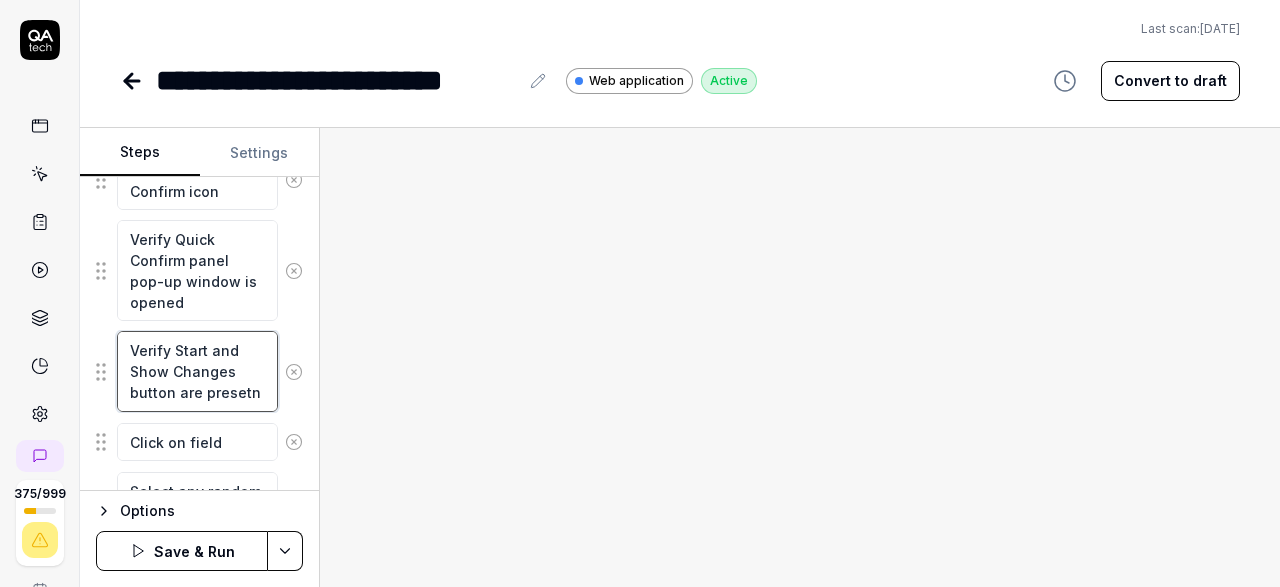 type on "*" 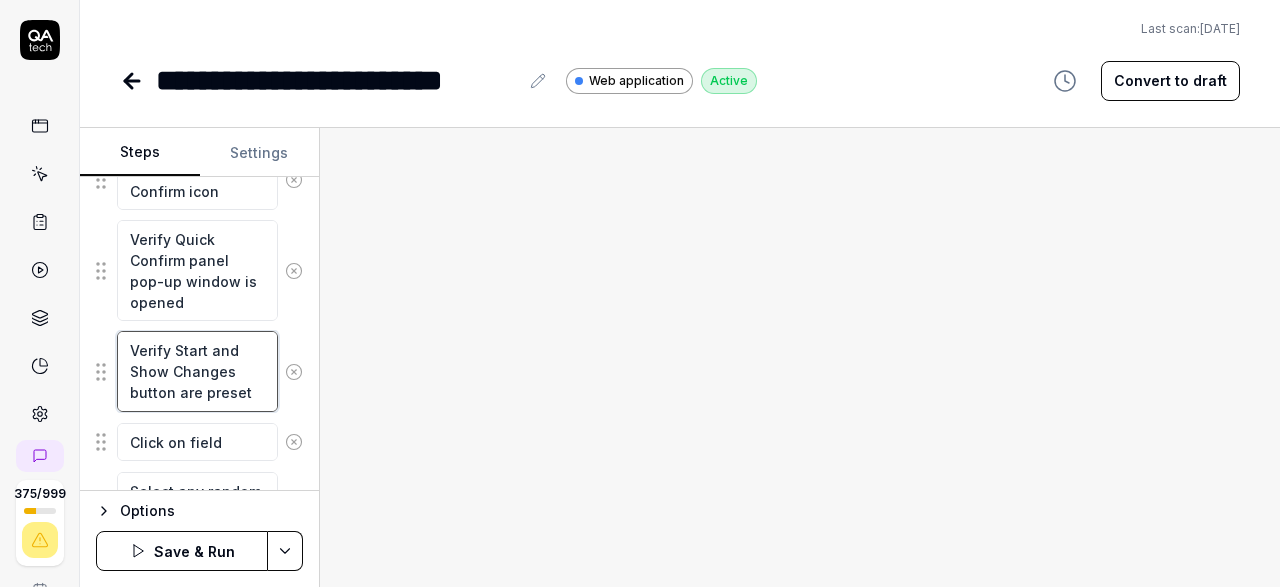 type 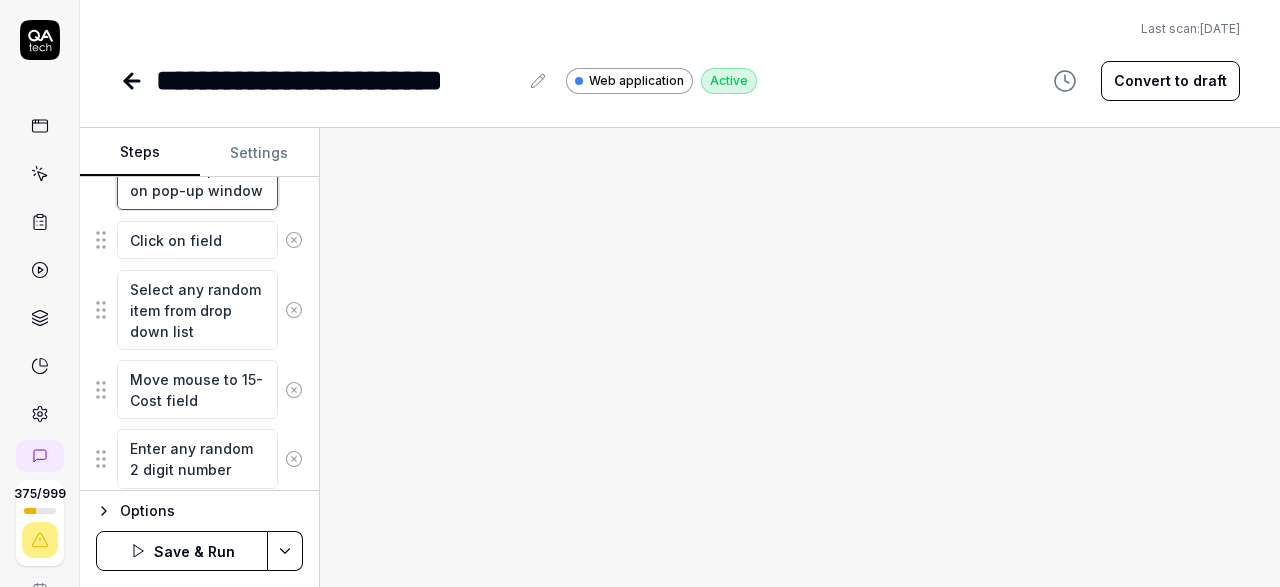scroll, scrollTop: 1856, scrollLeft: 0, axis: vertical 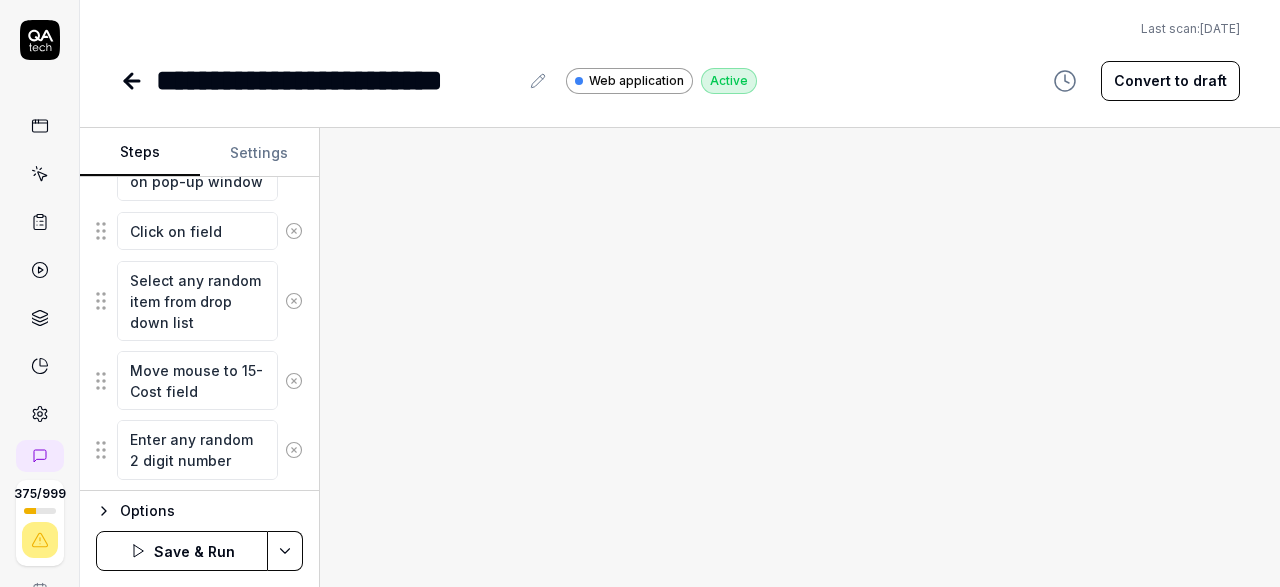 click 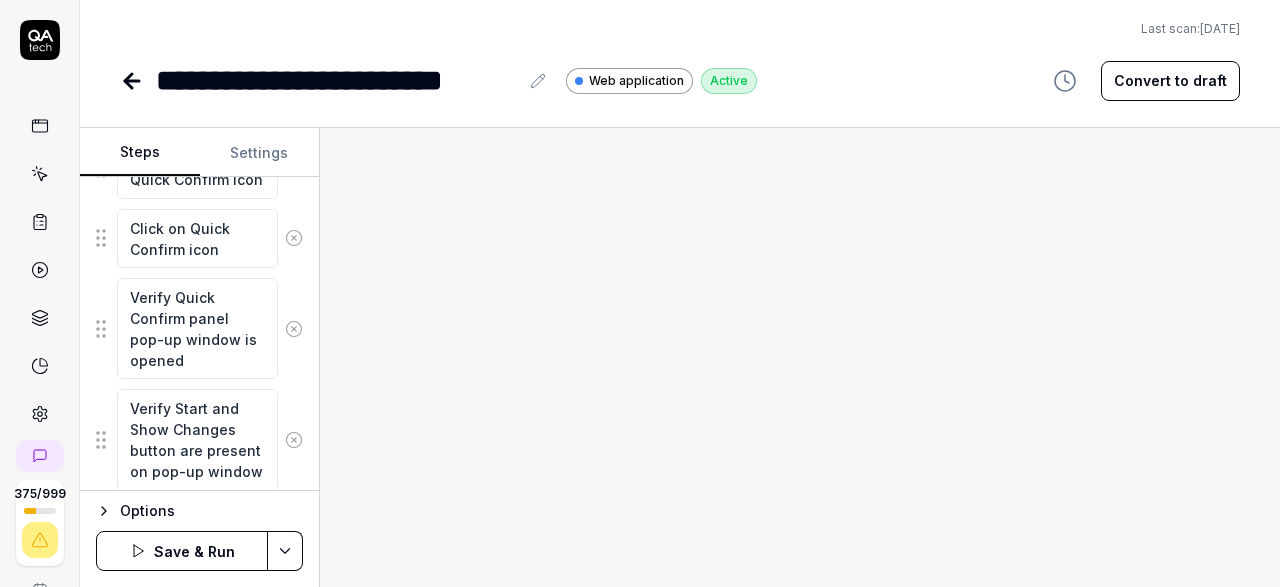 scroll, scrollTop: 1624, scrollLeft: 0, axis: vertical 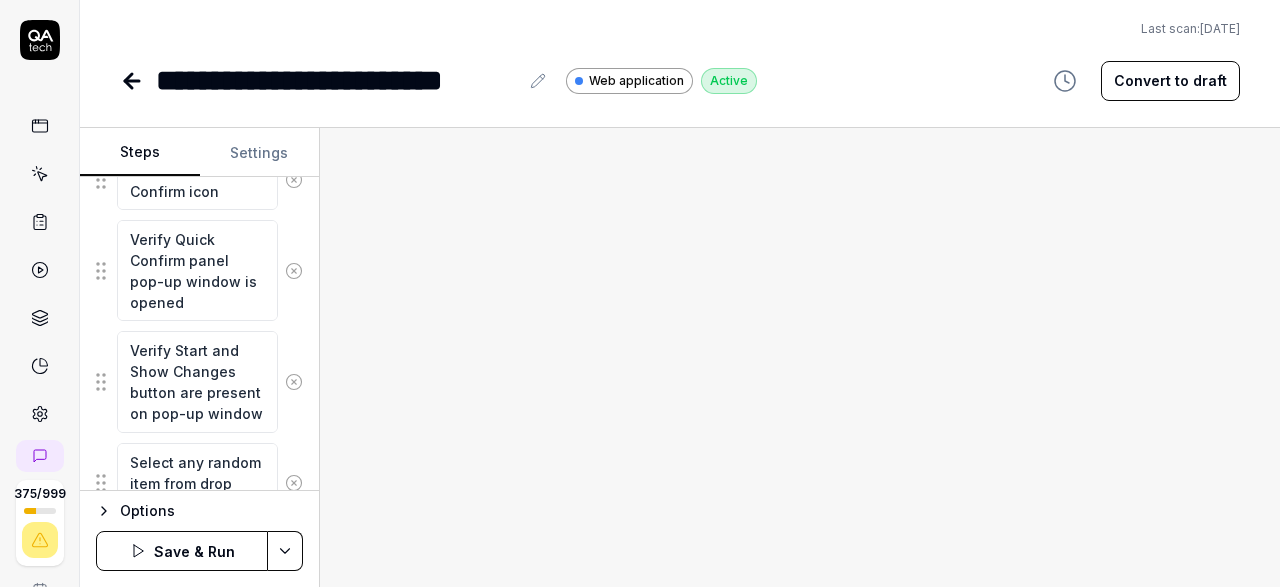 click 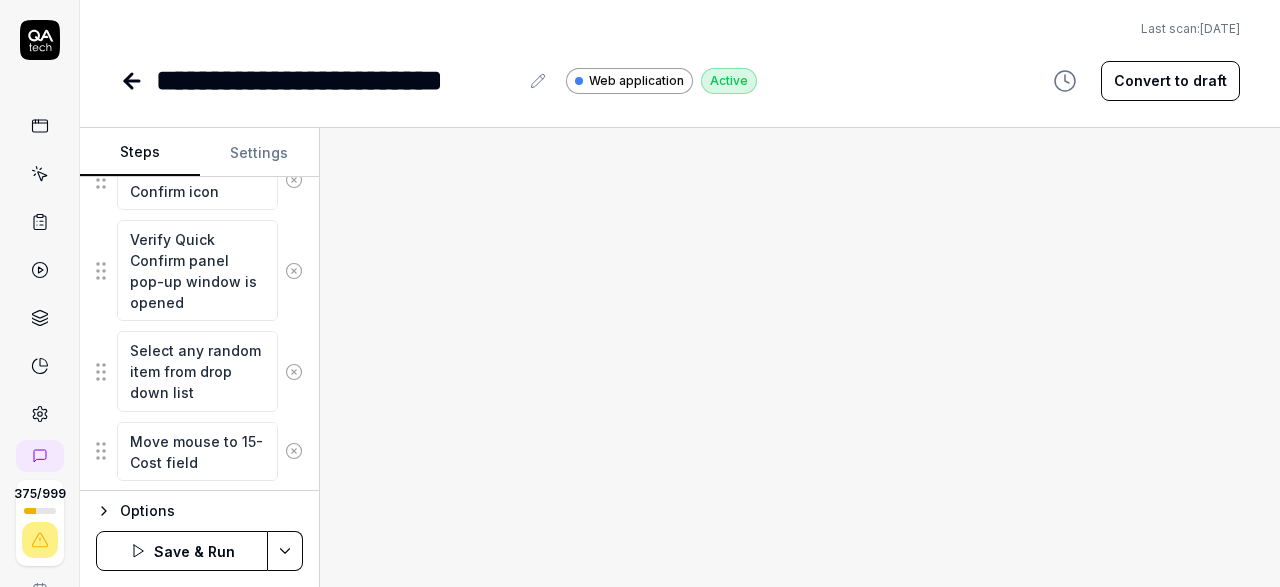 click 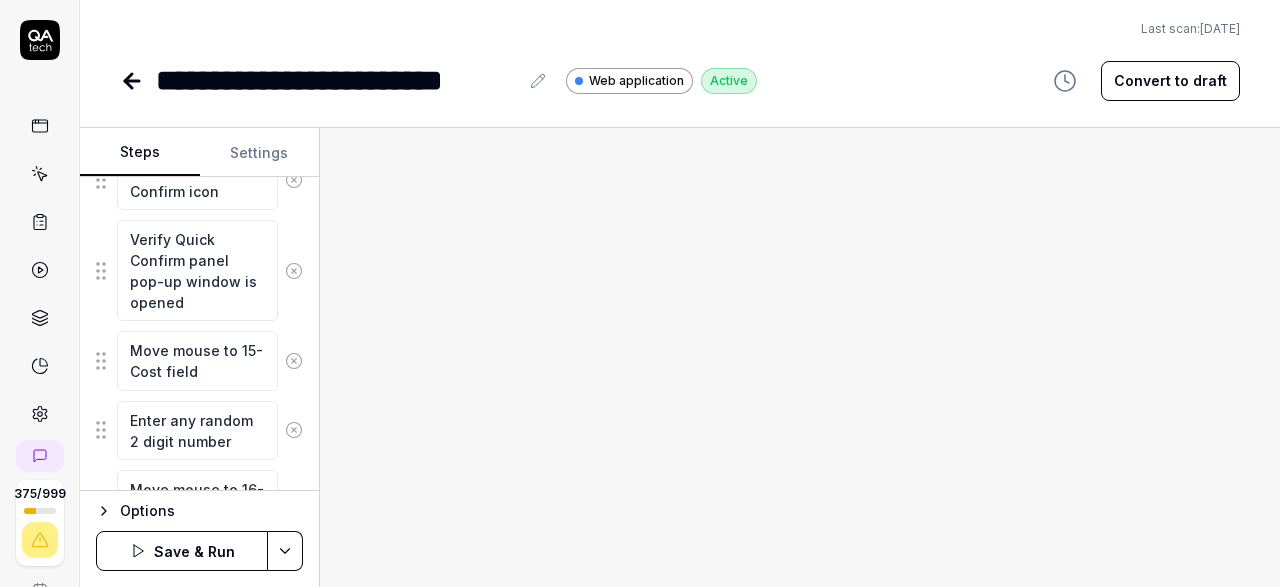 click 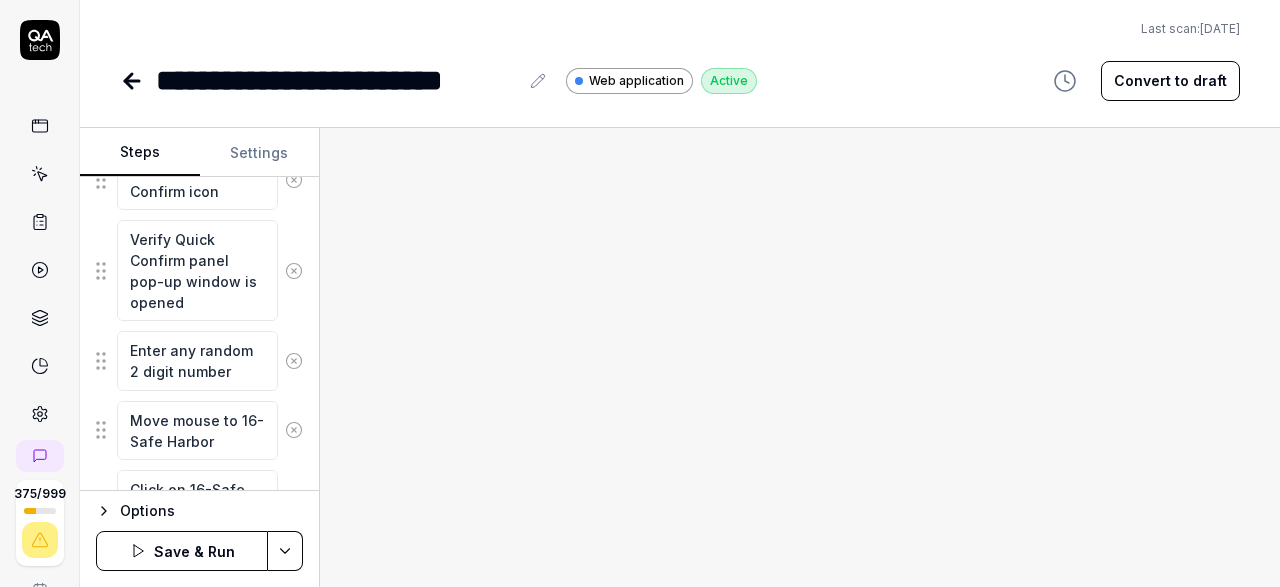 click 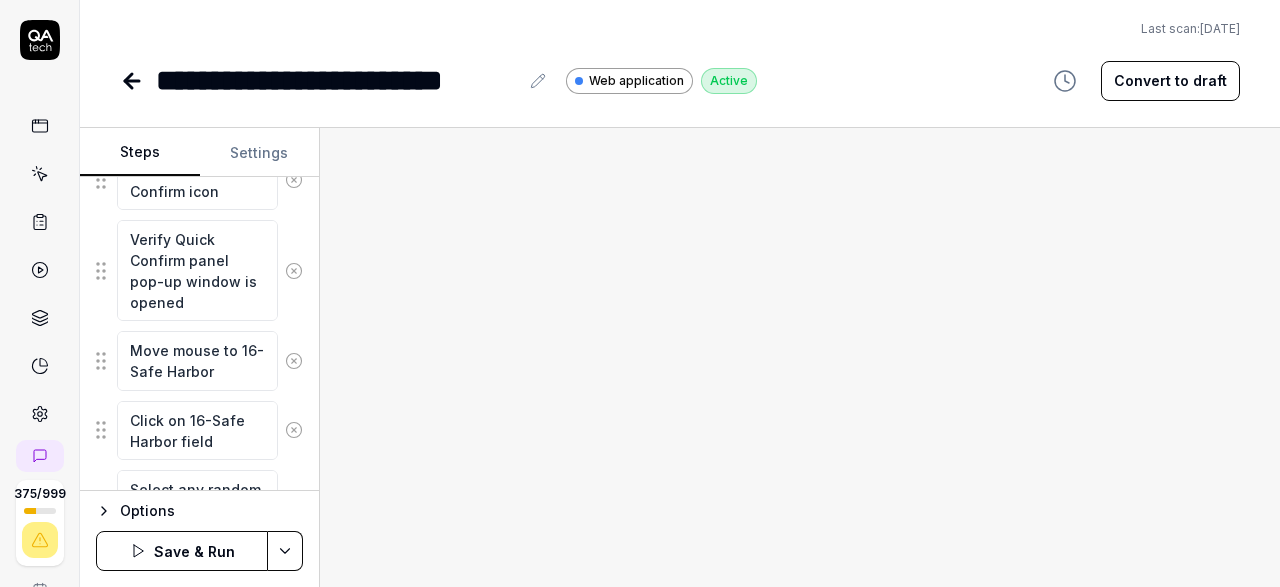 click 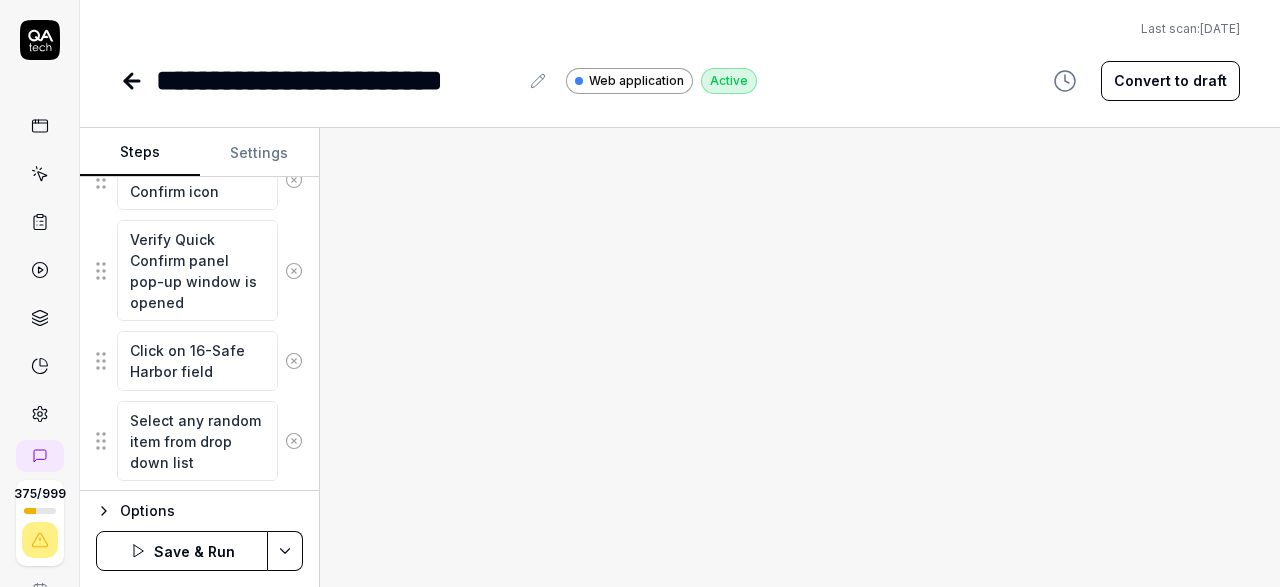 click 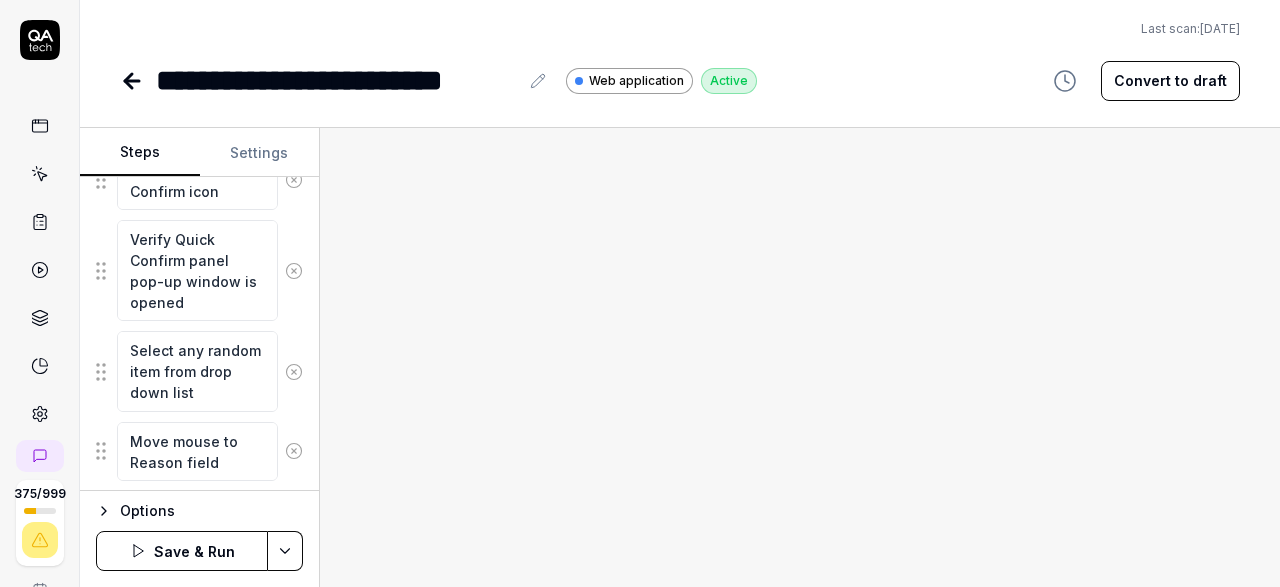 click 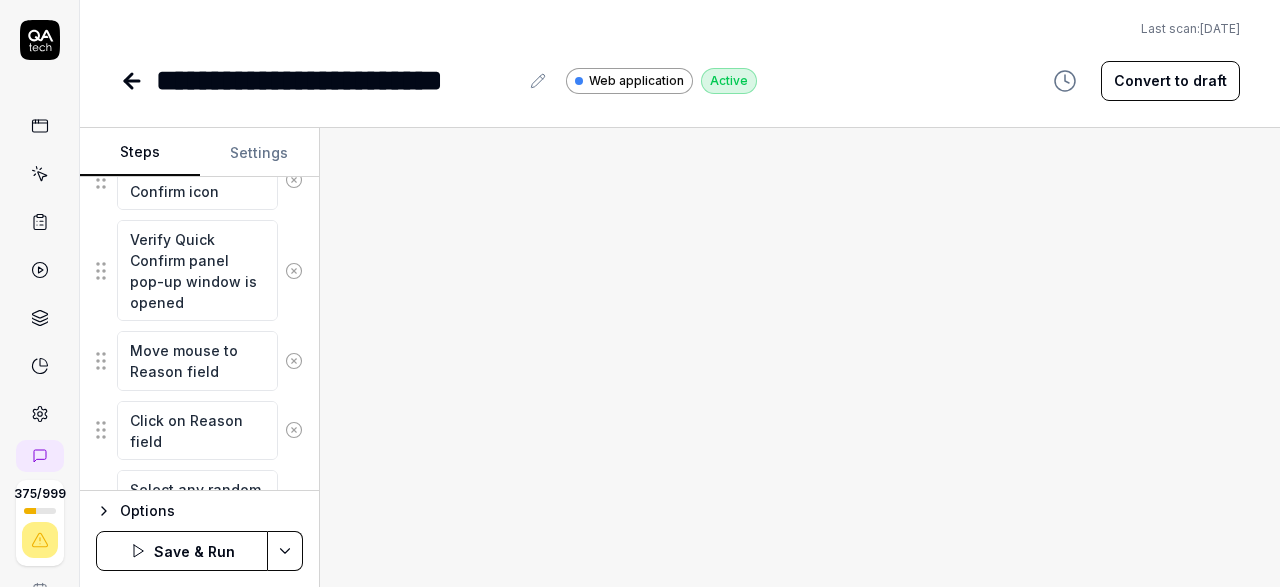 click 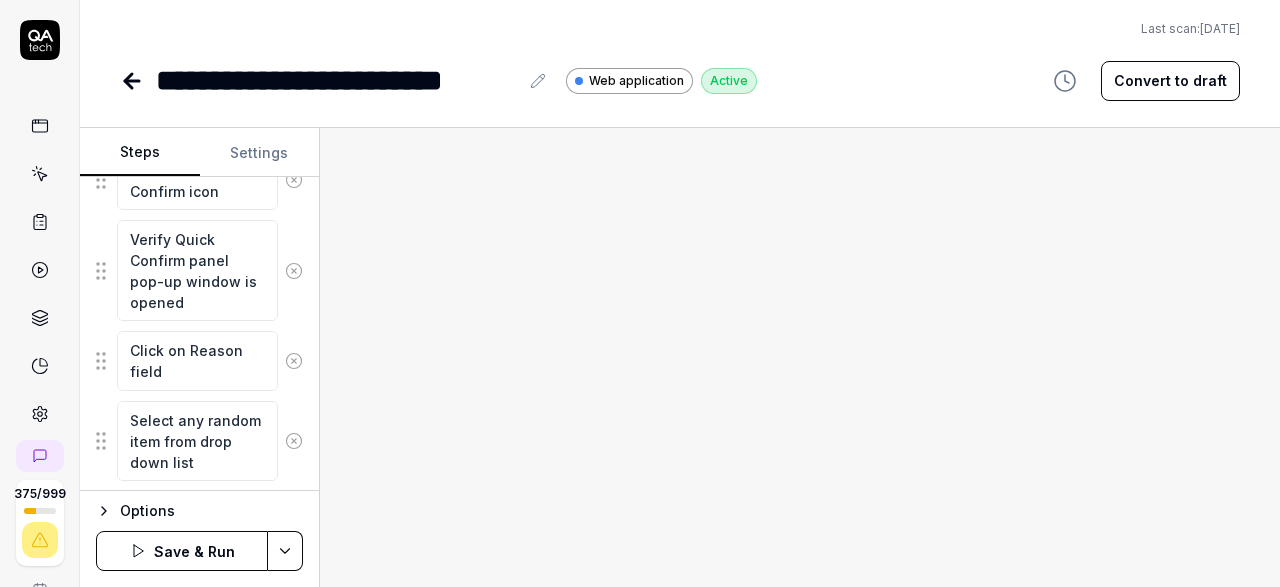 click 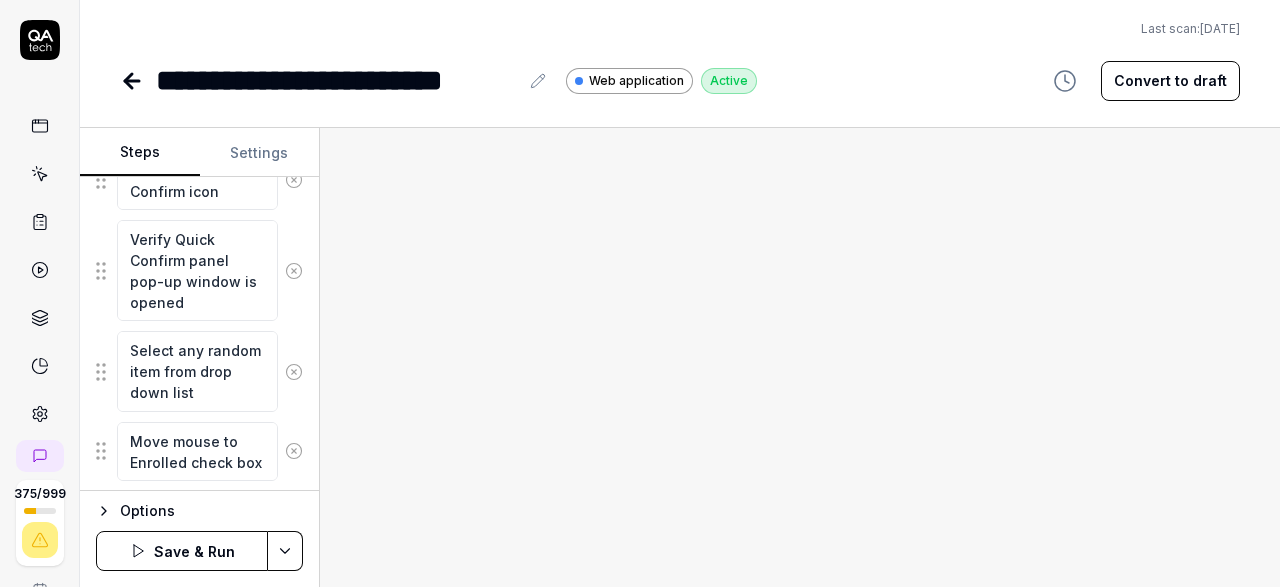 click 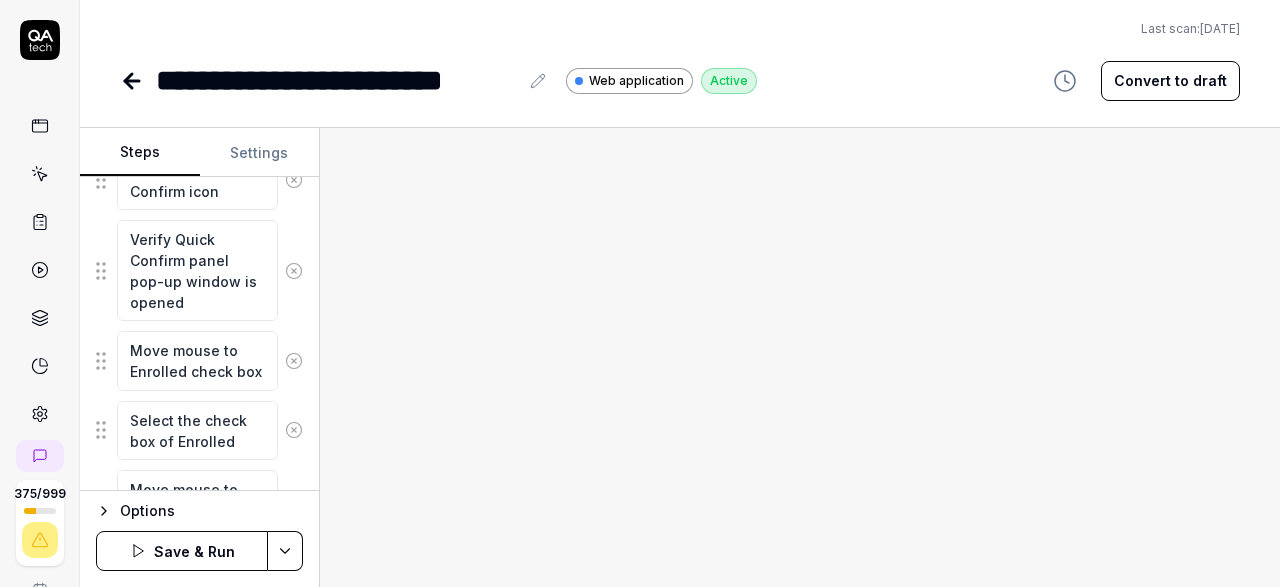 click 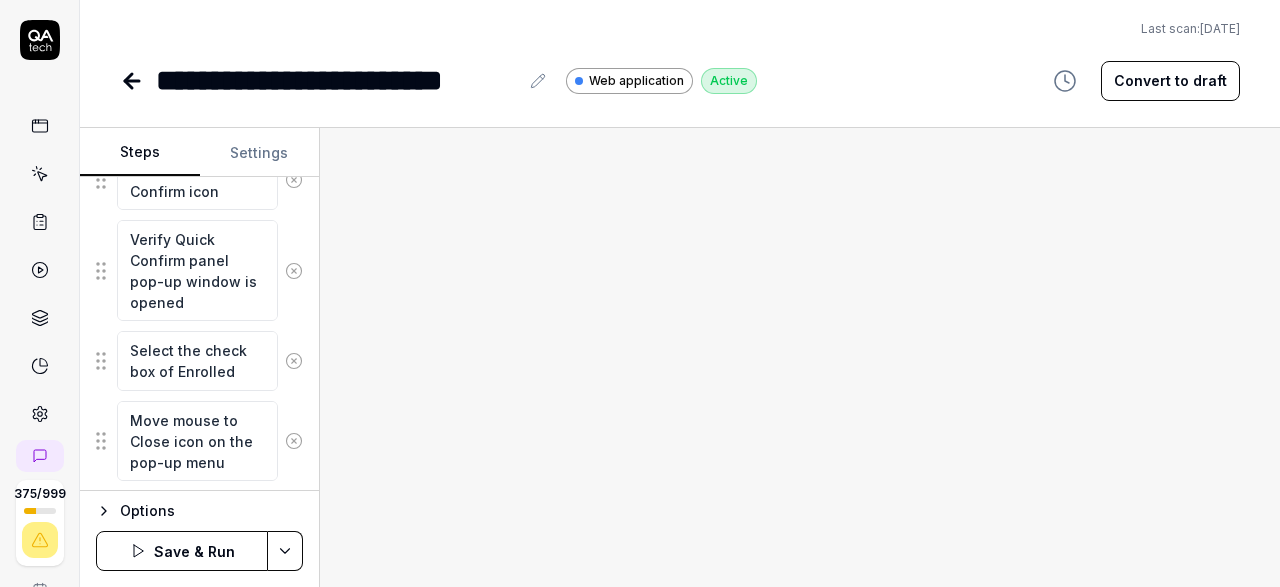 click 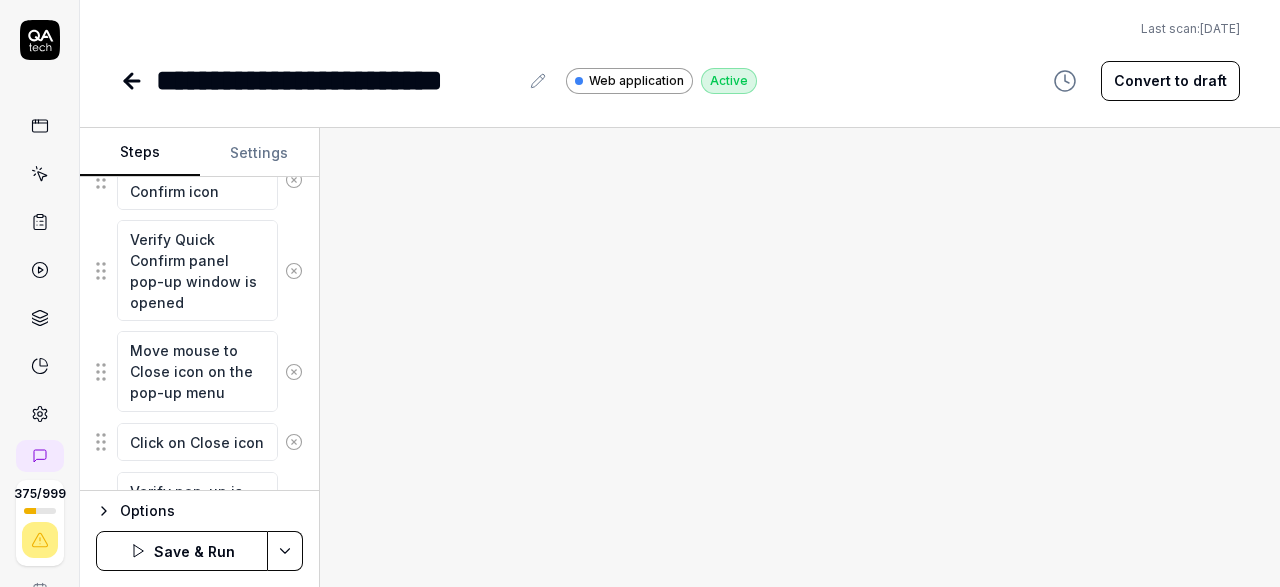 click 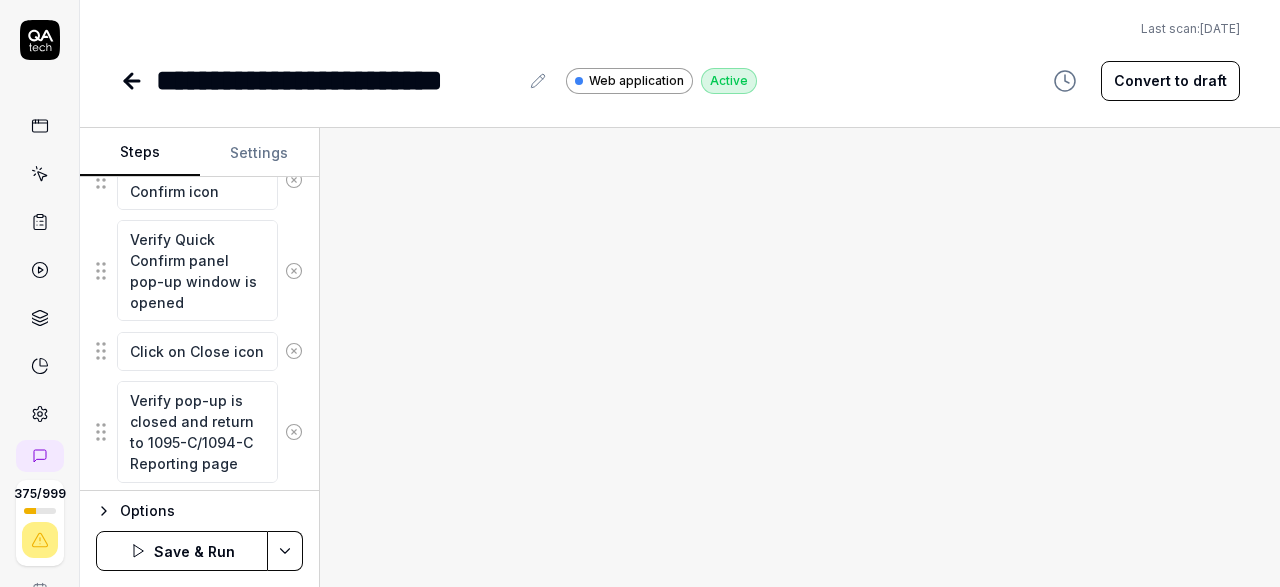 click 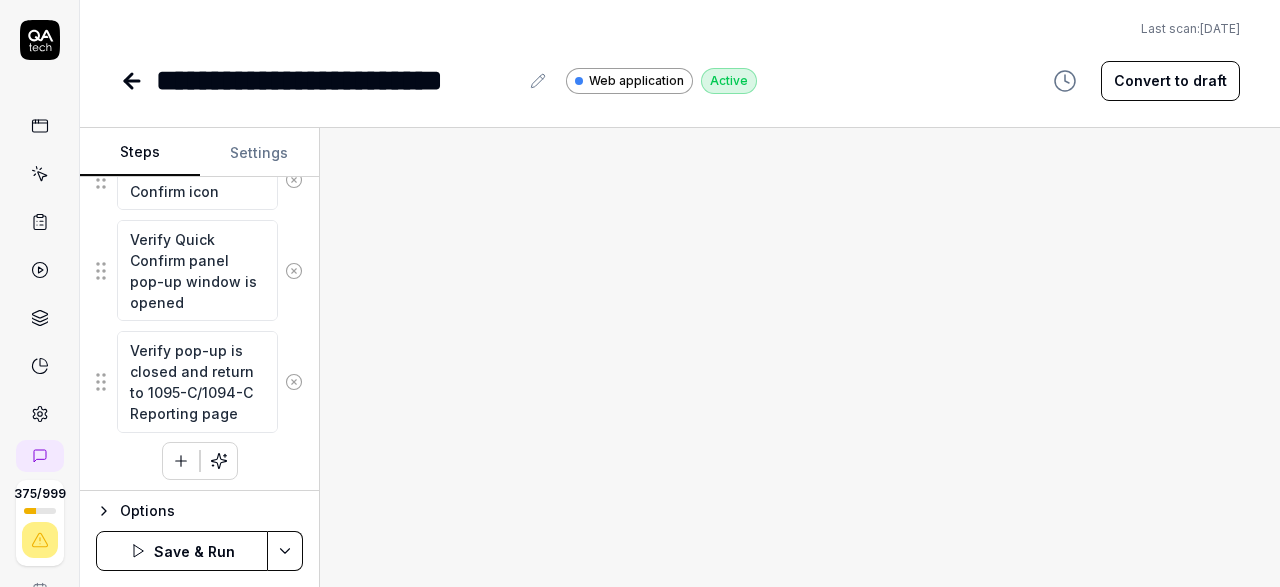 scroll, scrollTop: 1616, scrollLeft: 0, axis: vertical 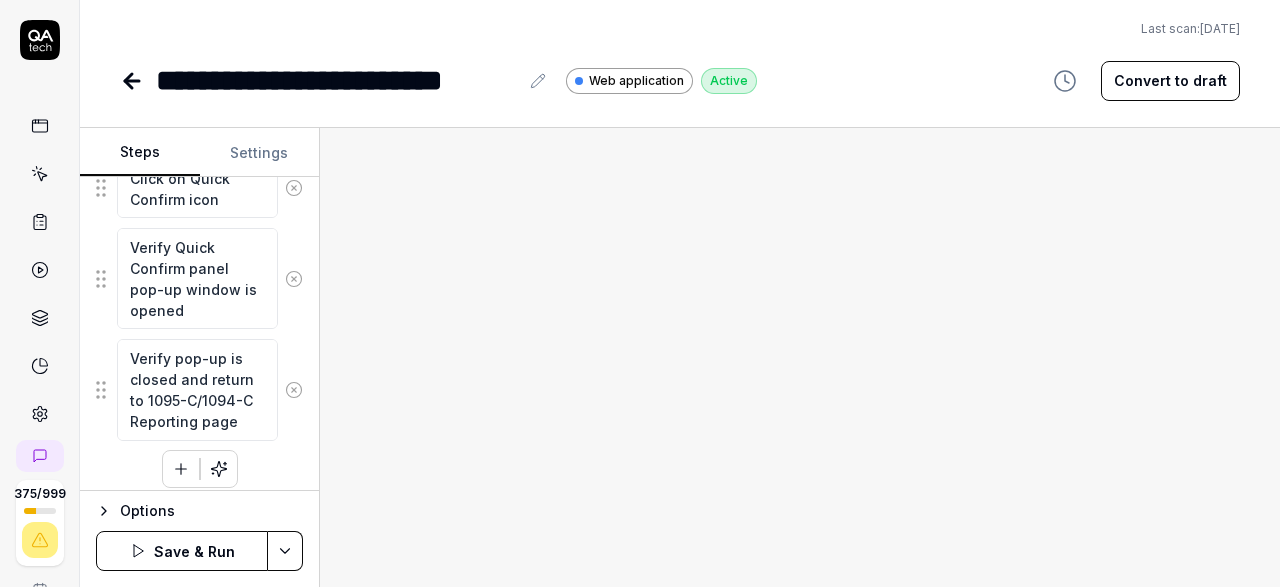 click 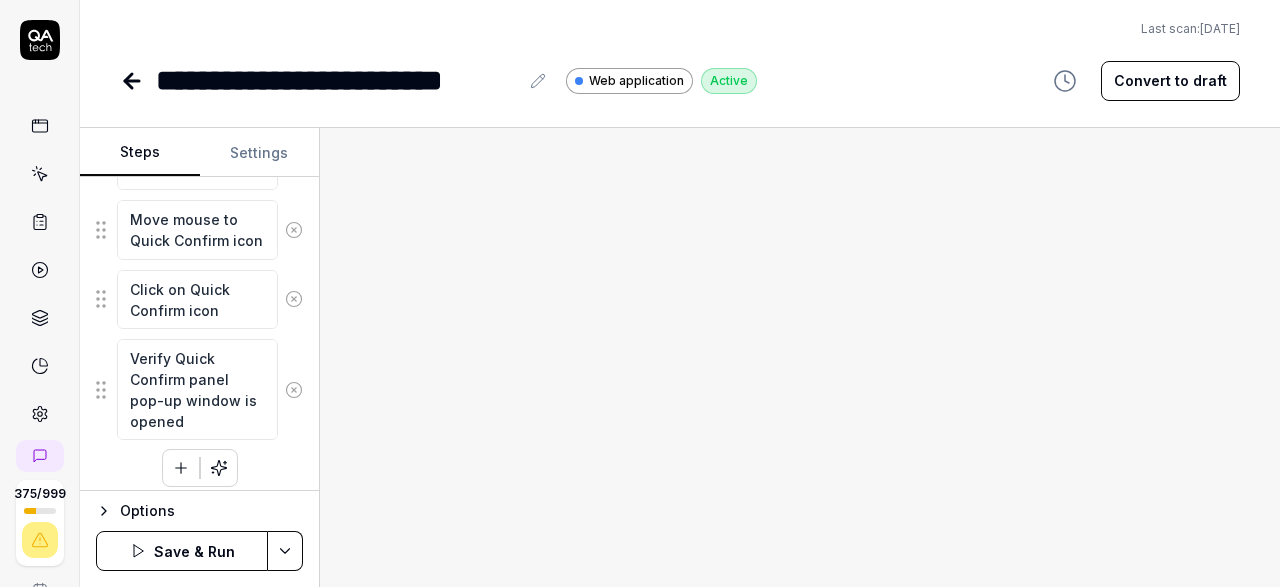 click 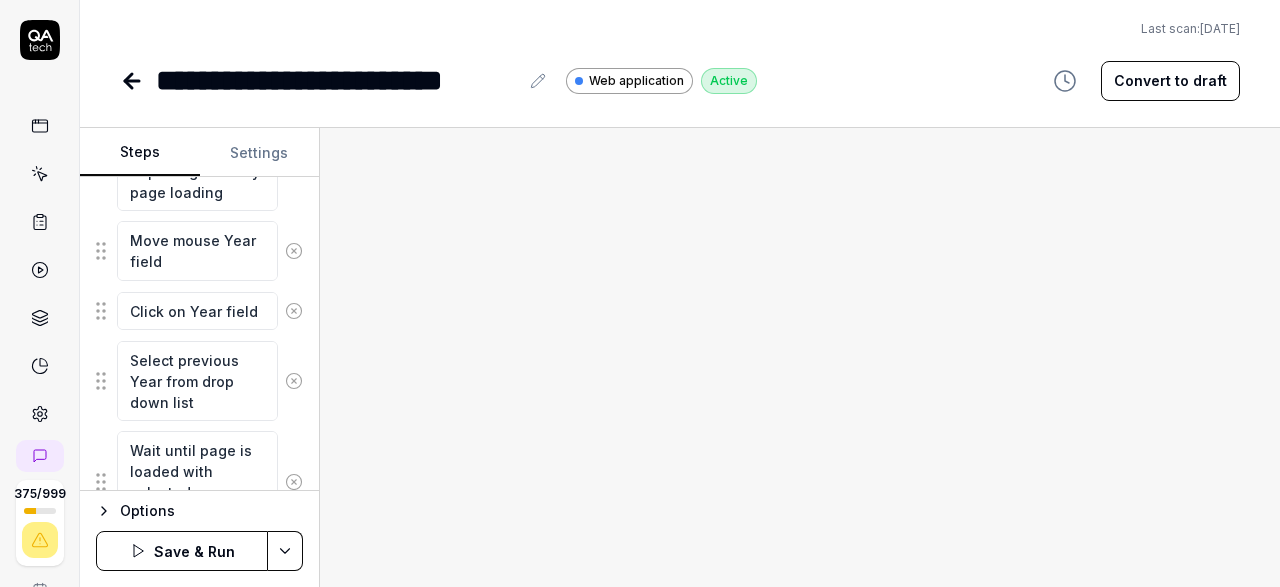 scroll, scrollTop: 1395, scrollLeft: 0, axis: vertical 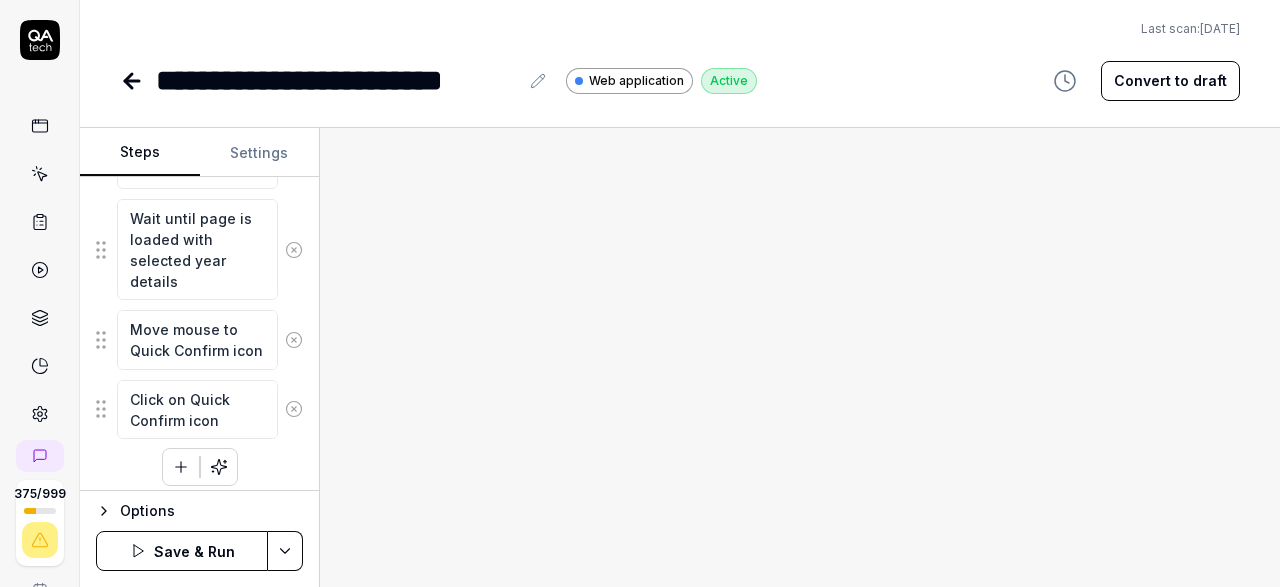 click at bounding box center [181, 467] 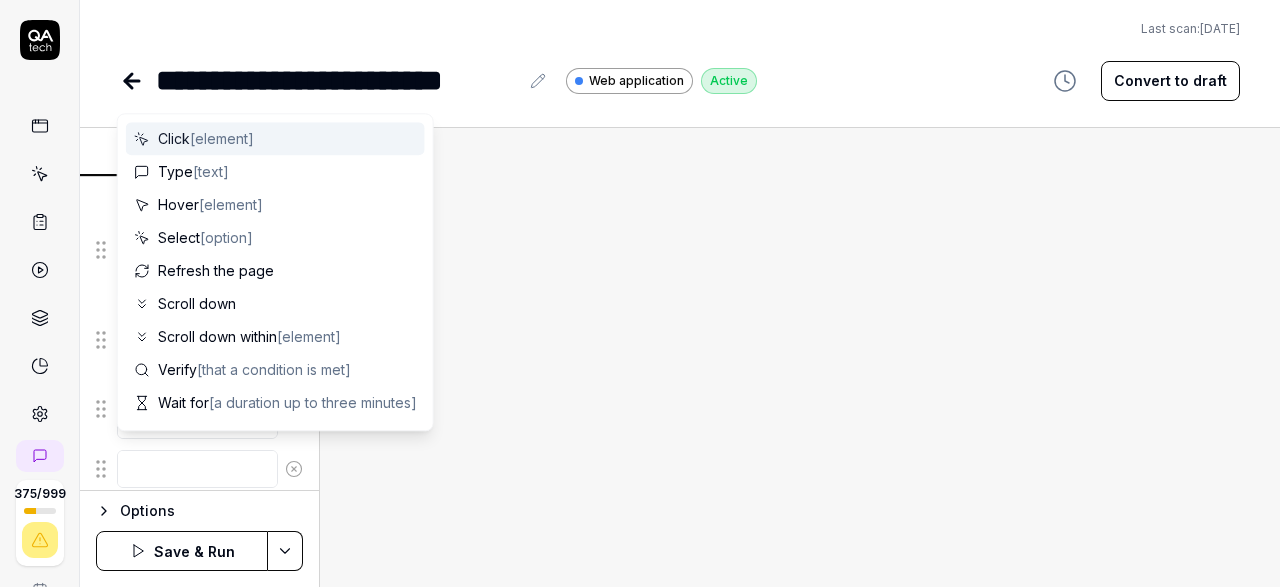 click at bounding box center (197, 469) 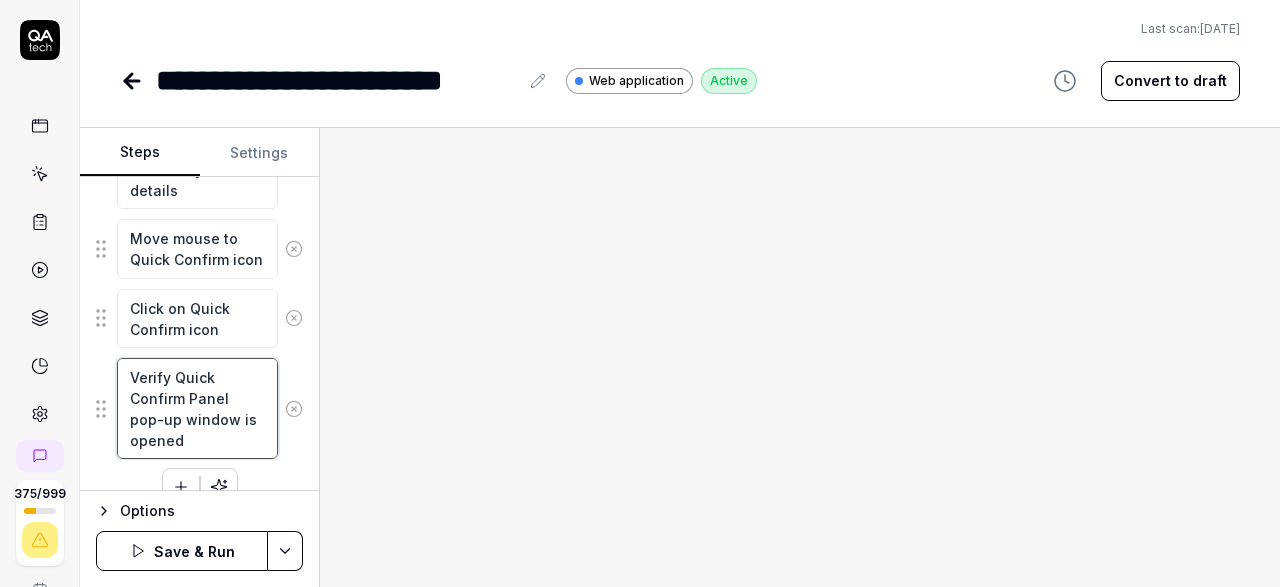 scroll, scrollTop: 1505, scrollLeft: 0, axis: vertical 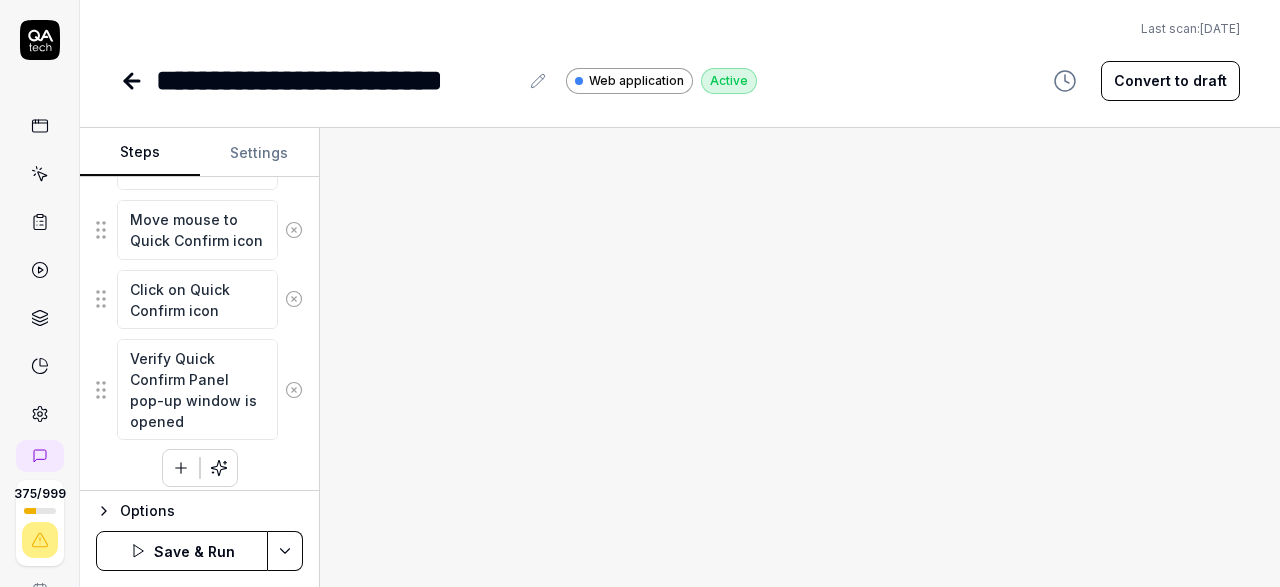 click 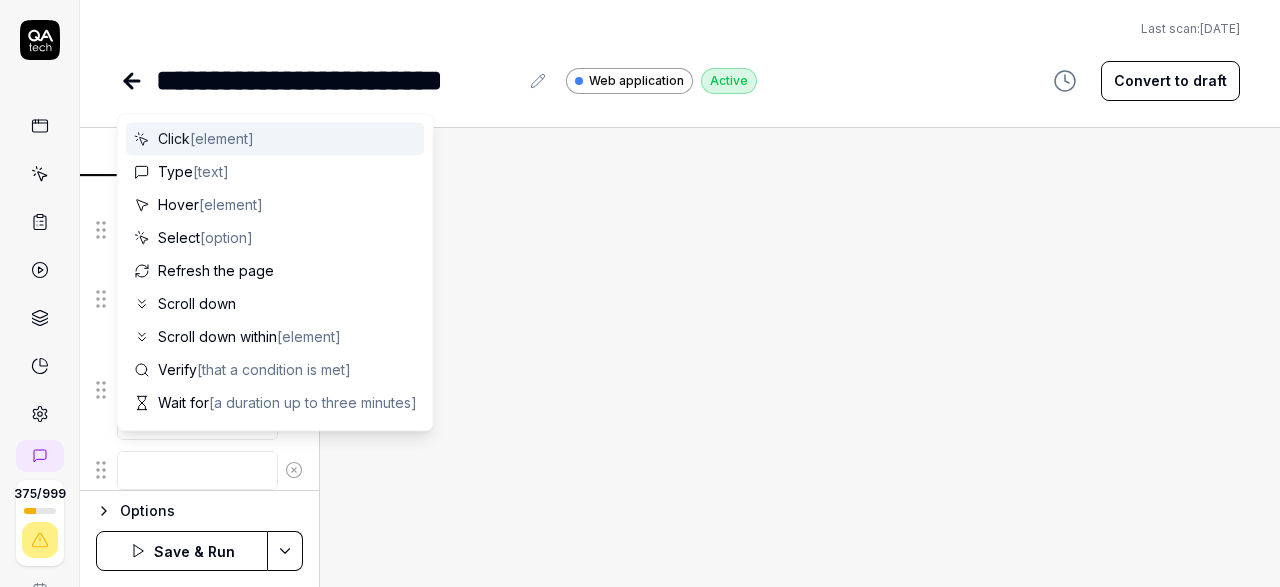 click at bounding box center (197, 470) 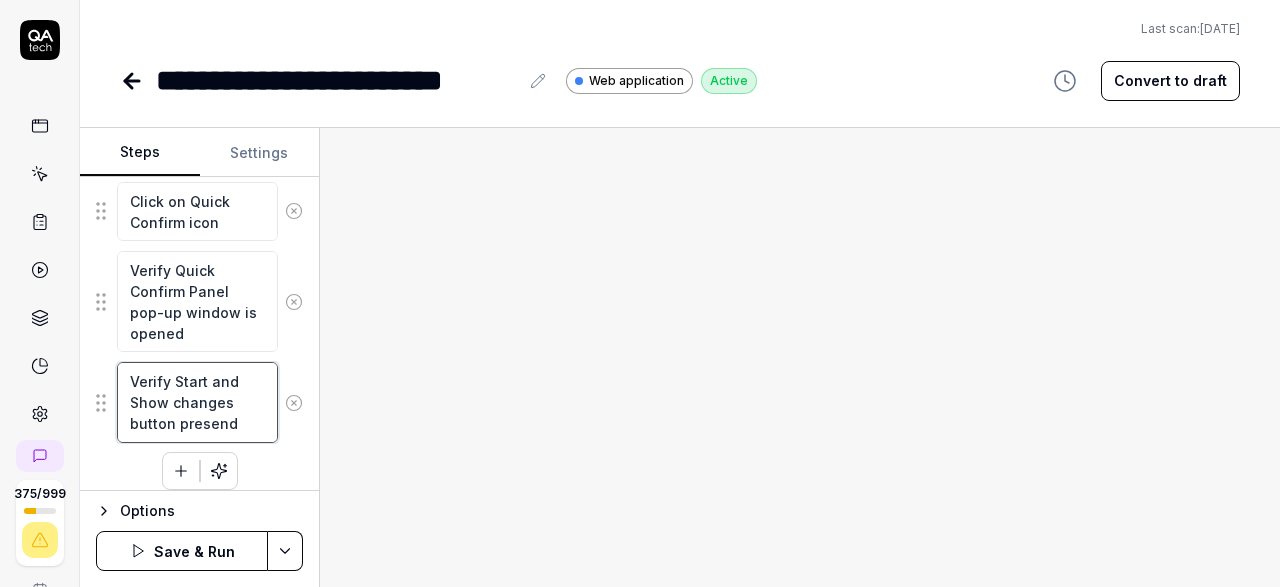 scroll, scrollTop: 1595, scrollLeft: 0, axis: vertical 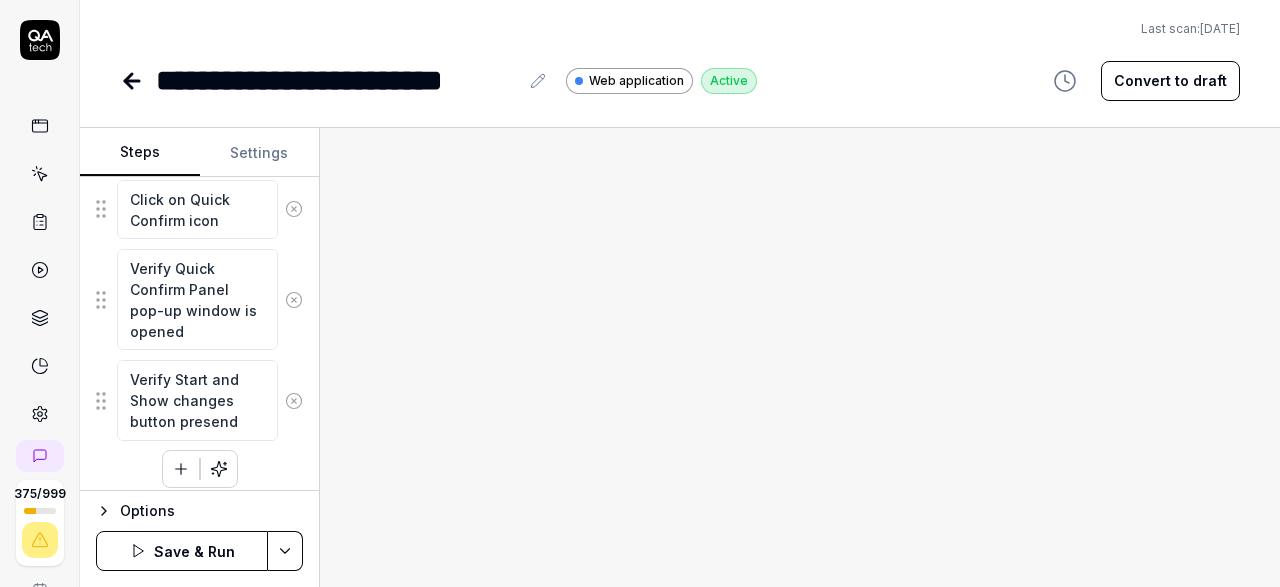click 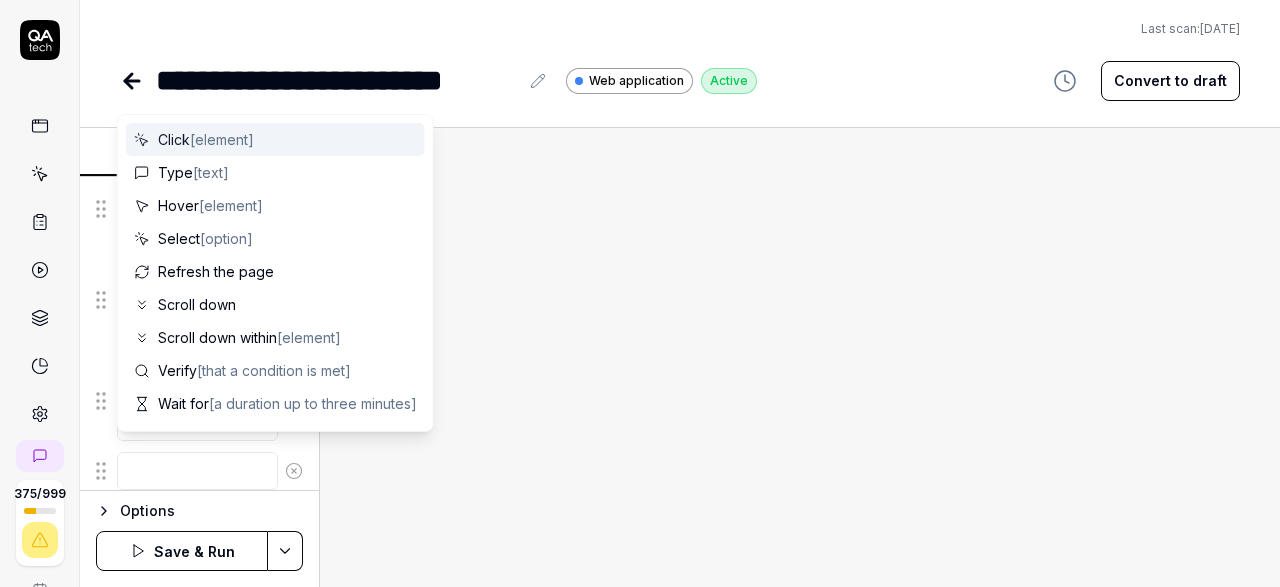 click at bounding box center [197, 471] 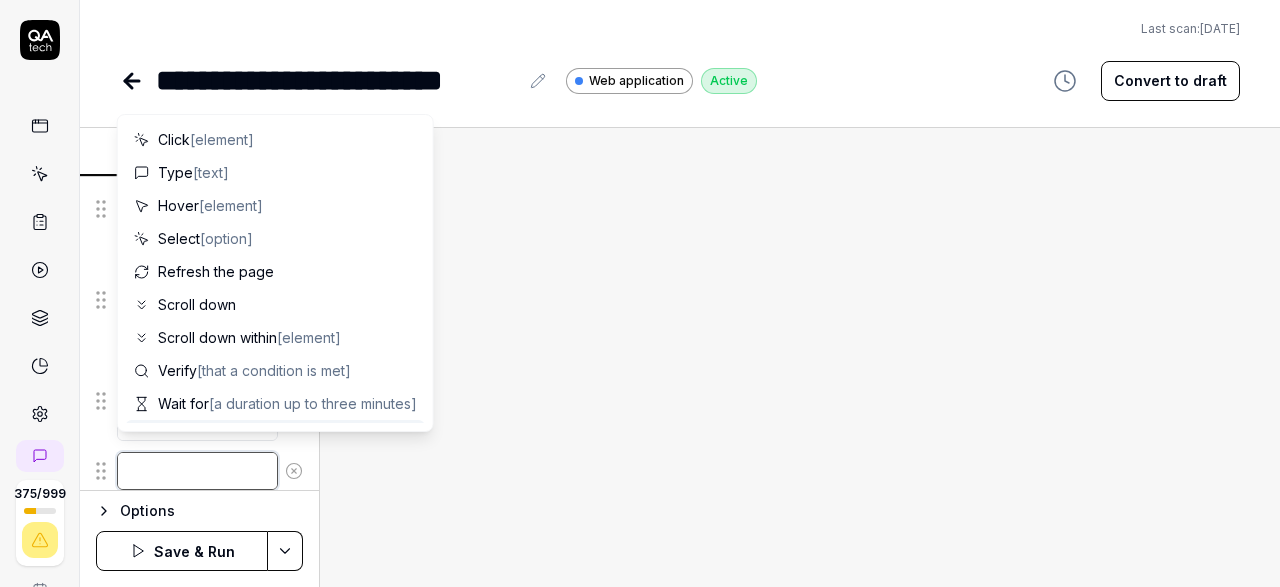click at bounding box center [197, 471] 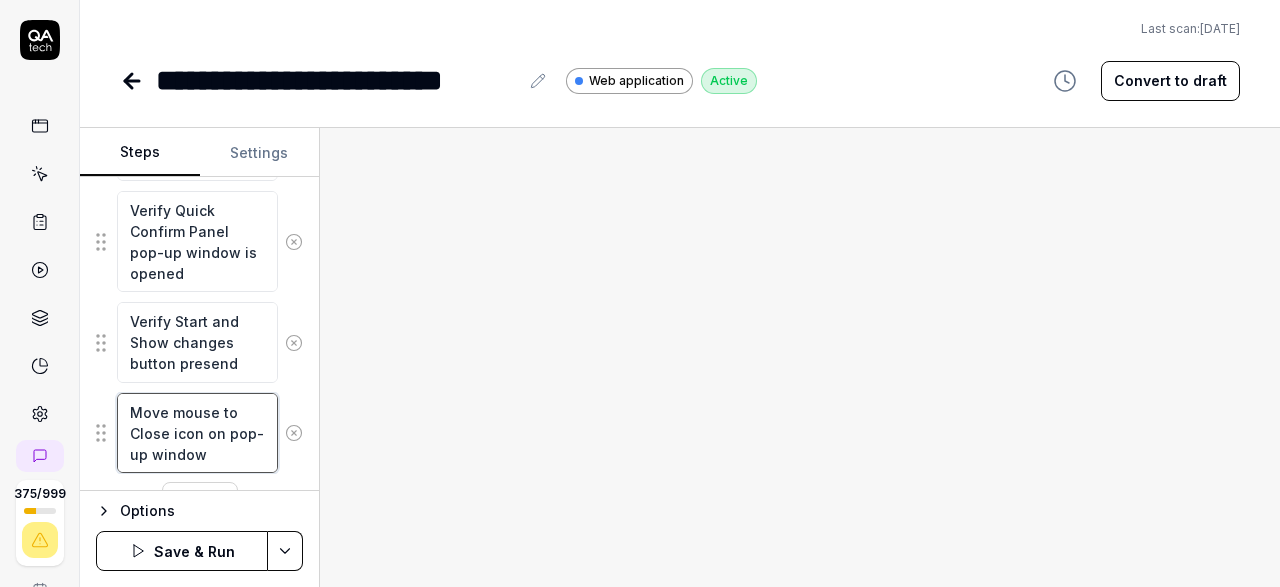 scroll, scrollTop: 1685, scrollLeft: 0, axis: vertical 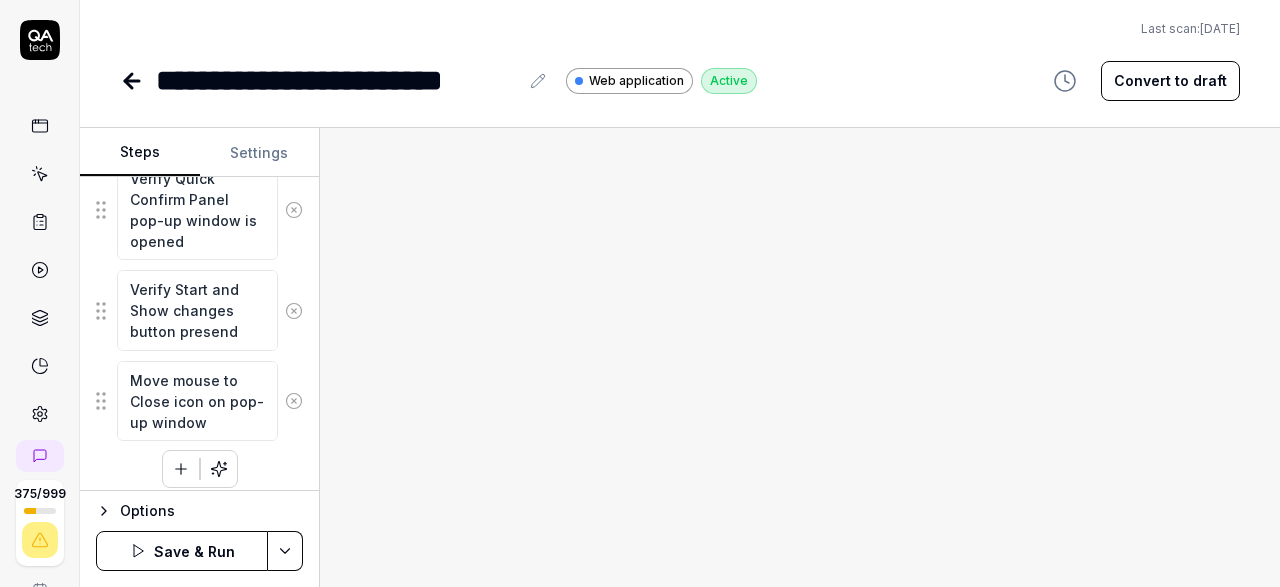 click 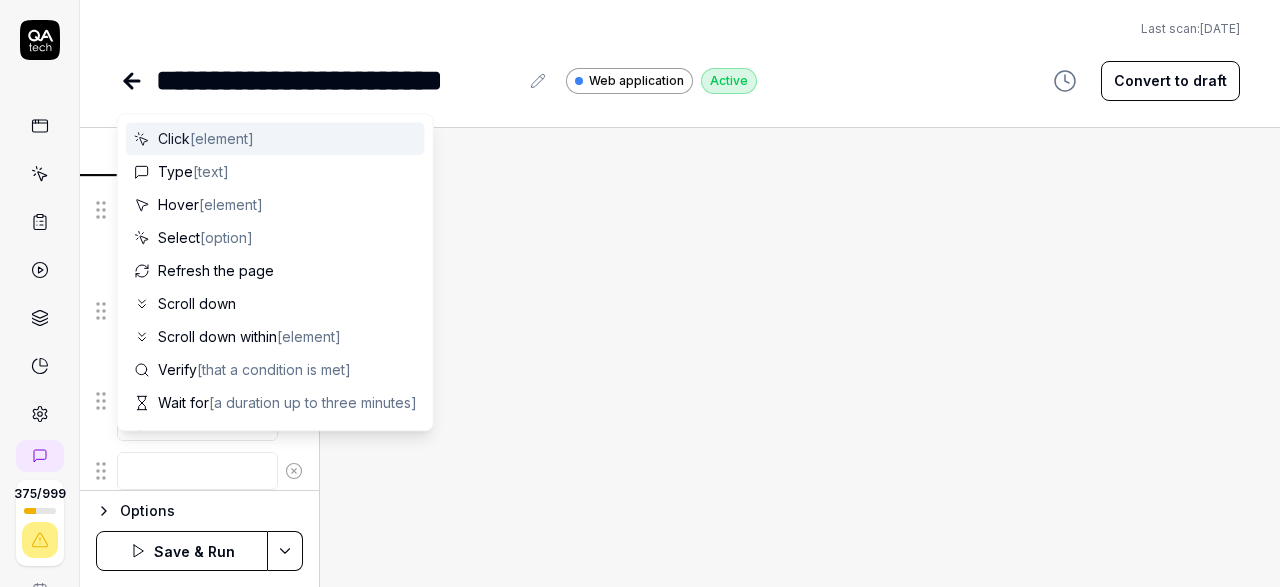 click at bounding box center (197, 471) 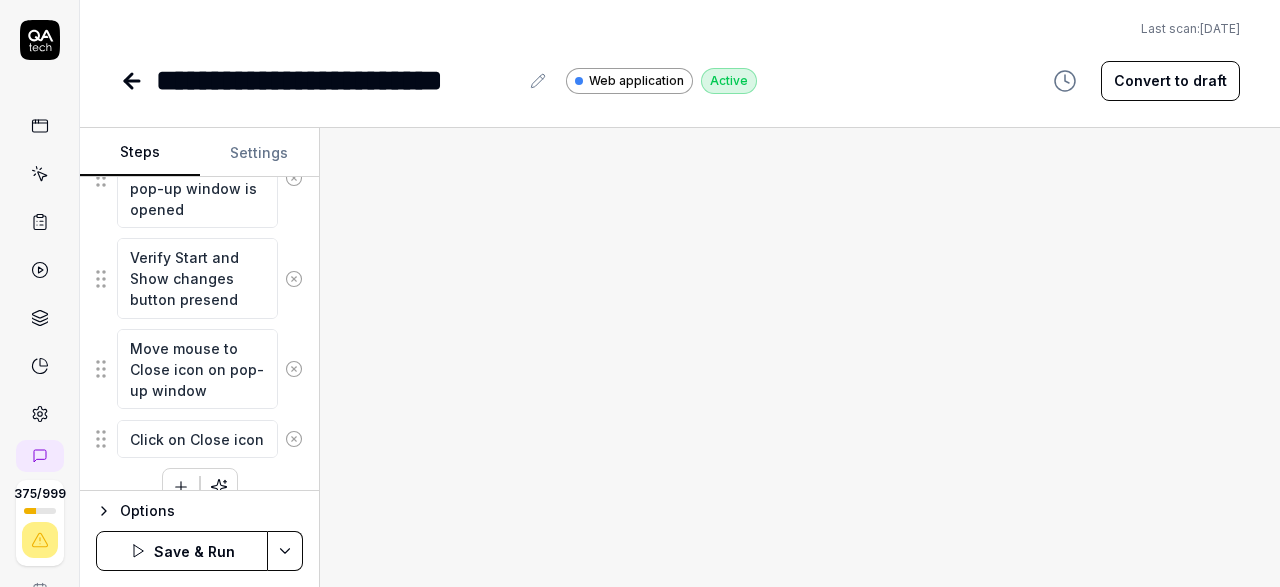 scroll, scrollTop: 1734, scrollLeft: 0, axis: vertical 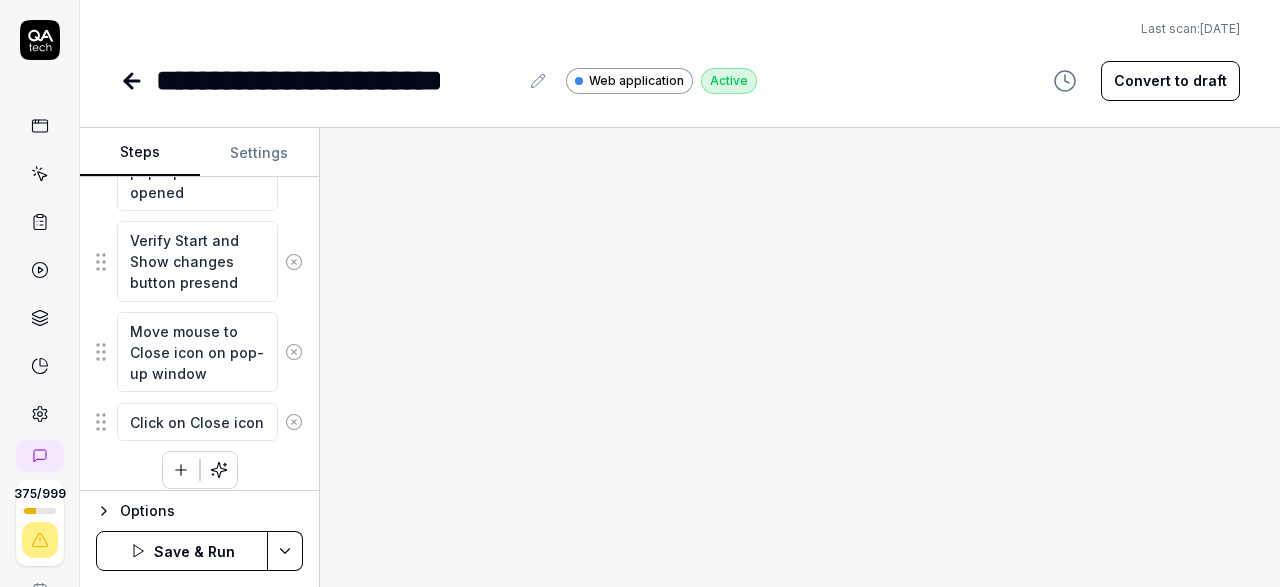 click 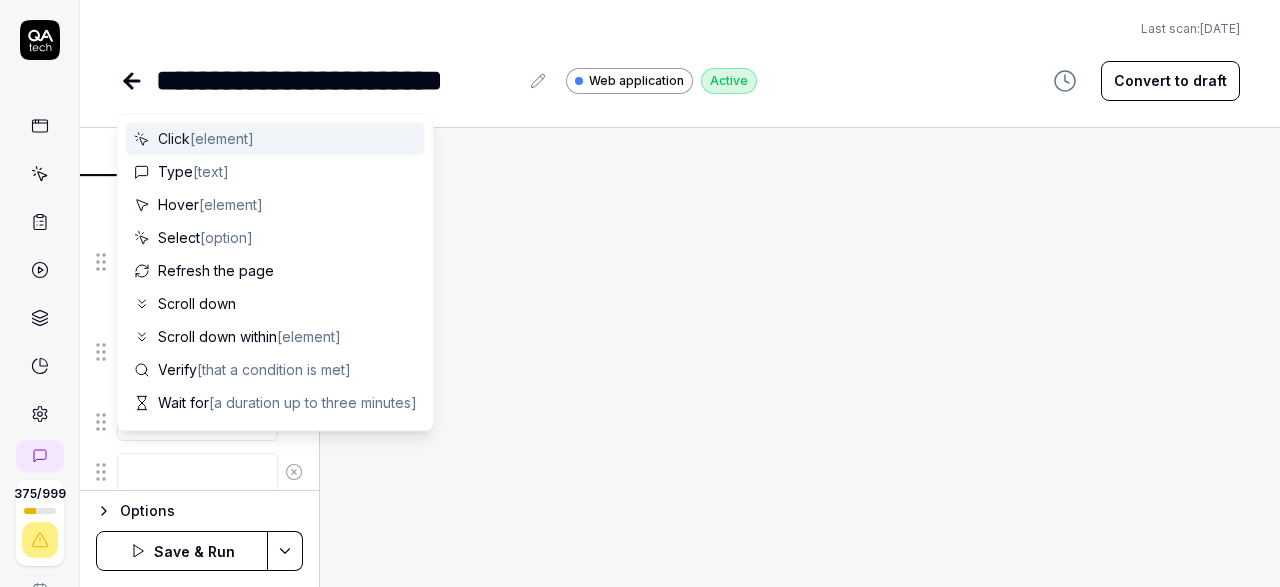 click at bounding box center (197, 472) 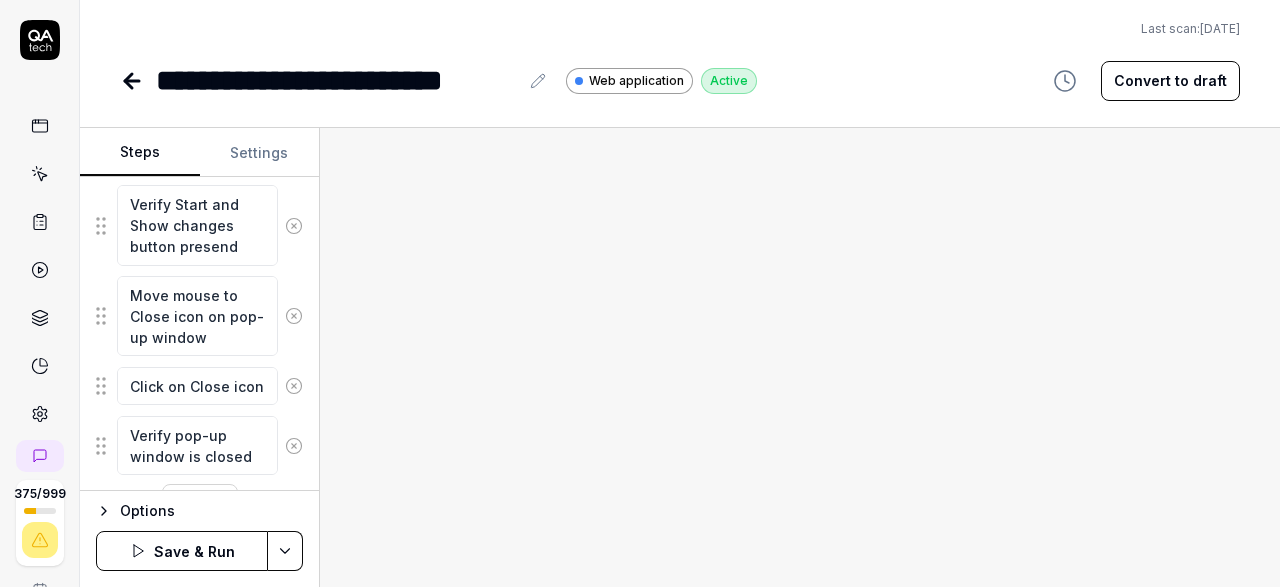 scroll, scrollTop: 1803, scrollLeft: 0, axis: vertical 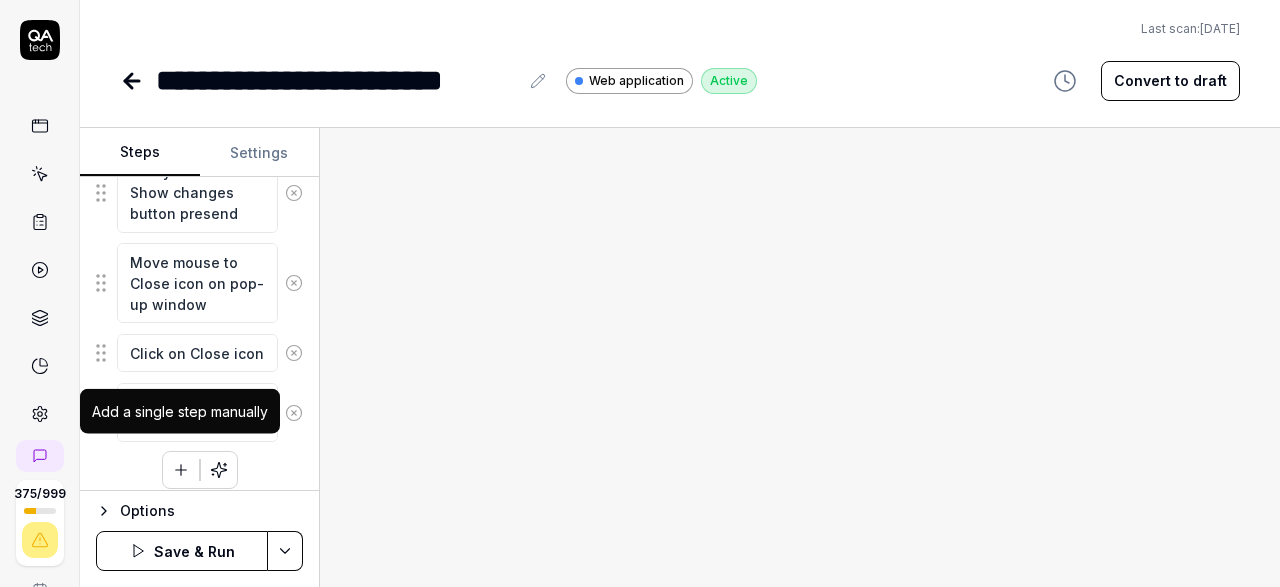 click 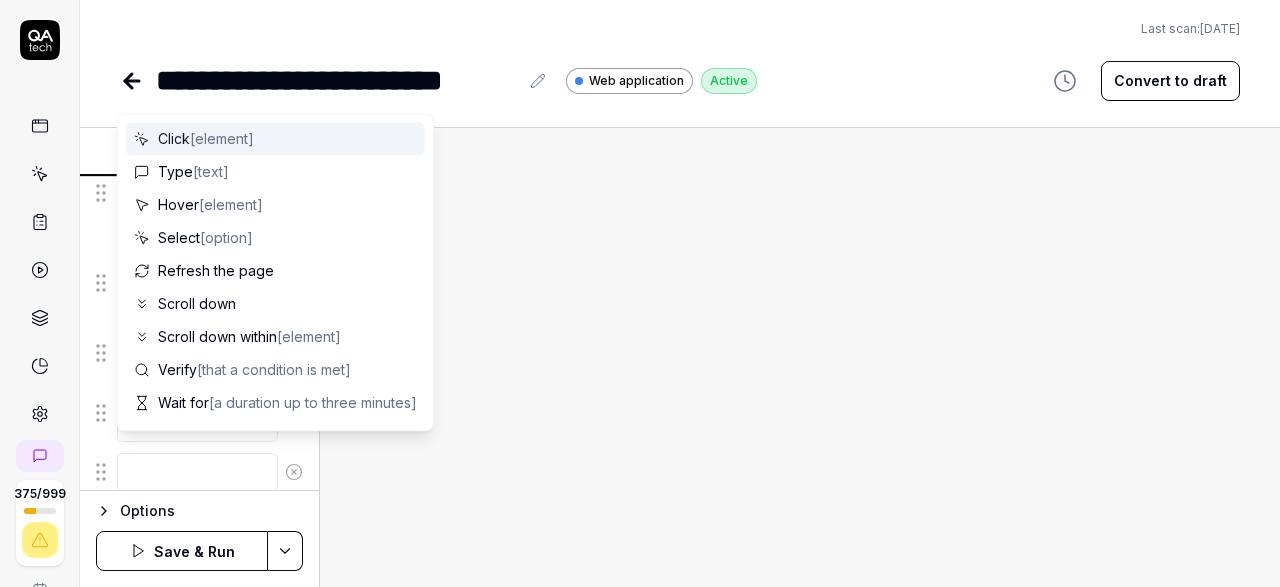click at bounding box center (197, 472) 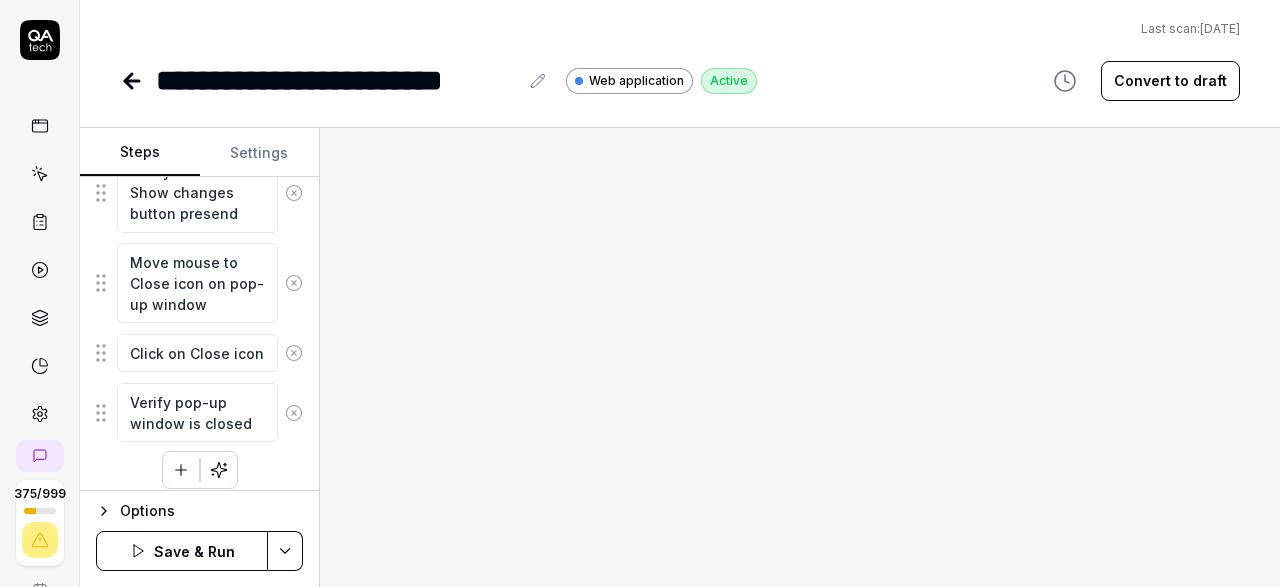 click on "**********" at bounding box center [640, 293] 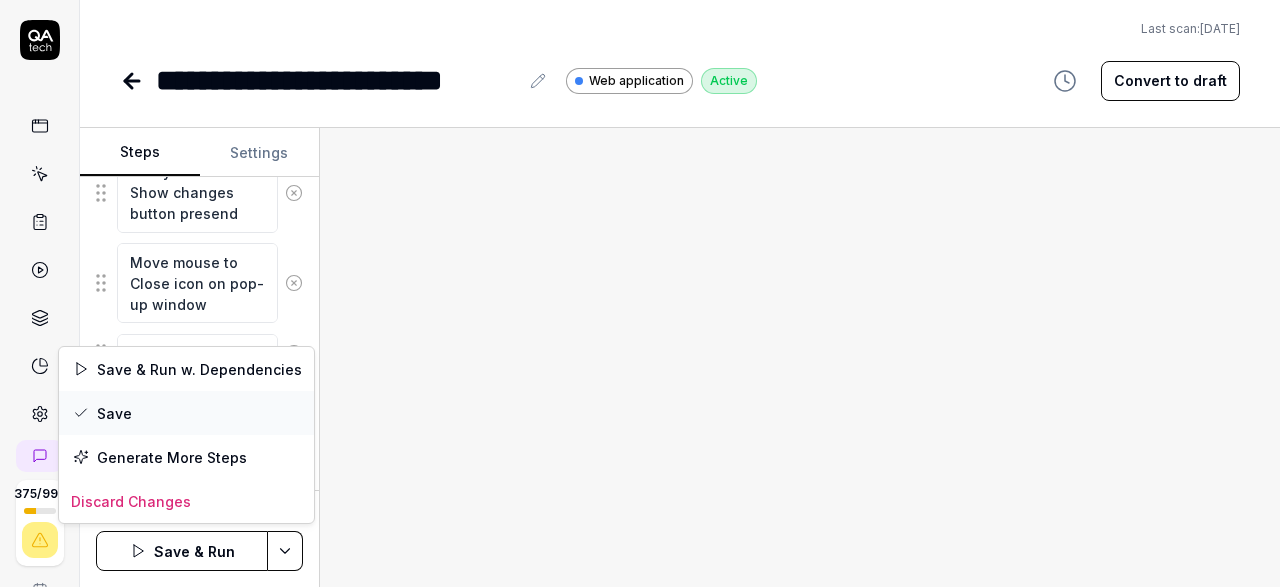 click on "Save" at bounding box center [186, 413] 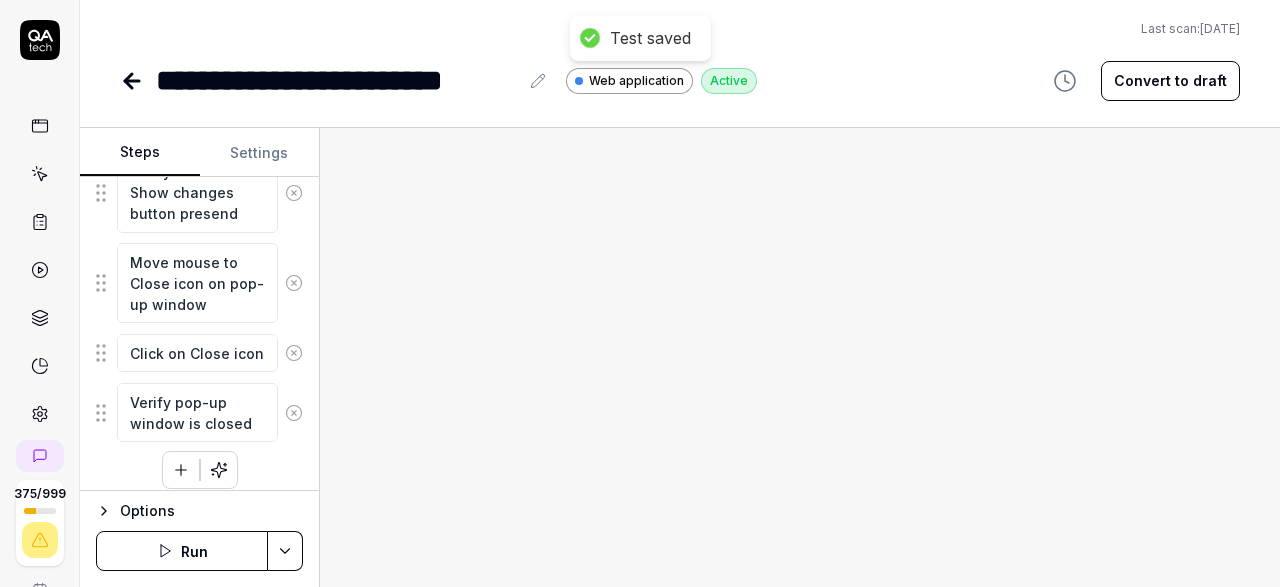 scroll, scrollTop: 1442, scrollLeft: 0, axis: vertical 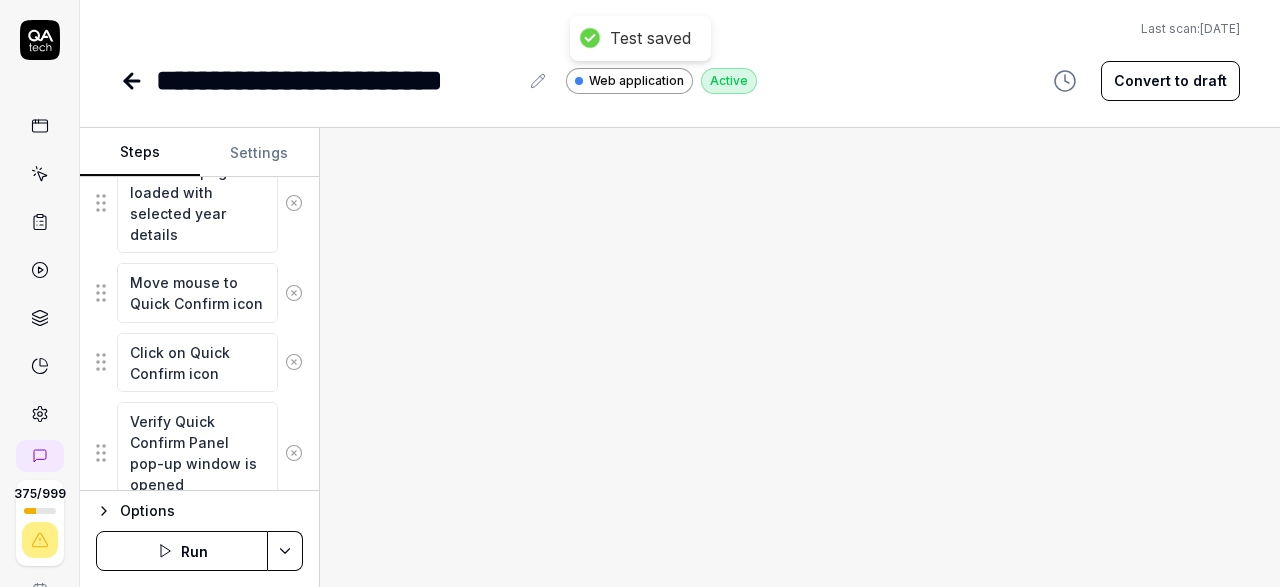 click on "Run" at bounding box center [182, 551] 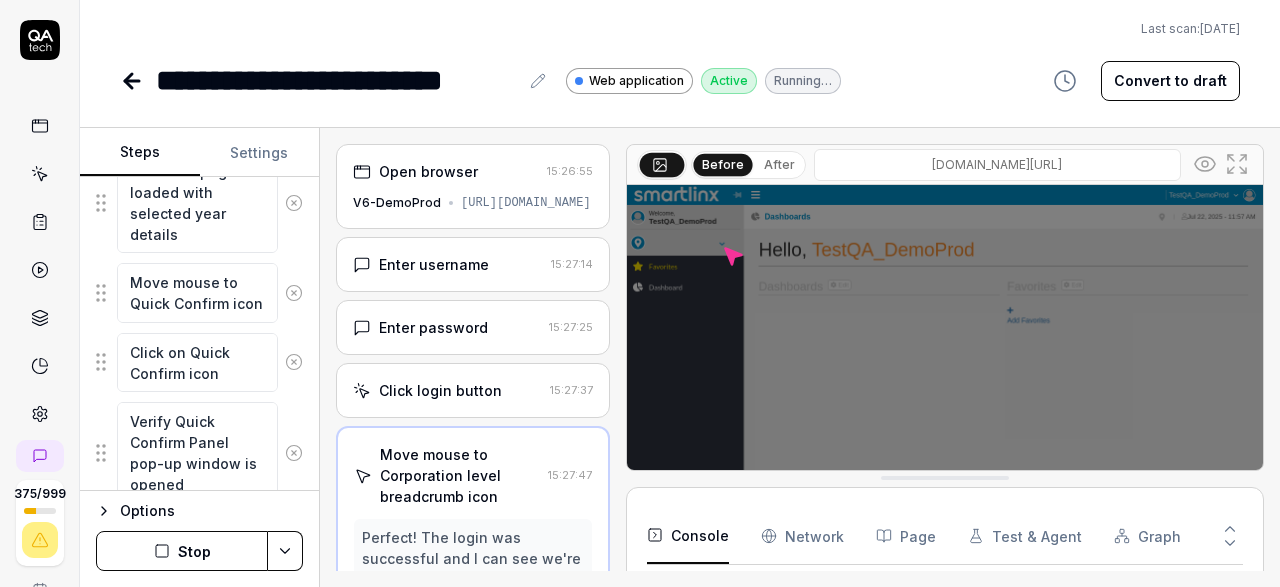scroll, scrollTop: 0, scrollLeft: 0, axis: both 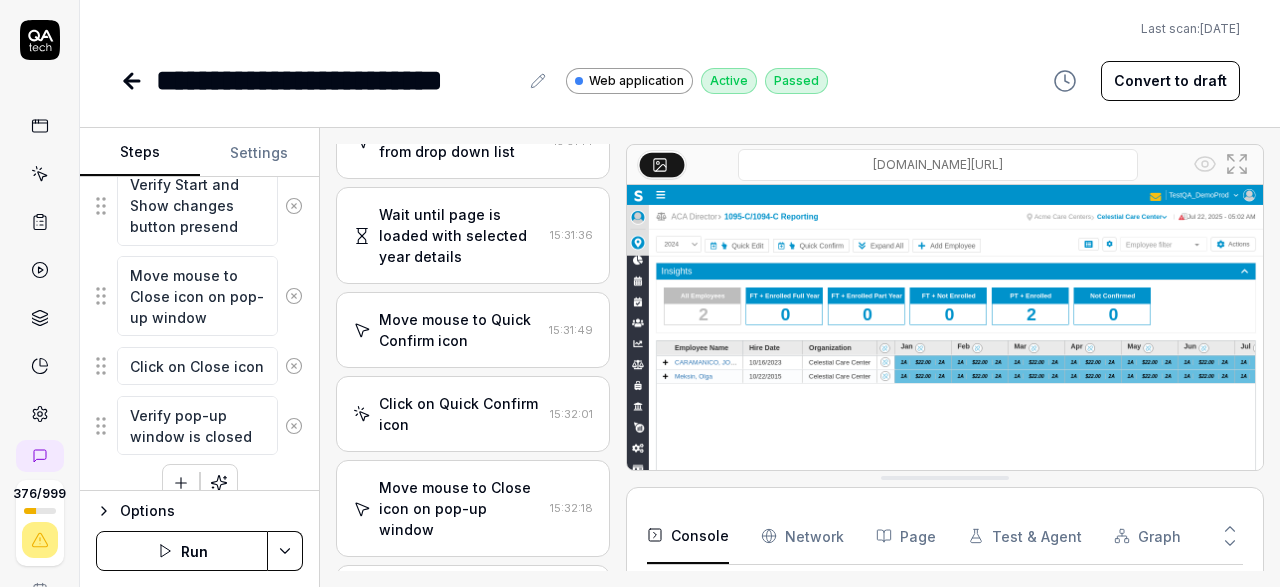click 